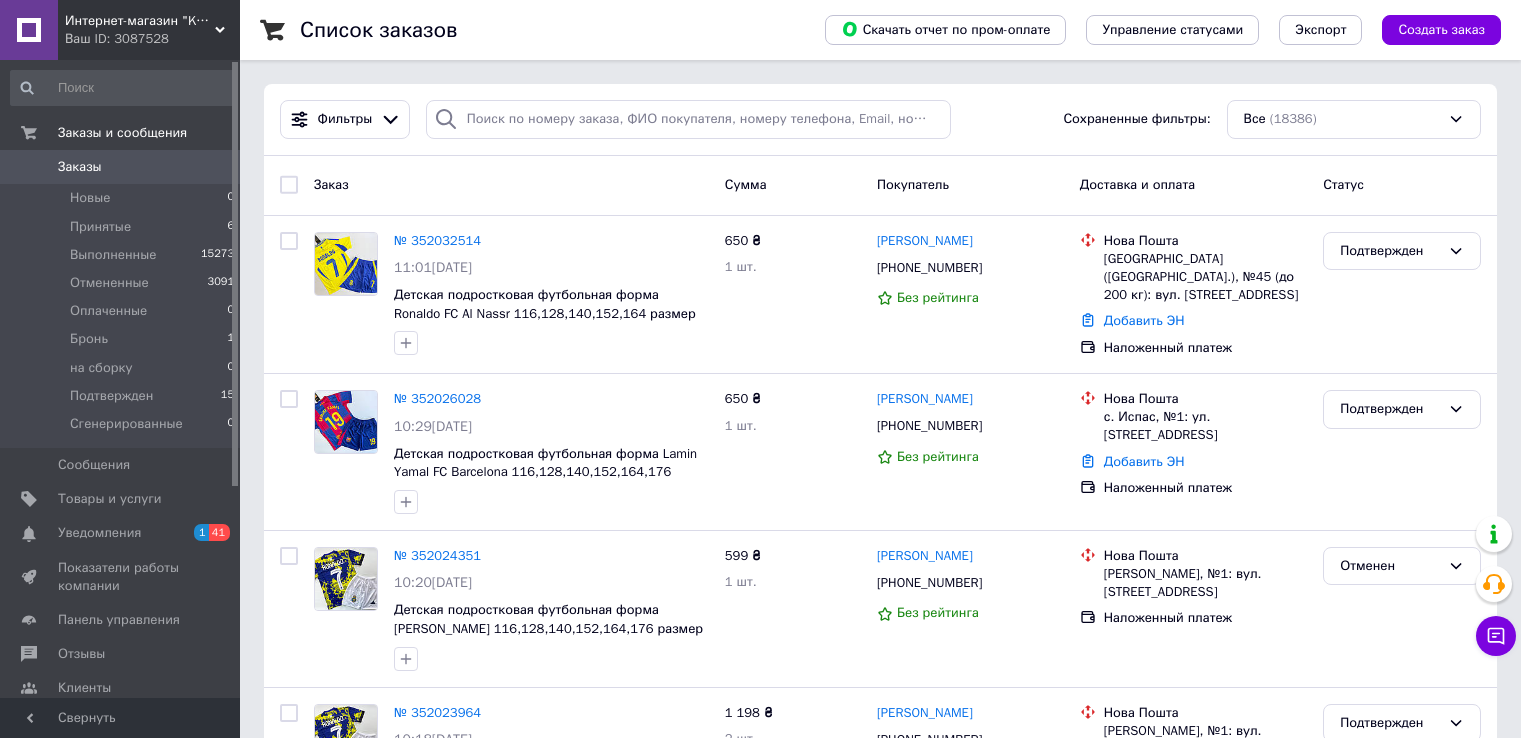 scroll, scrollTop: 0, scrollLeft: 0, axis: both 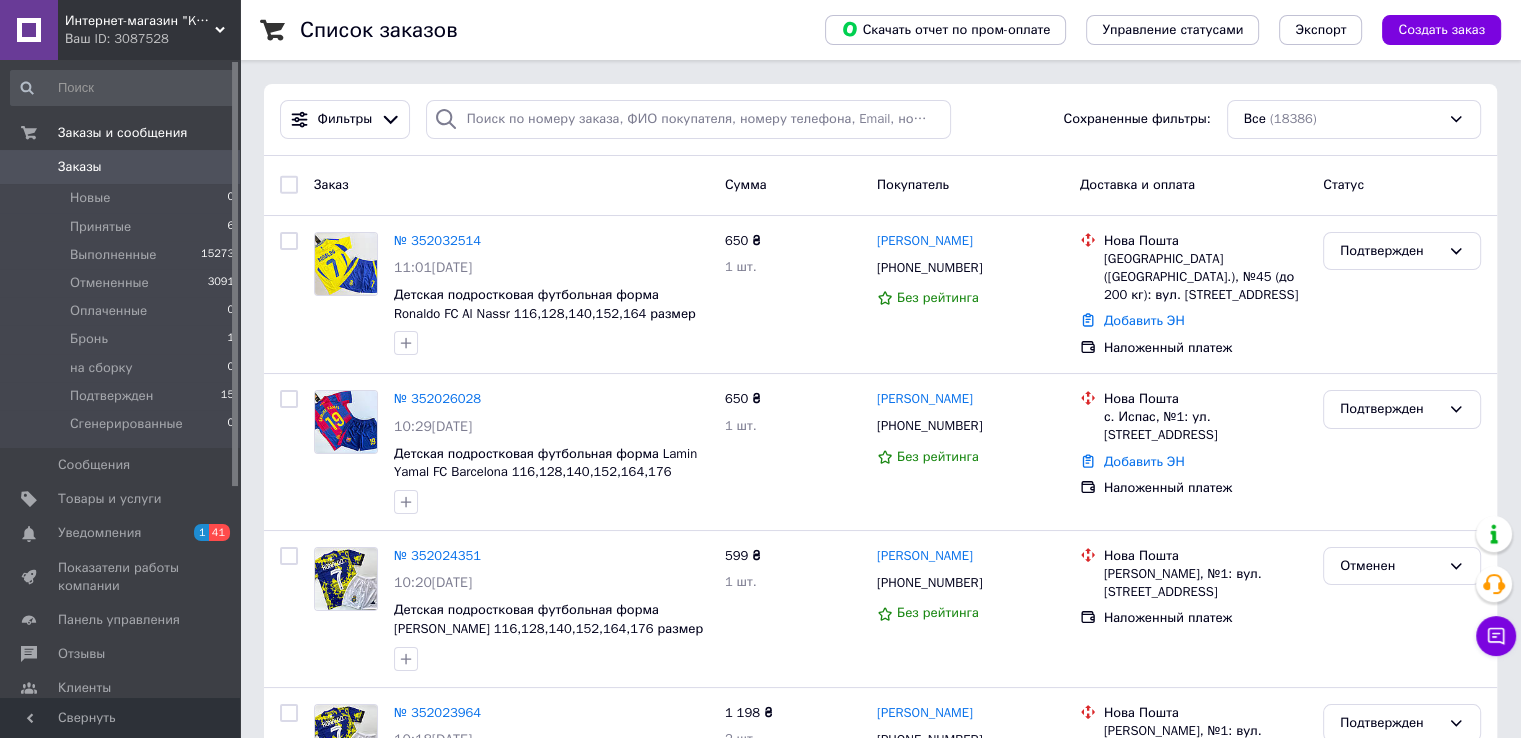 click on "Заказы" at bounding box center (80, 167) 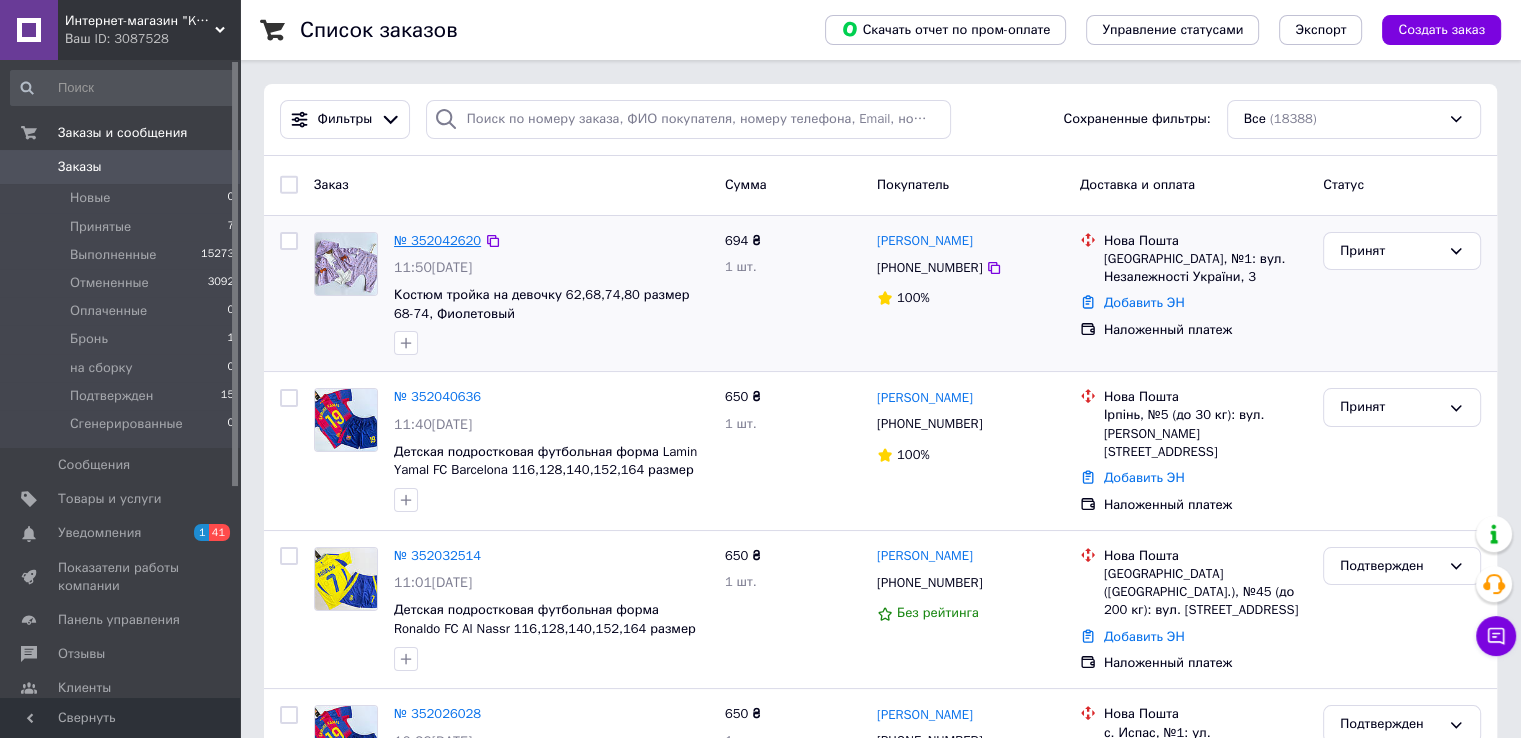 click on "№ 352042620" at bounding box center [437, 240] 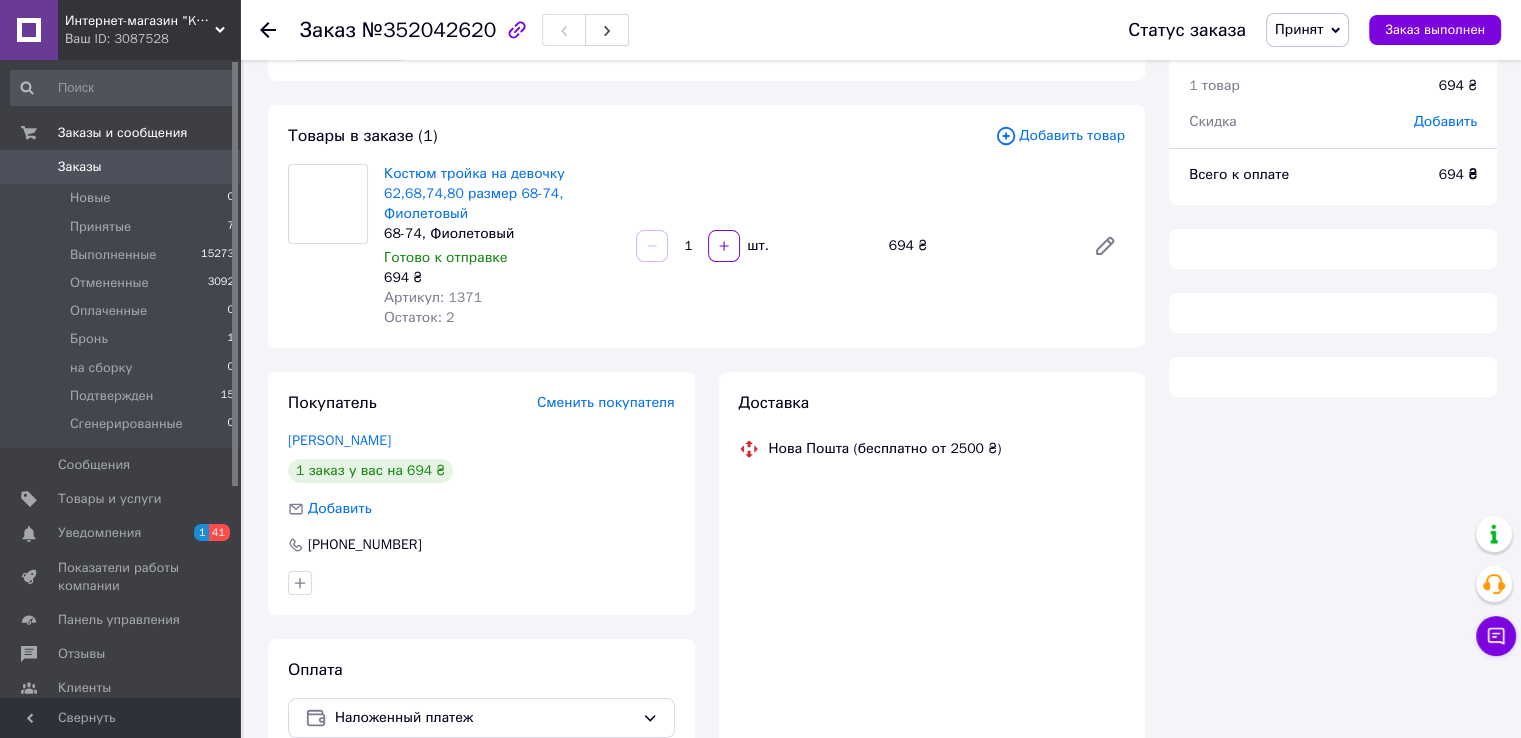 scroll, scrollTop: 100, scrollLeft: 0, axis: vertical 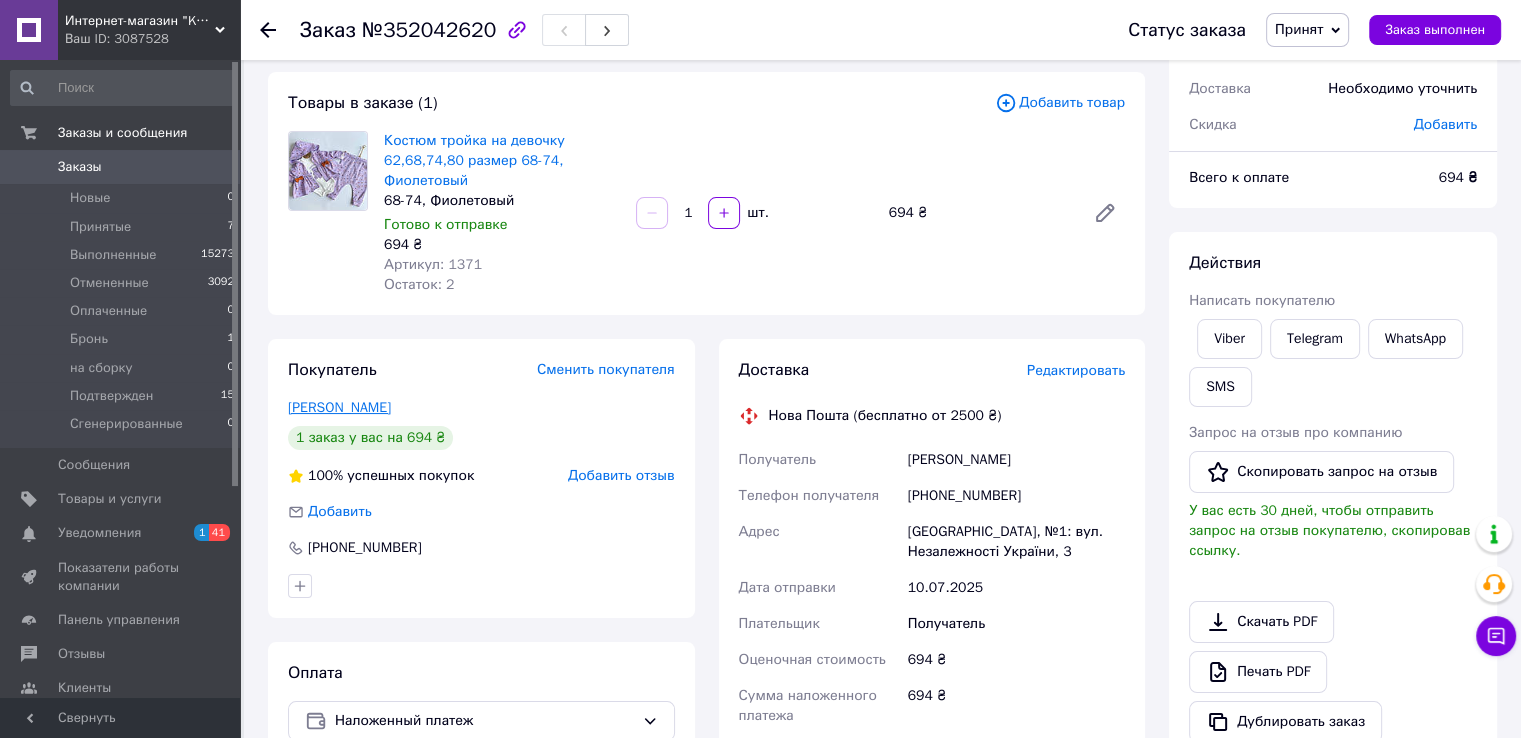 click on "[PERSON_NAME]" at bounding box center (339, 407) 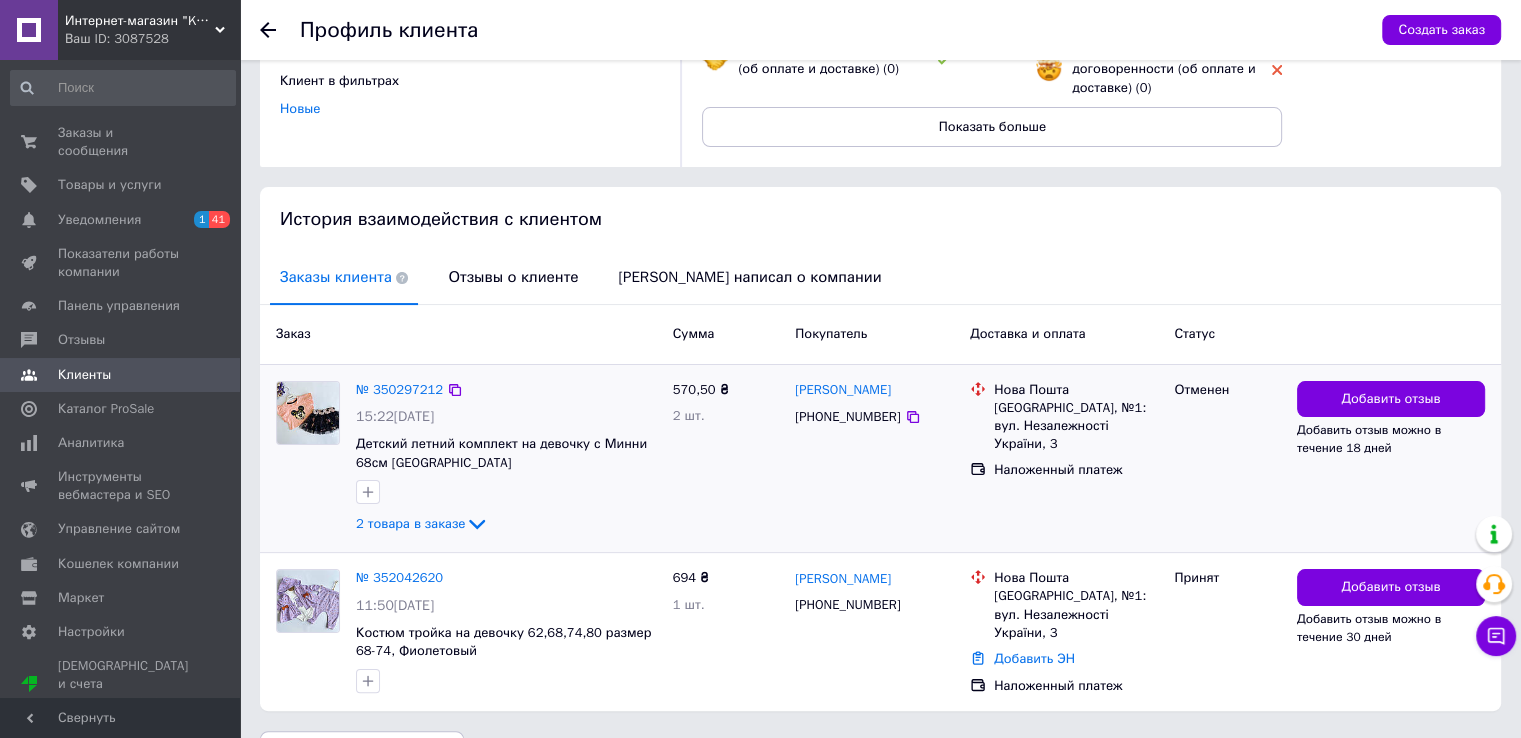 scroll, scrollTop: 300, scrollLeft: 0, axis: vertical 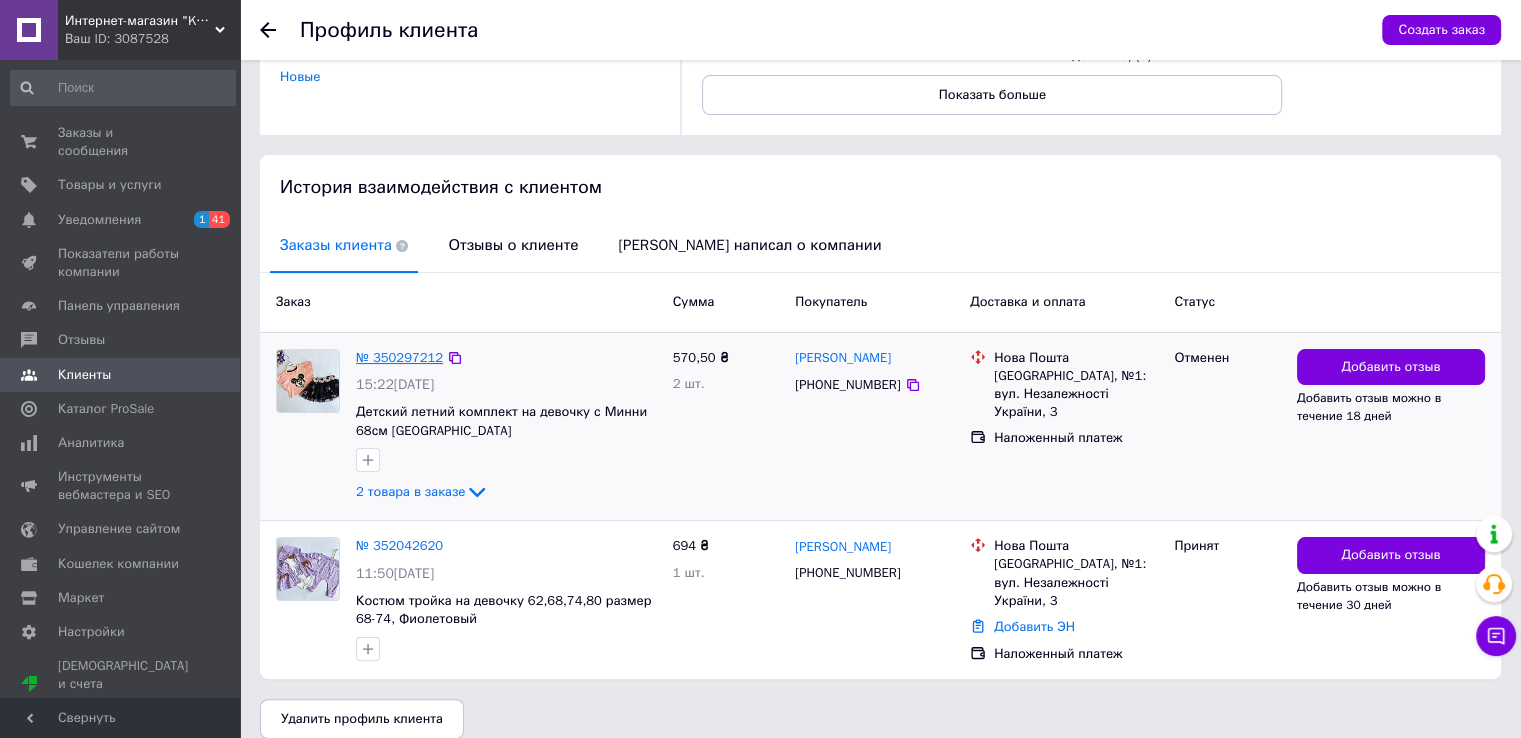 click on "№ 350297212" at bounding box center [399, 357] 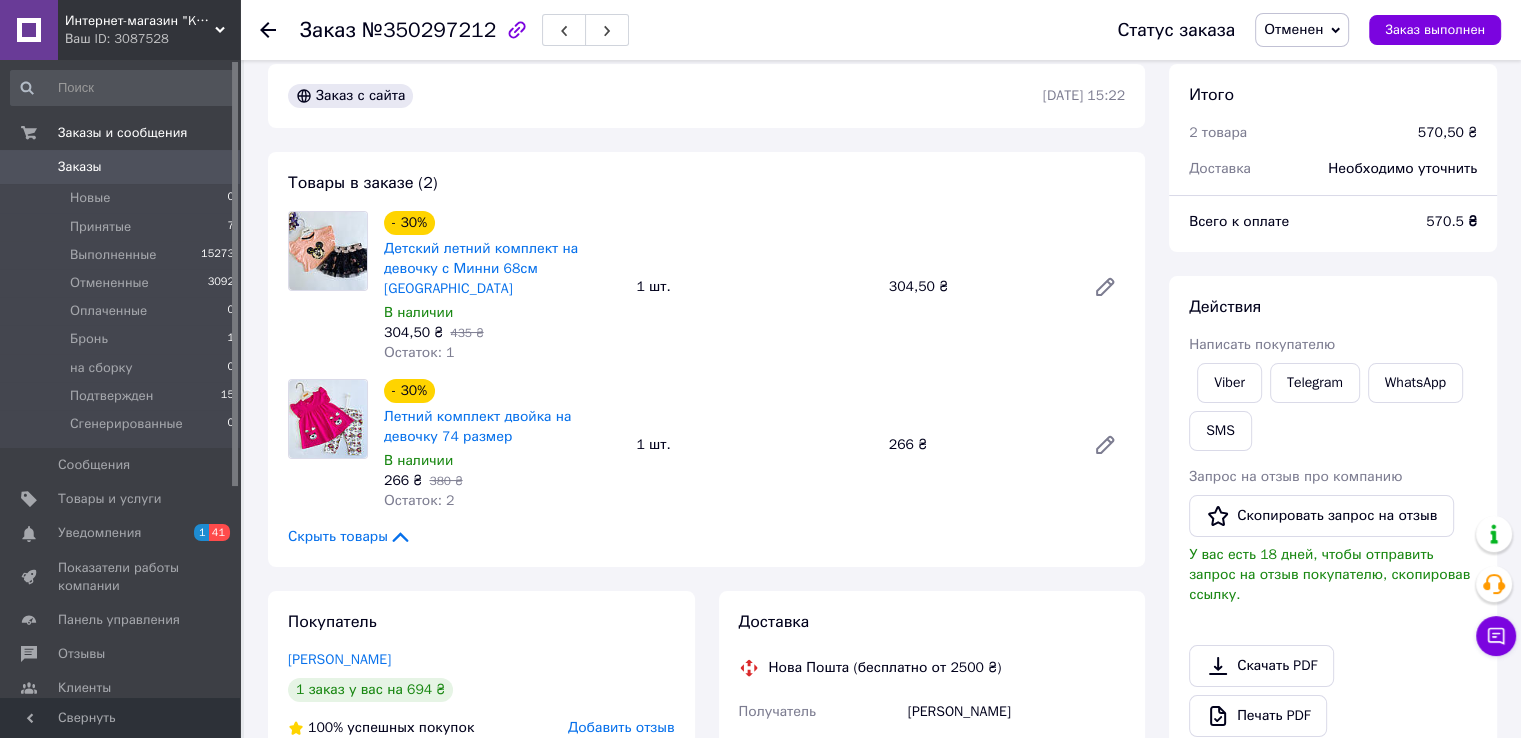 scroll, scrollTop: 0, scrollLeft: 0, axis: both 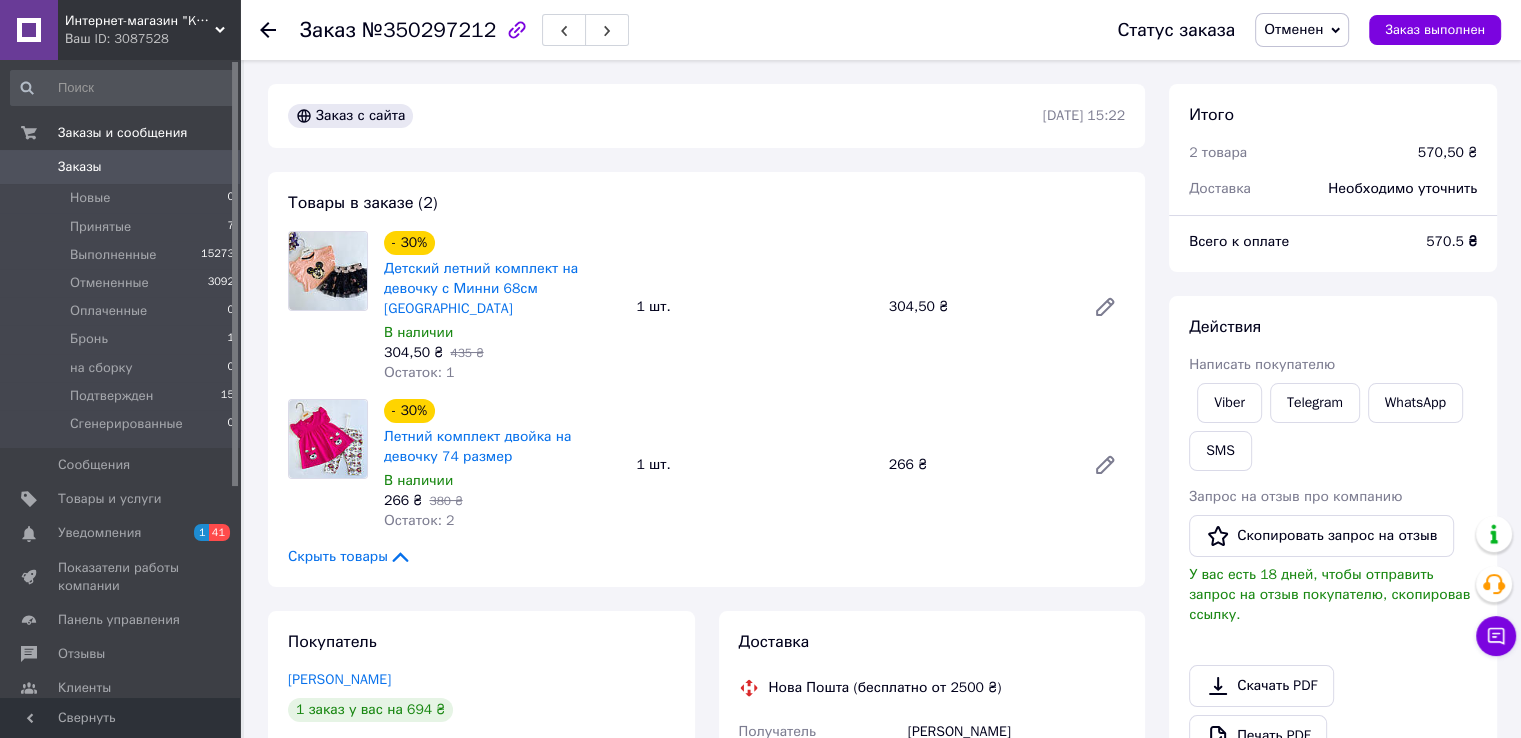 click on "Заказы" at bounding box center [121, 167] 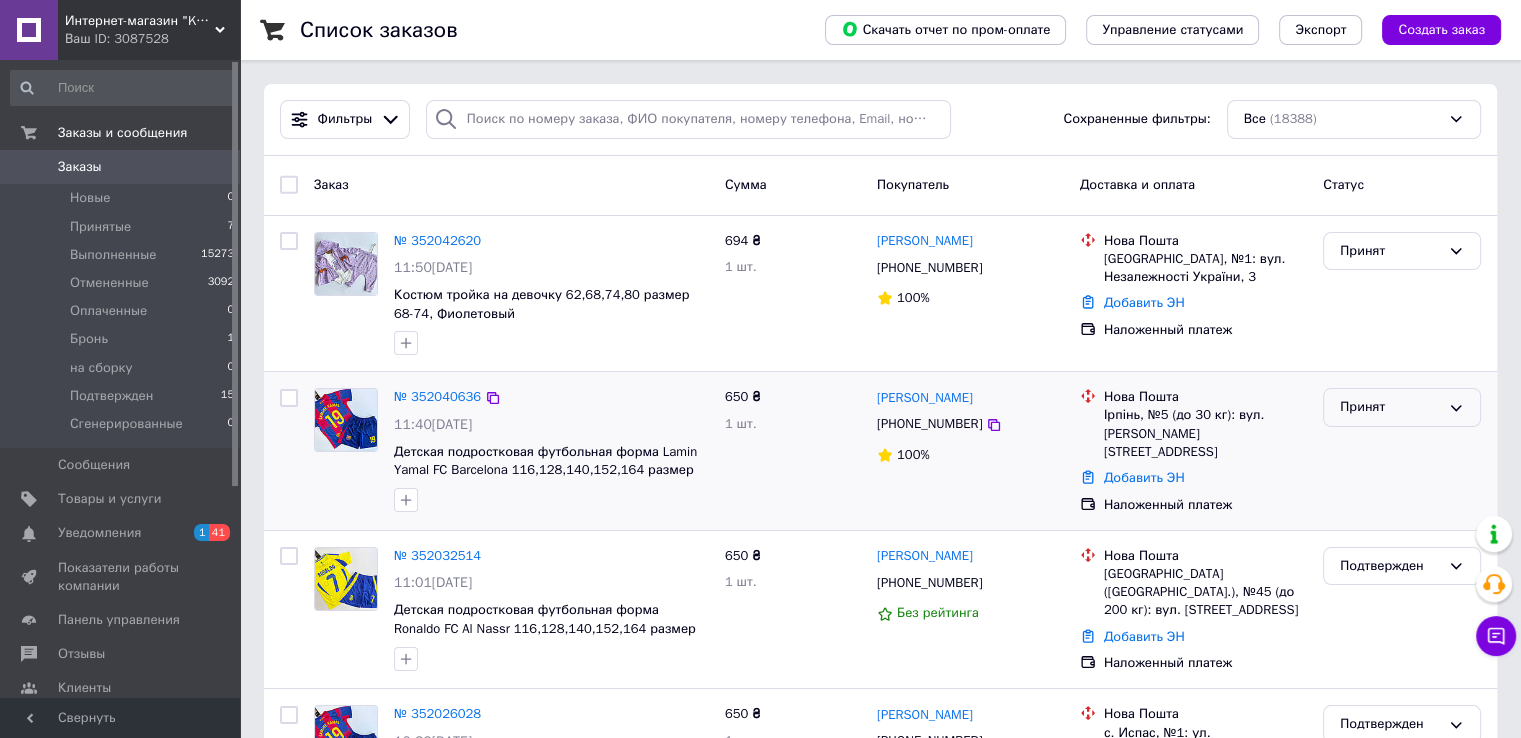 click on "Принят" at bounding box center [1390, 407] 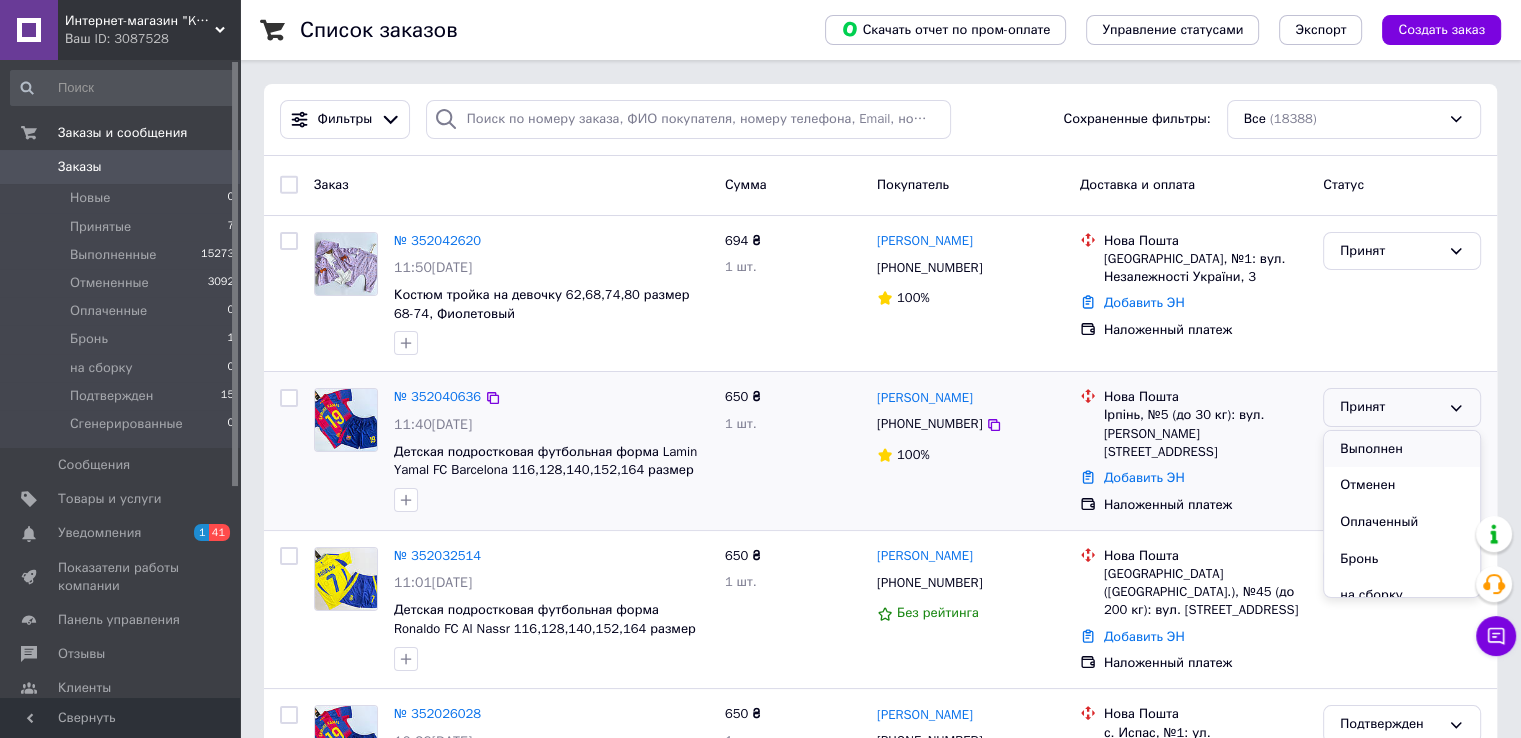 scroll, scrollTop: 90, scrollLeft: 0, axis: vertical 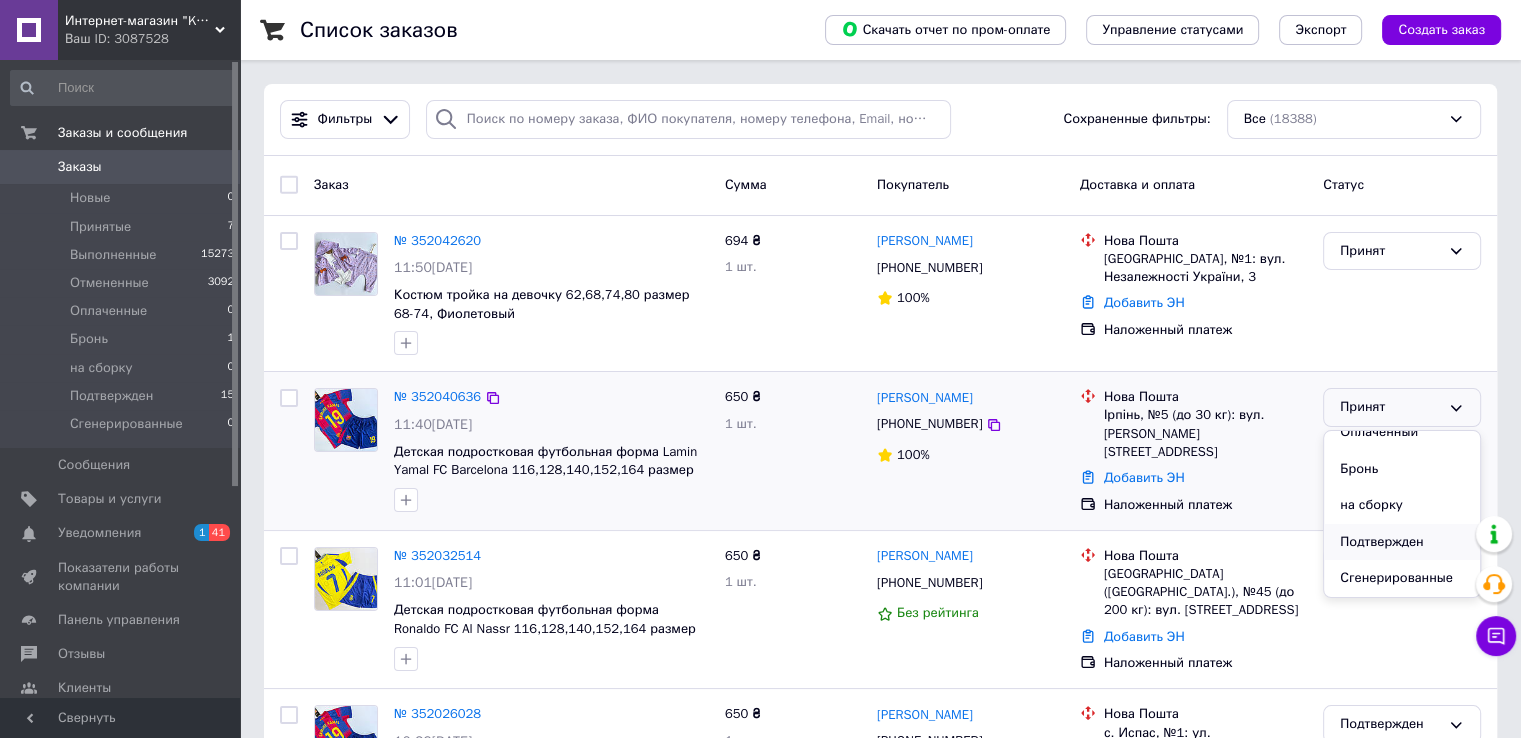 click on "Подтвержден" at bounding box center (1402, 542) 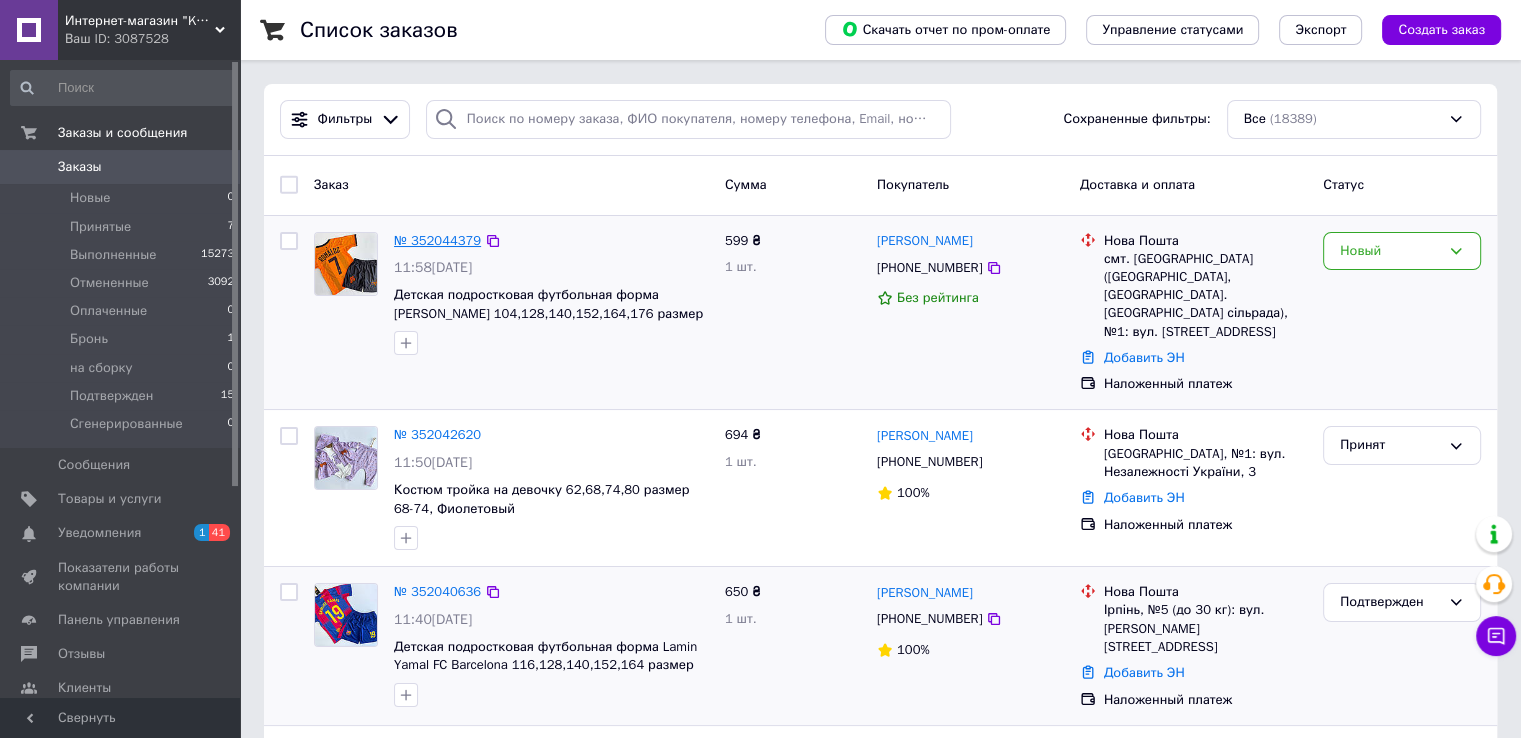 click on "№ 352044379" at bounding box center [437, 240] 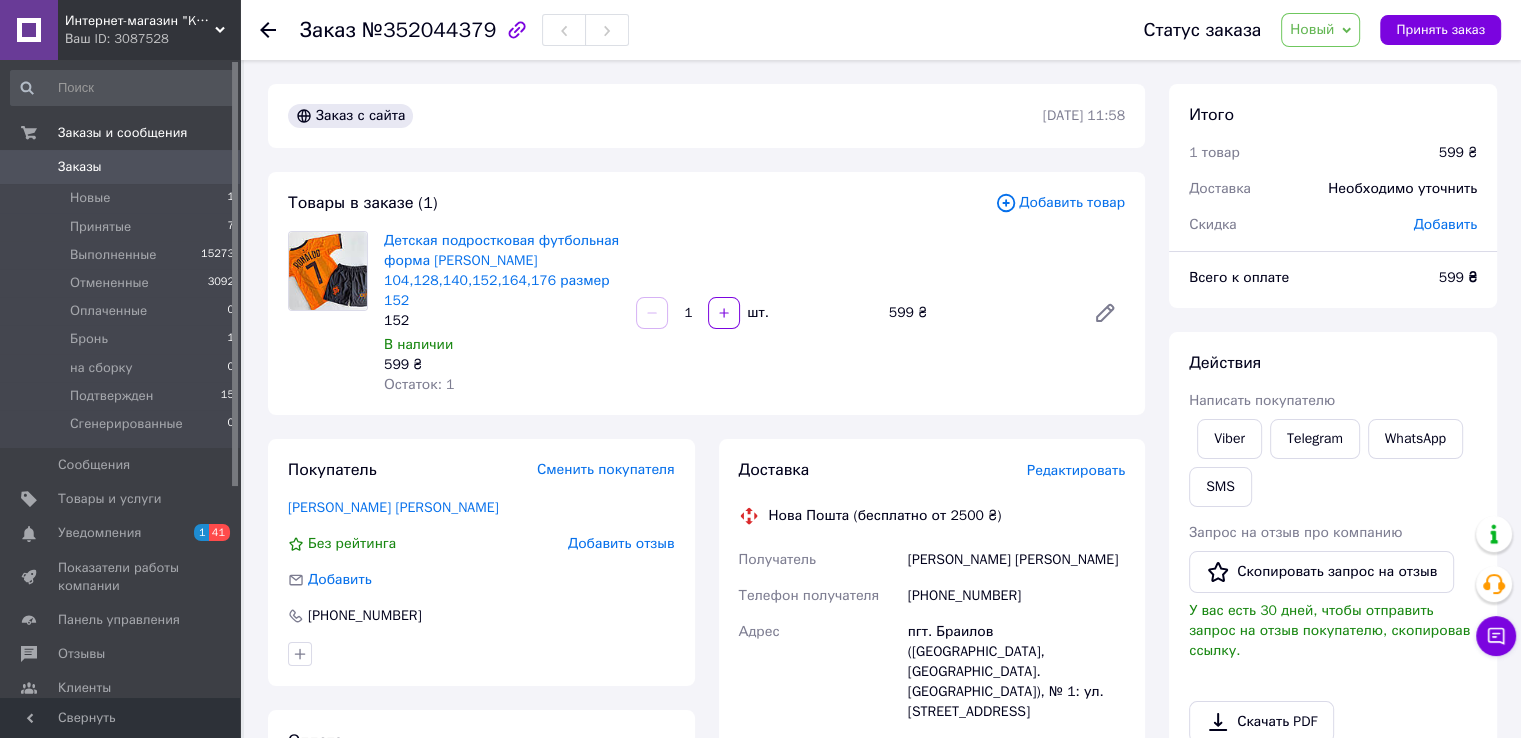 click on "Новый" at bounding box center [1320, 30] 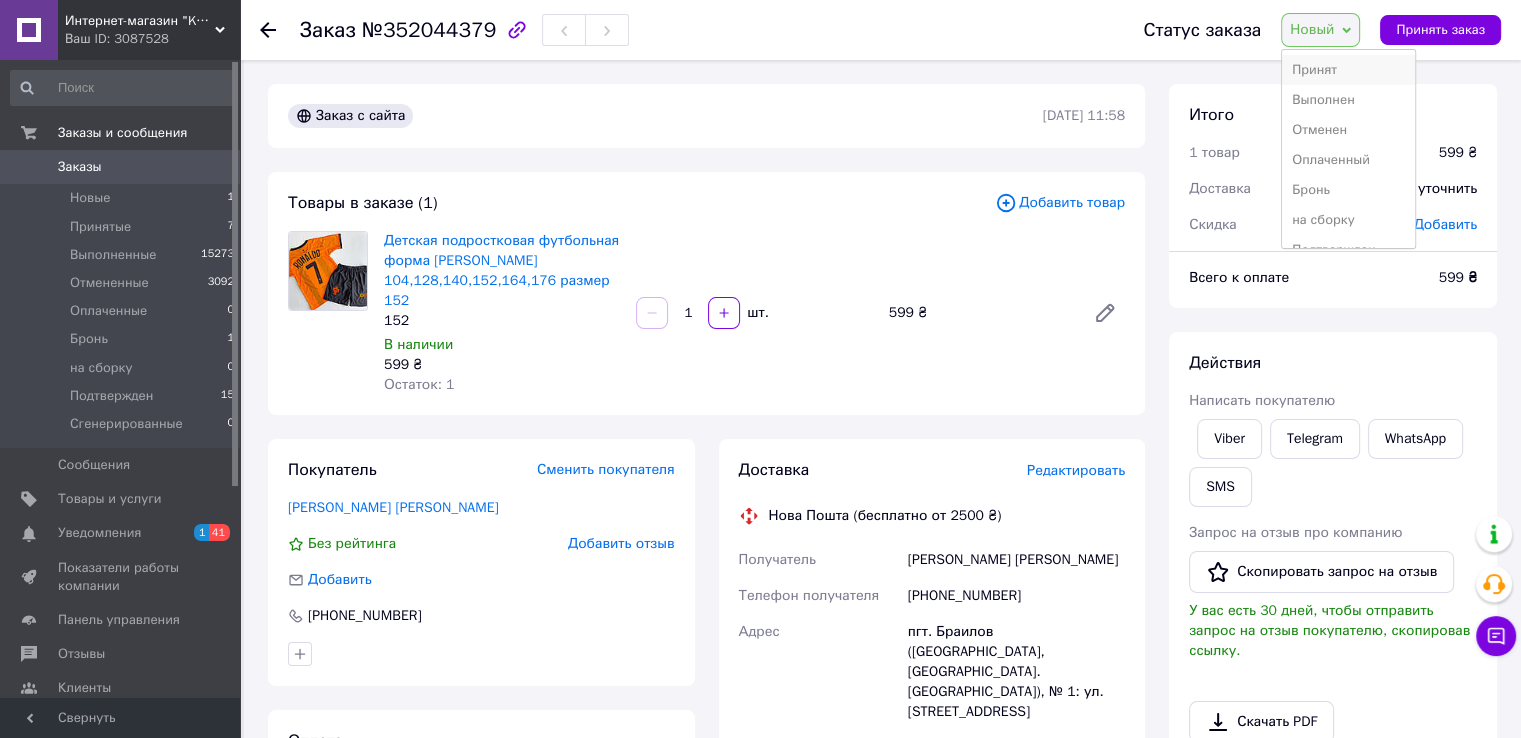 click on "Принят" at bounding box center [1348, 70] 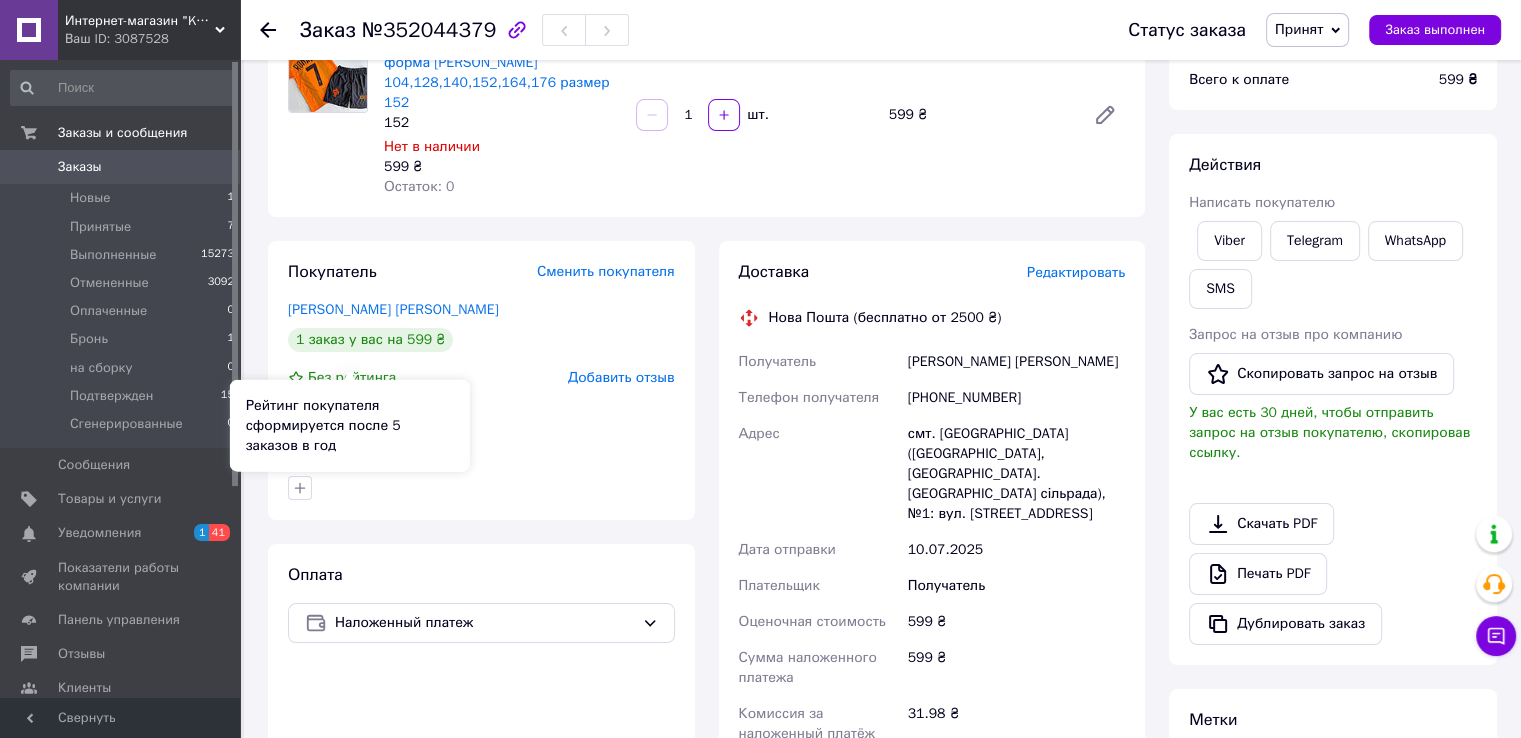 scroll, scrollTop: 200, scrollLeft: 0, axis: vertical 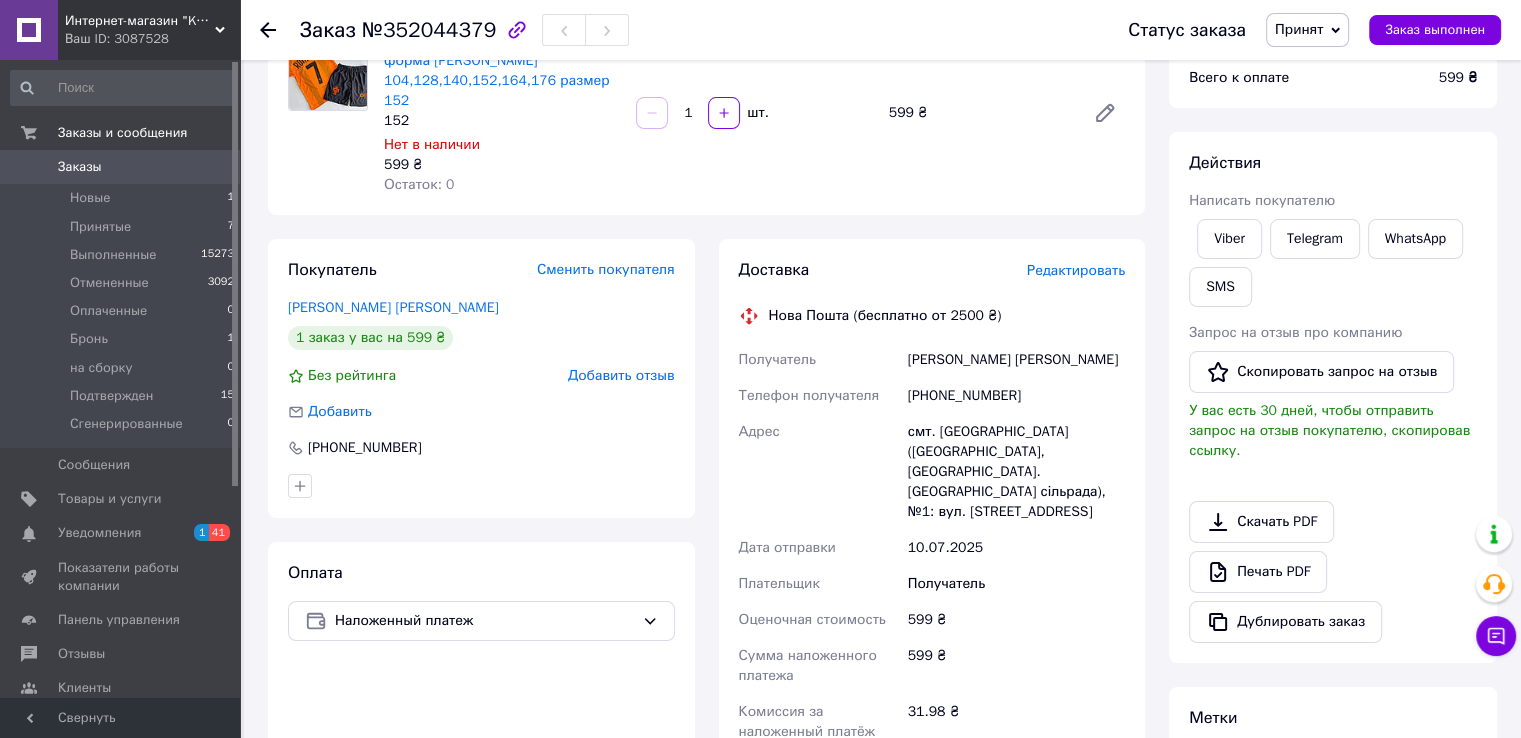 click on "Заказы" at bounding box center [80, 167] 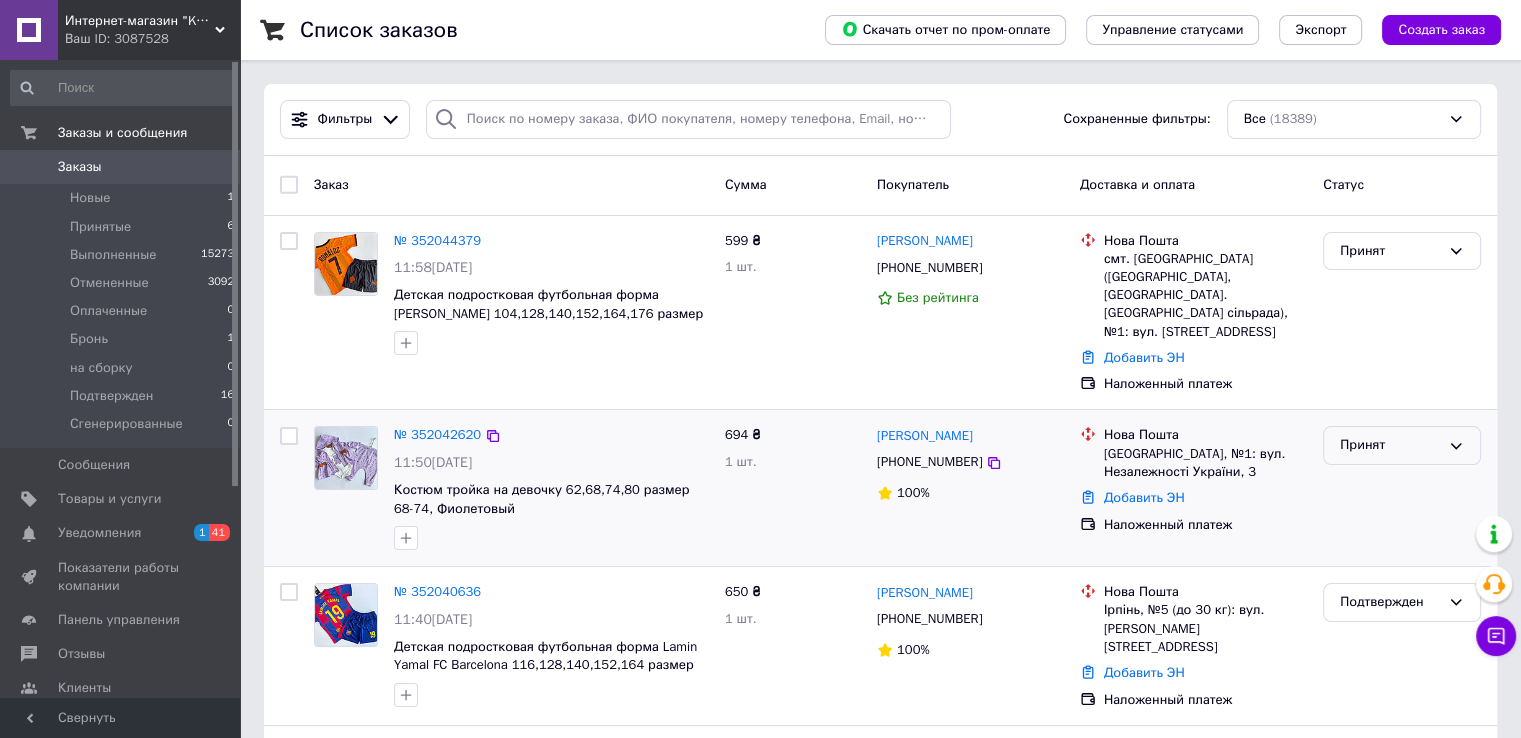 scroll, scrollTop: 200, scrollLeft: 0, axis: vertical 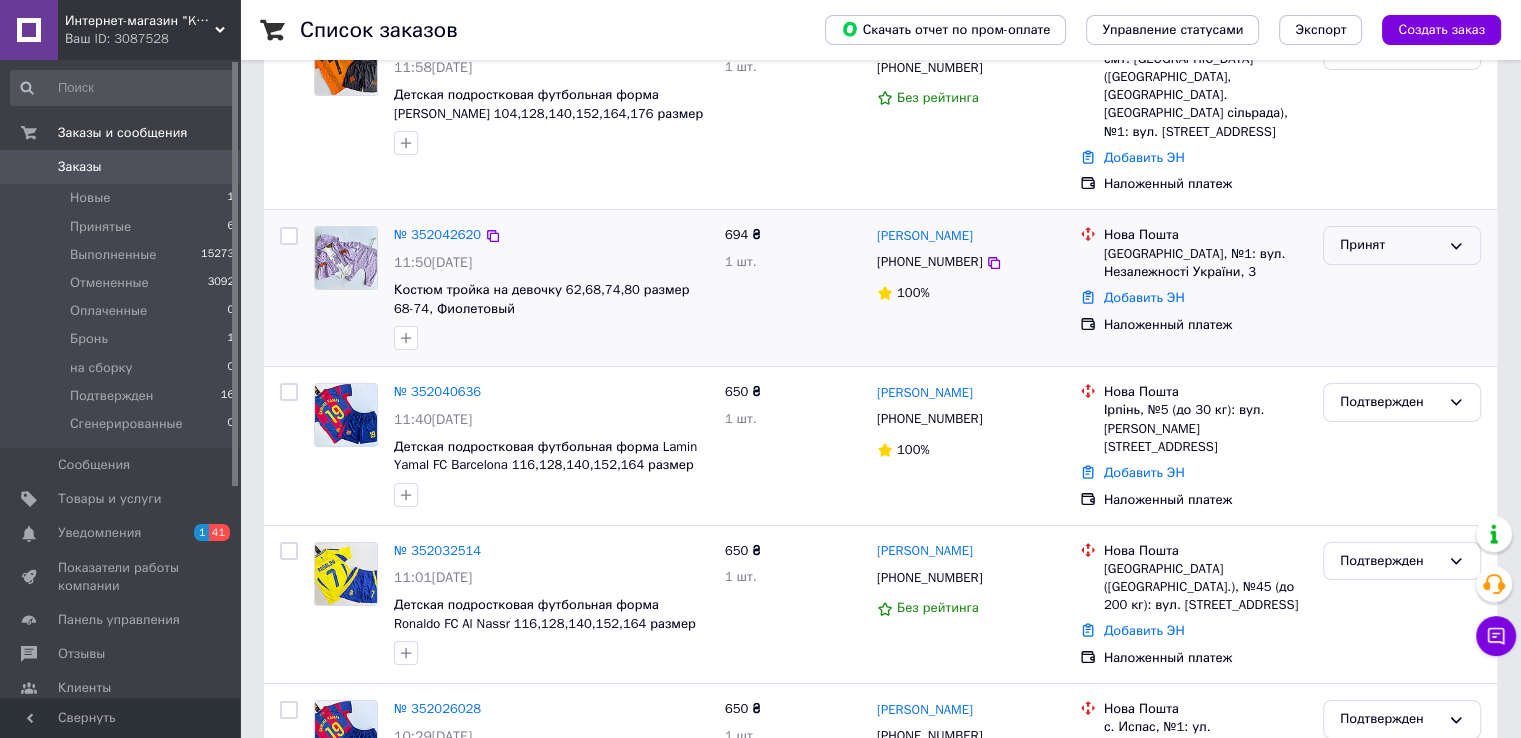 click on "Принят" at bounding box center [1402, 245] 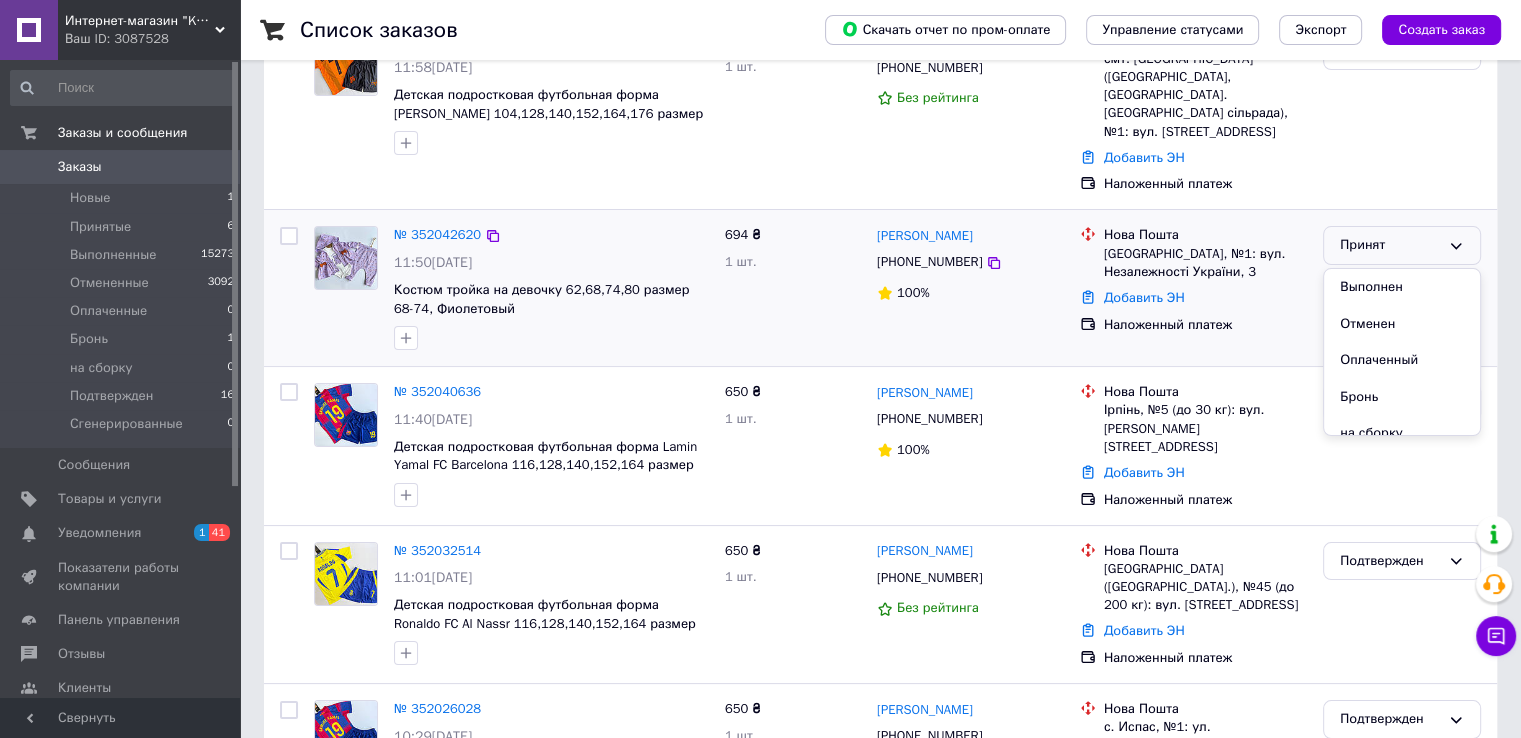 scroll, scrollTop: 90, scrollLeft: 0, axis: vertical 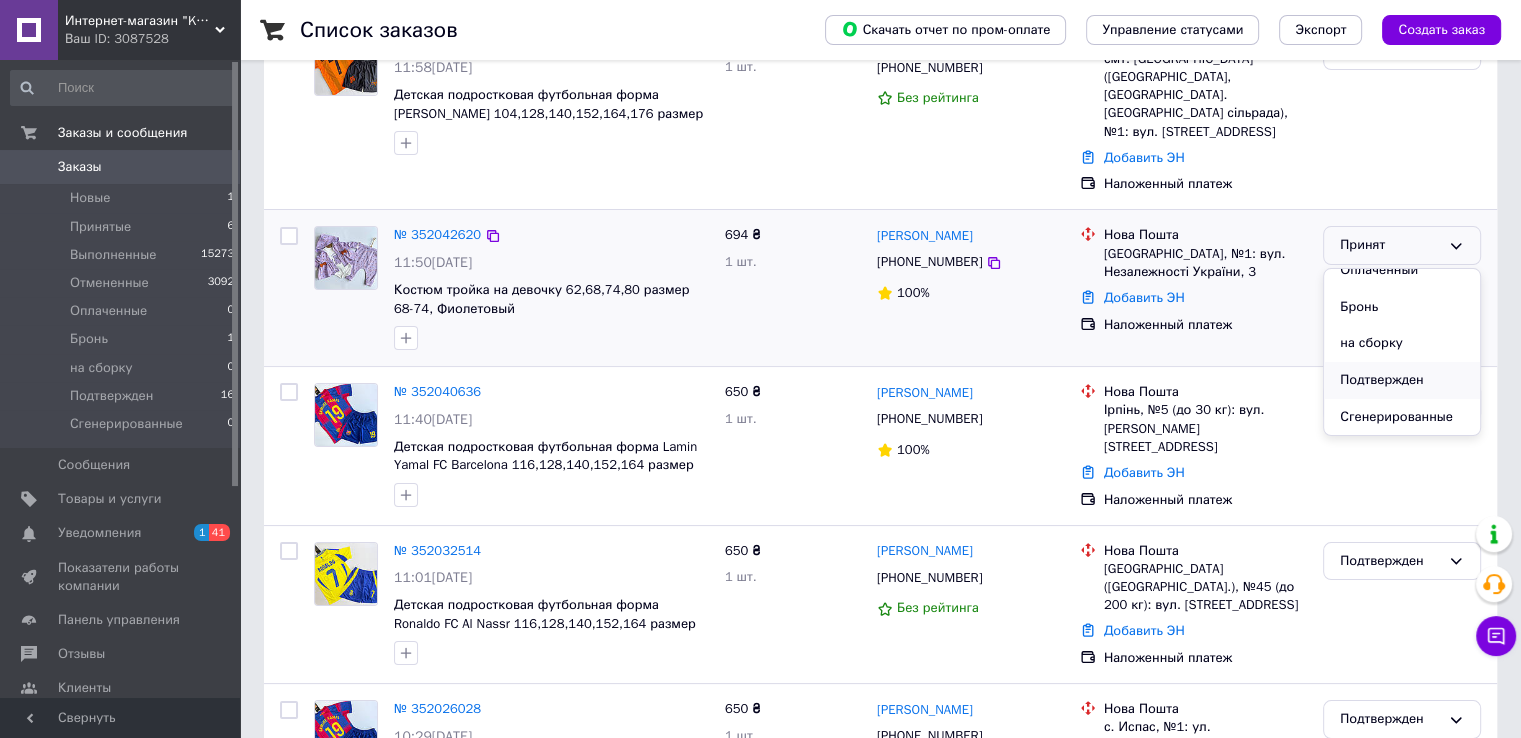 click on "Подтвержден" at bounding box center [1402, 380] 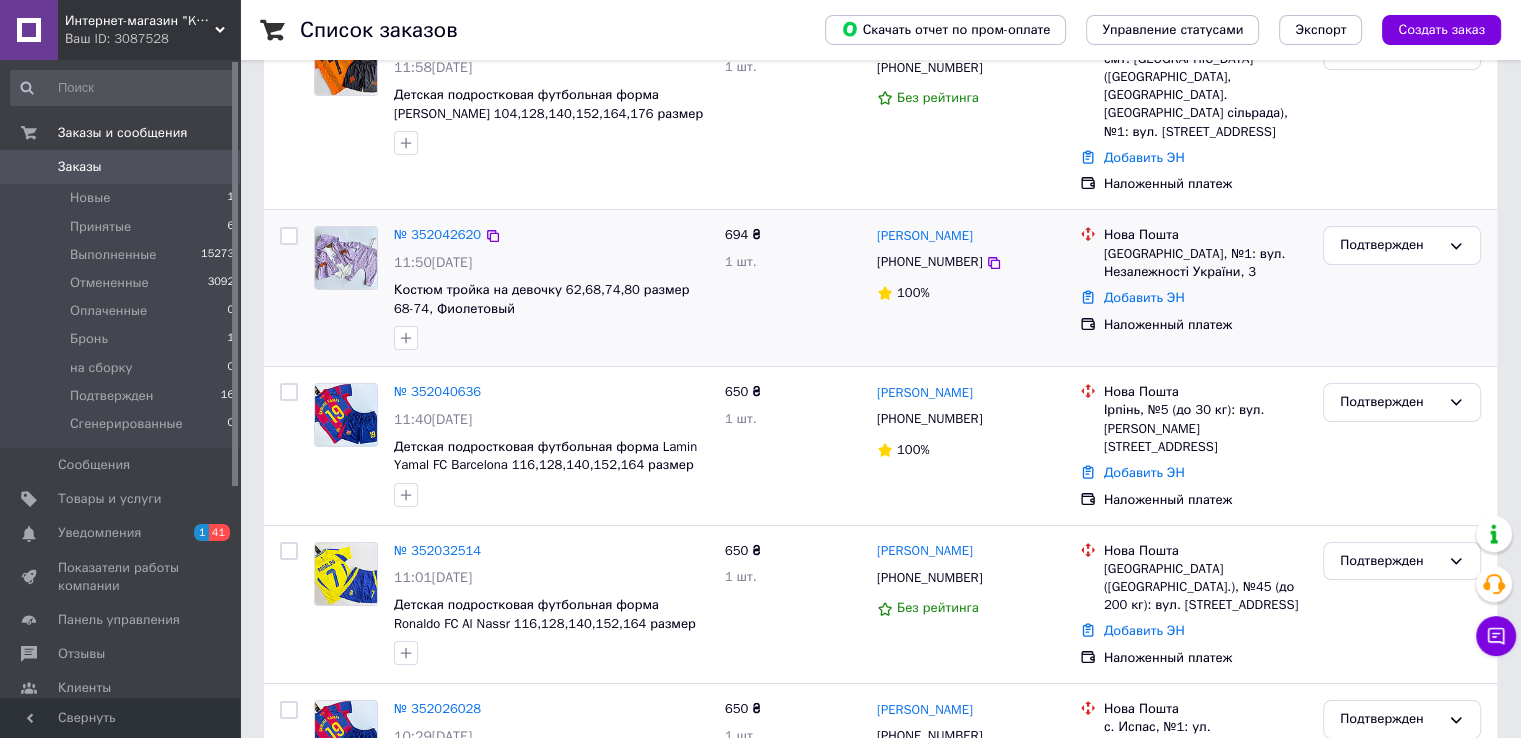 click on "Заказы" at bounding box center (80, 167) 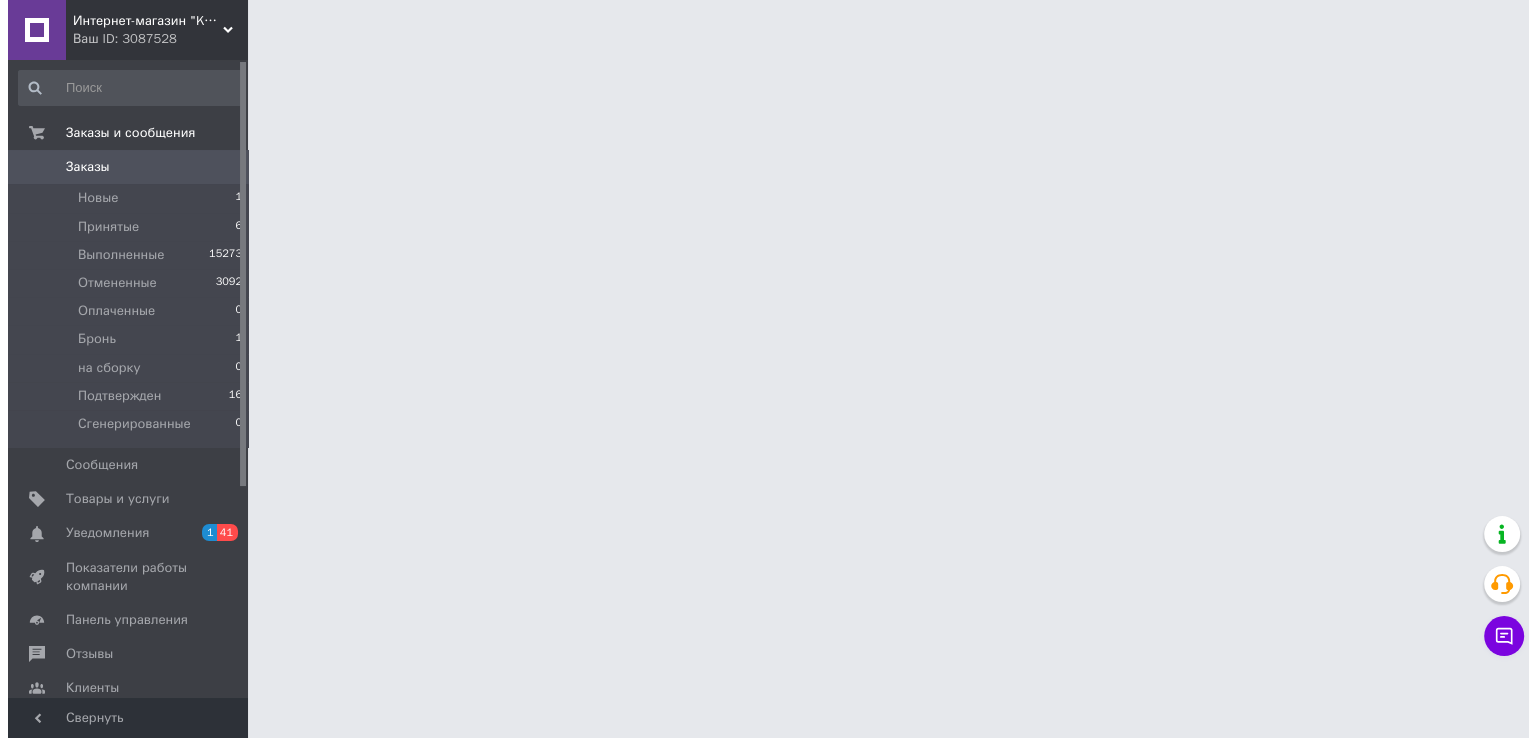 scroll, scrollTop: 0, scrollLeft: 0, axis: both 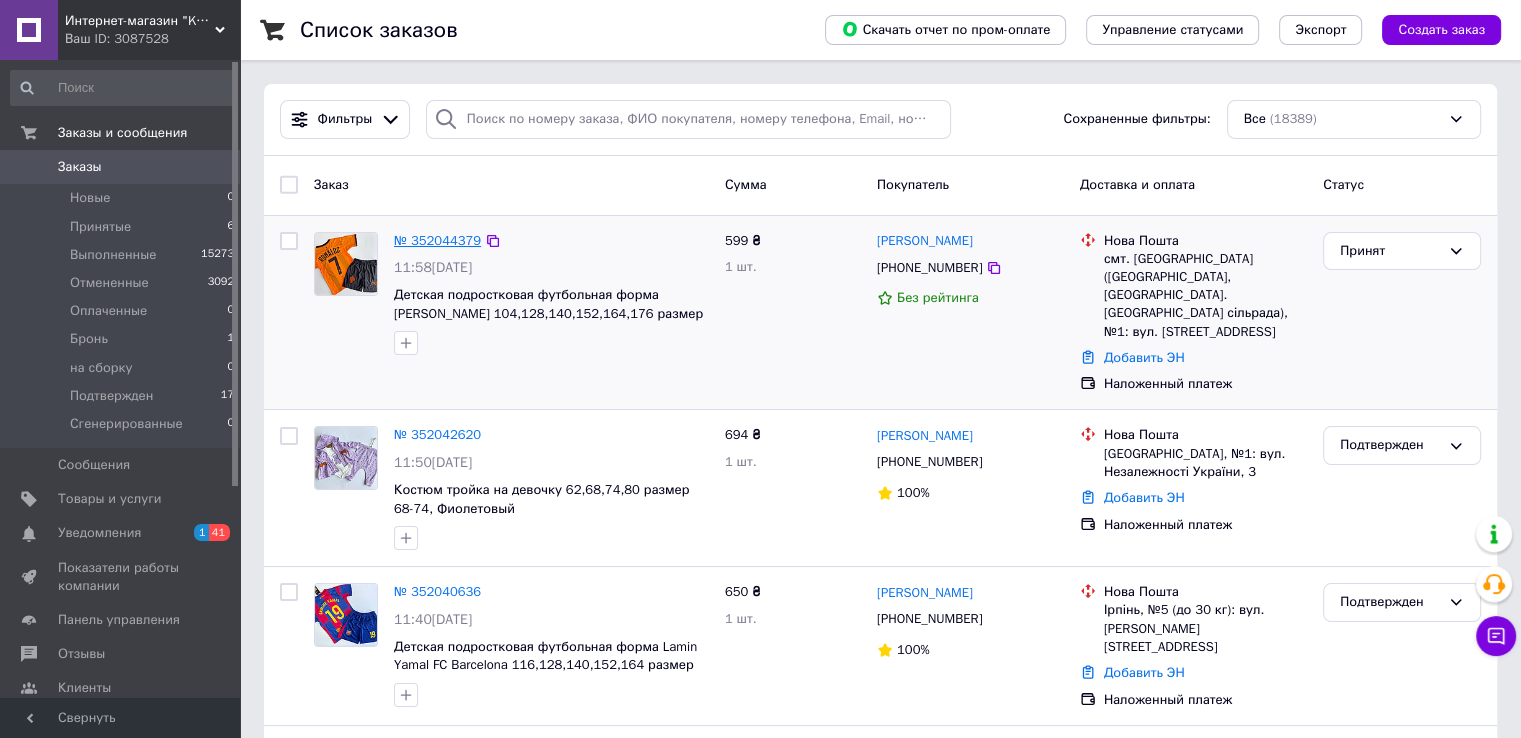 click on "№ 352044379" at bounding box center [437, 240] 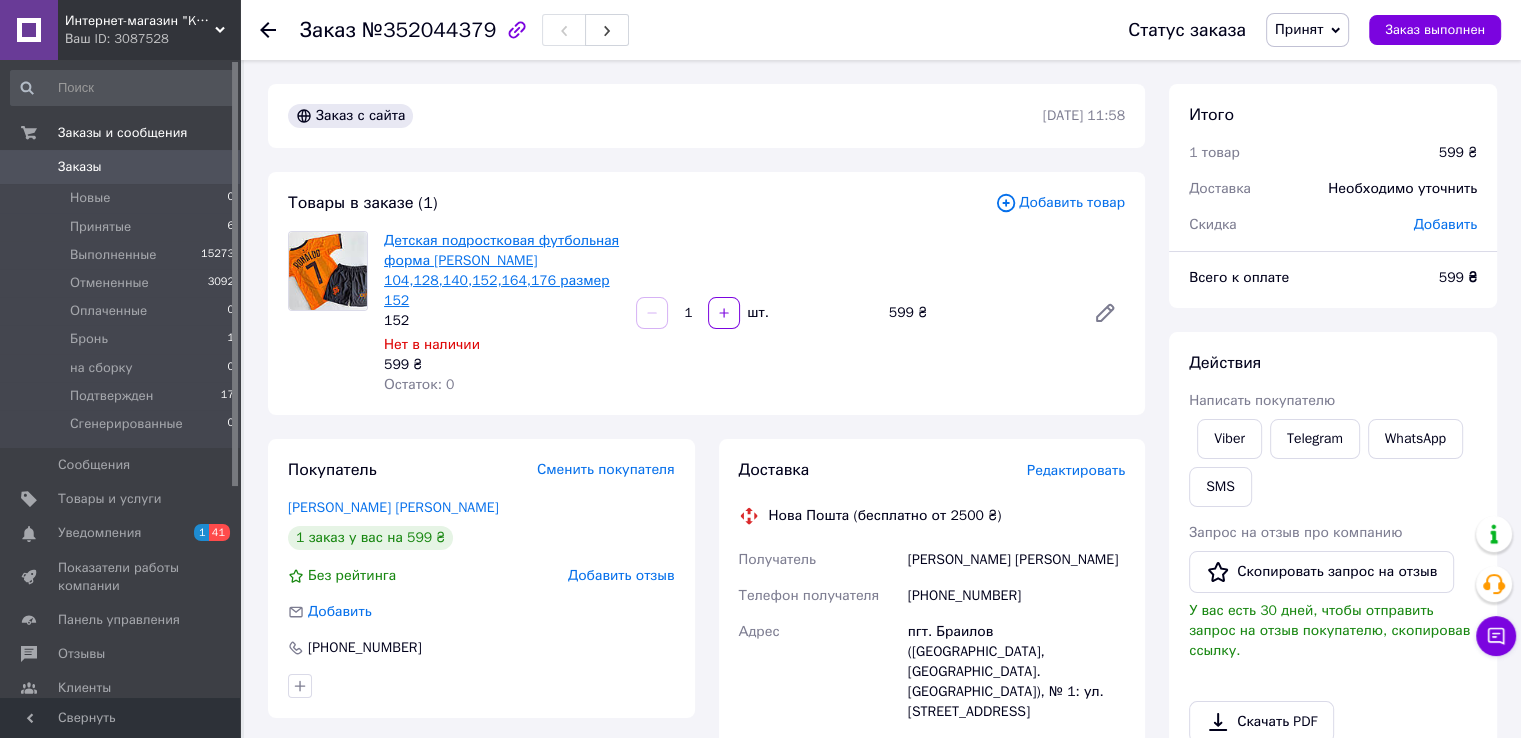 click on "Детская подростковая футбольная форма Ronaldo 104,128,140,152,164,176 размер 152" at bounding box center [501, 270] 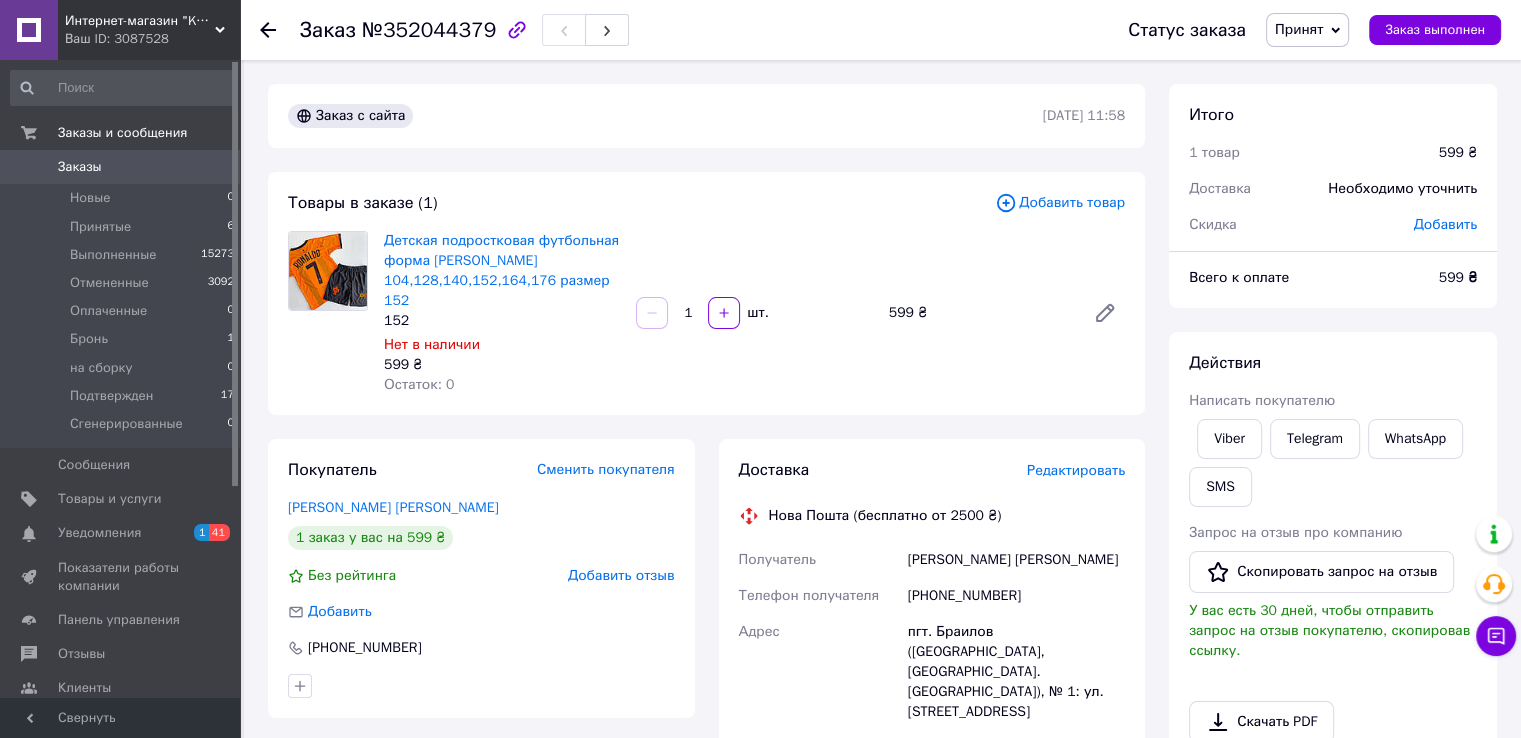 click on "Заказы" at bounding box center [80, 167] 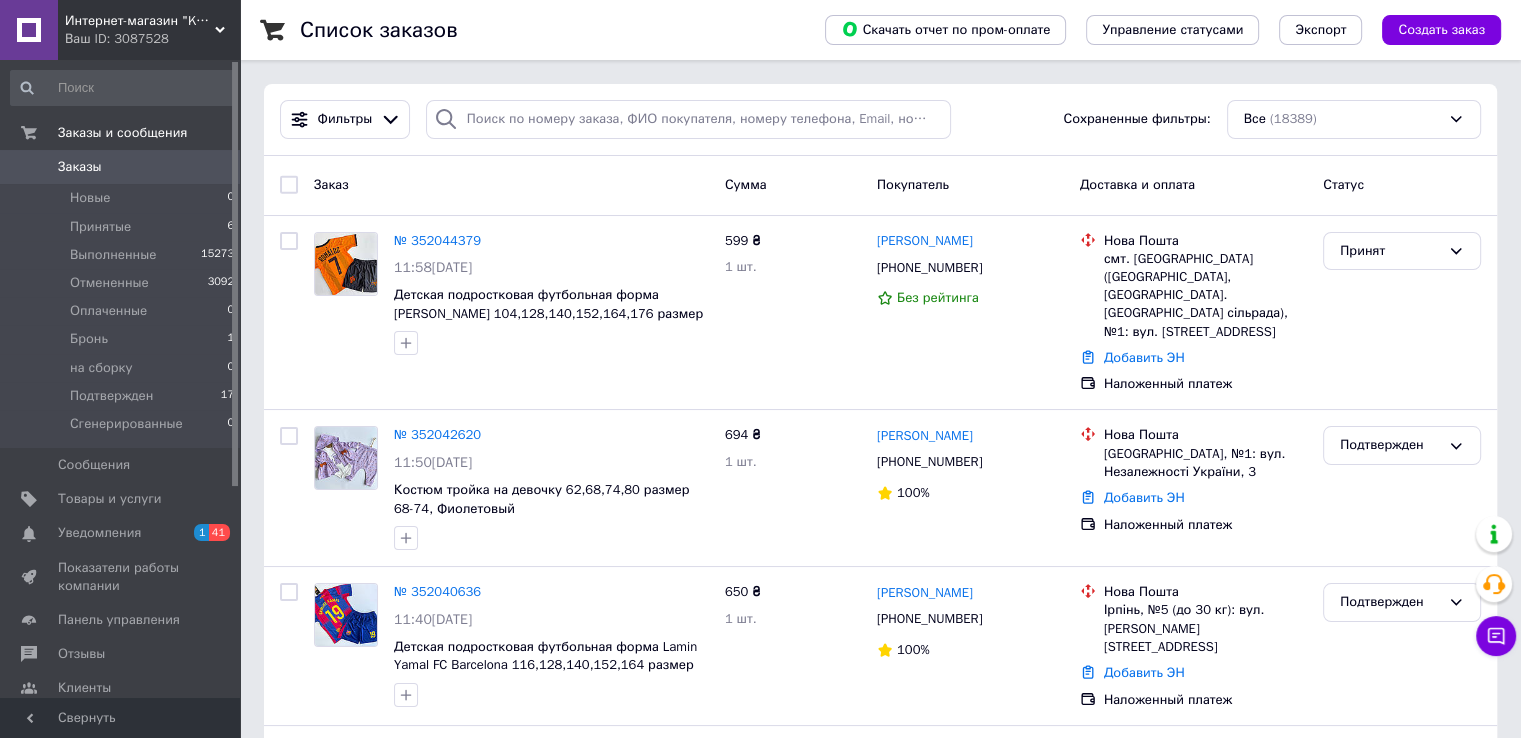 click on "Заказы" at bounding box center (80, 167) 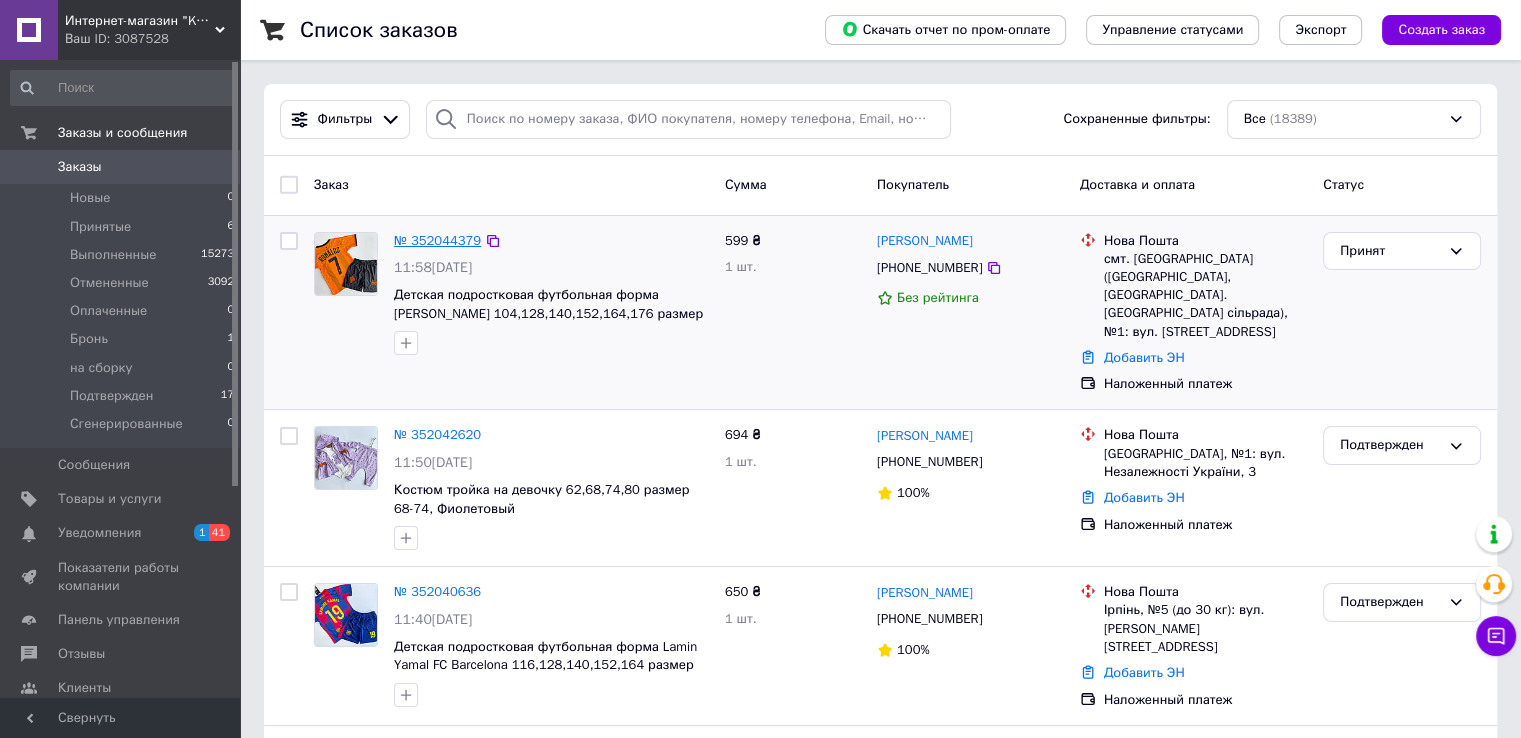 click on "№ 352044379" at bounding box center (437, 240) 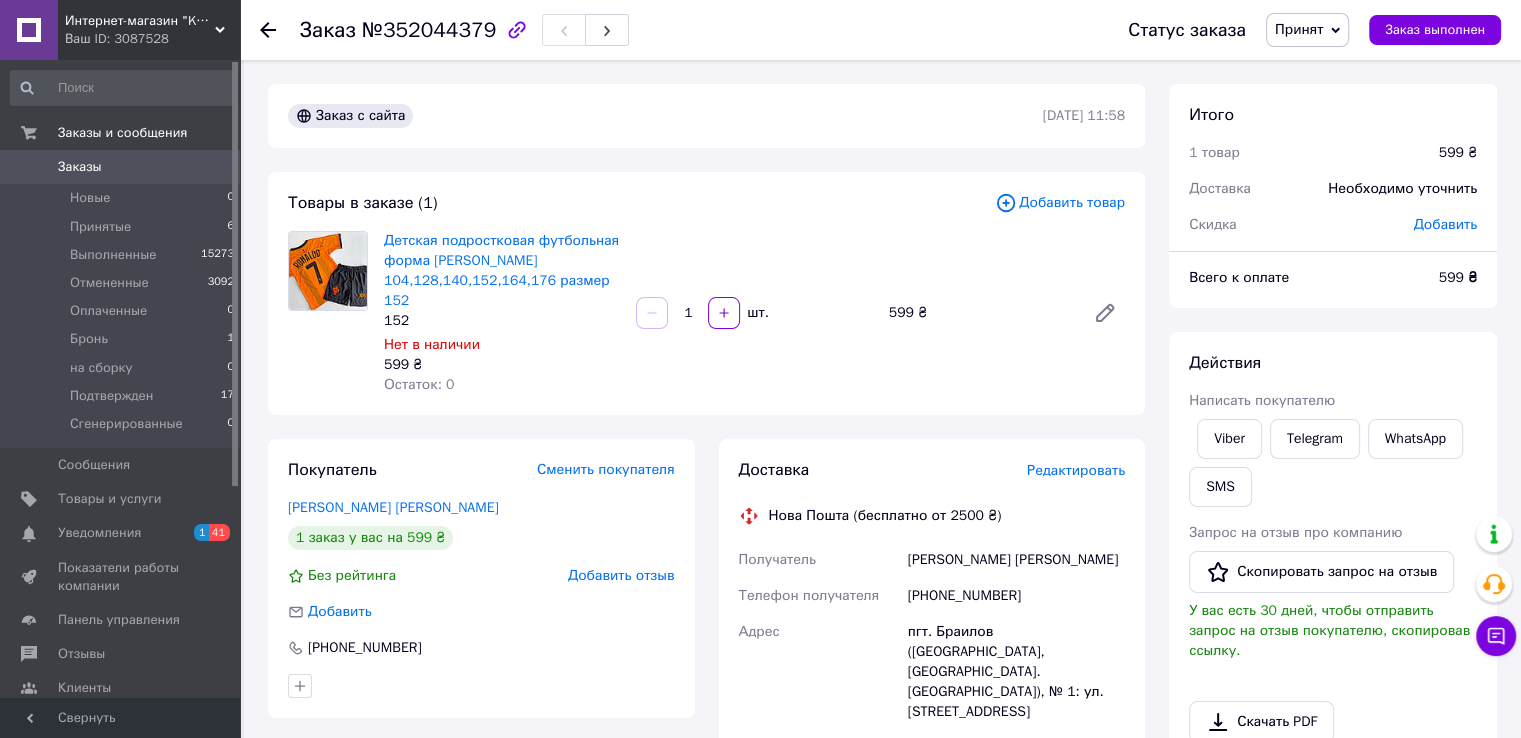 click on "Добавить товар" at bounding box center (1060, 203) 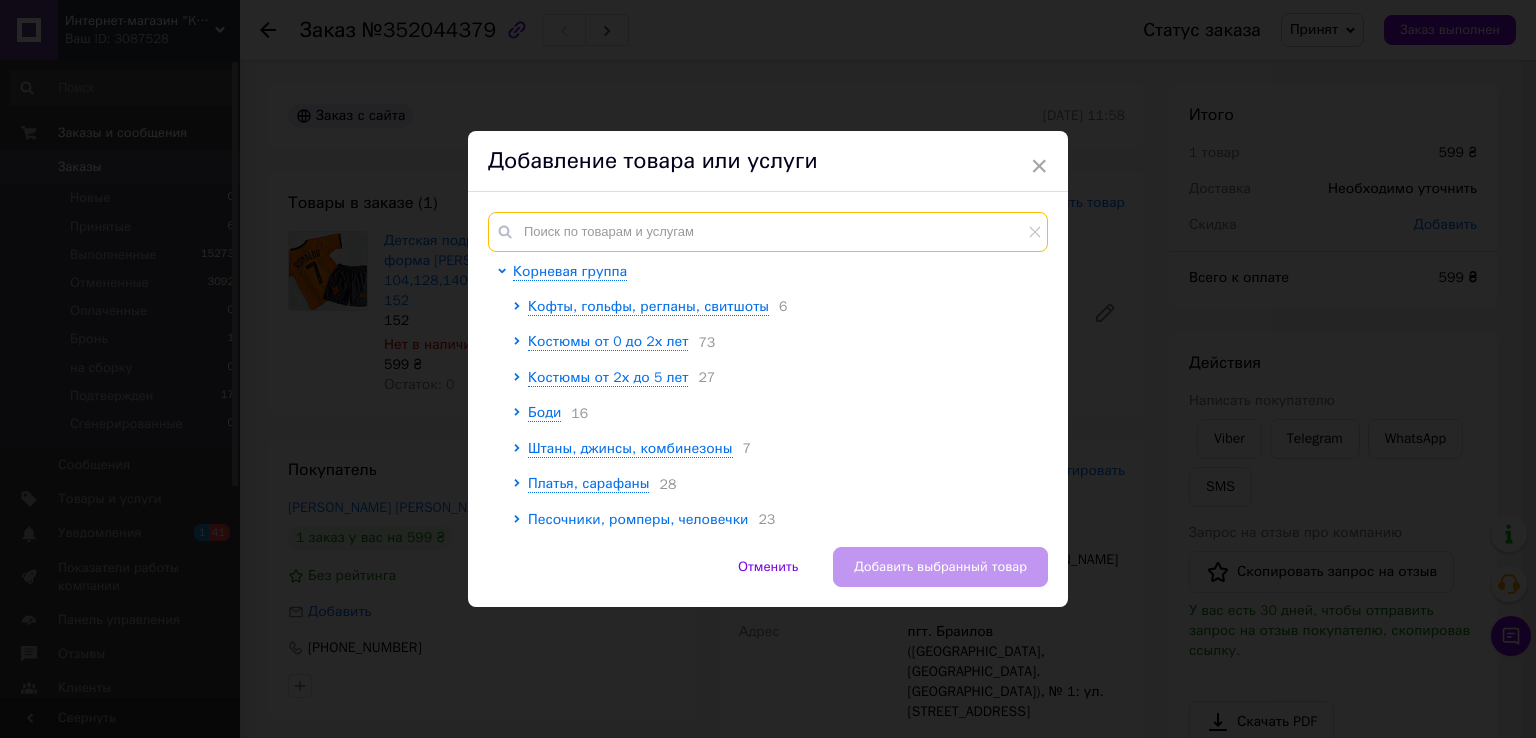 click at bounding box center (768, 232) 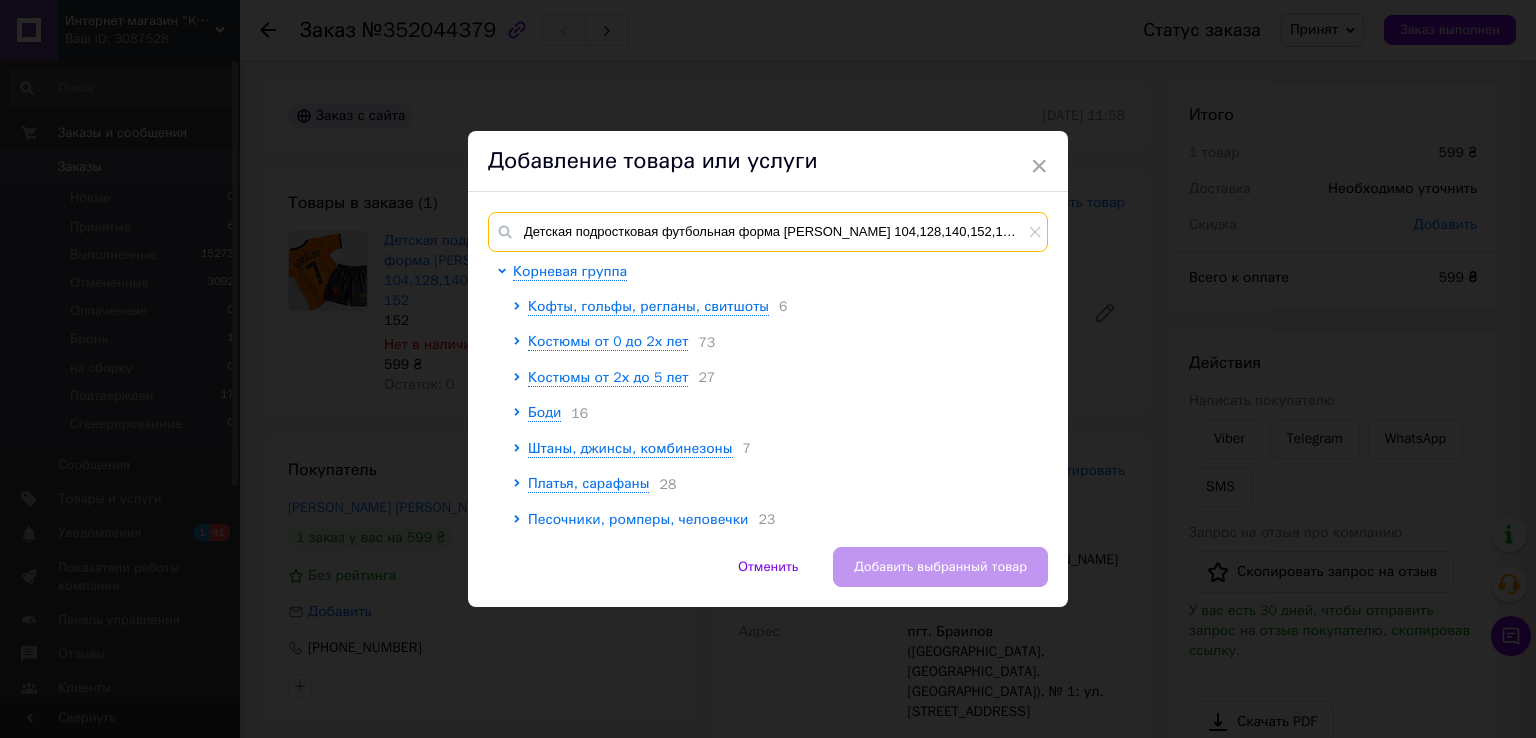 scroll, scrollTop: 0, scrollLeft: 34, axis: horizontal 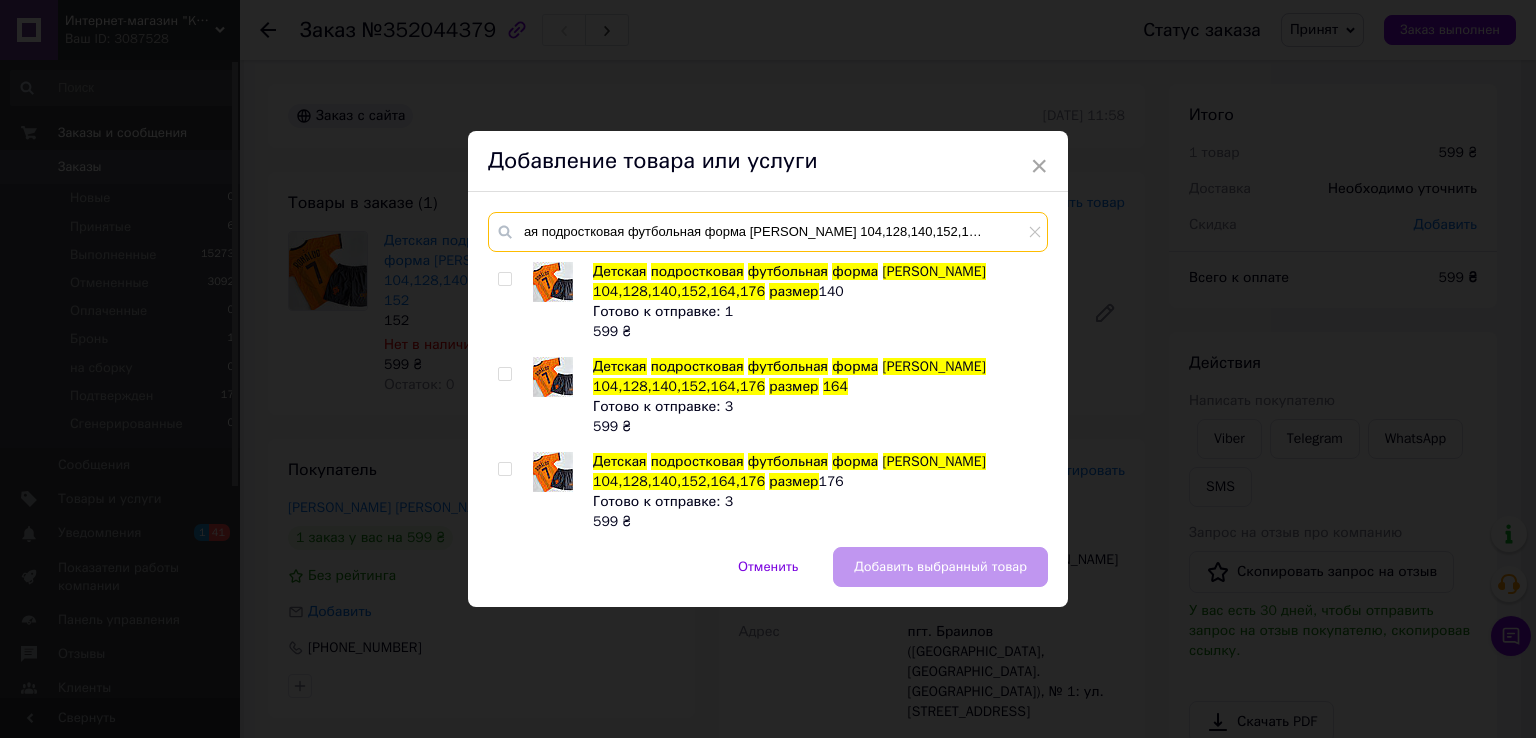 type on "Детская подростковая футбольная форма [PERSON_NAME] 104,128,140,152,164,176 размер 164" 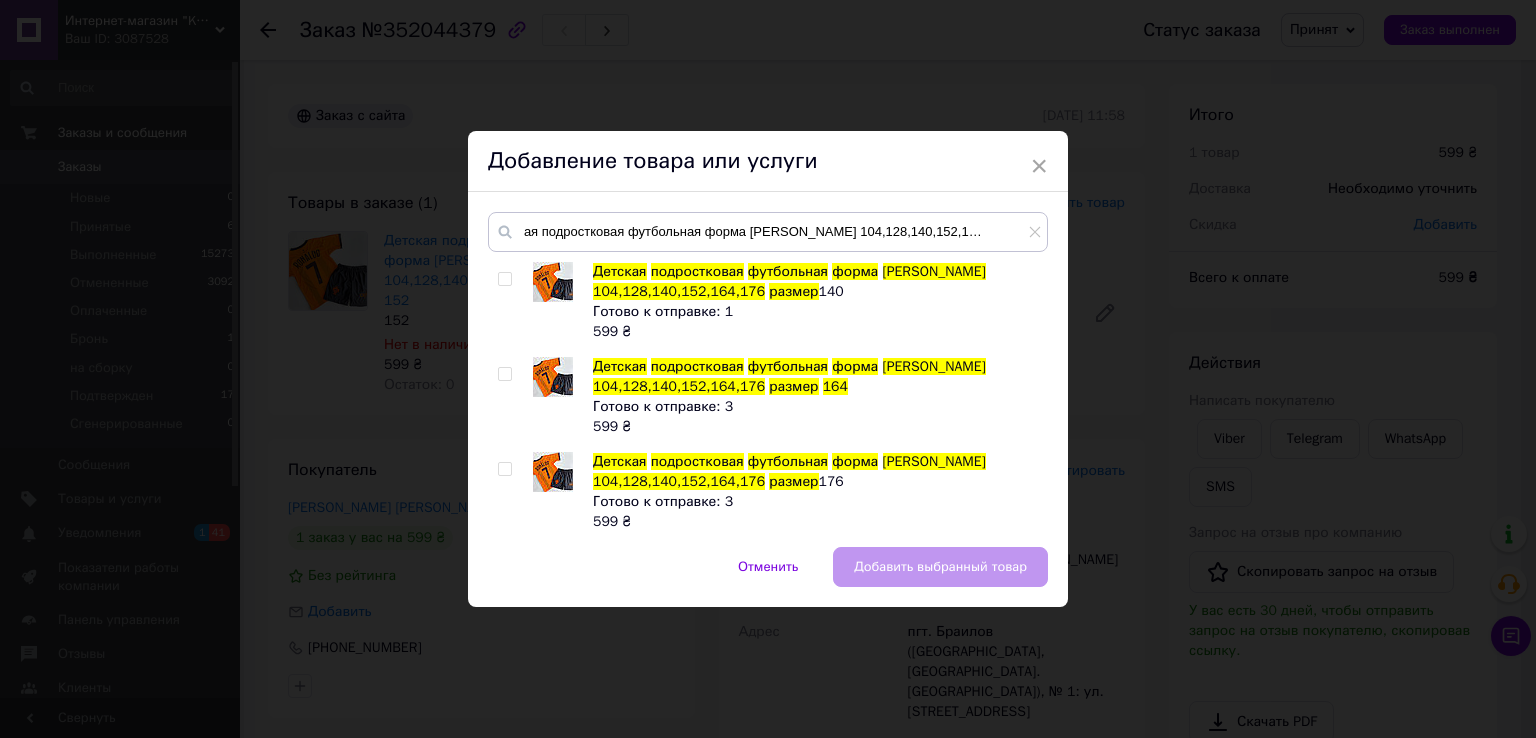 scroll, scrollTop: 0, scrollLeft: 0, axis: both 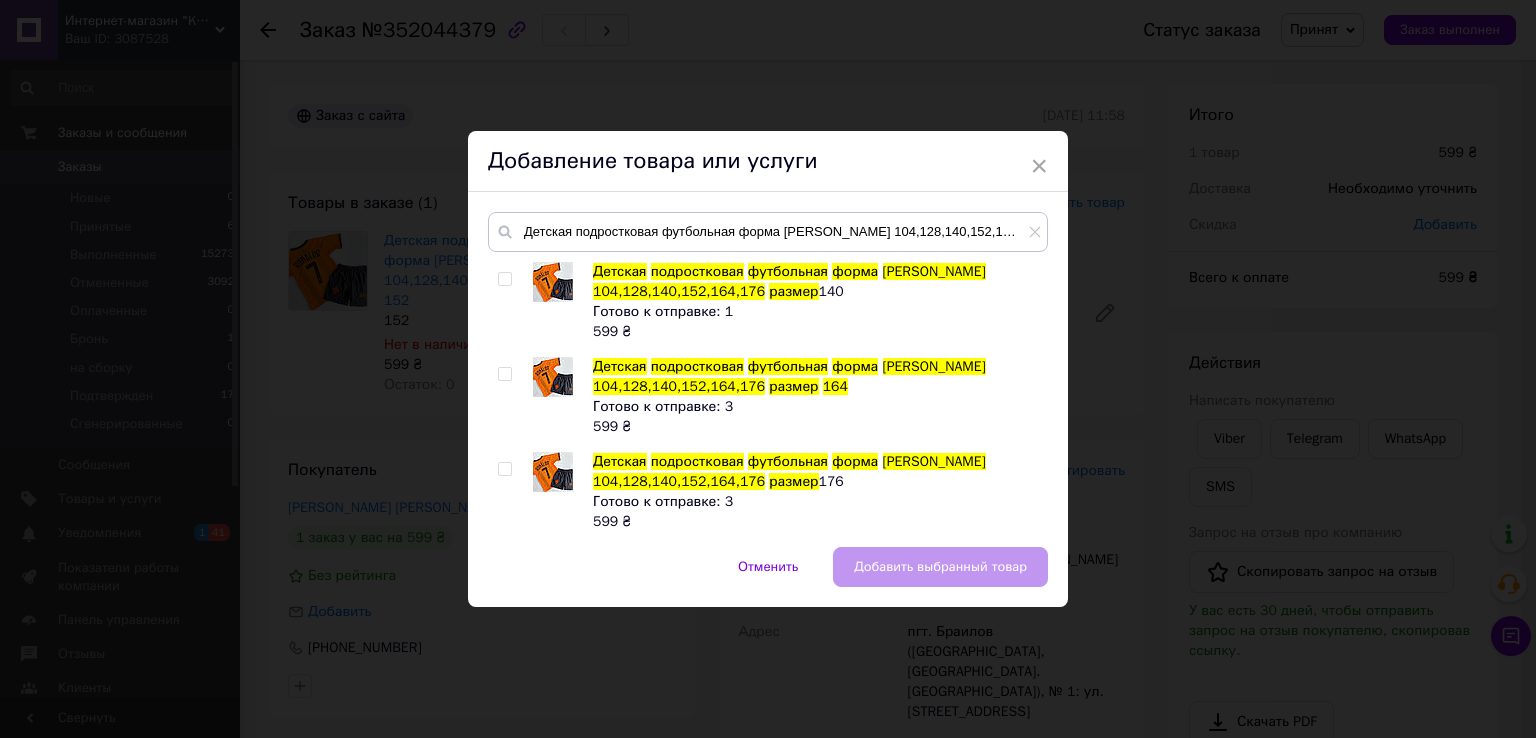 click at bounding box center [504, 374] 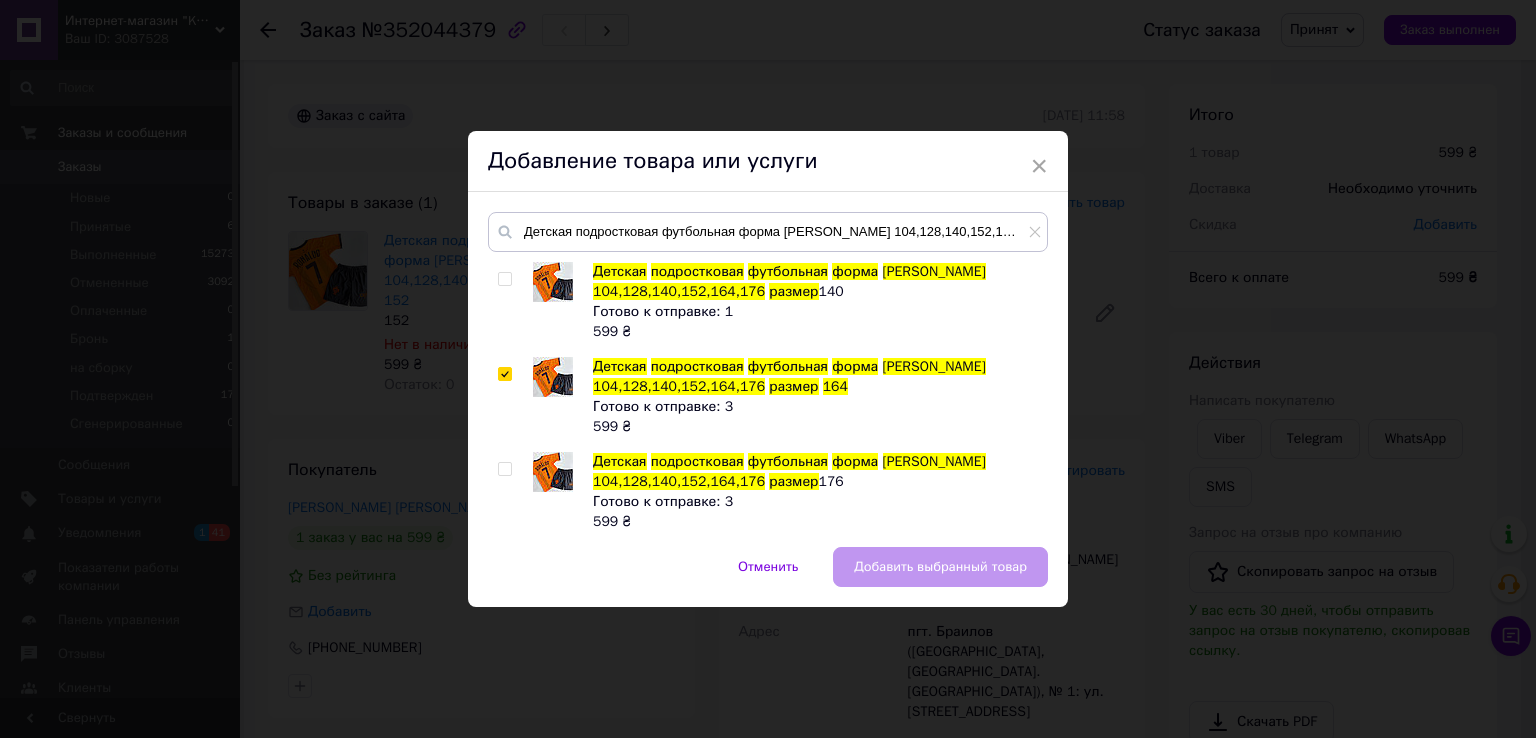 checkbox on "true" 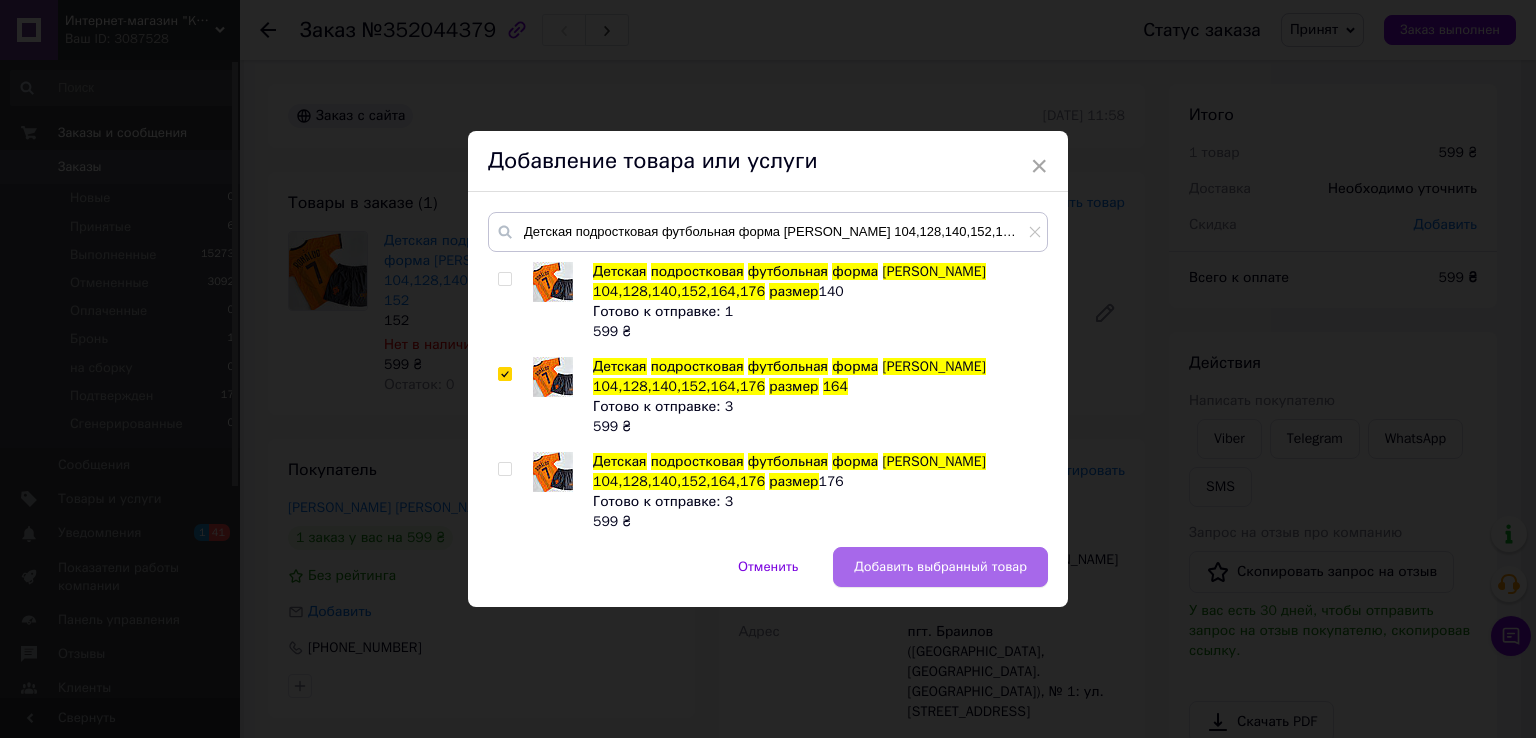 click on "Добавить выбранный товар" at bounding box center (940, 567) 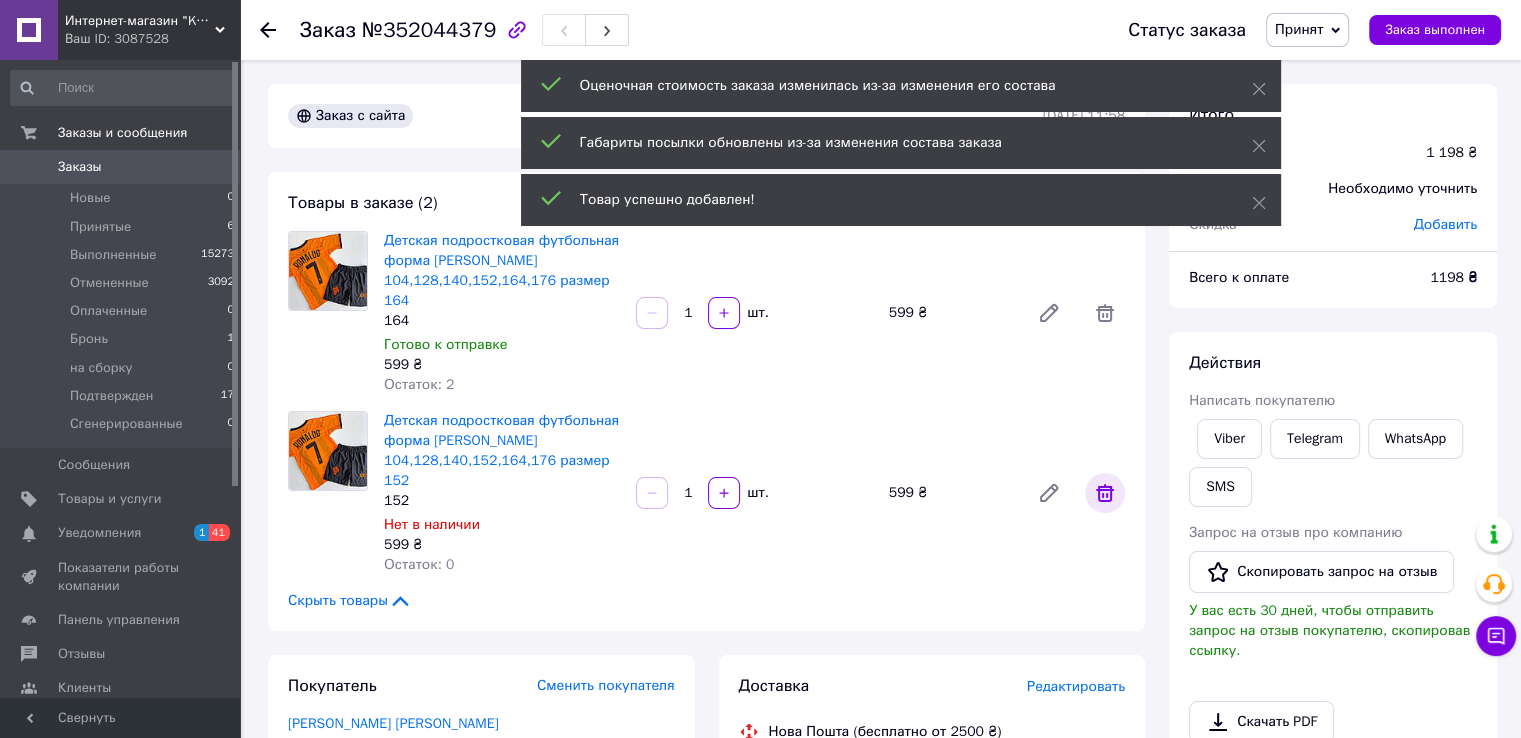 click 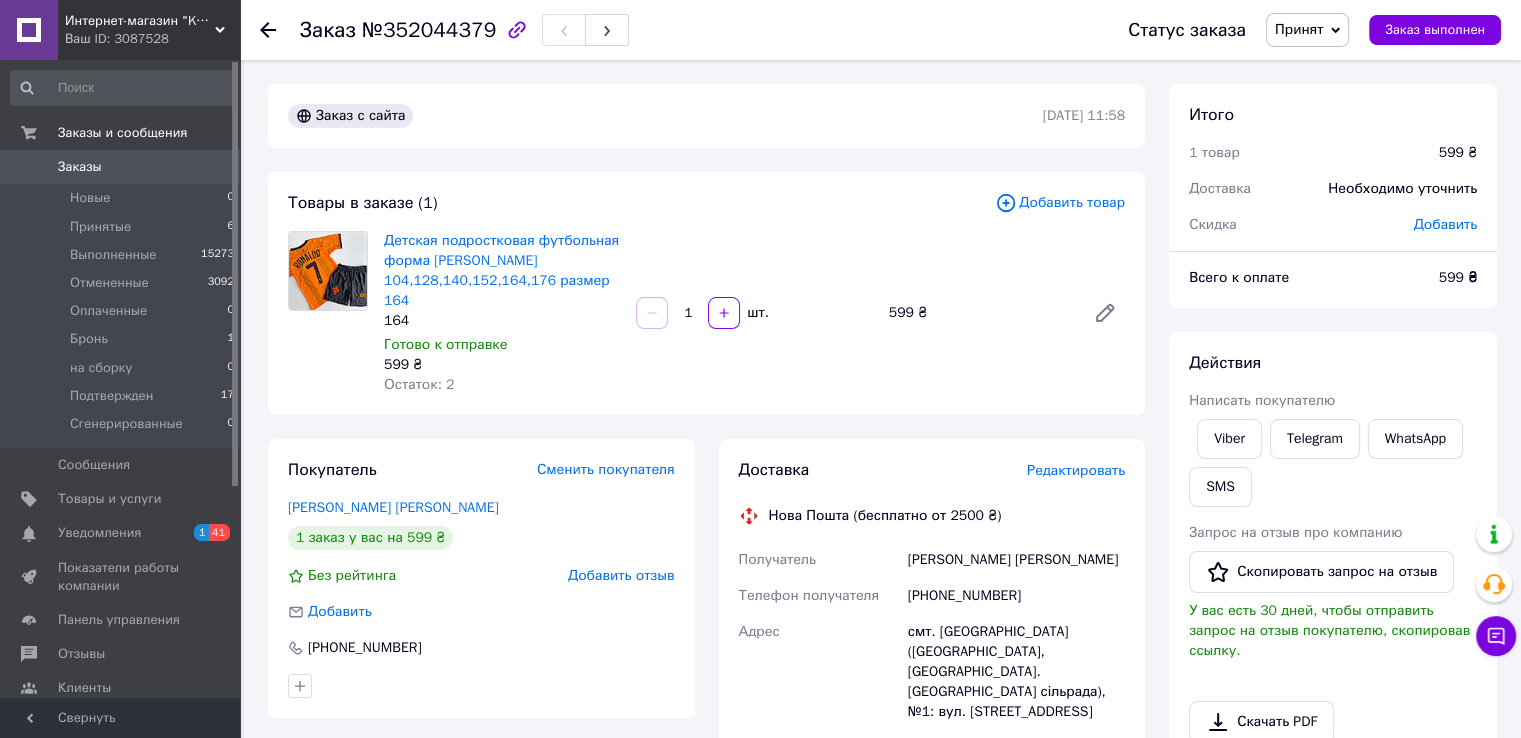 click on "Заказы" at bounding box center (121, 167) 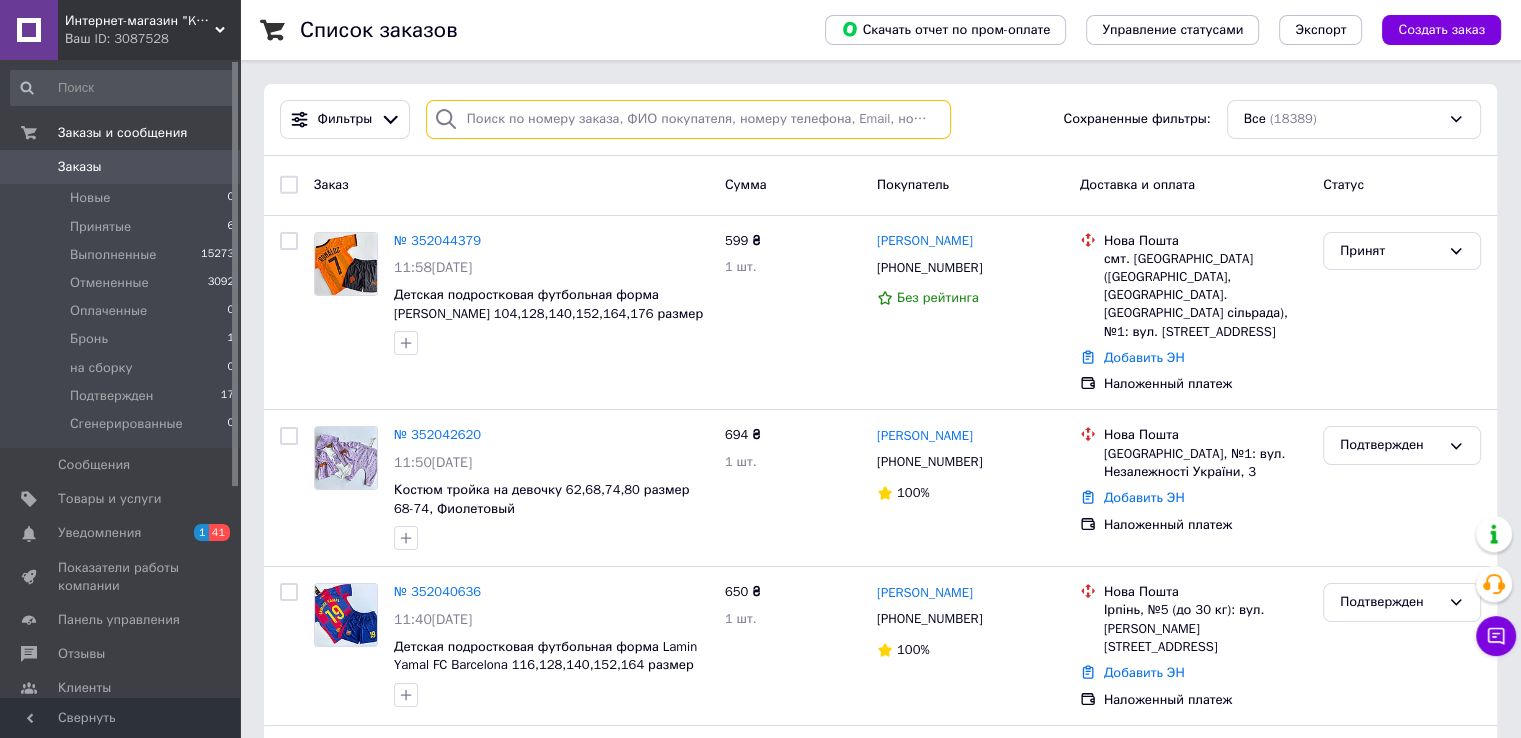click at bounding box center [688, 119] 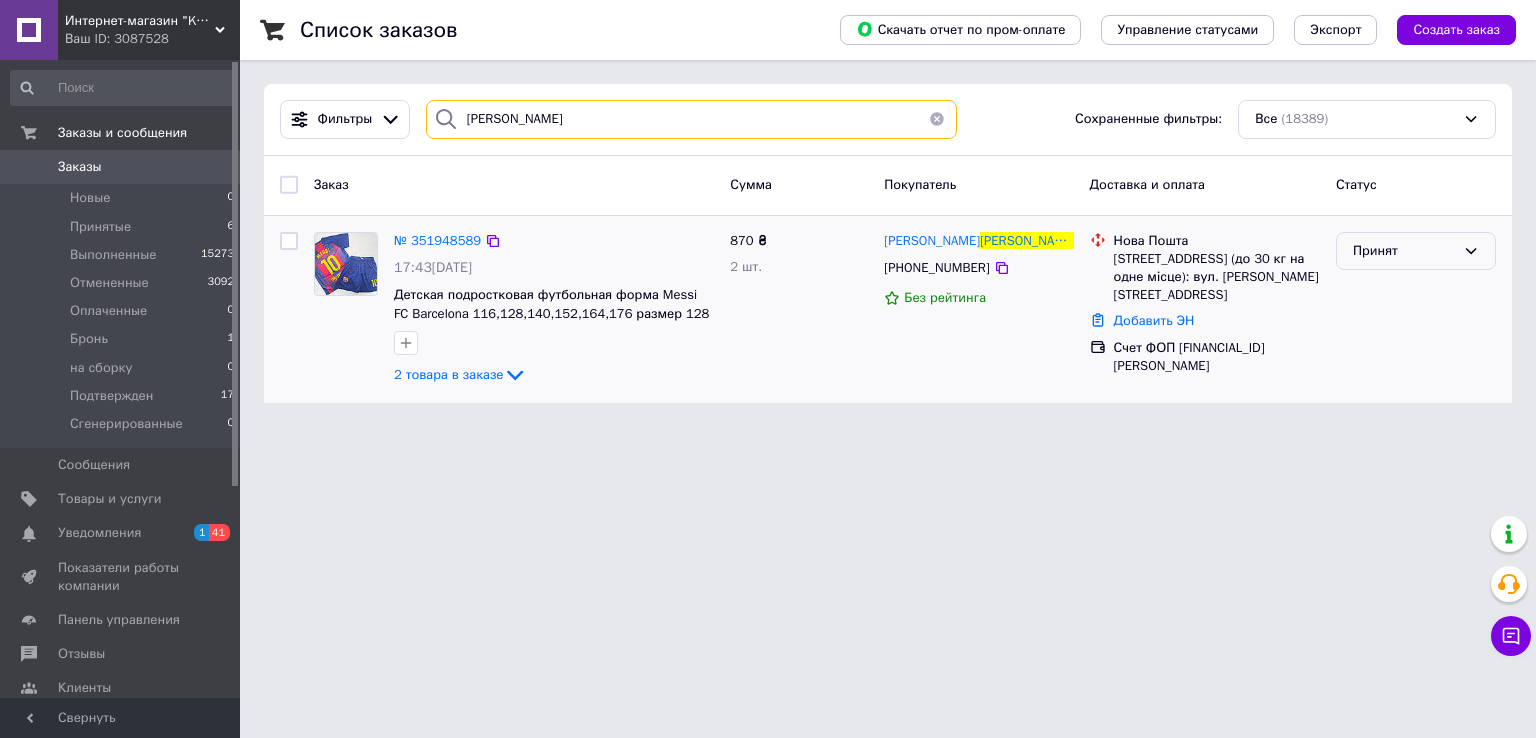 type on "гибало" 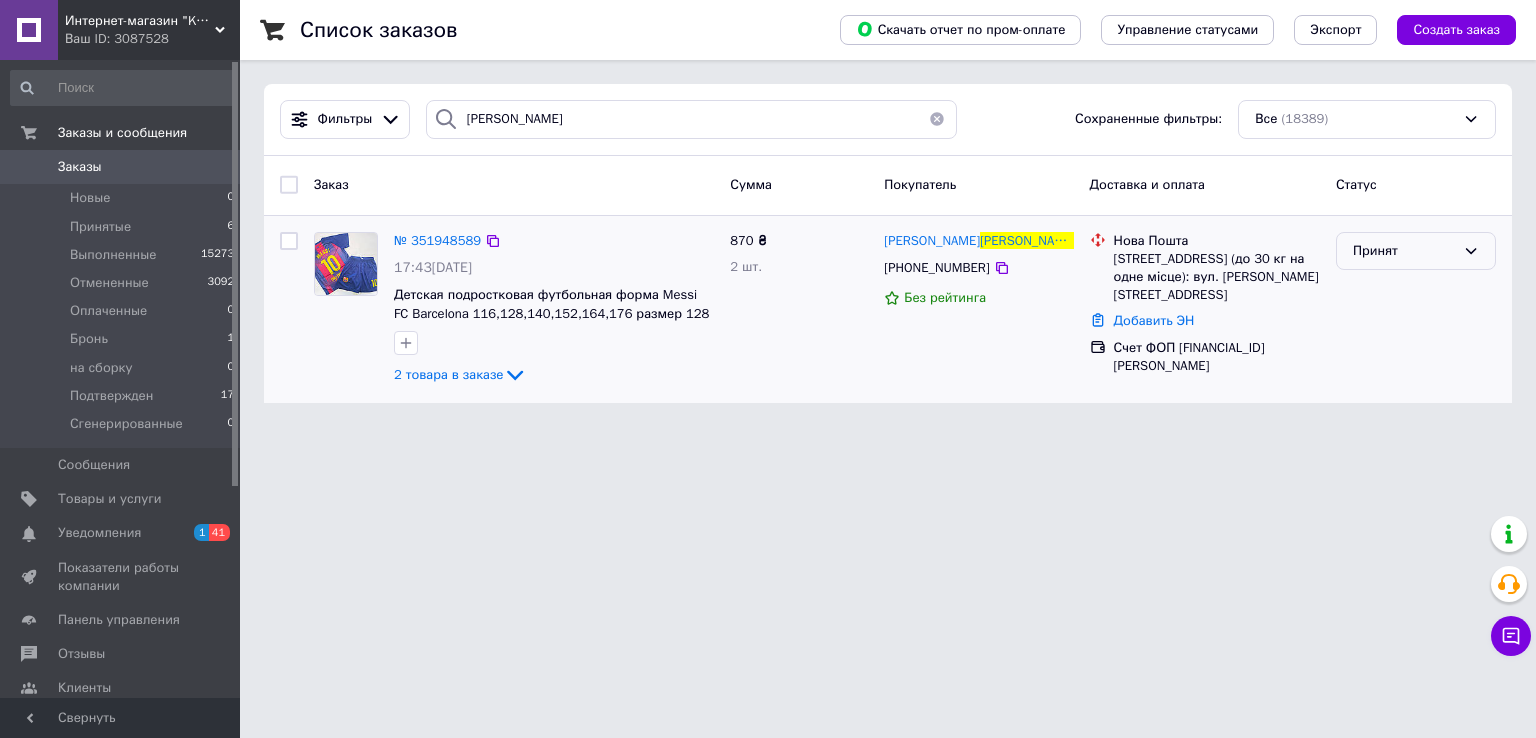click on "Принят" at bounding box center (1404, 251) 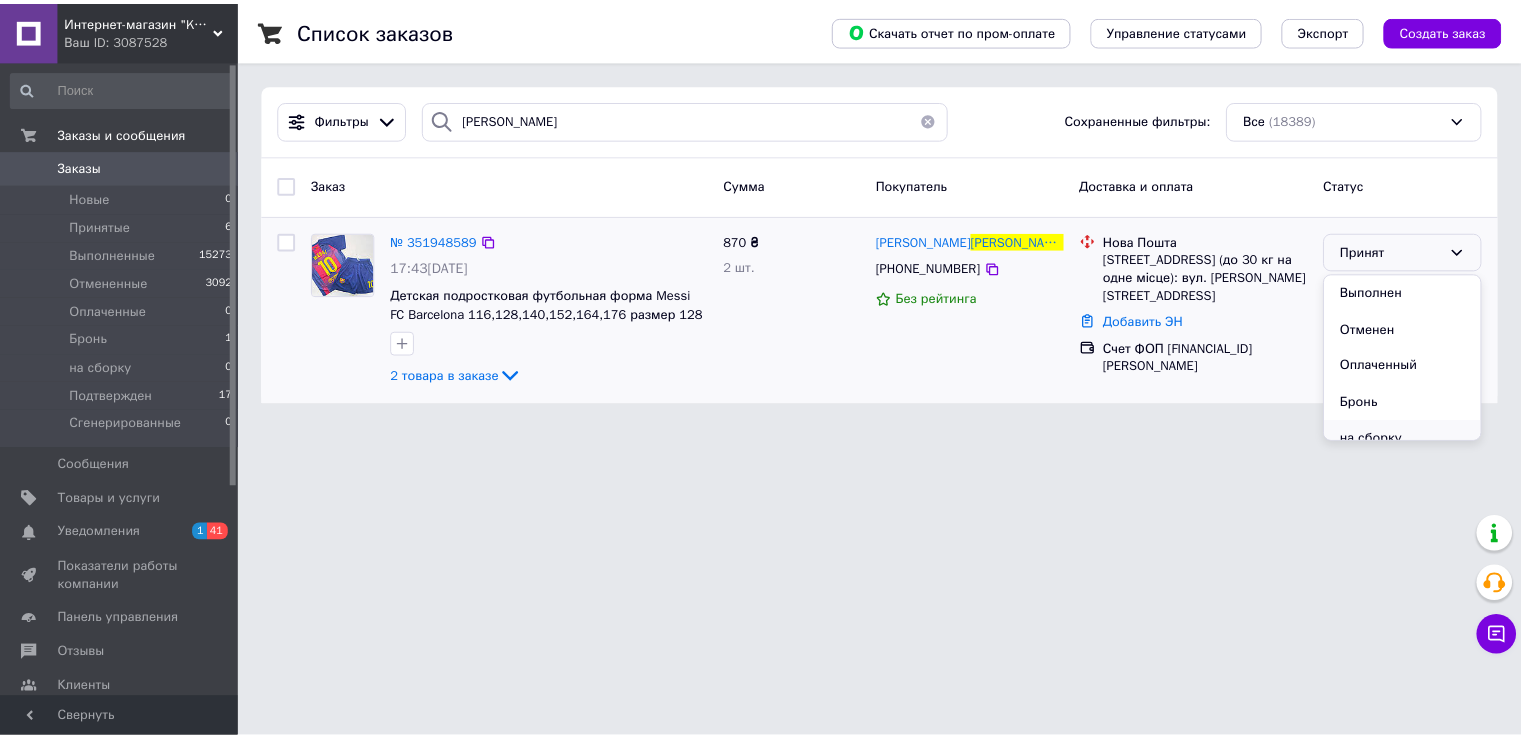 scroll, scrollTop: 89, scrollLeft: 0, axis: vertical 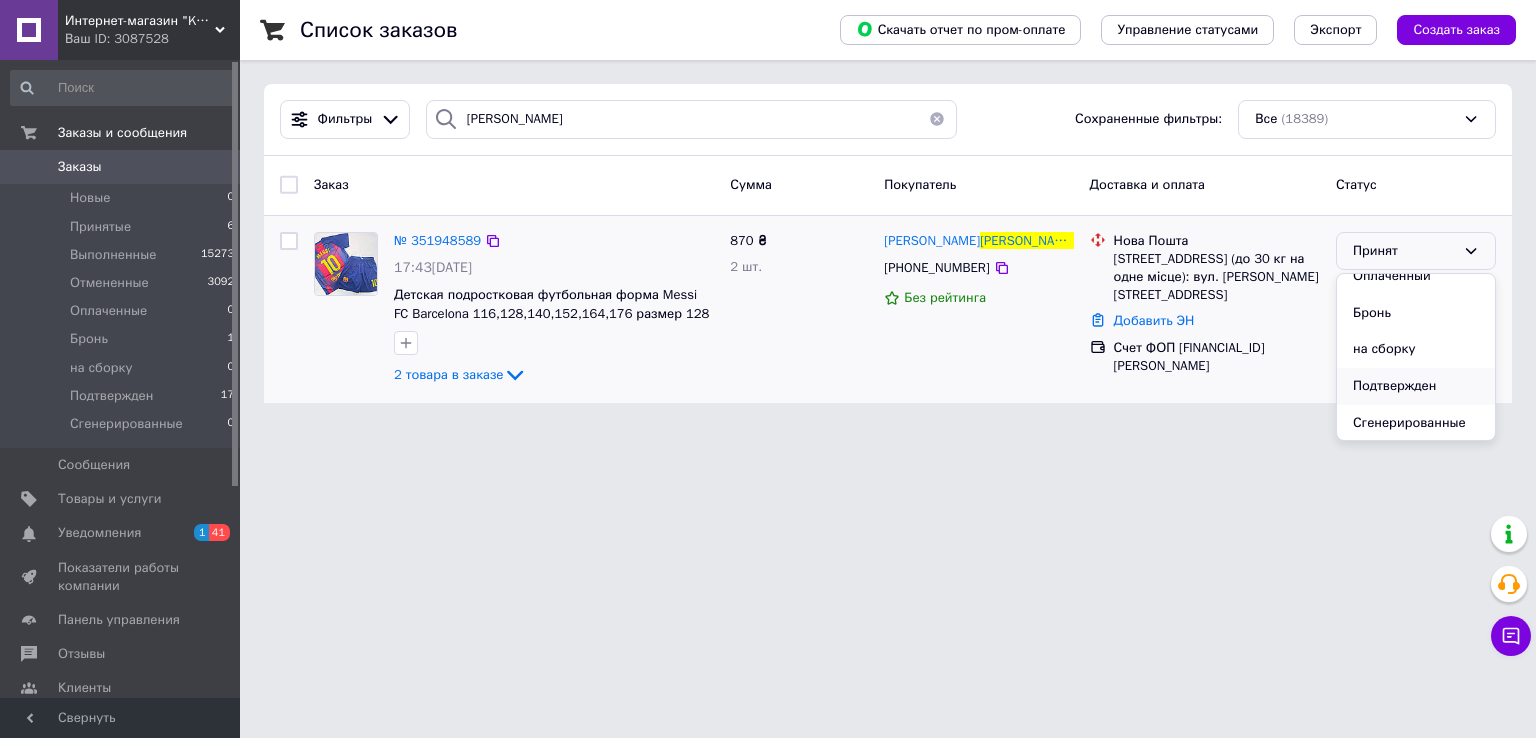 click on "Подтвержден" at bounding box center [1416, 386] 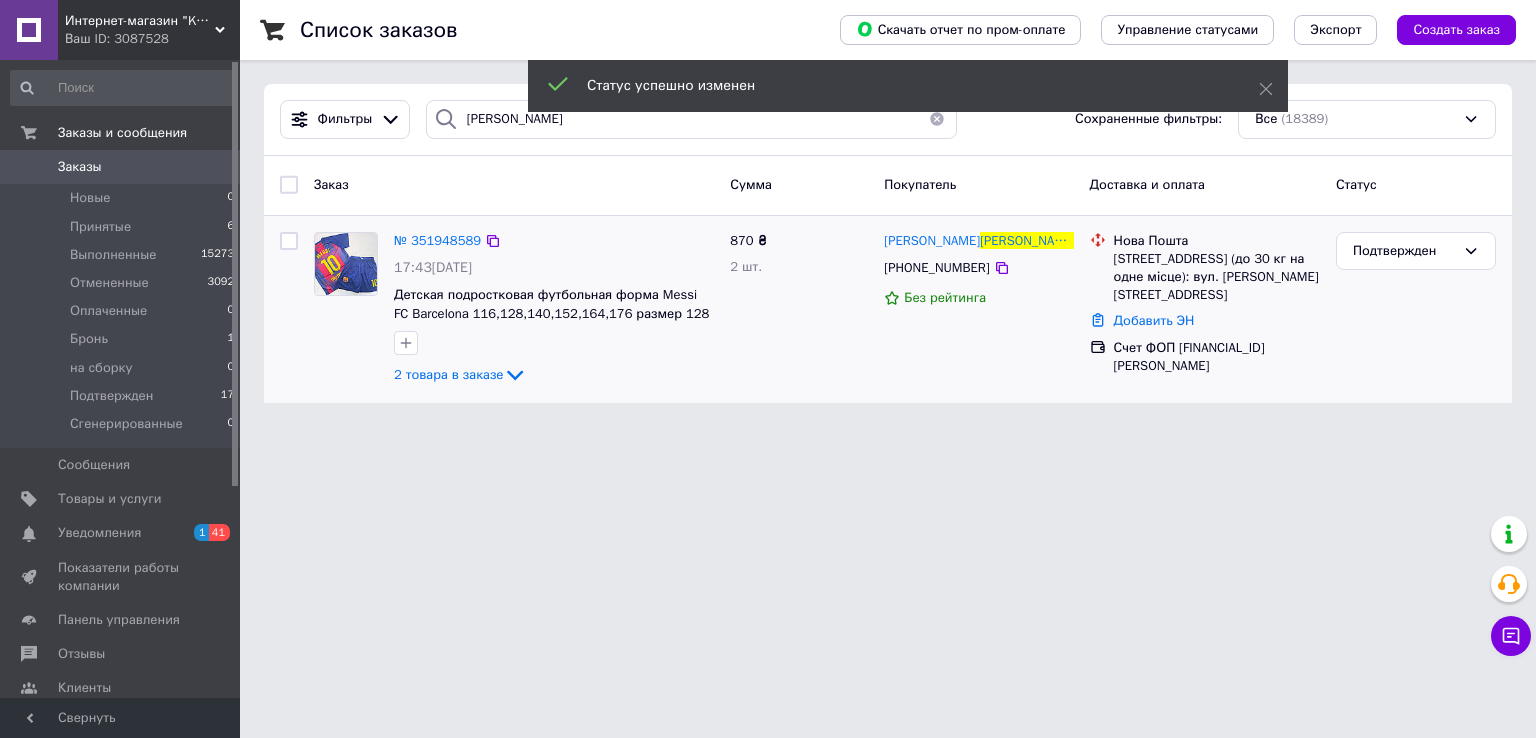 click on "Заказы" at bounding box center [80, 167] 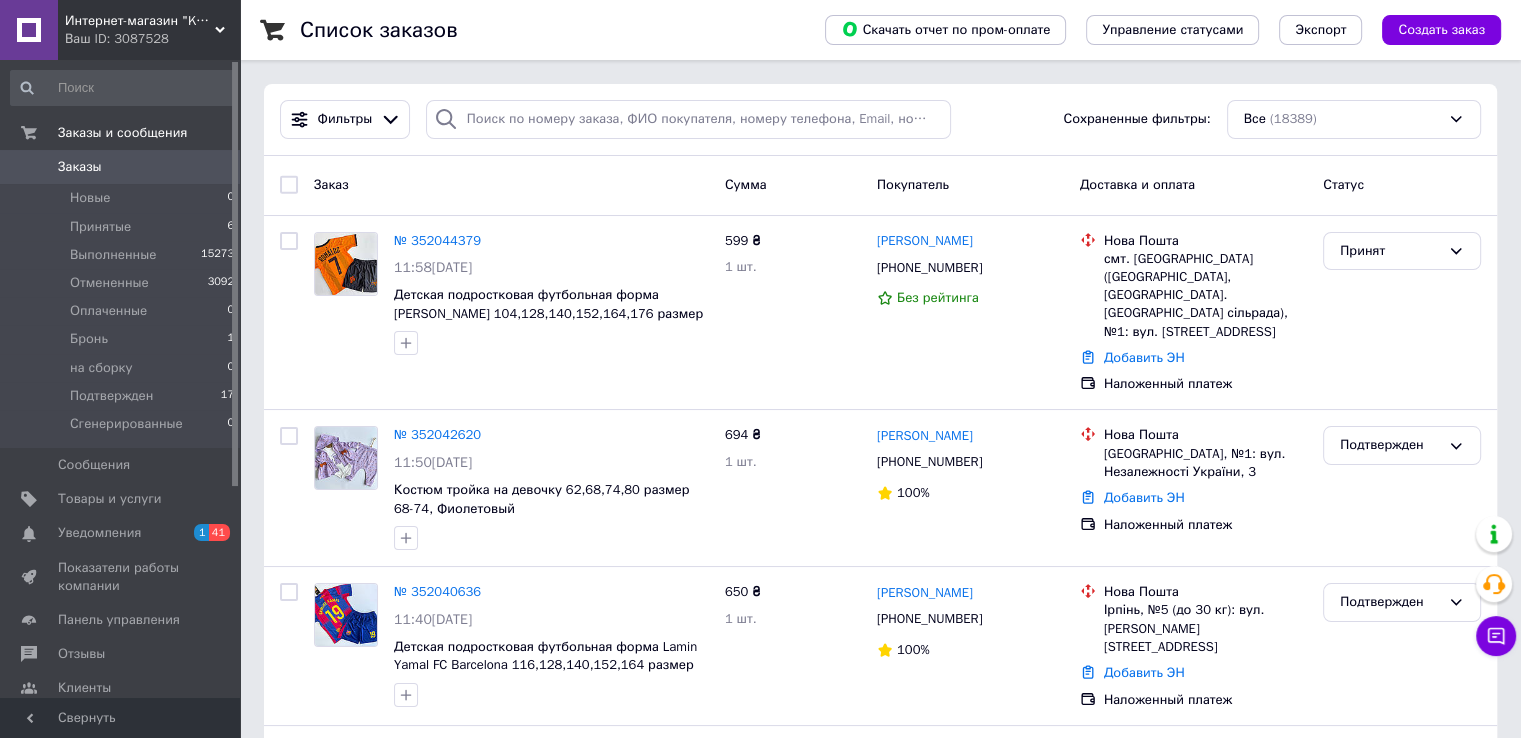 click on "Заказы" at bounding box center (80, 167) 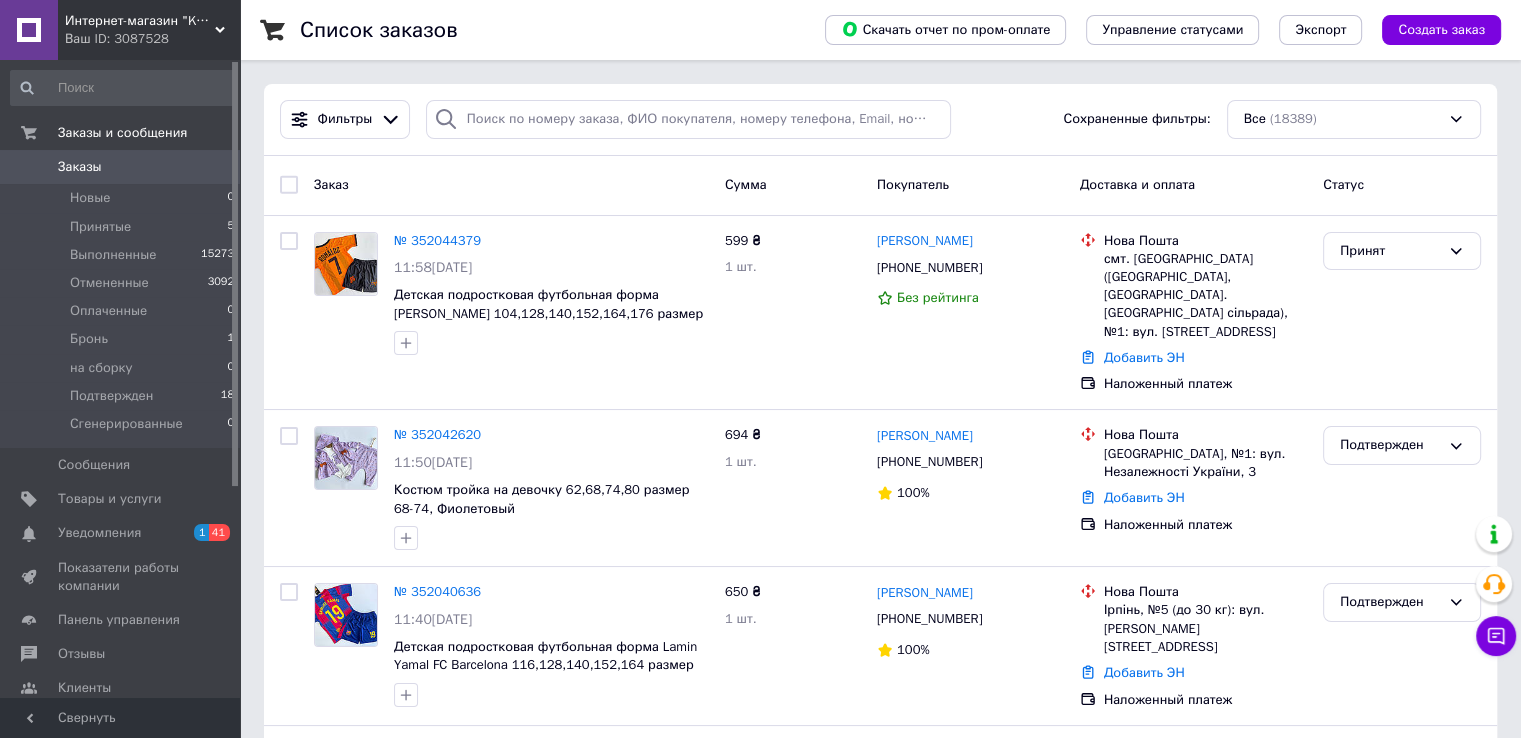 click on "Заказы" at bounding box center [121, 167] 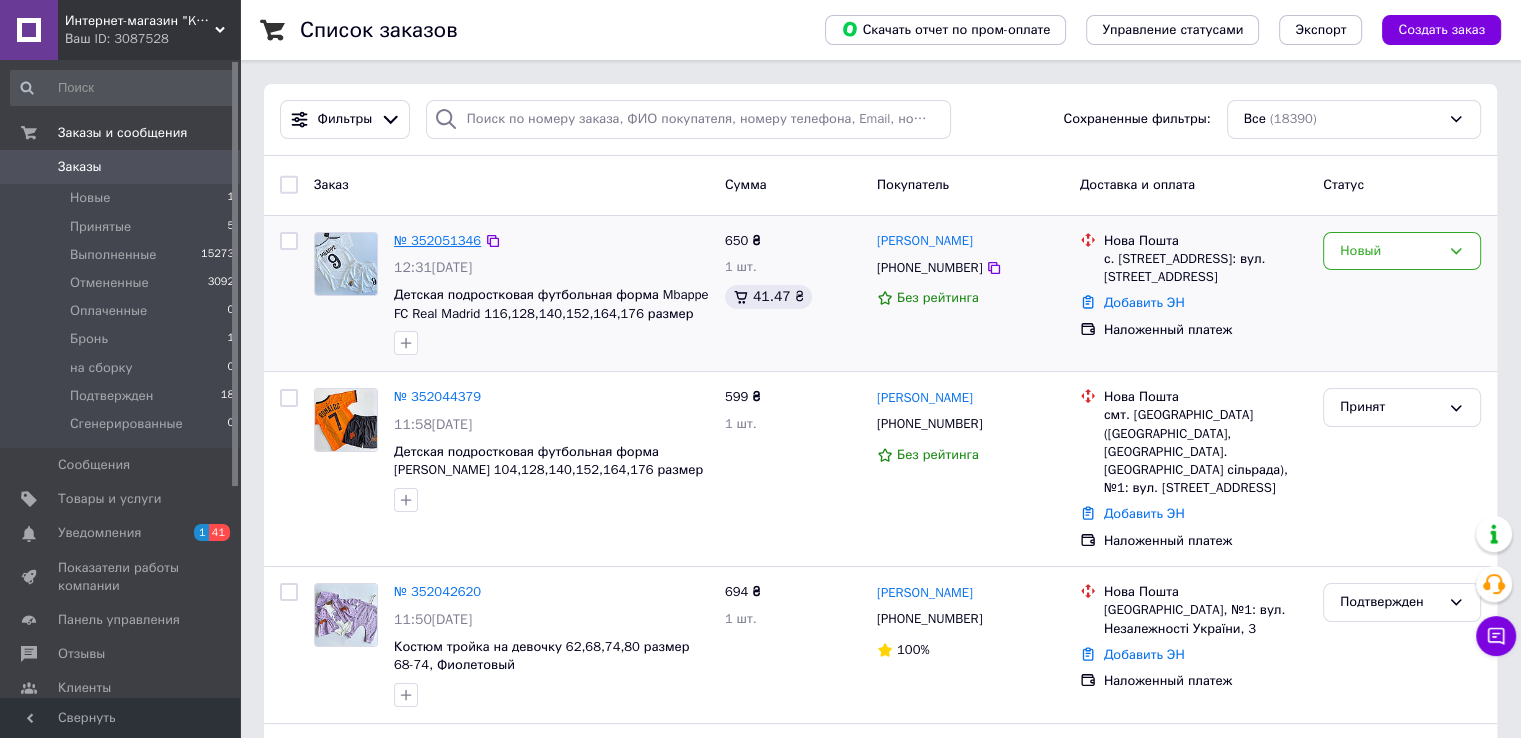 click on "№ 352051346" at bounding box center (437, 240) 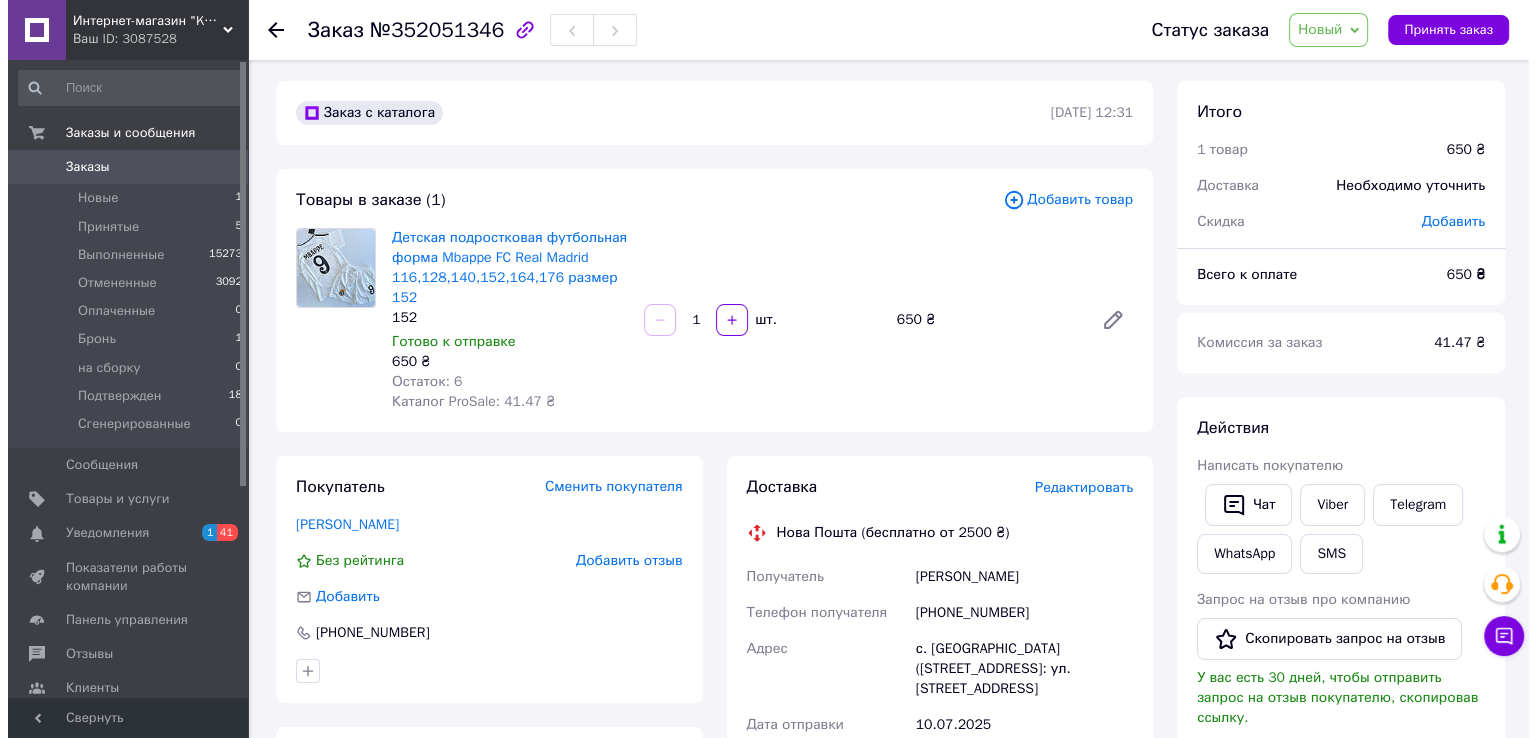 scroll, scrollTop: 0, scrollLeft: 0, axis: both 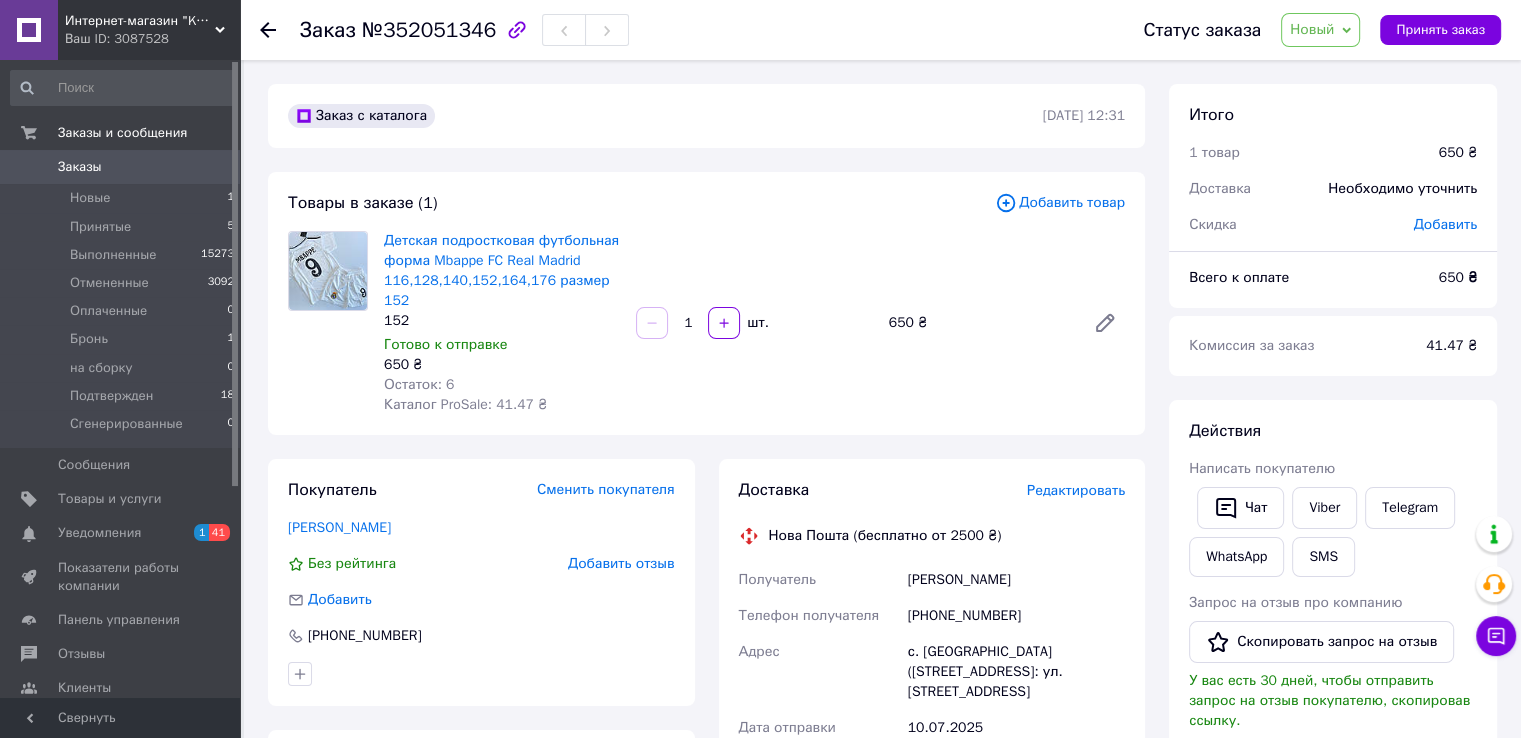 click on "Новый" at bounding box center (1312, 29) 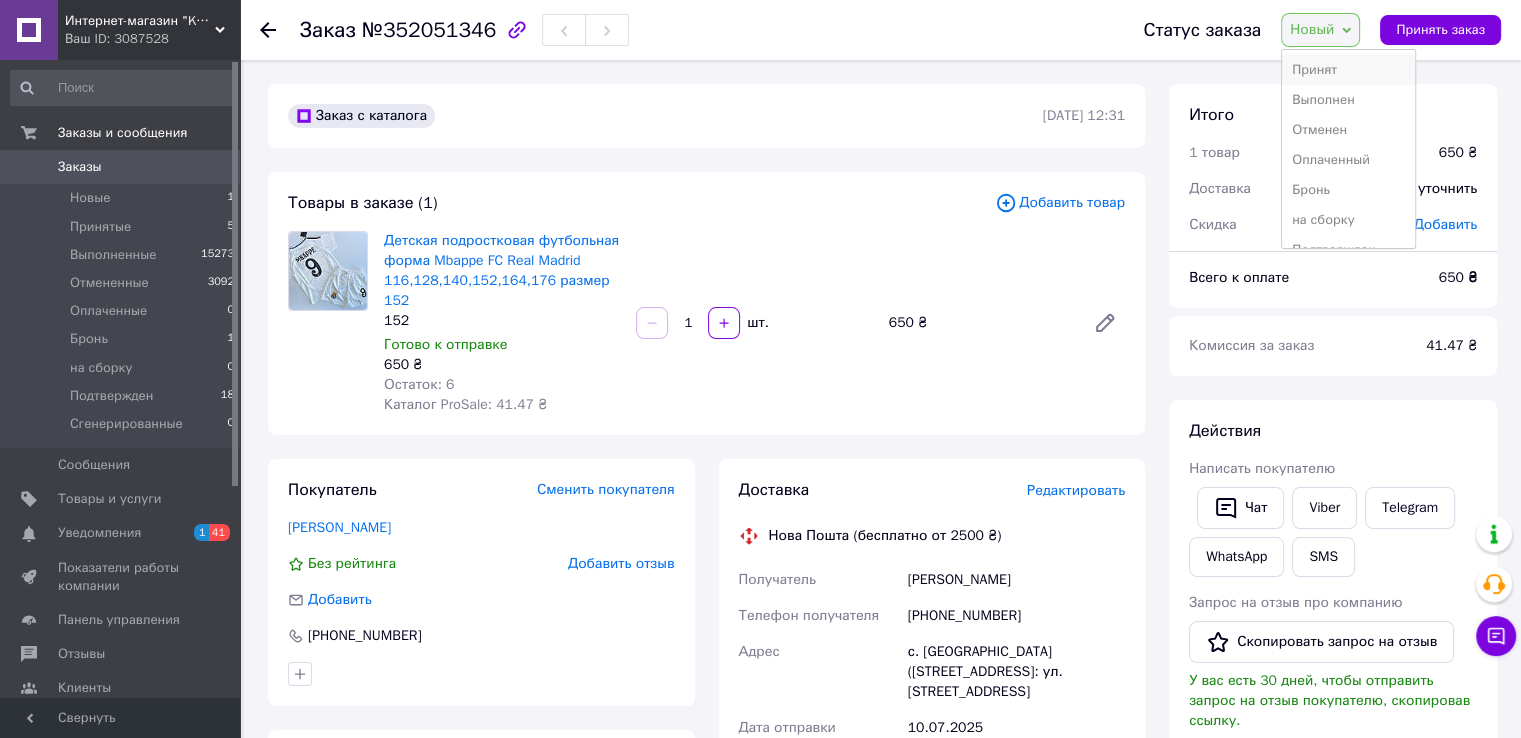 click on "Принят" at bounding box center [1348, 70] 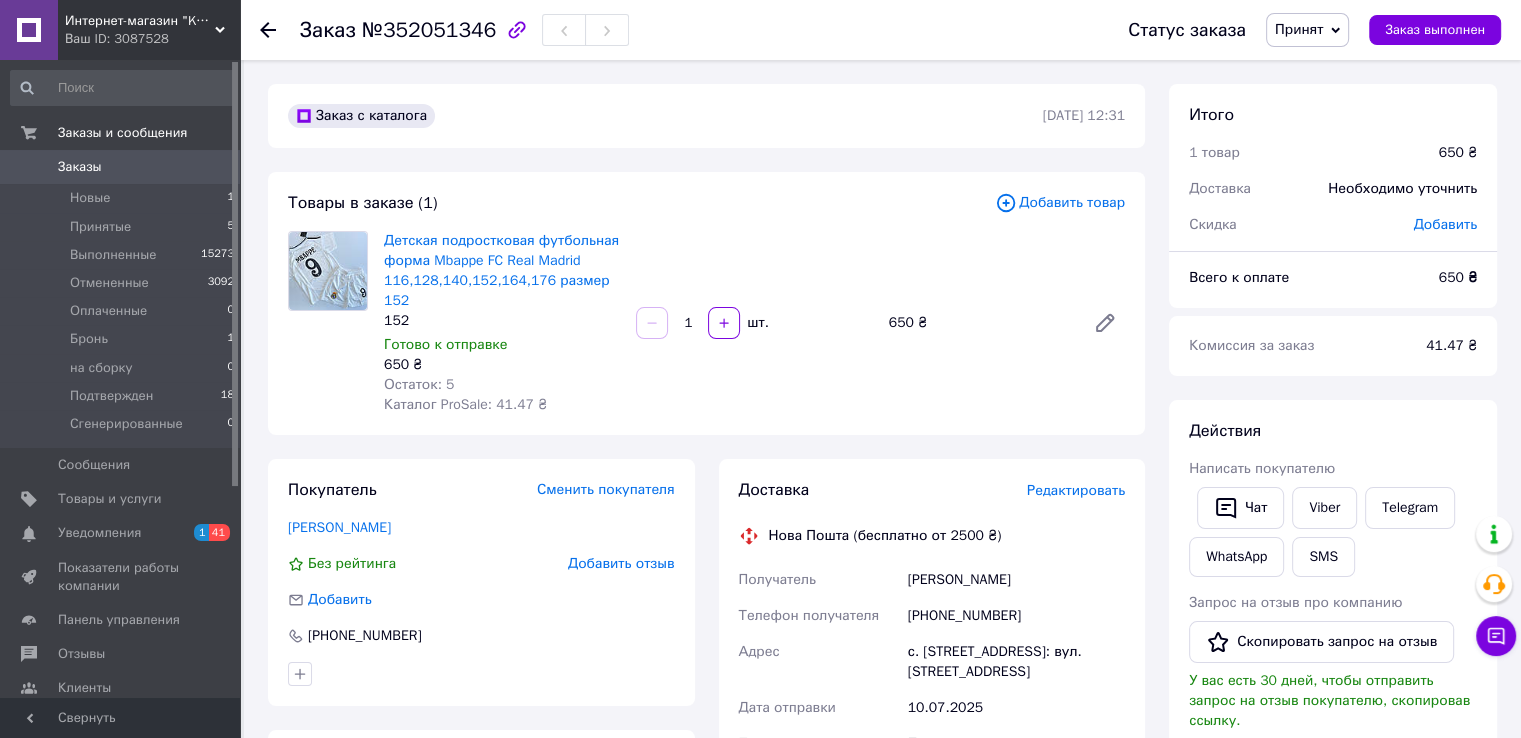click on "Заказы 0" at bounding box center [123, 167] 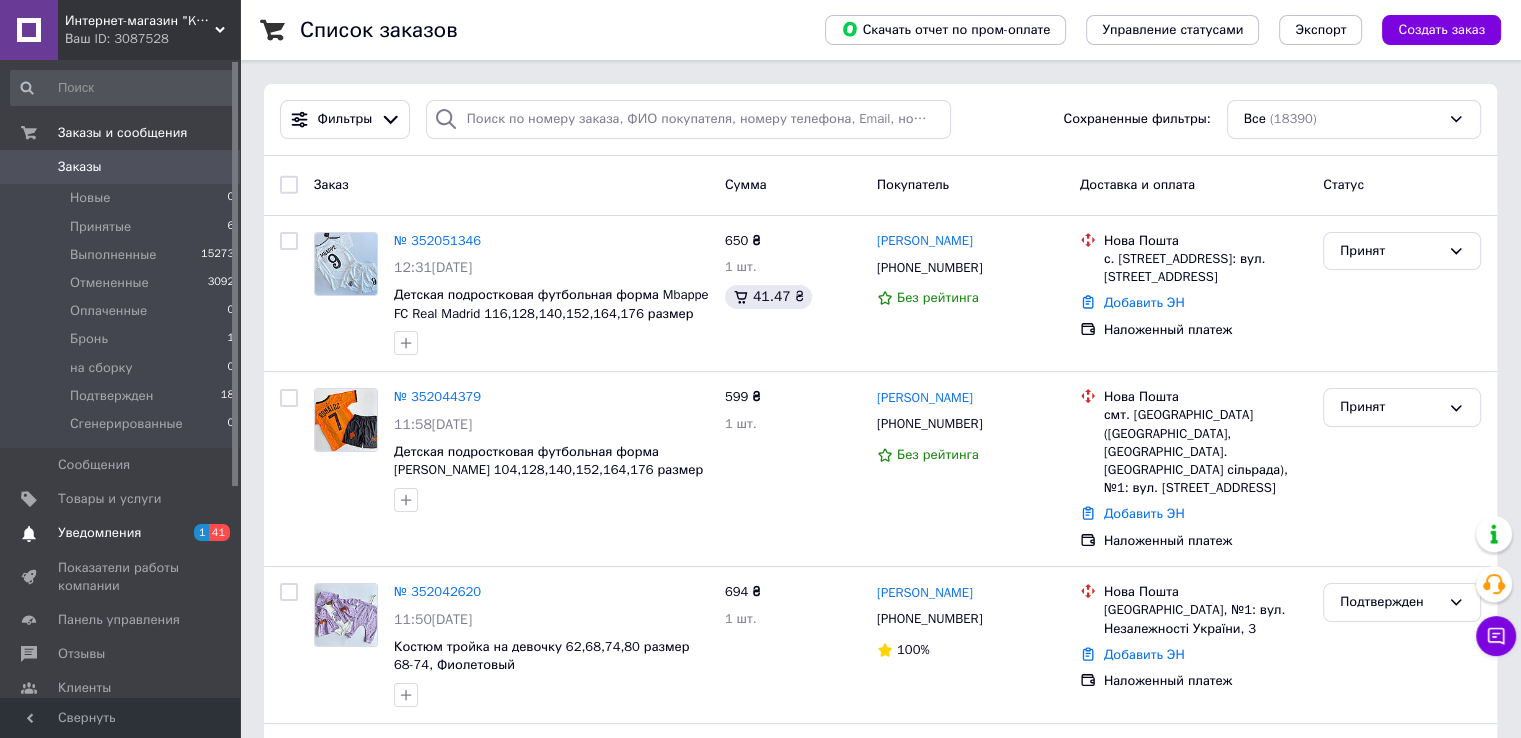 click on "Уведомления" at bounding box center (99, 533) 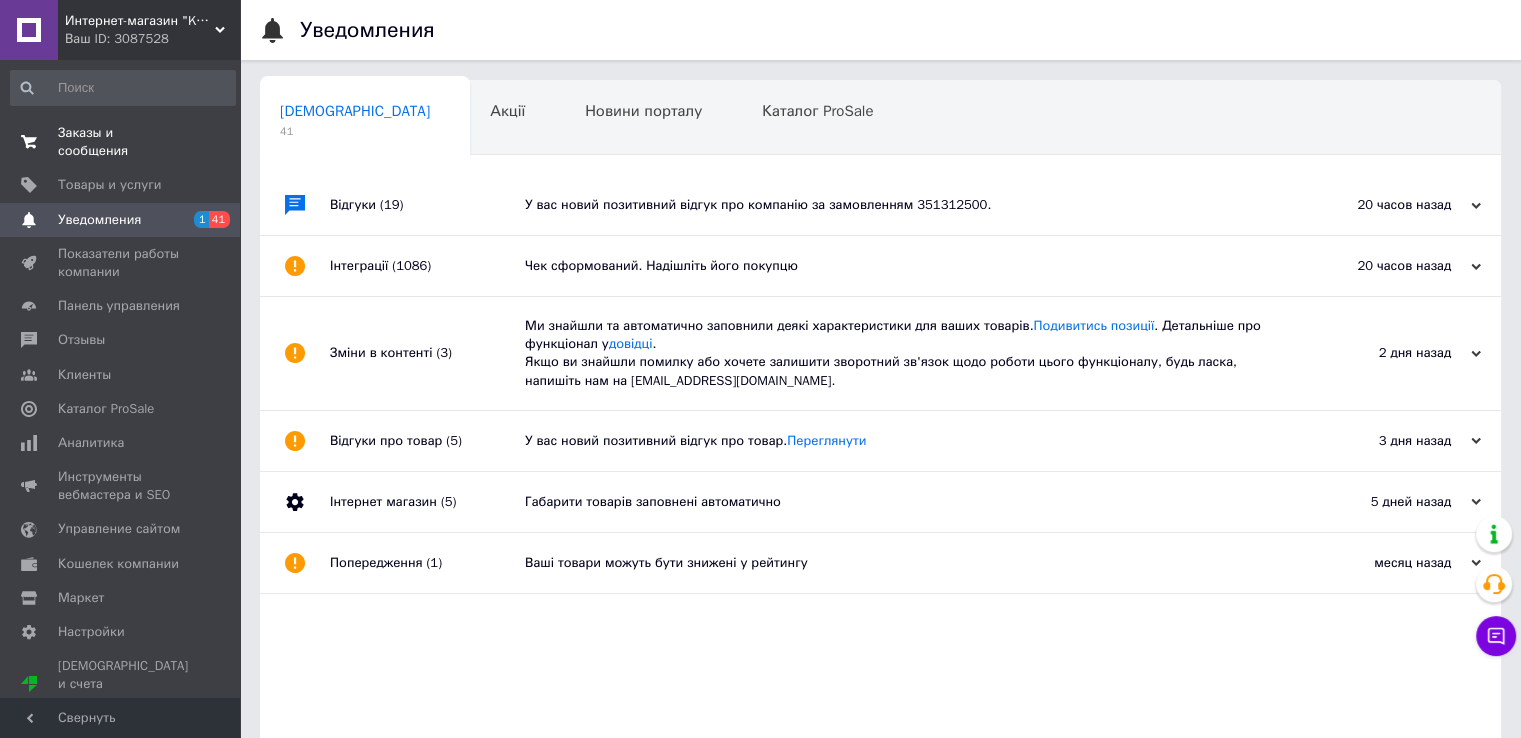 click on "Заказы и сообщения" at bounding box center (121, 142) 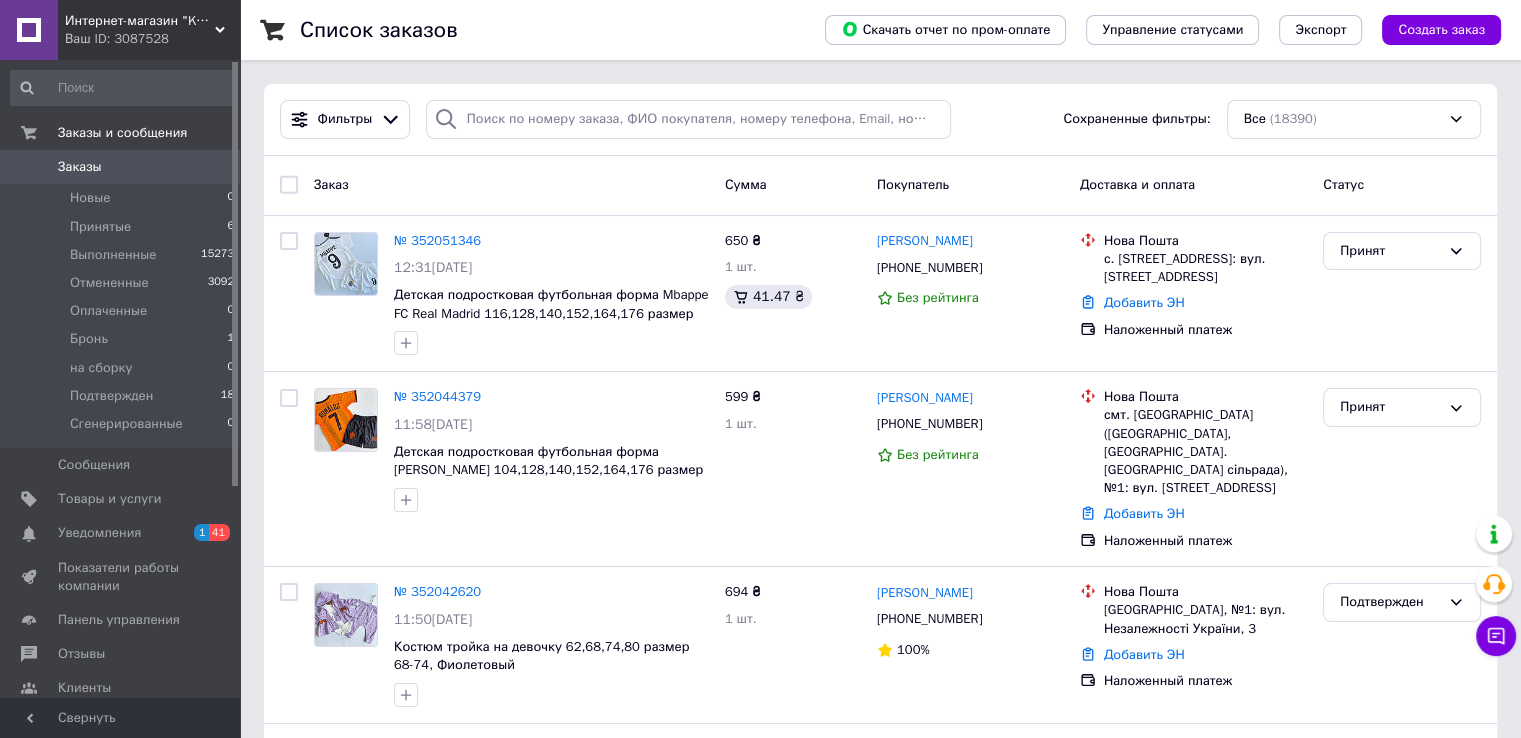 click on "Скачать отчет по пром-оплате Управление статусами Экспорт Создать заказ" at bounding box center [1143, 30] 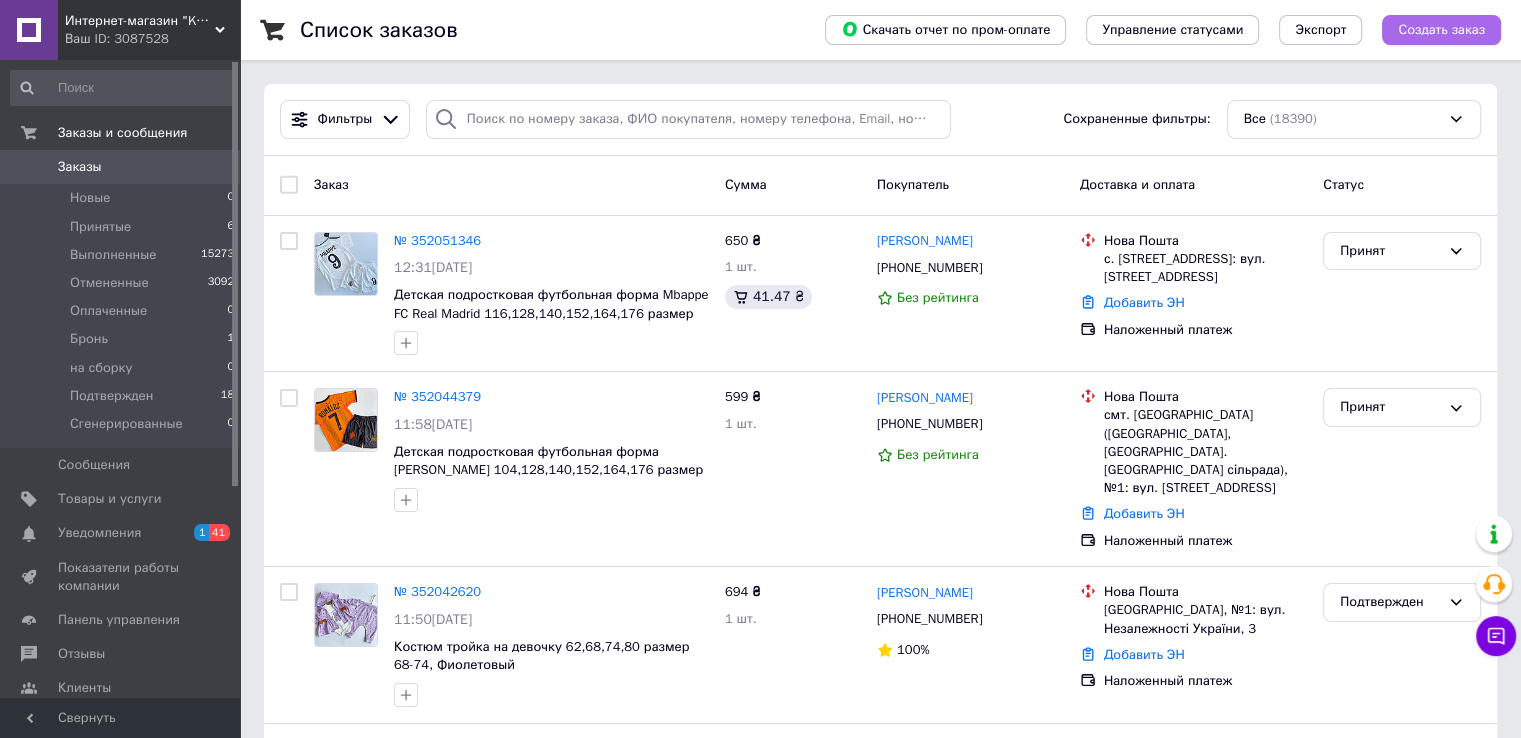 click on "Создать заказ" at bounding box center [1441, 30] 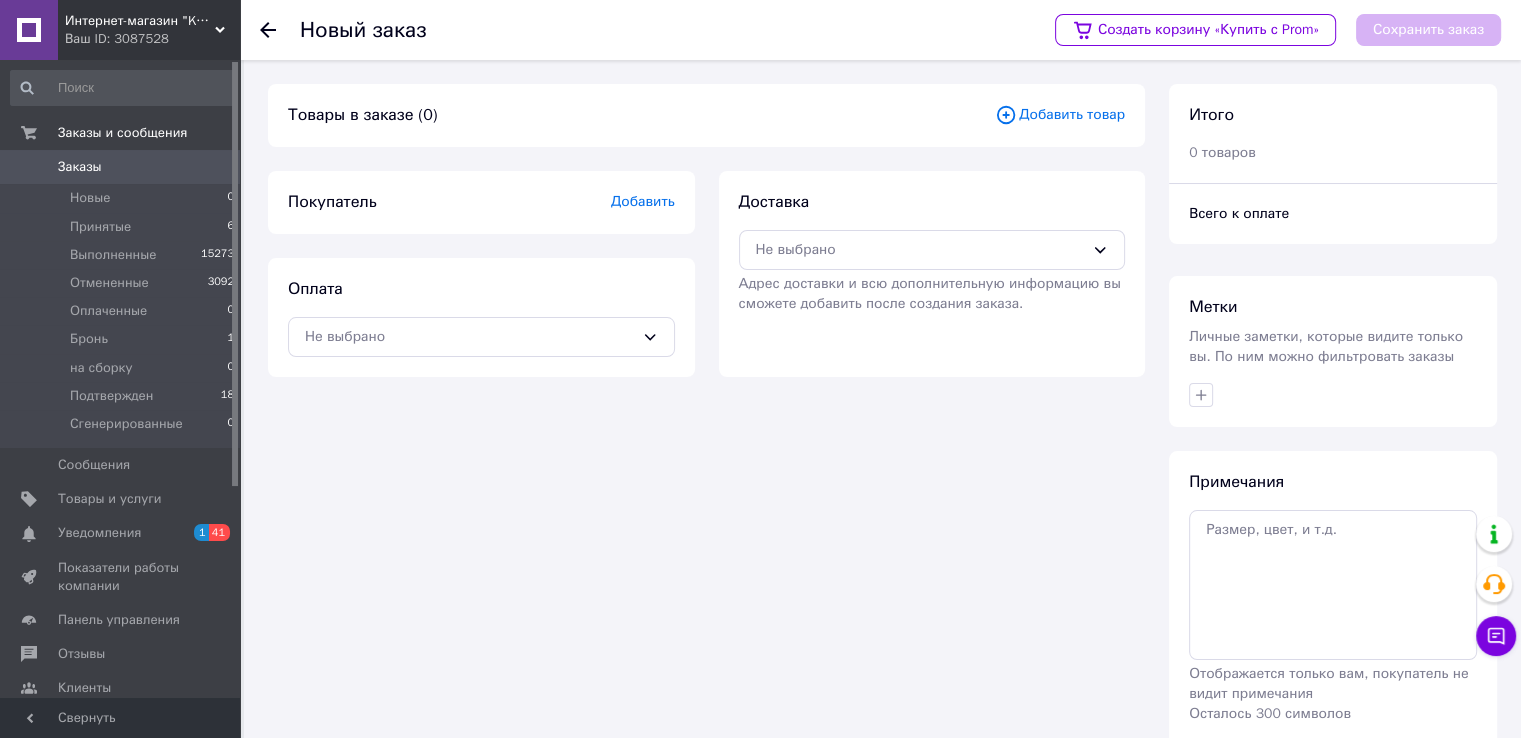 click on "Добавить товар" at bounding box center (1060, 115) 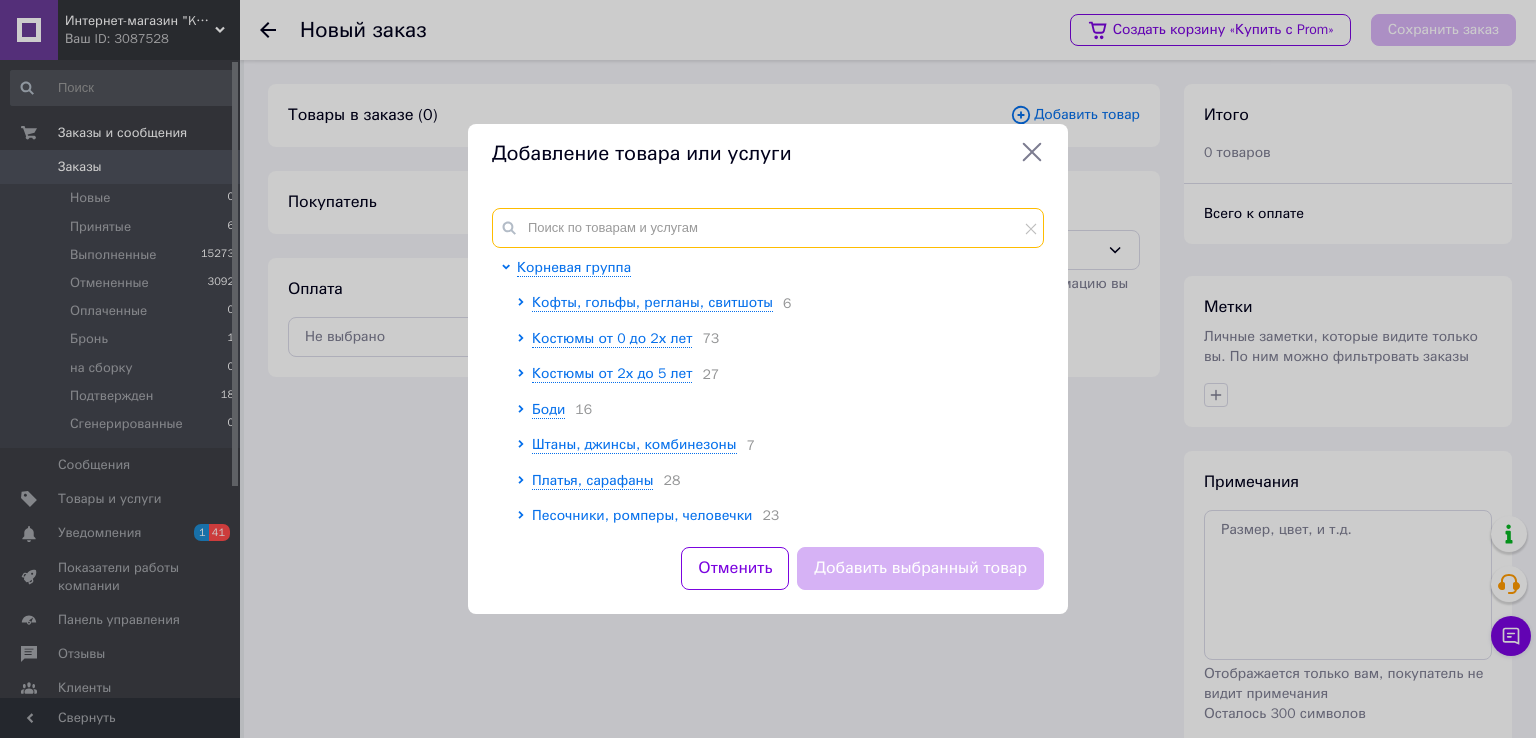 click at bounding box center [768, 228] 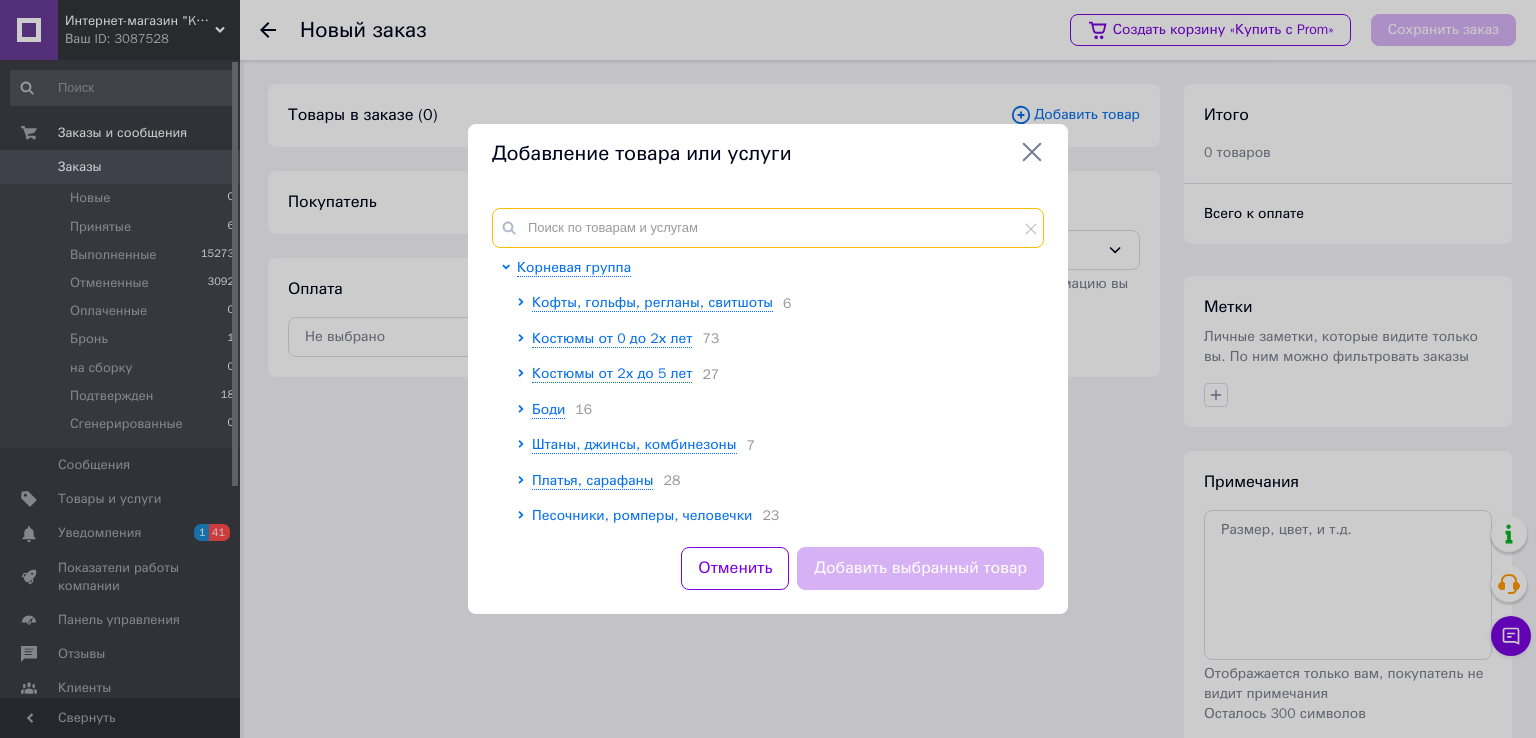 paste on "Детская подростковая футбольная форма [PERSON_NAME] 116,128,140,152,164,176 размер 152" 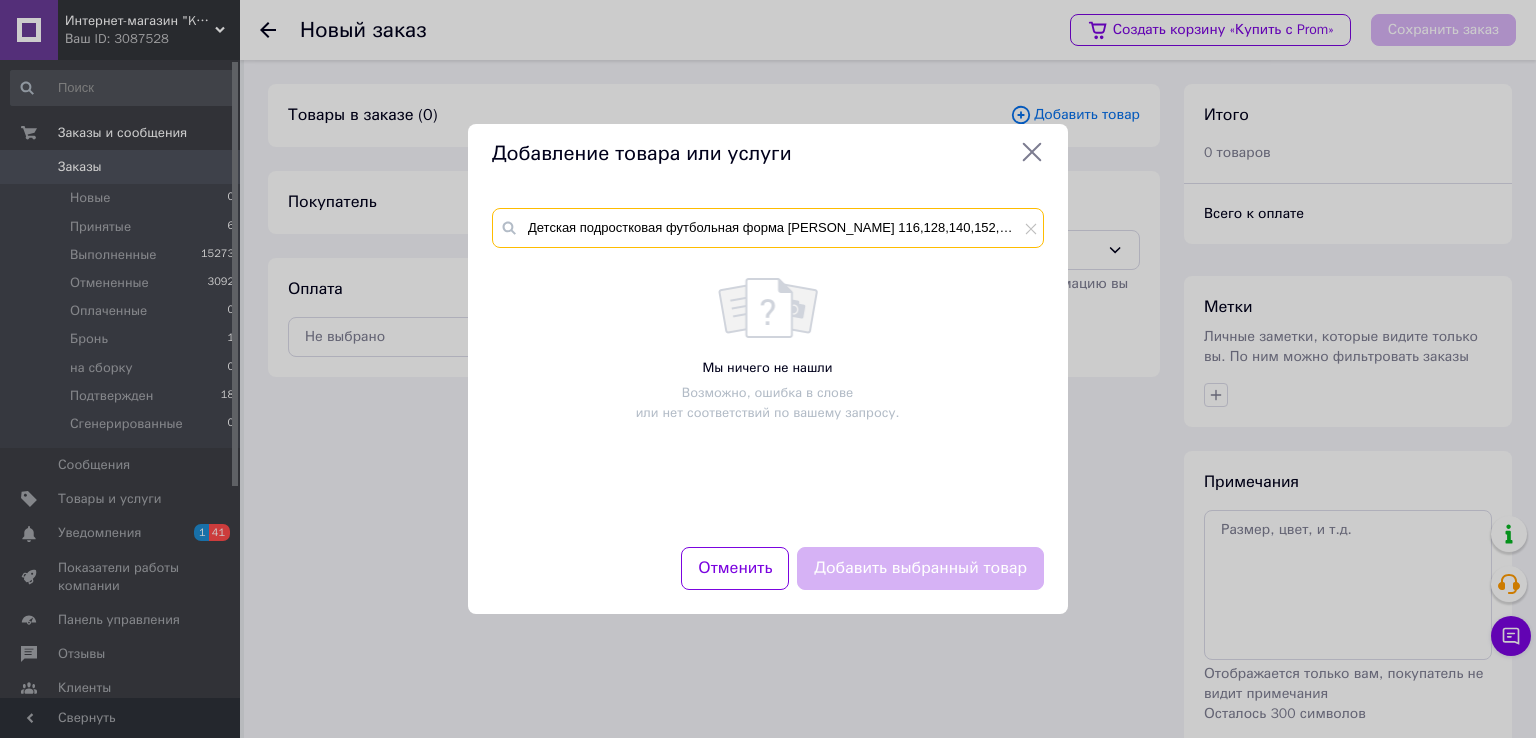 scroll, scrollTop: 0, scrollLeft: 40, axis: horizontal 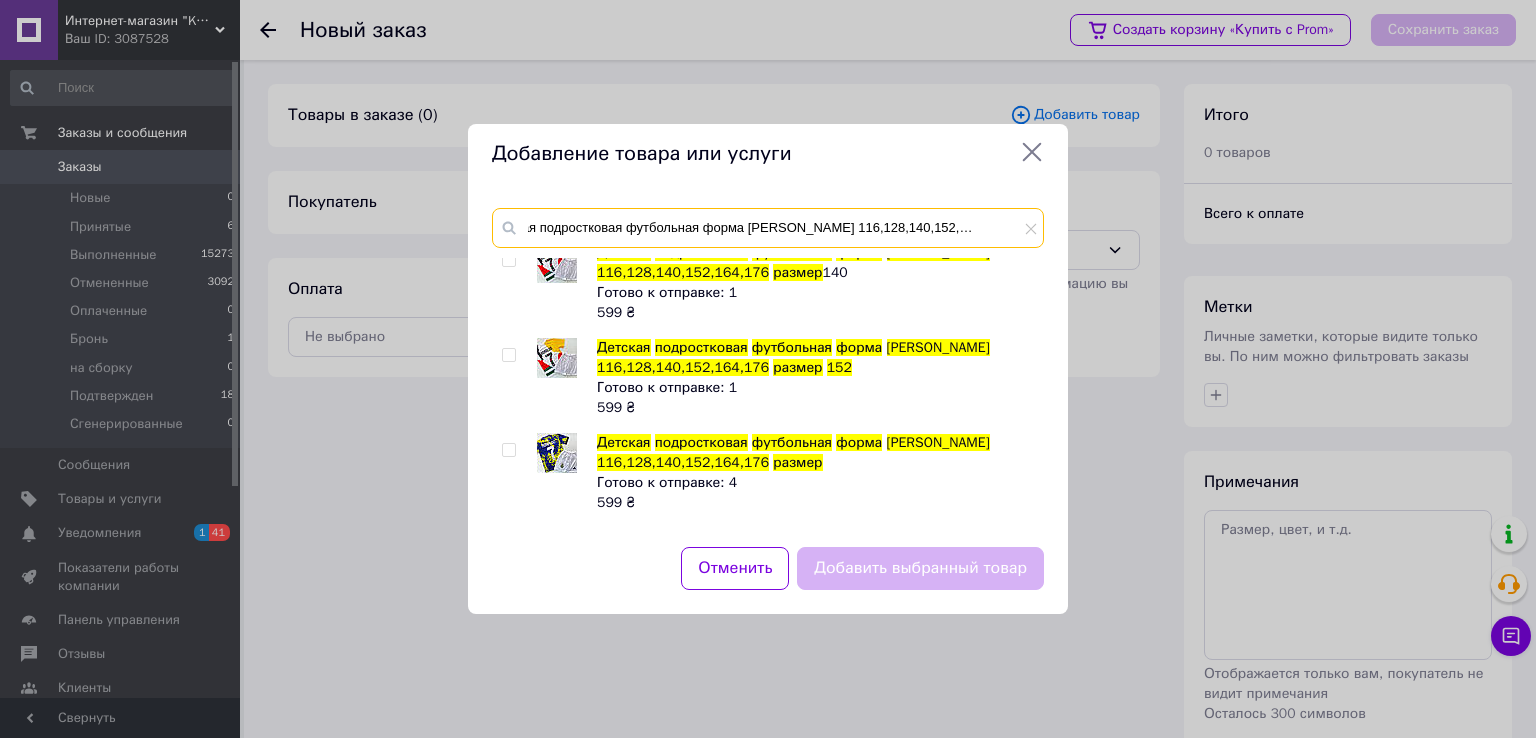 type on "Детская подростковая футбольная форма [PERSON_NAME] 116,128,140,152,164,176 размер 152" 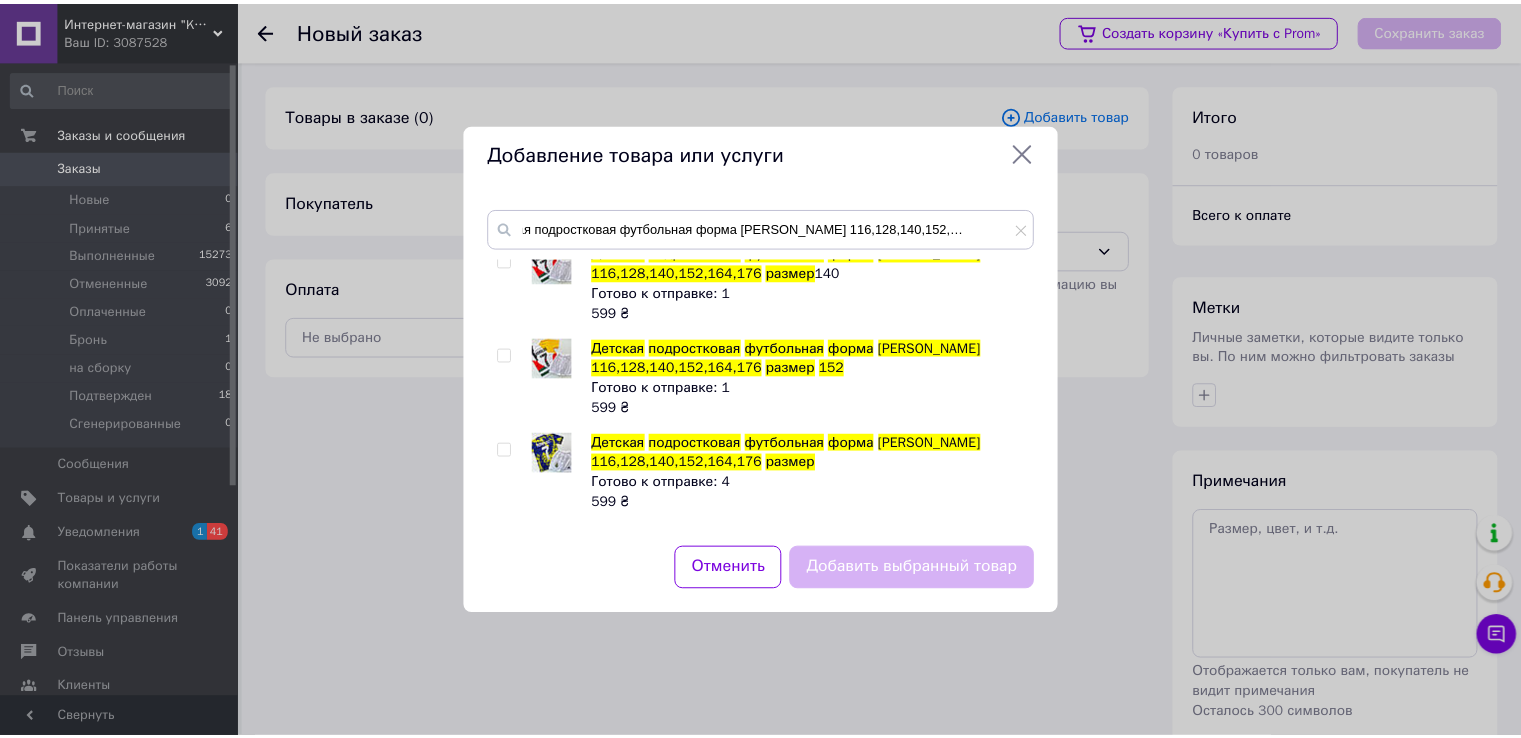 scroll, scrollTop: 0, scrollLeft: 0, axis: both 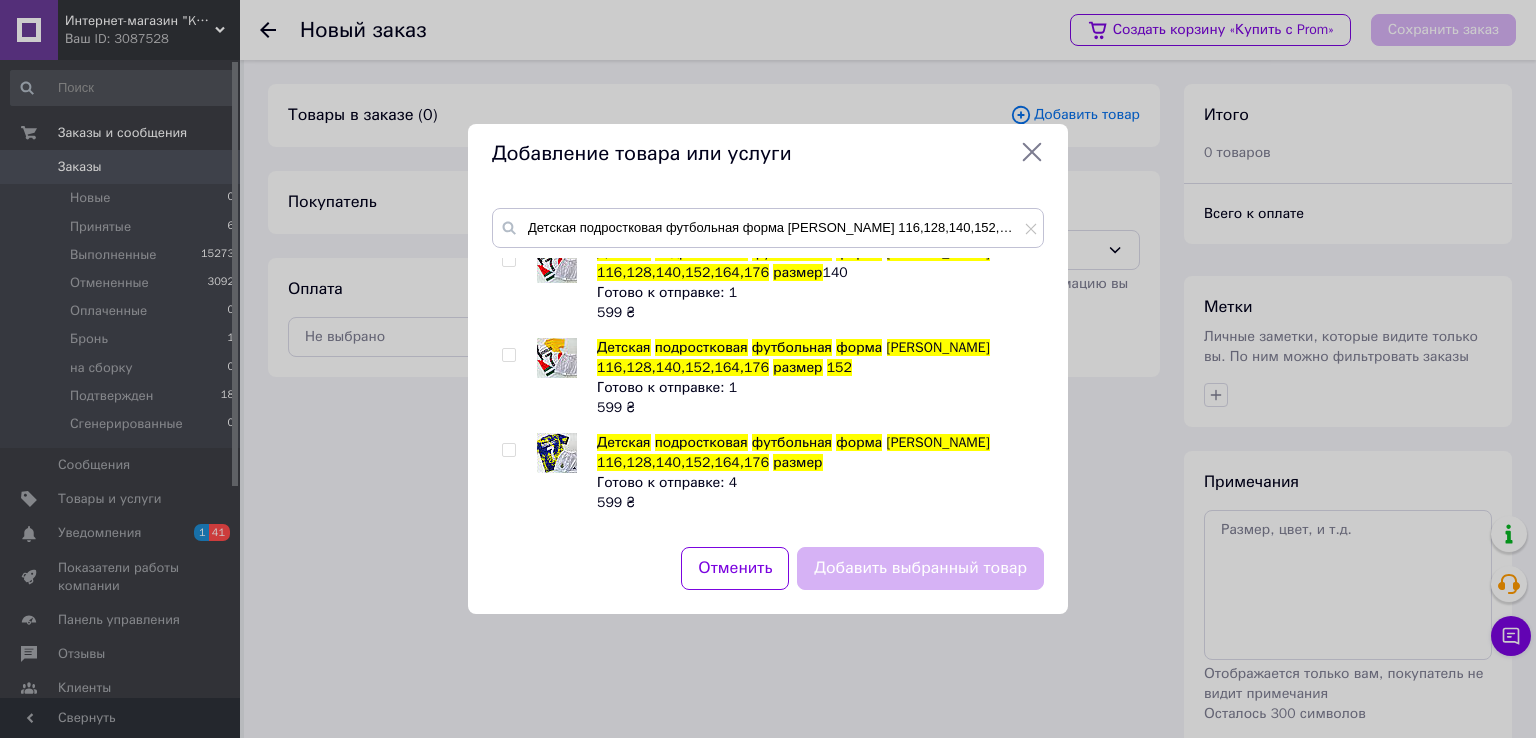 click at bounding box center [508, 355] 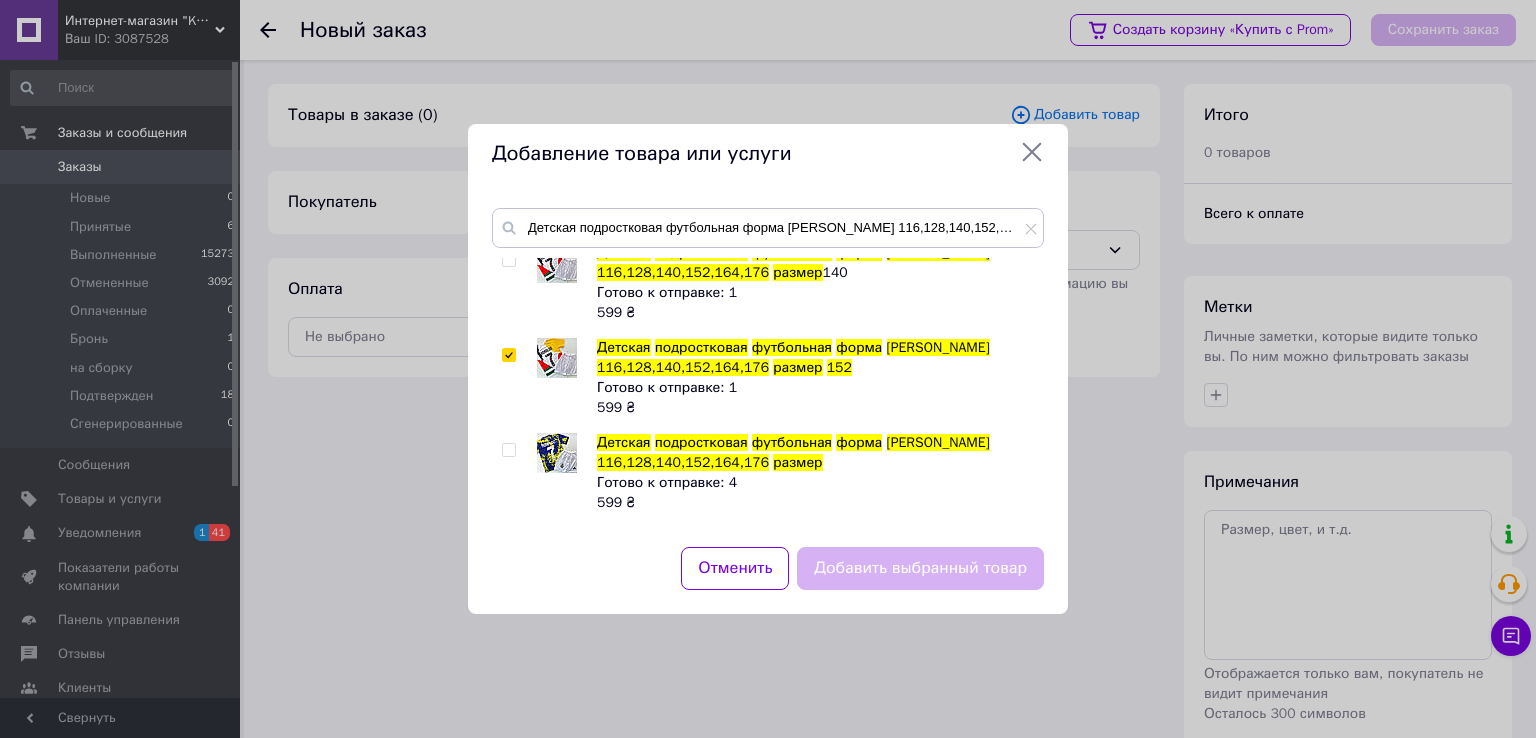 checkbox on "true" 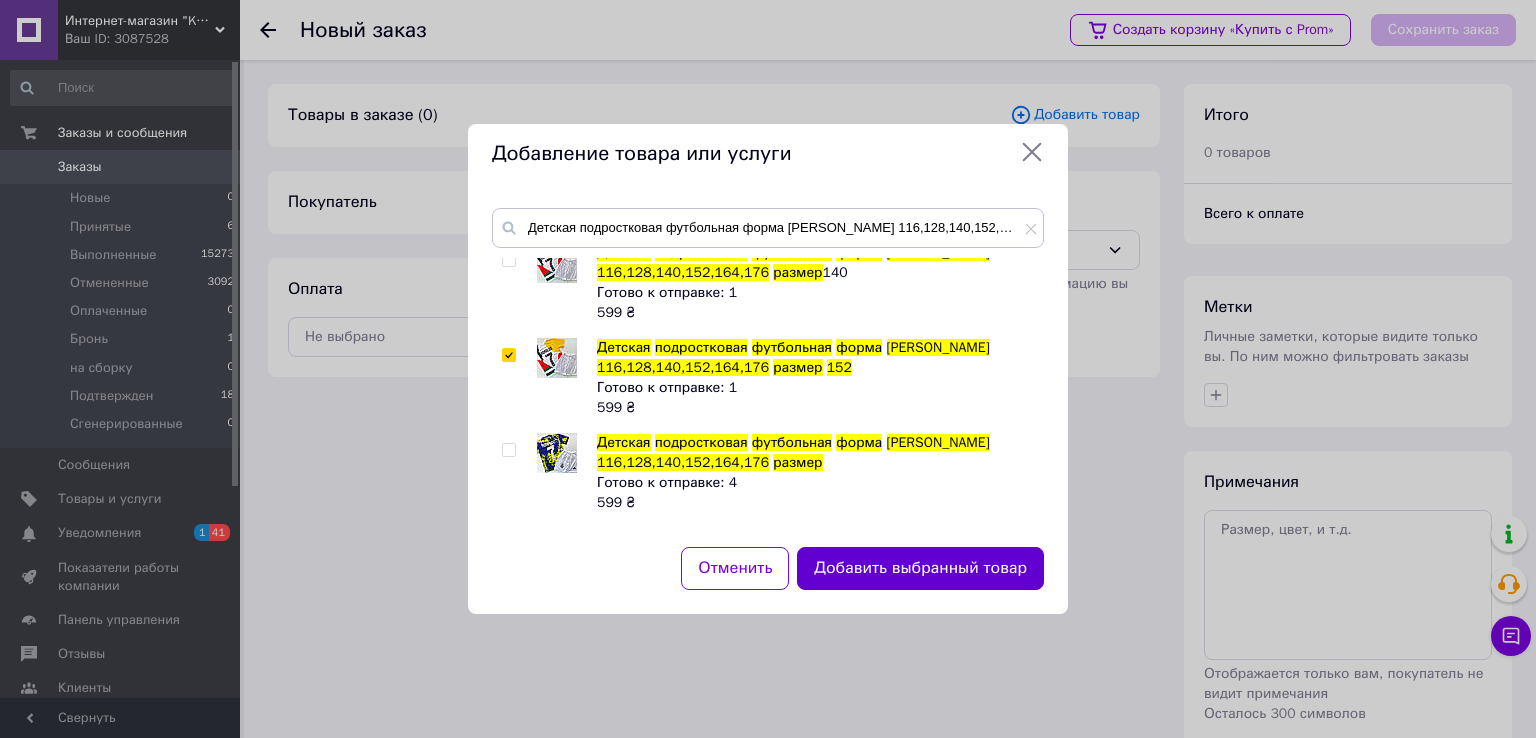 click on "Добавить выбранный товар" at bounding box center (920, 568) 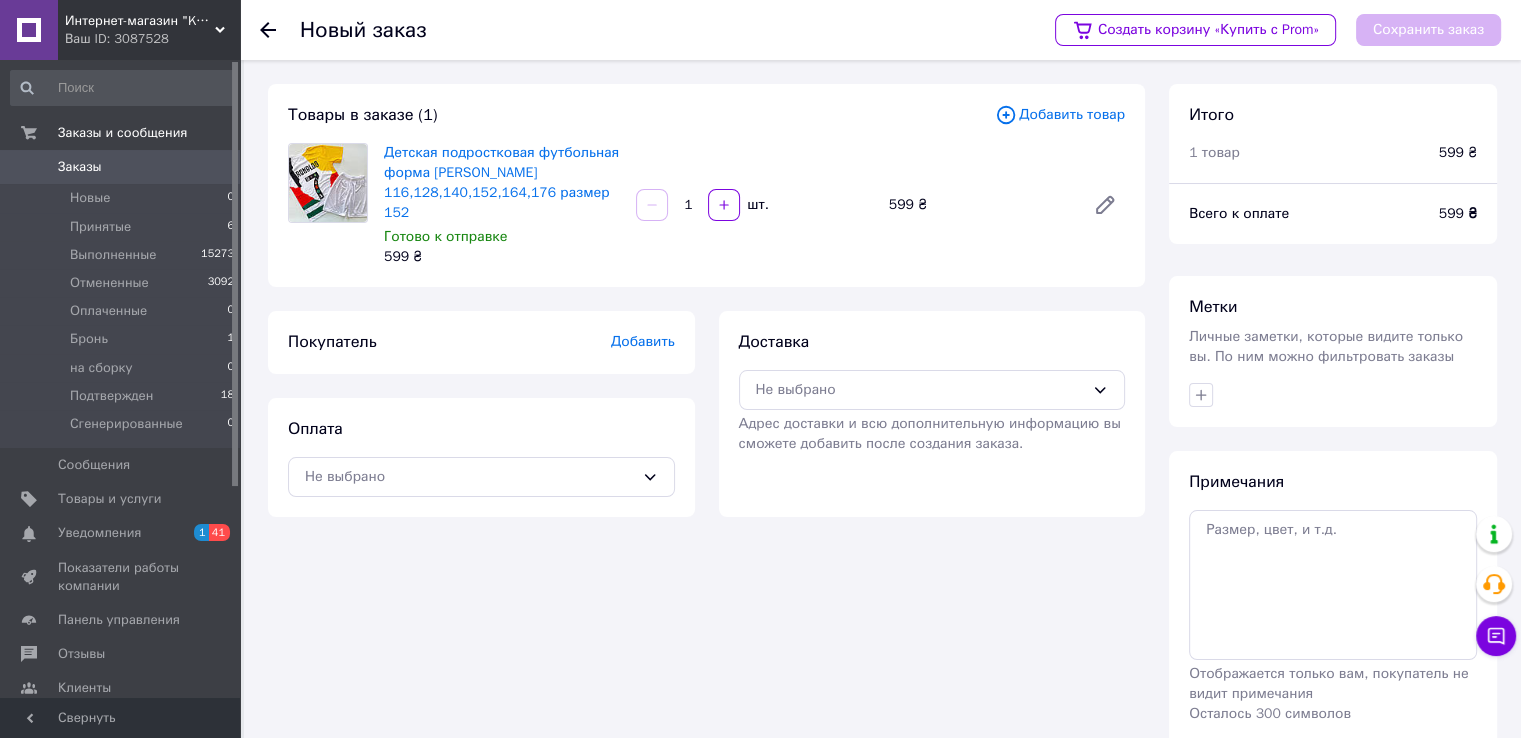 click on "Добавить" at bounding box center [643, 341] 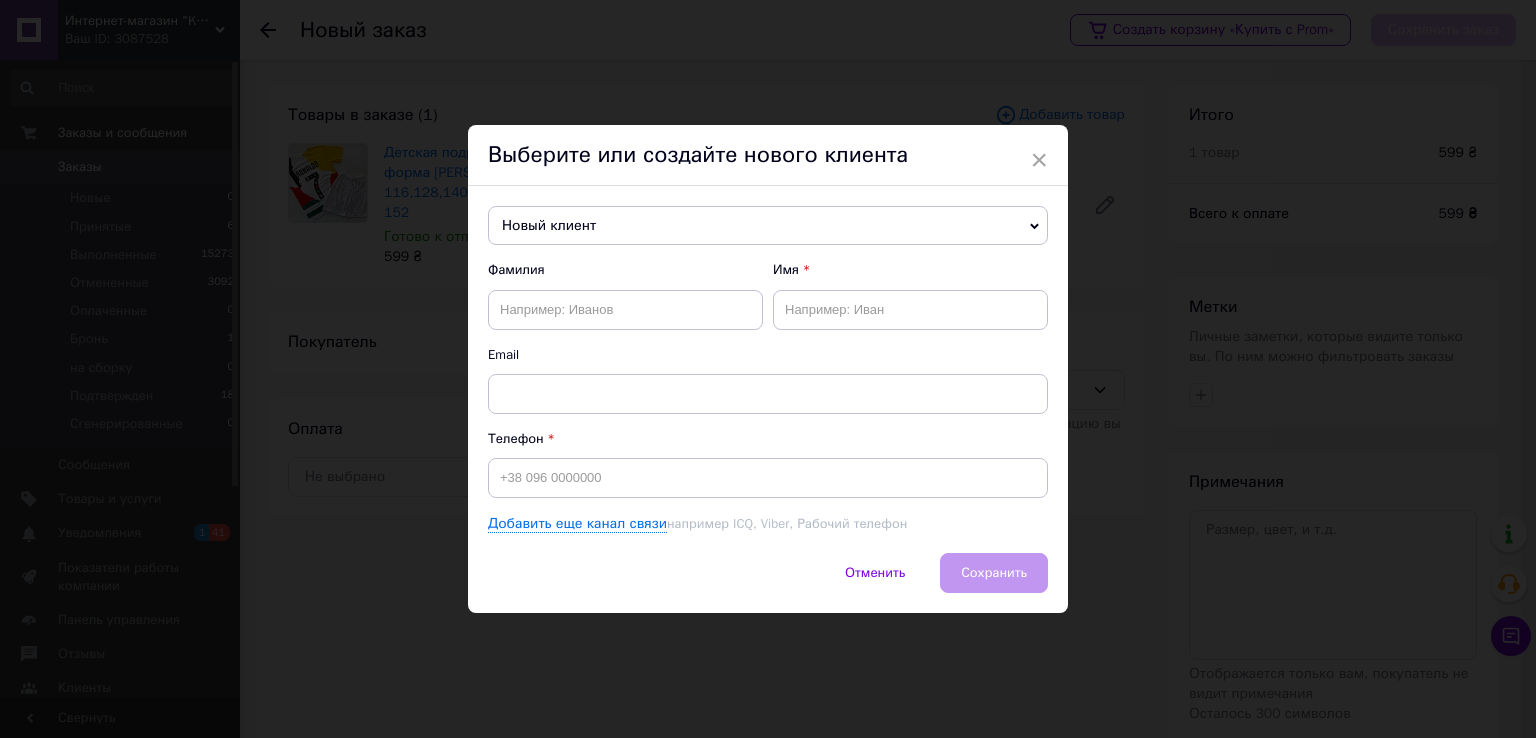 click on "Новый клиент" at bounding box center [768, 226] 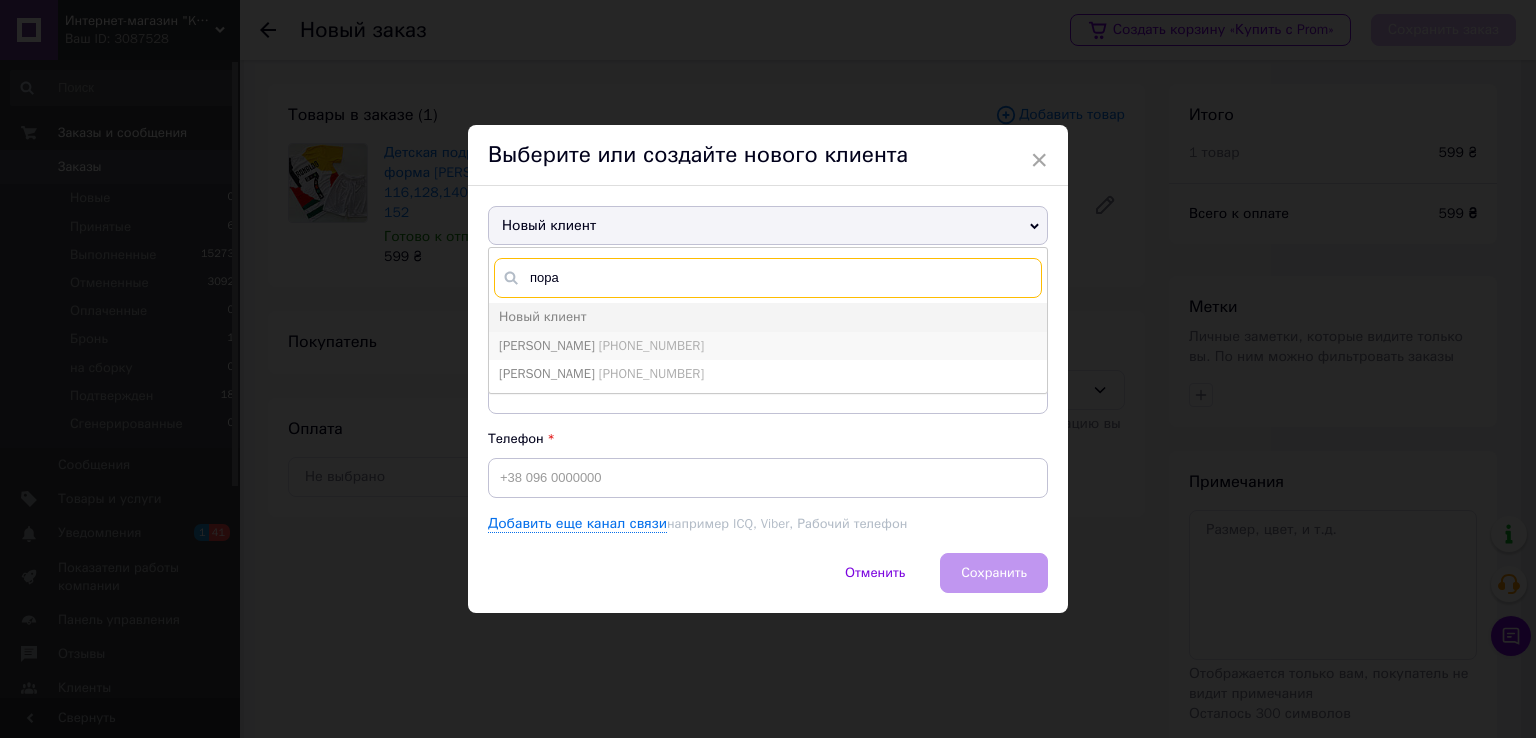 type on "пора" 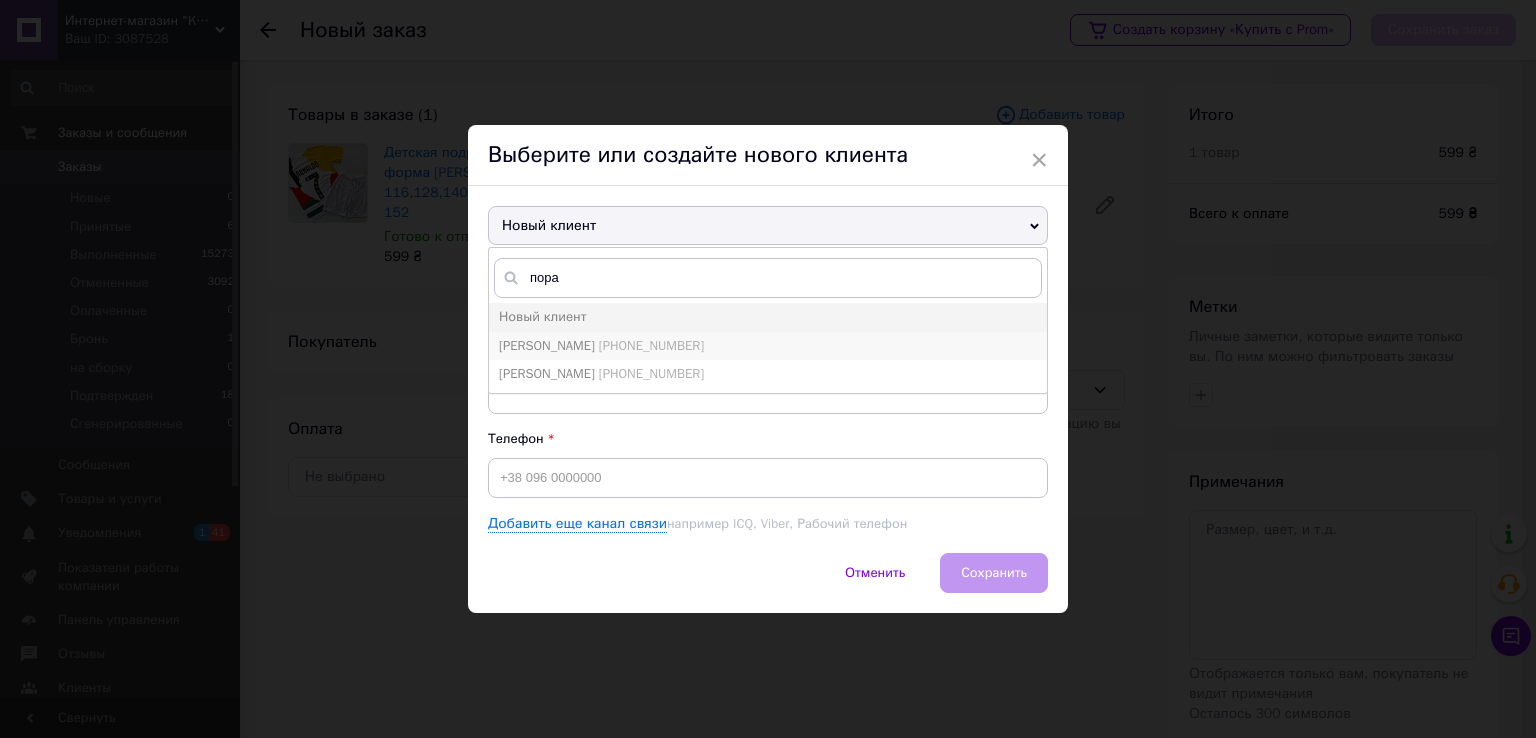 click on "[PERSON_NAME]" at bounding box center (547, 345) 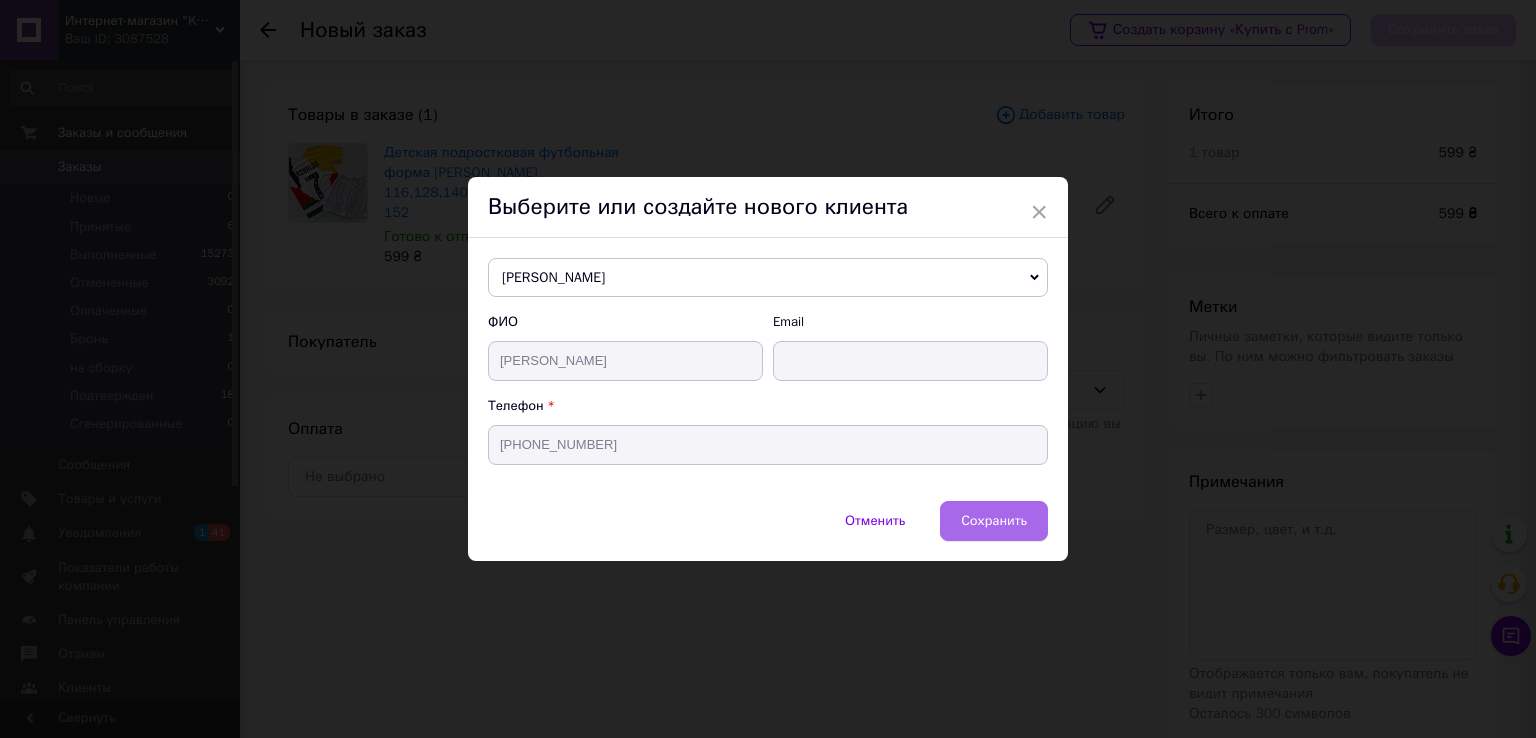 click on "Сохранить" at bounding box center (994, 521) 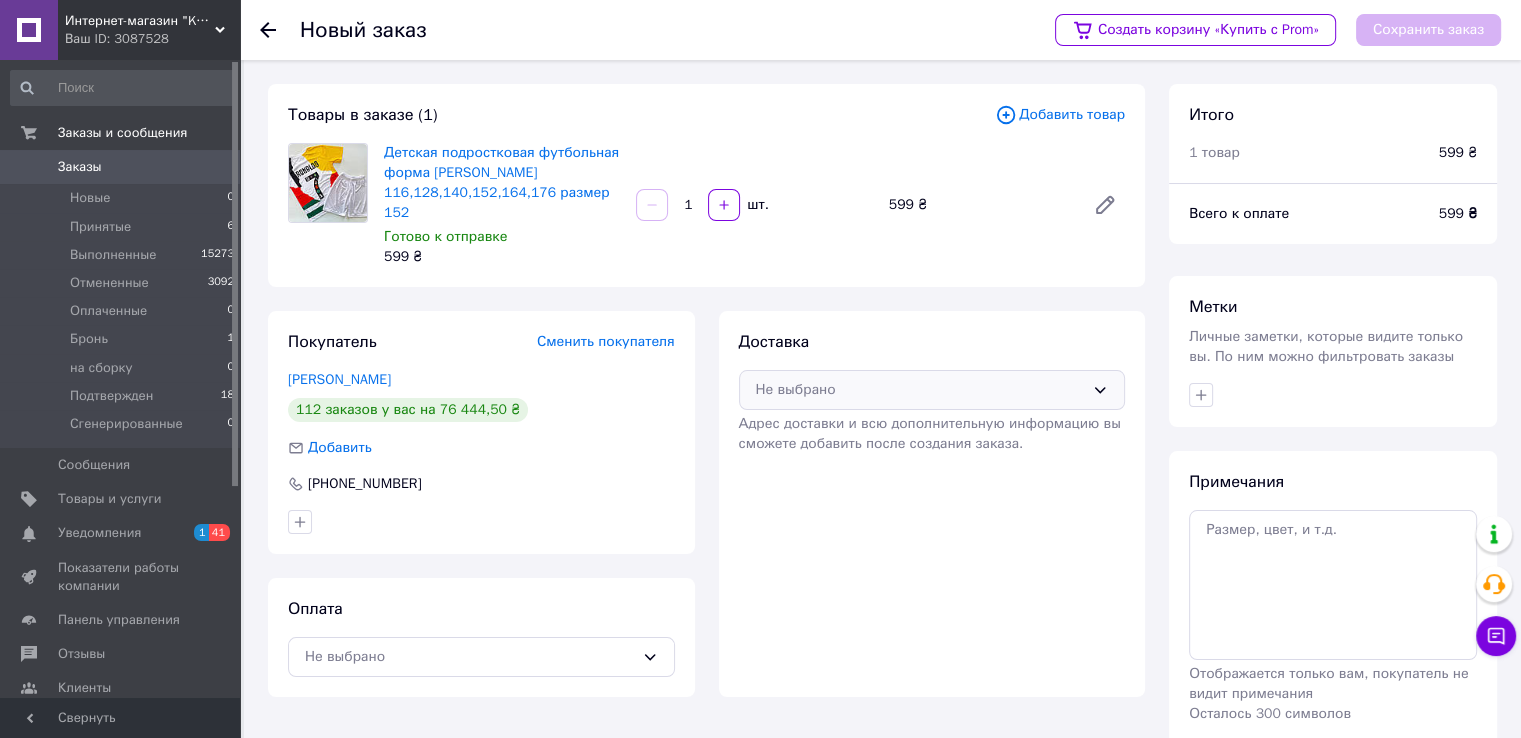 click on "Не выбрано" at bounding box center (920, 390) 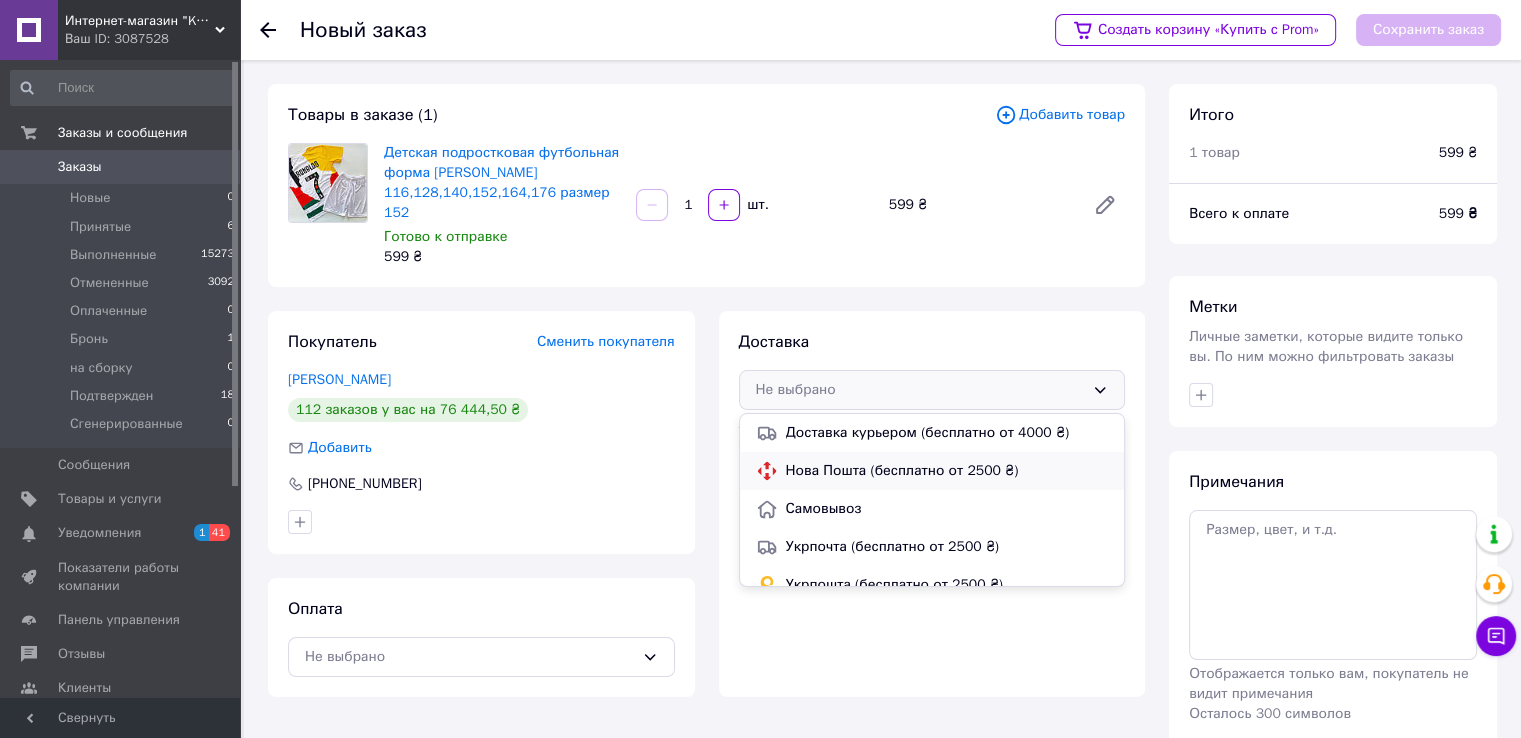 click on "Нова Пошта (бесплатно от 2500 ₴)" at bounding box center [947, 471] 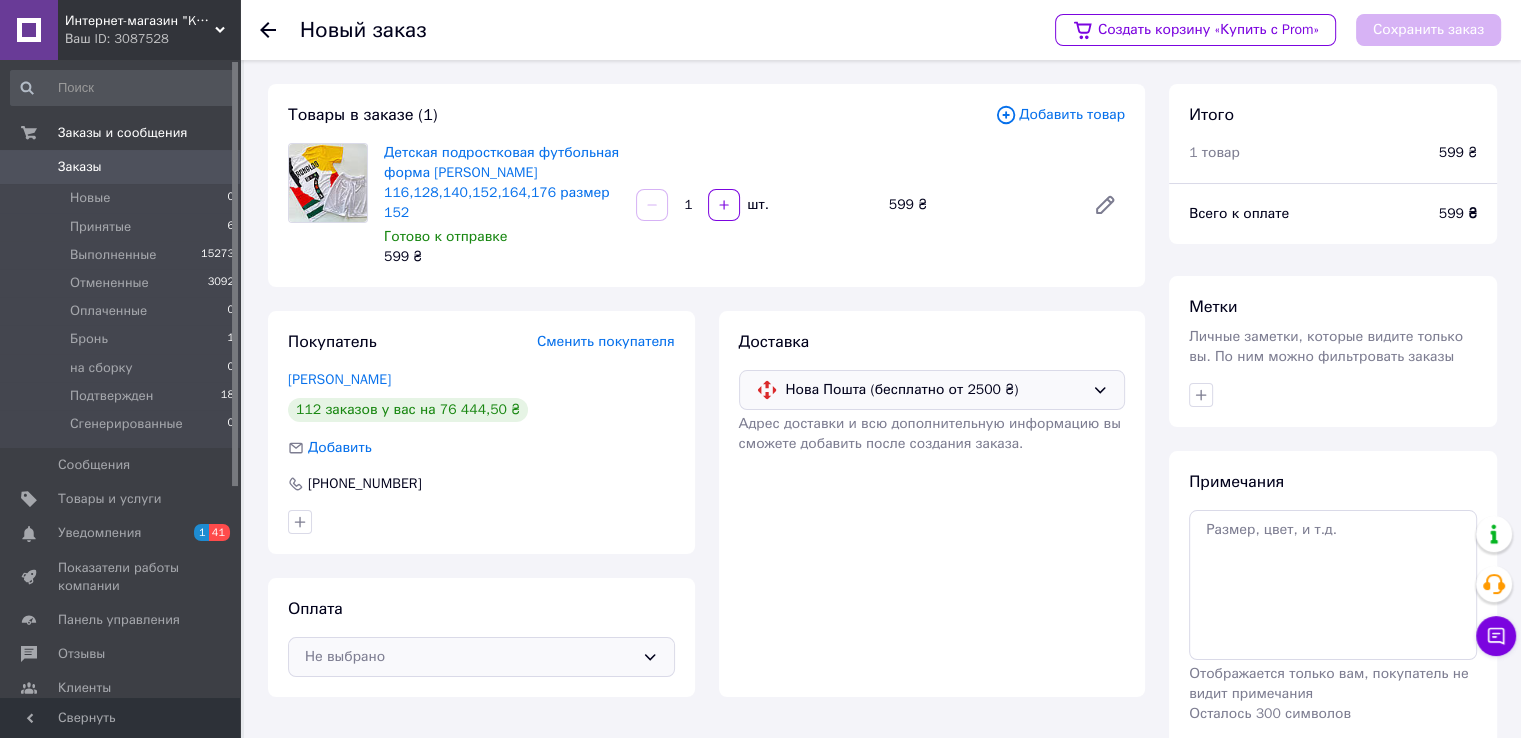 click on "Не выбрано" at bounding box center [469, 657] 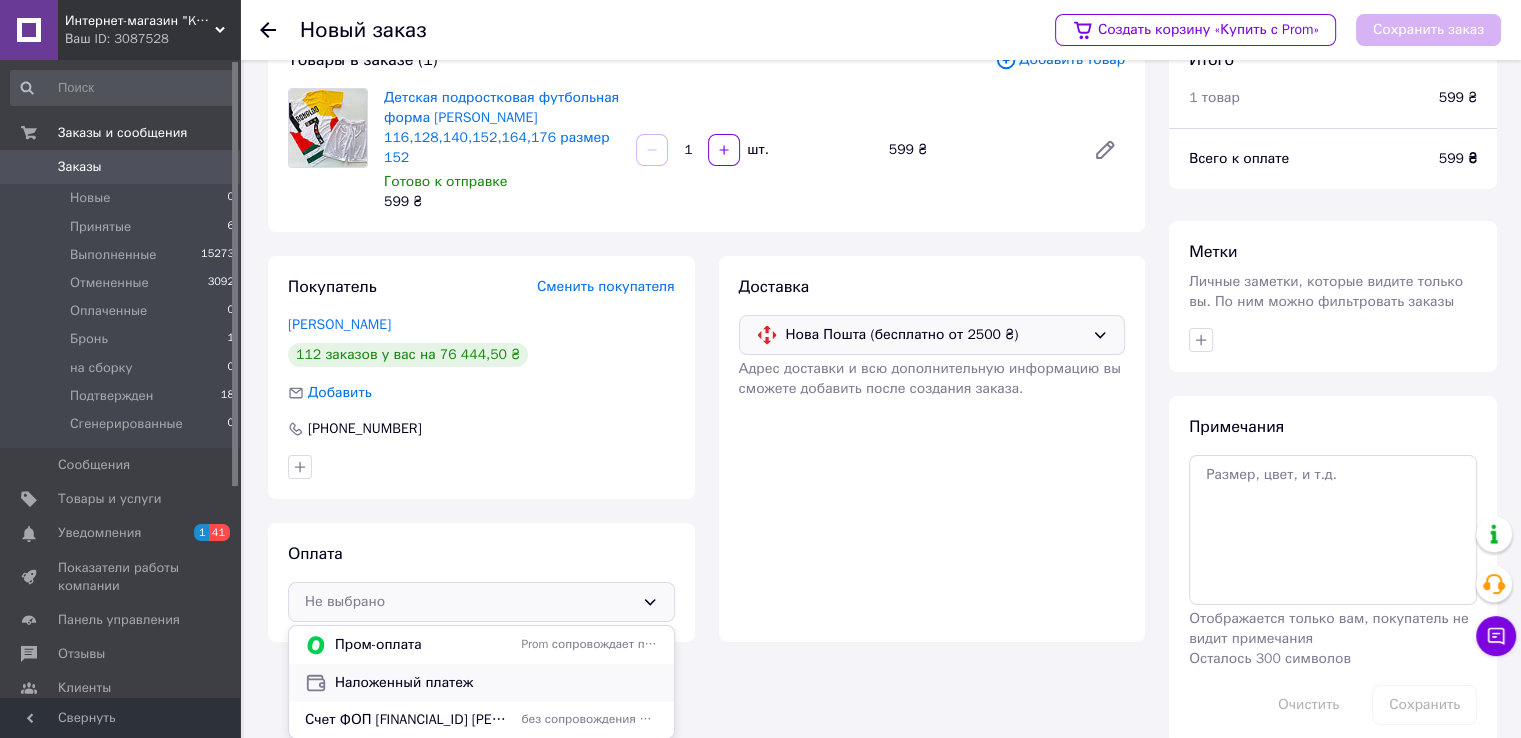 scroll, scrollTop: 85, scrollLeft: 0, axis: vertical 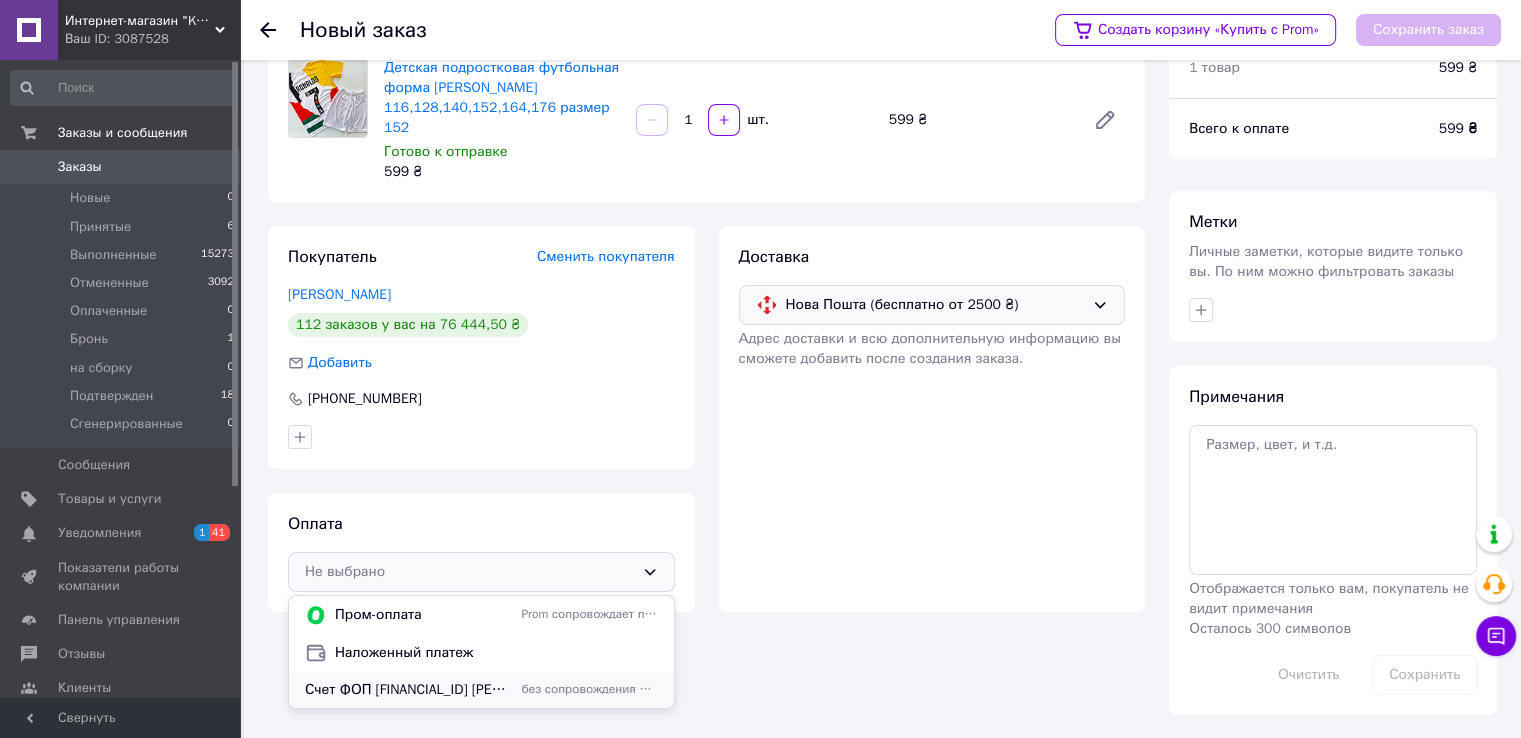 click on "Счет ФОП [FINANCIAL_ID] [PERSON_NAME]" at bounding box center (409, 690) 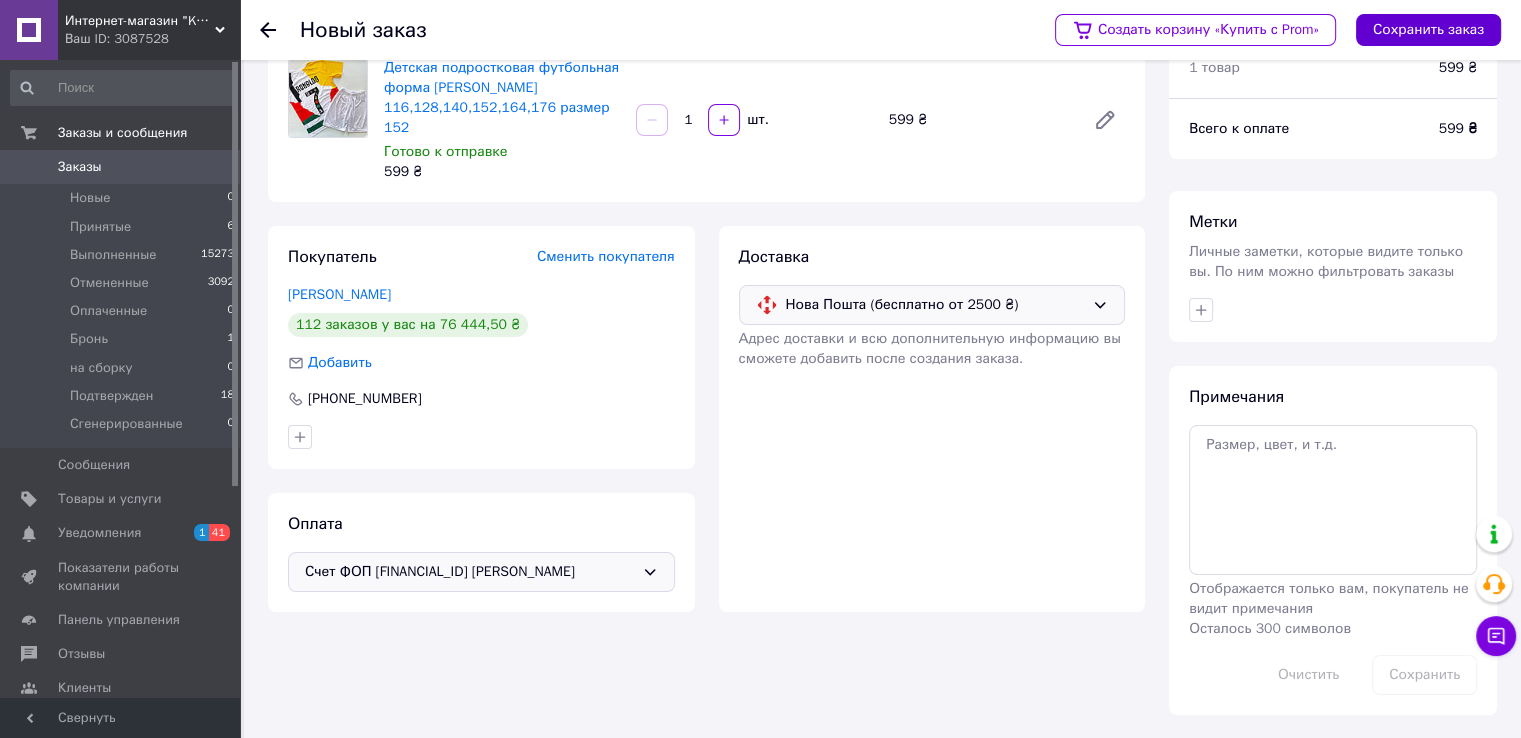 click on "Сохранить заказ" at bounding box center (1428, 30) 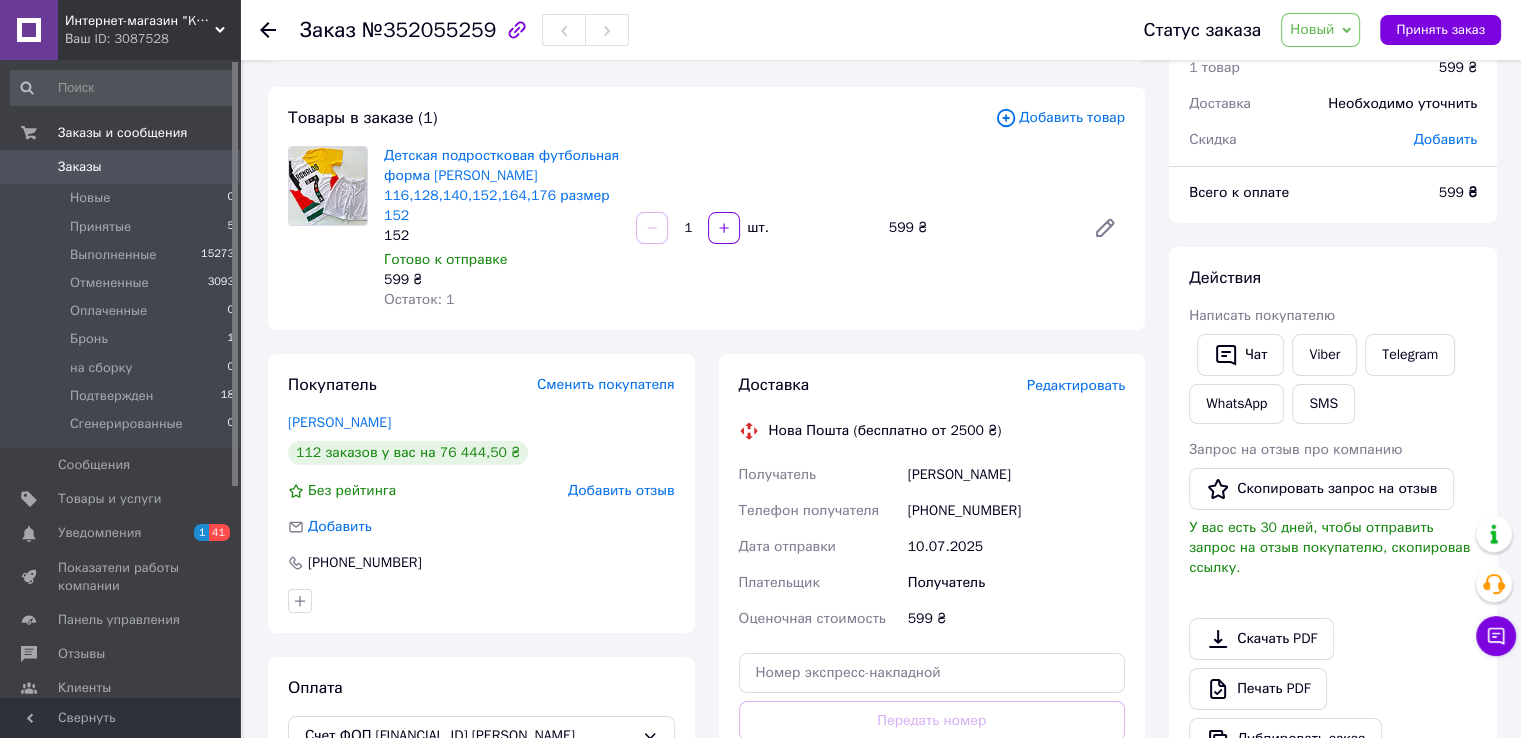 click on "Новый" at bounding box center [1312, 29] 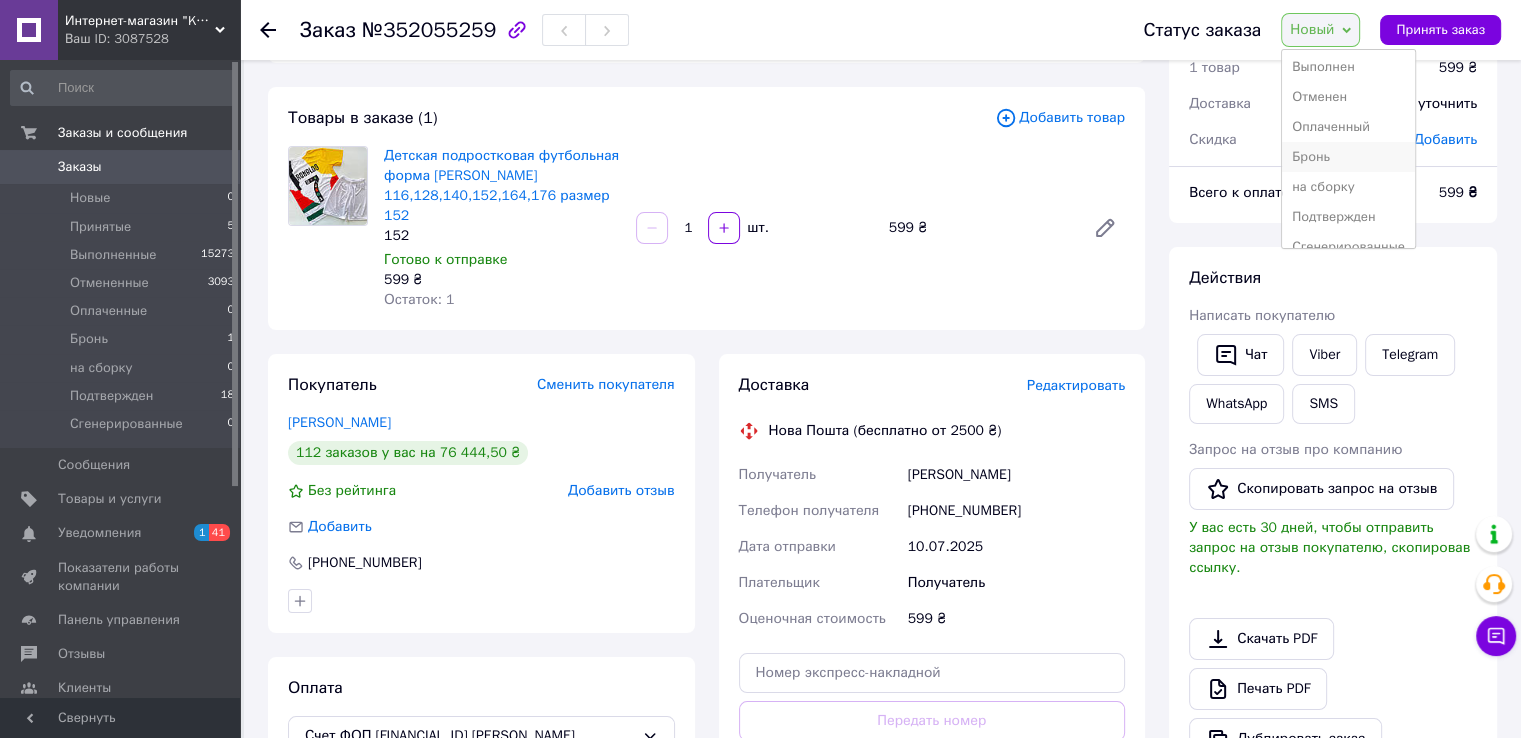 scroll, scrollTop: 52, scrollLeft: 0, axis: vertical 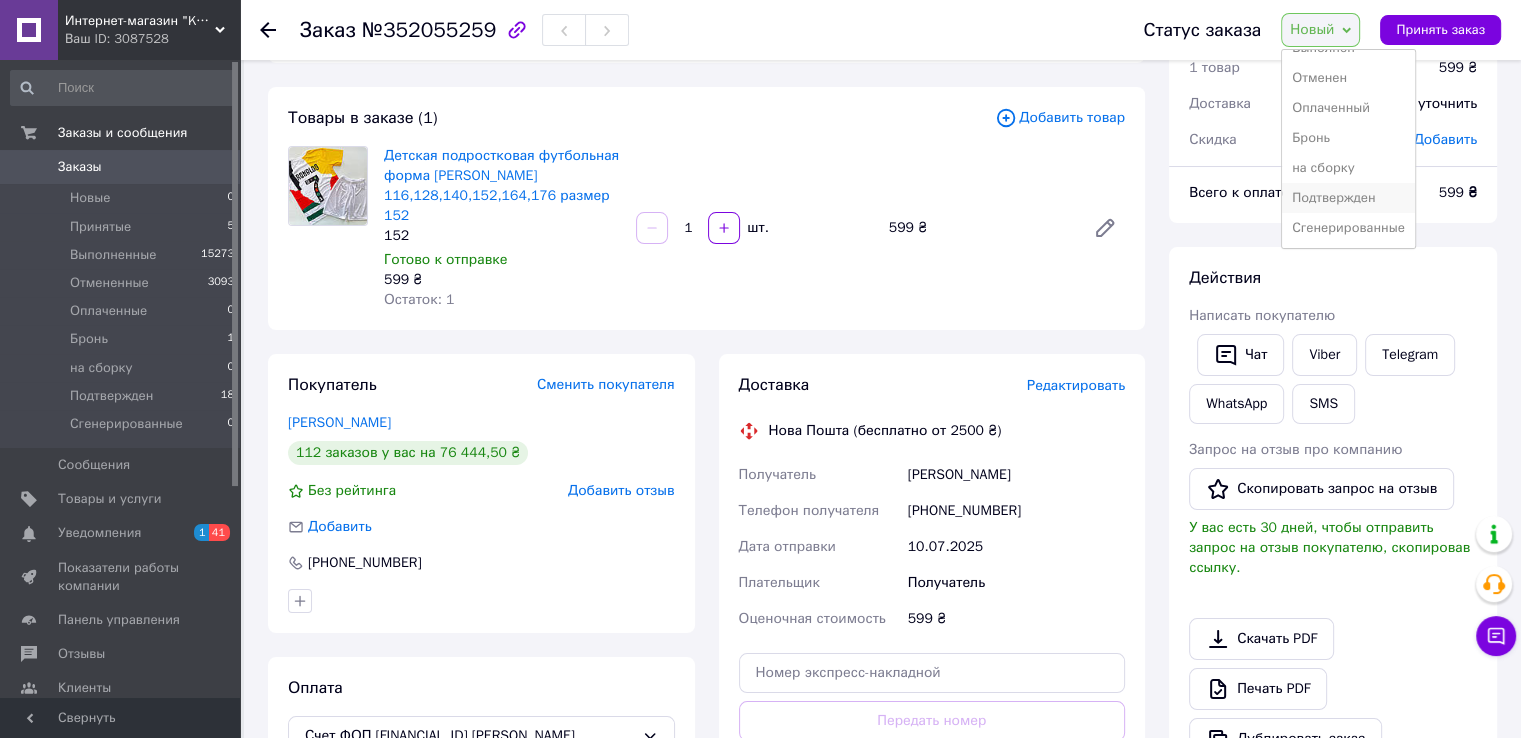 click on "Подтвержден" at bounding box center (1348, 198) 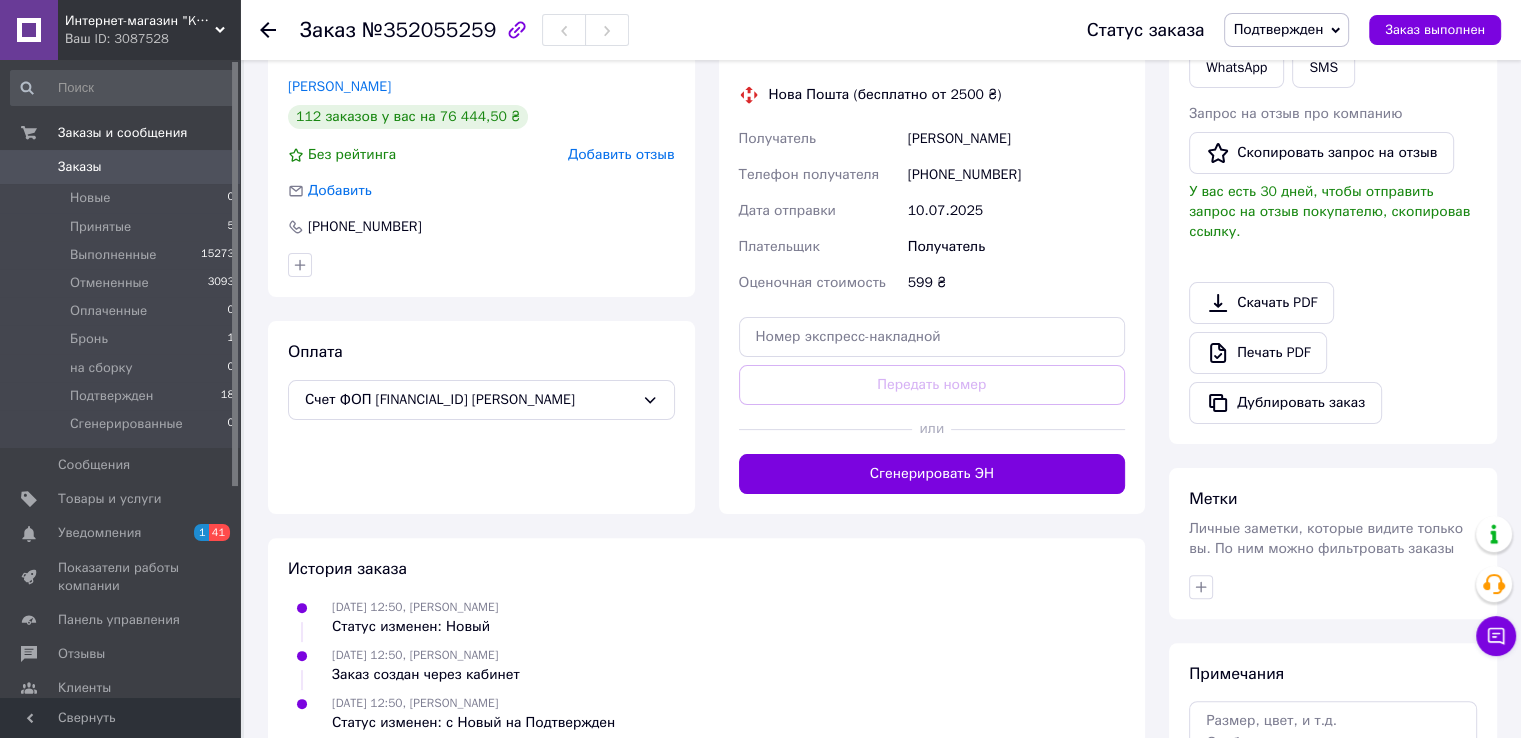 scroll, scrollTop: 485, scrollLeft: 0, axis: vertical 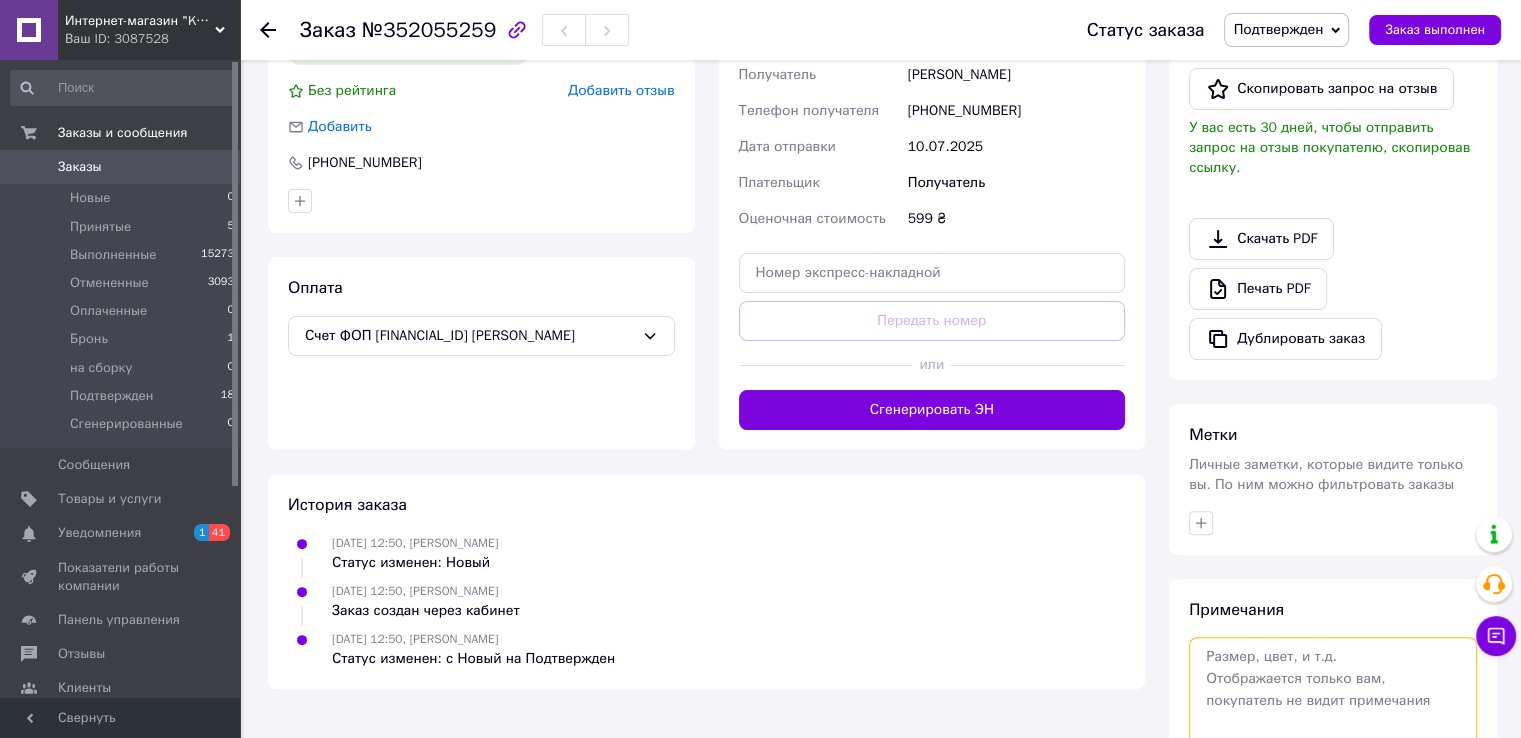 click at bounding box center (1333, 690) 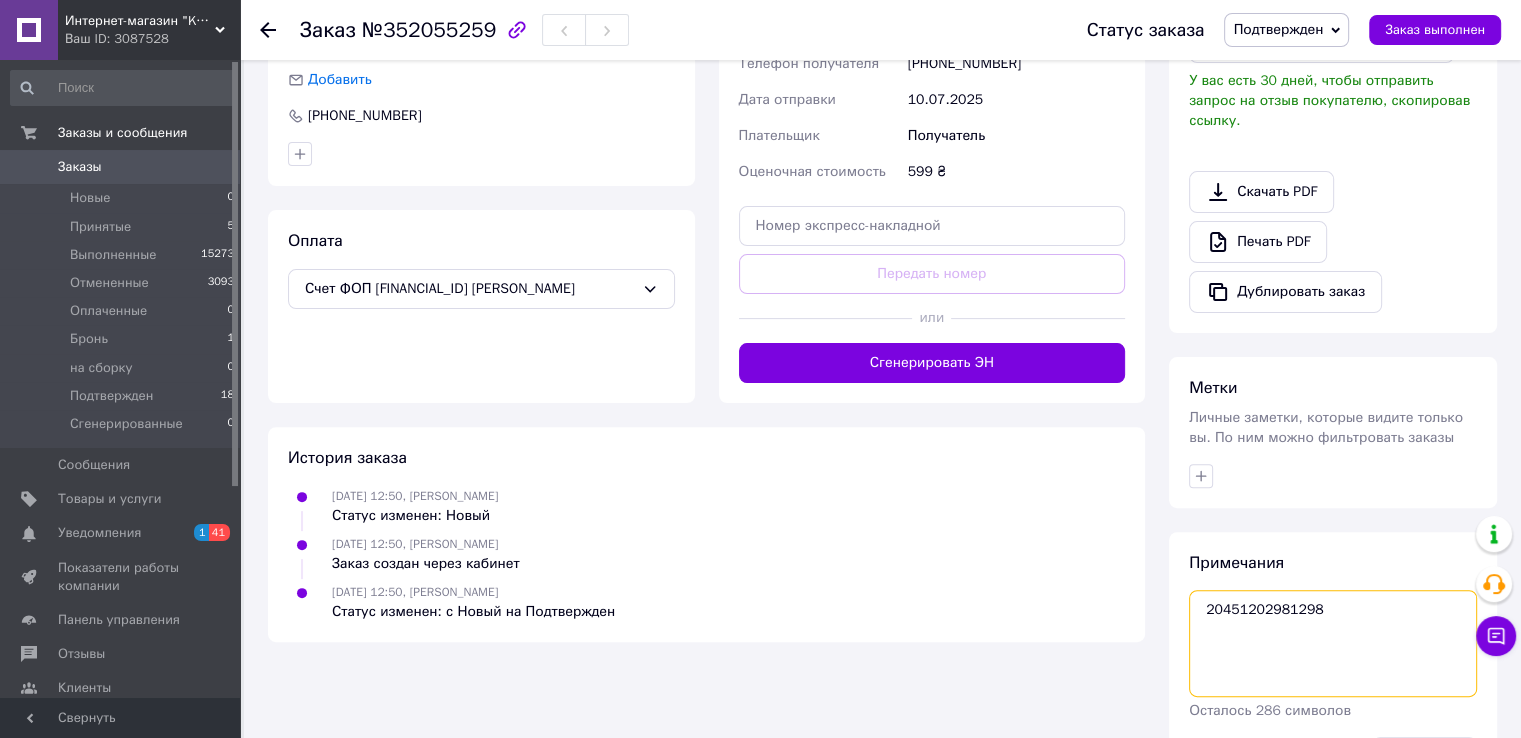 scroll, scrollTop: 592, scrollLeft: 0, axis: vertical 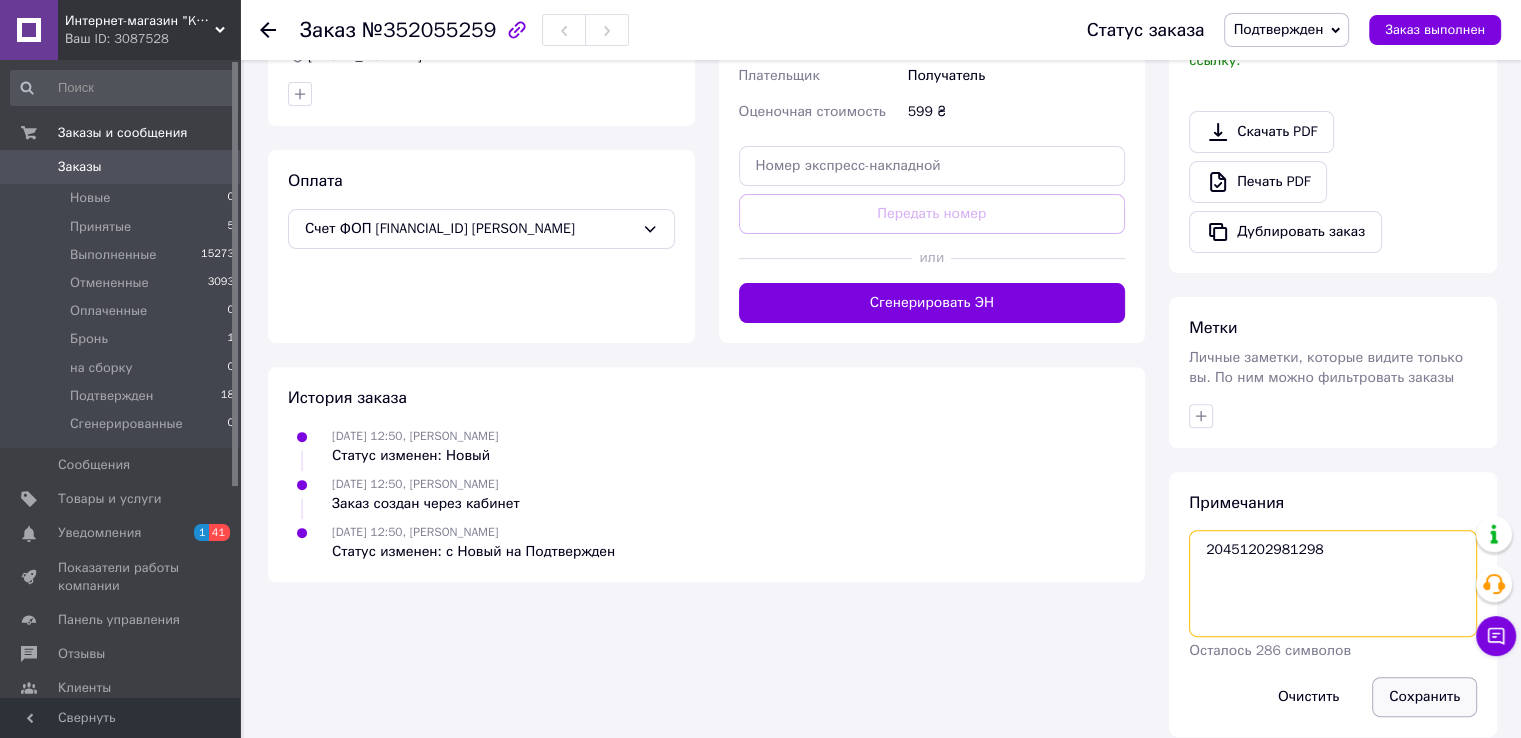 type on "20451202981298" 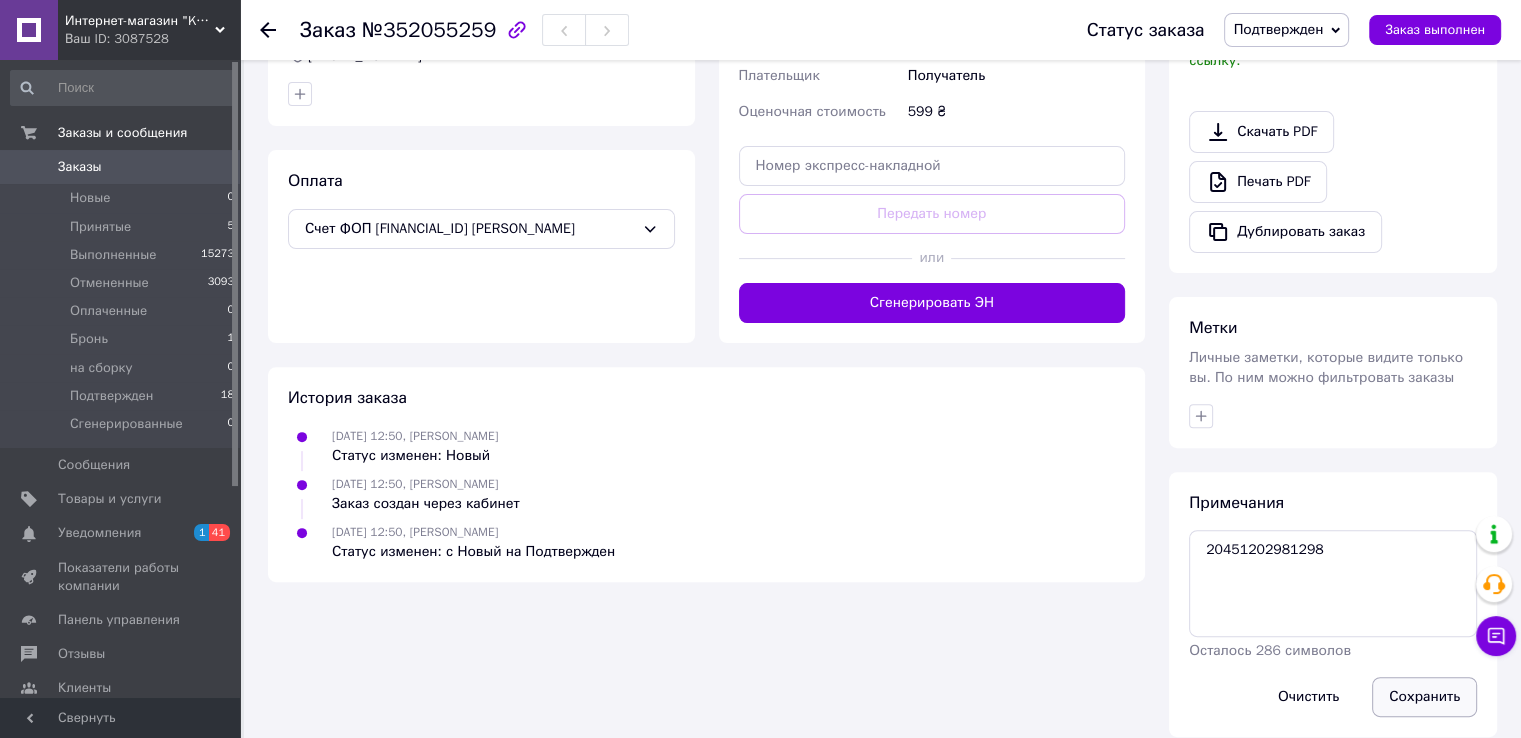 click on "Сохранить" at bounding box center (1424, 697) 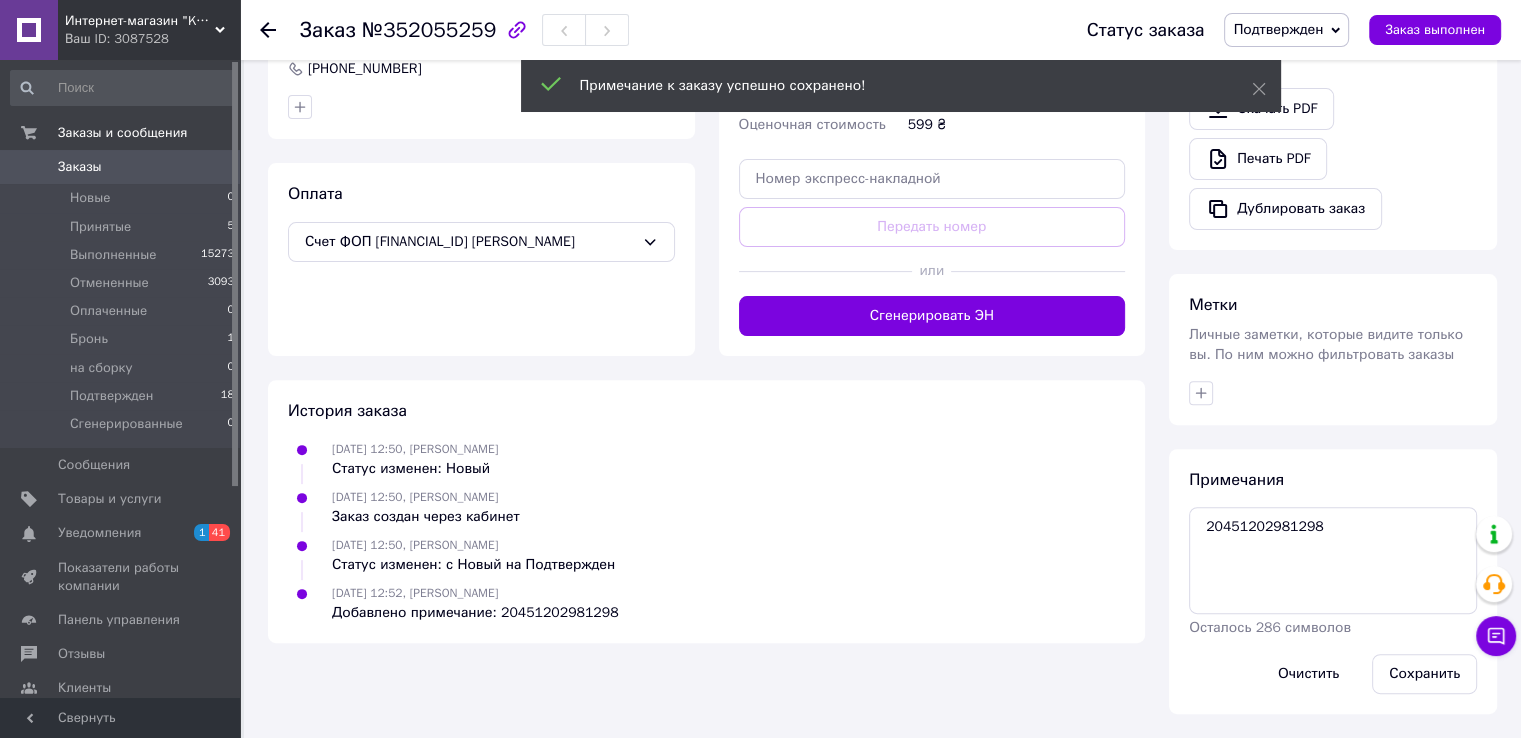 scroll, scrollTop: 556, scrollLeft: 0, axis: vertical 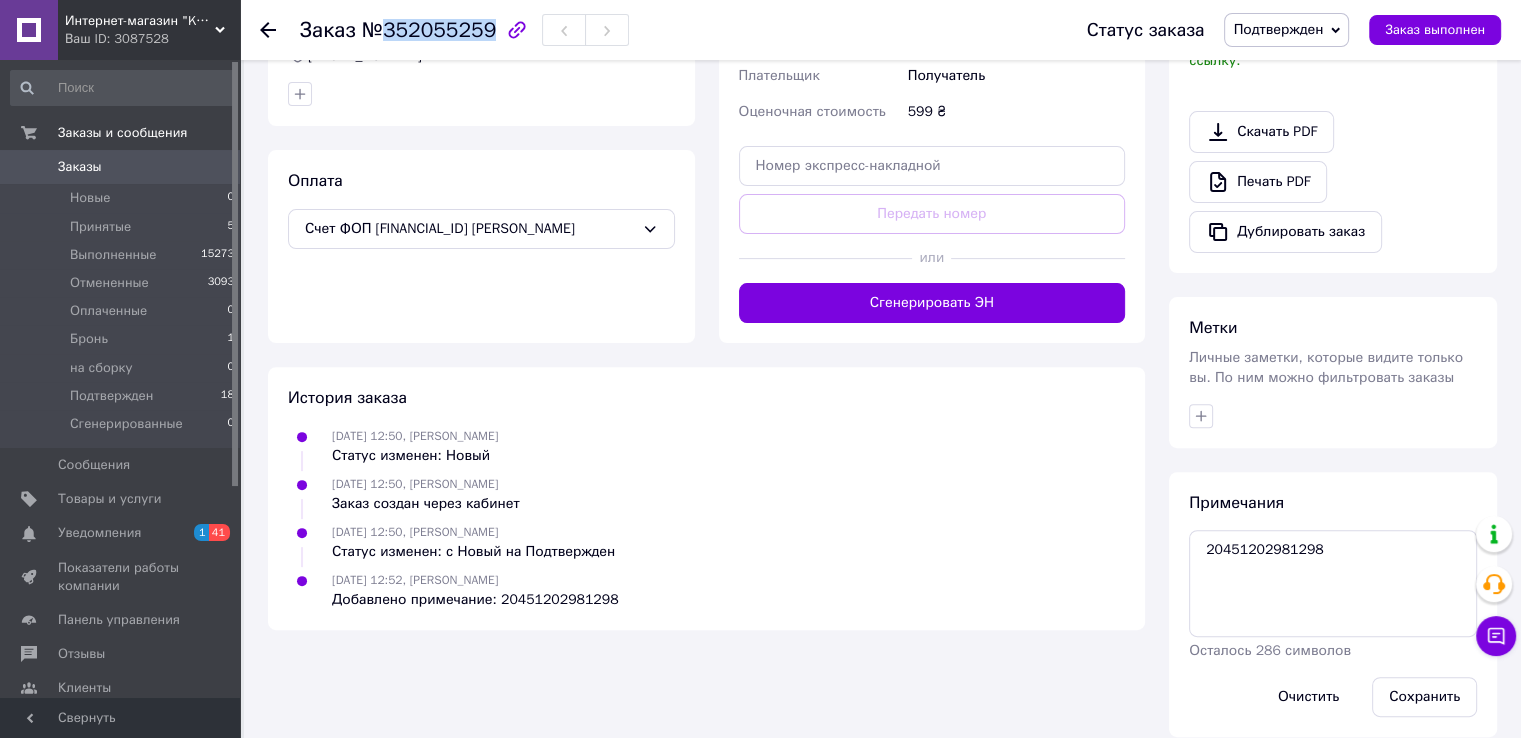 drag, startPoint x: 384, startPoint y: 30, endPoint x: 481, endPoint y: 37, distance: 97.25225 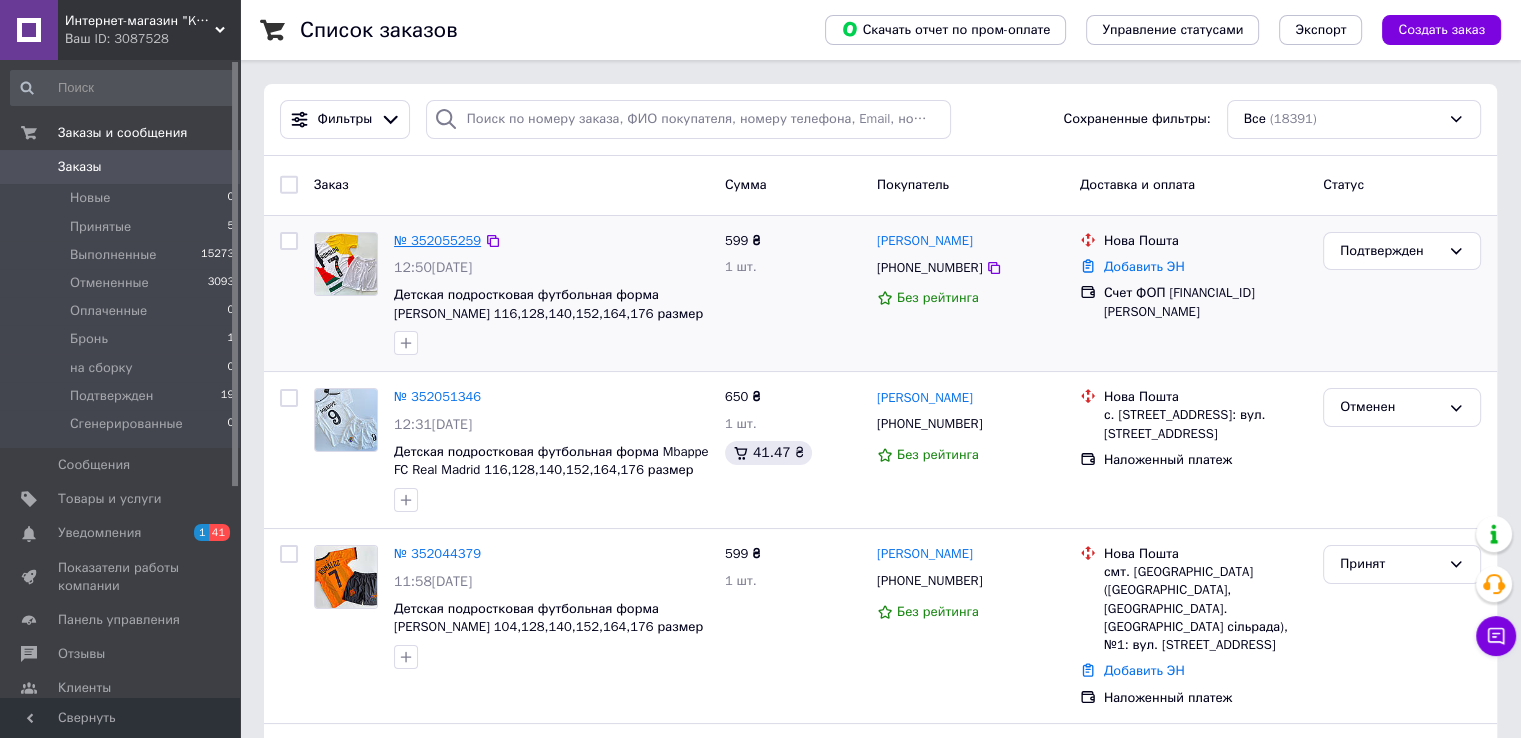 click on "№ 352055259" at bounding box center [437, 240] 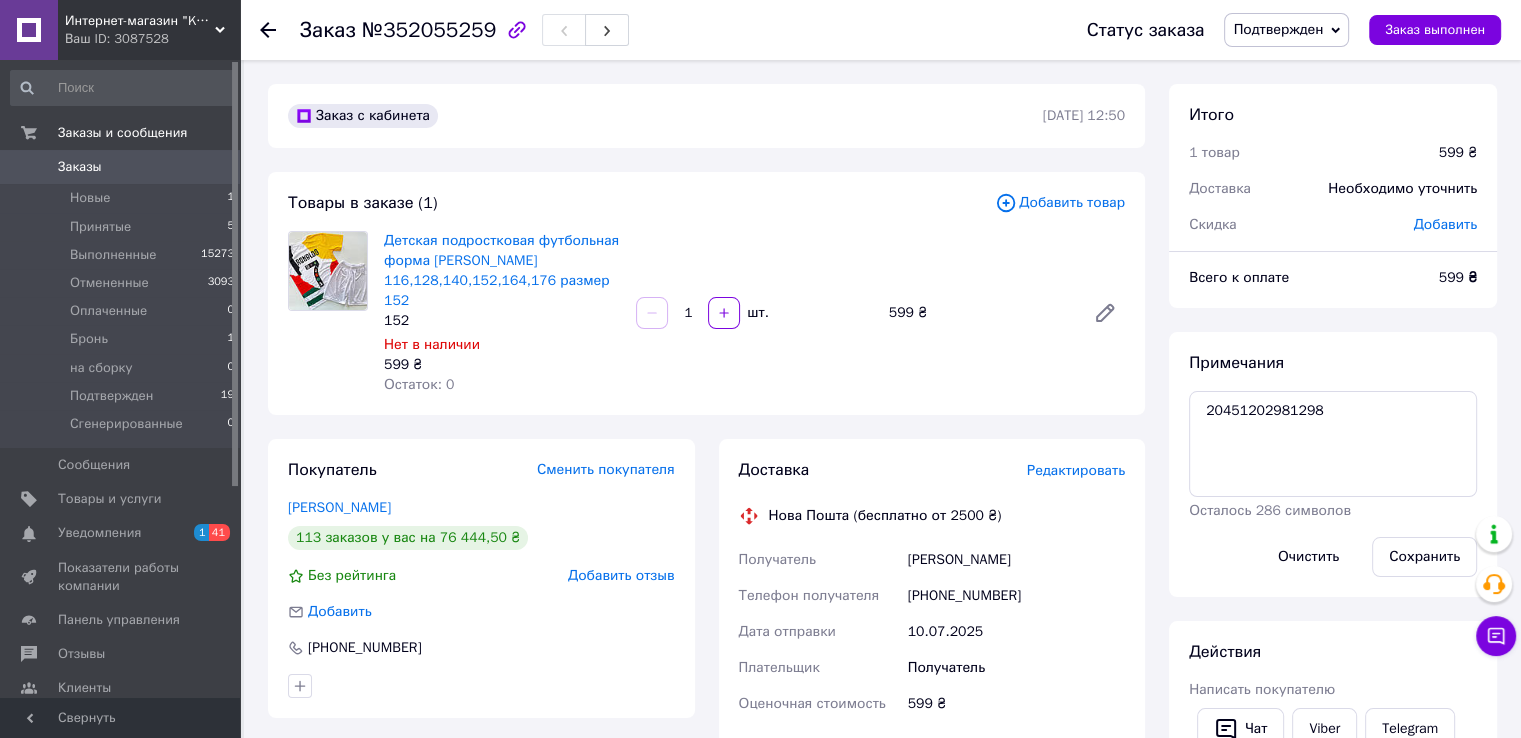 click on "Заказы" at bounding box center (80, 167) 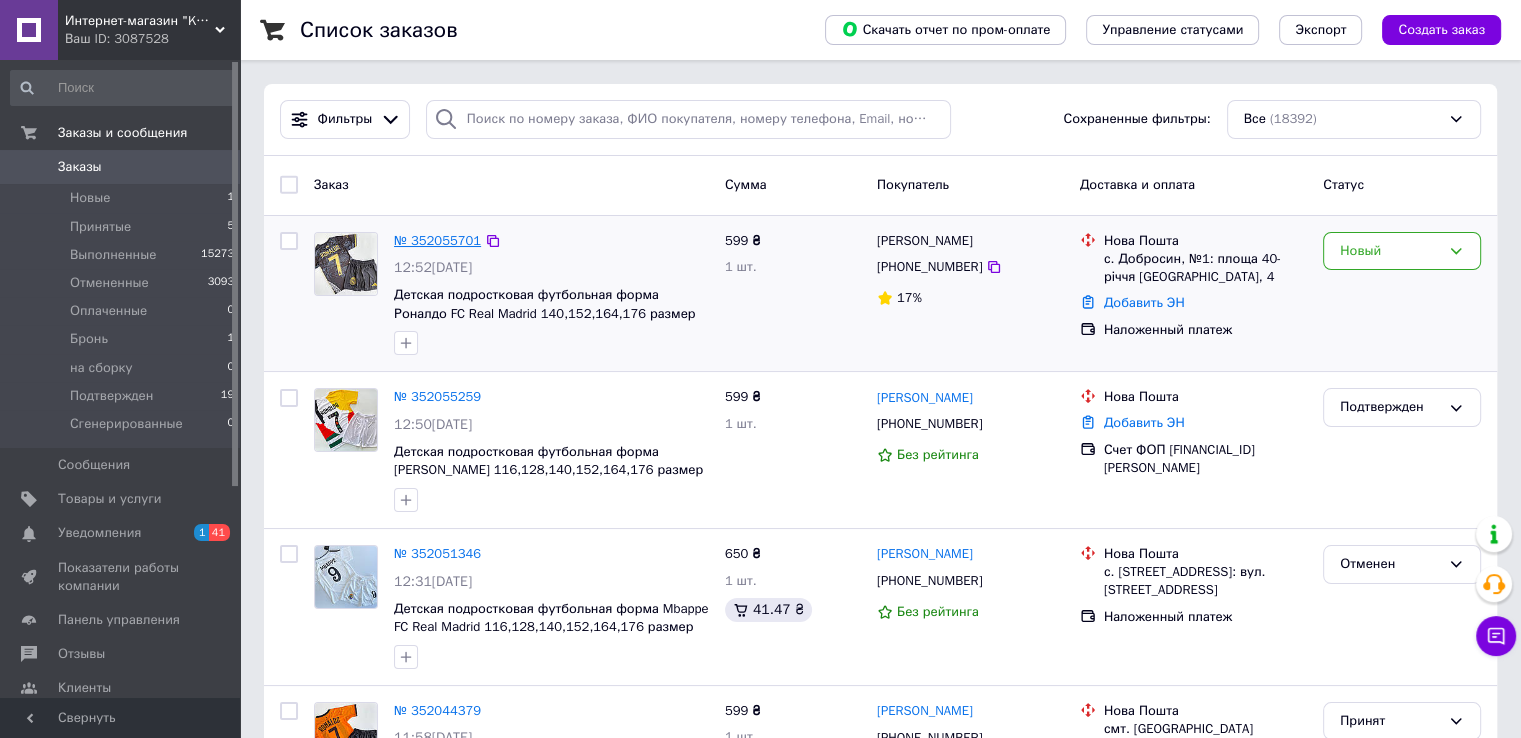 click on "№ 352055701" at bounding box center (437, 240) 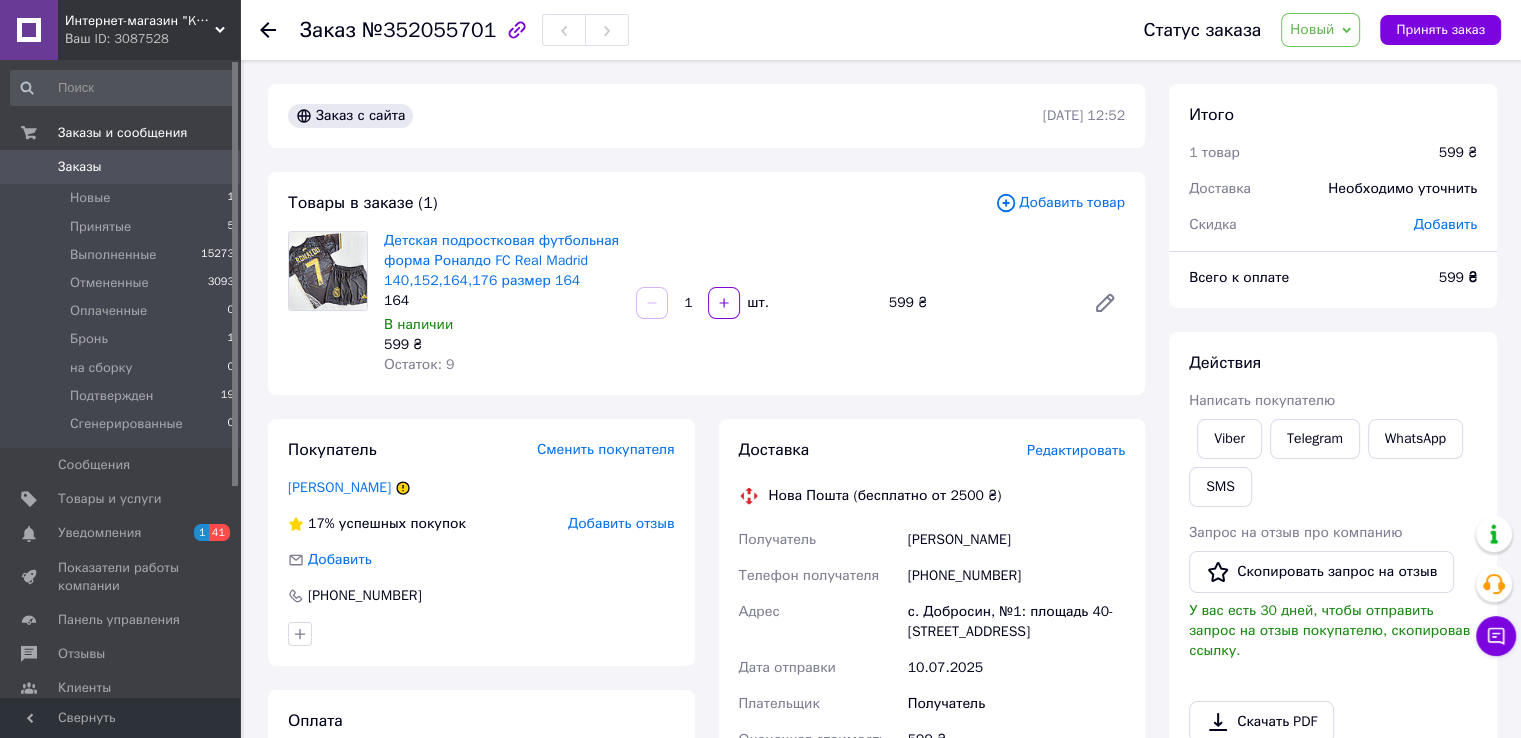 click on "Новый" at bounding box center [1312, 29] 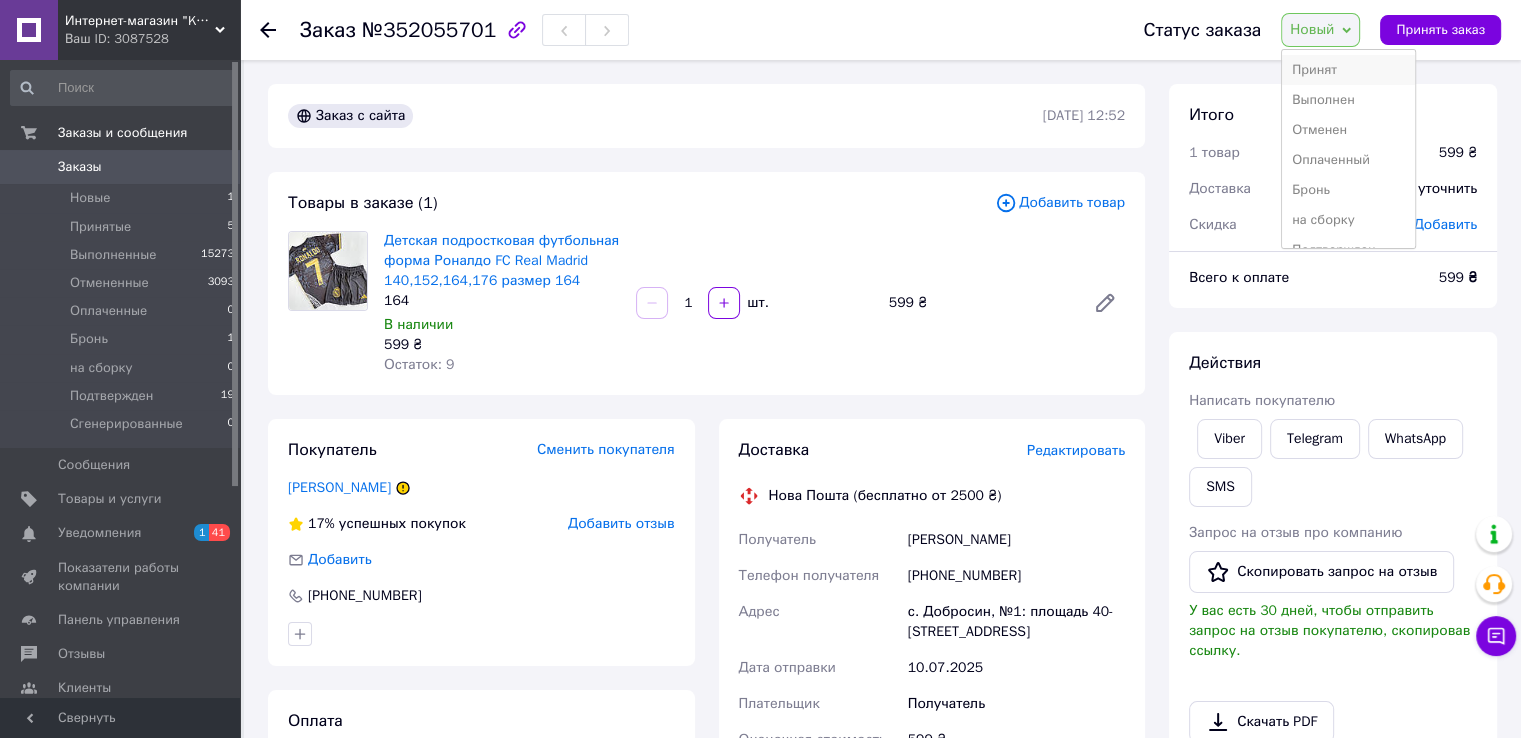 click on "Принят" at bounding box center [1348, 70] 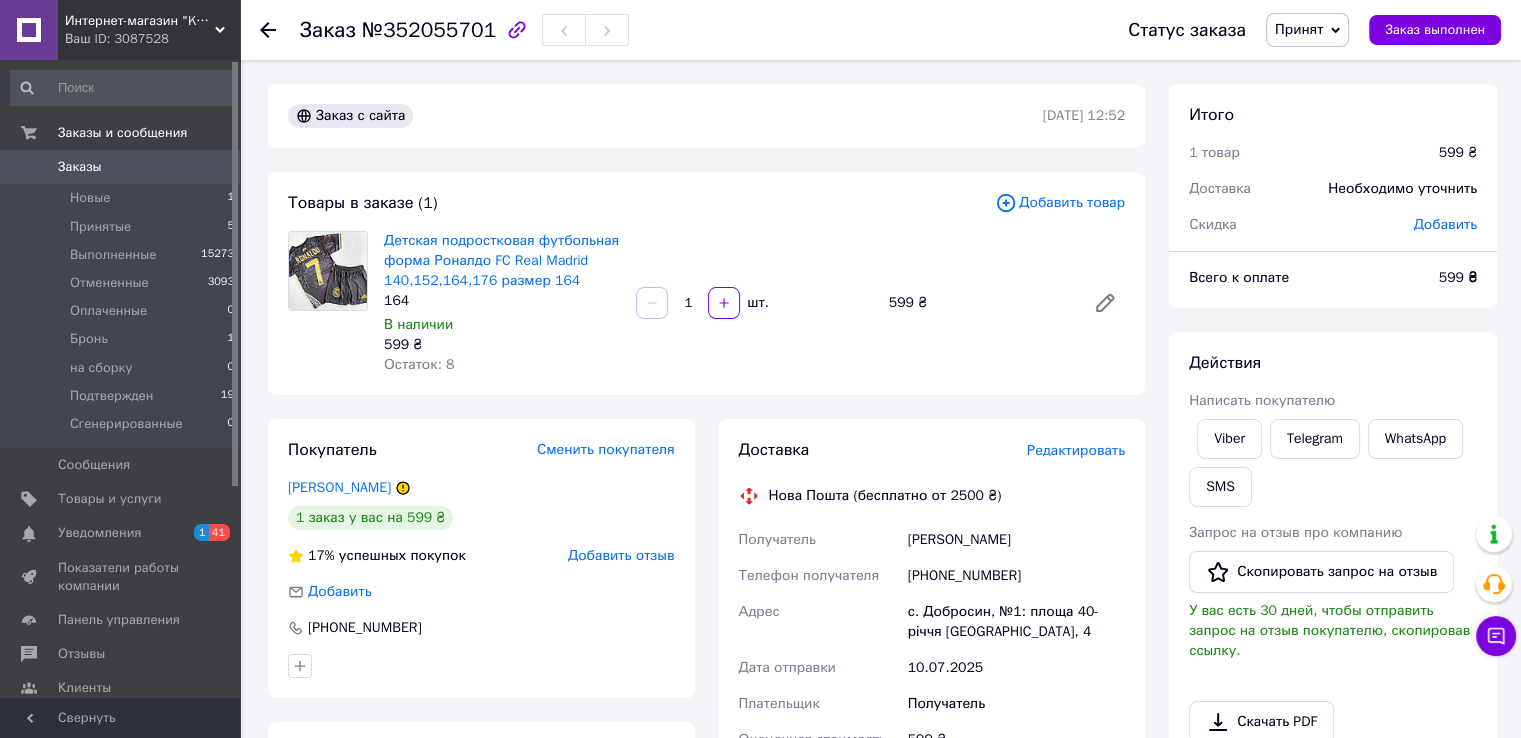 click on "Принят" at bounding box center (1299, 29) 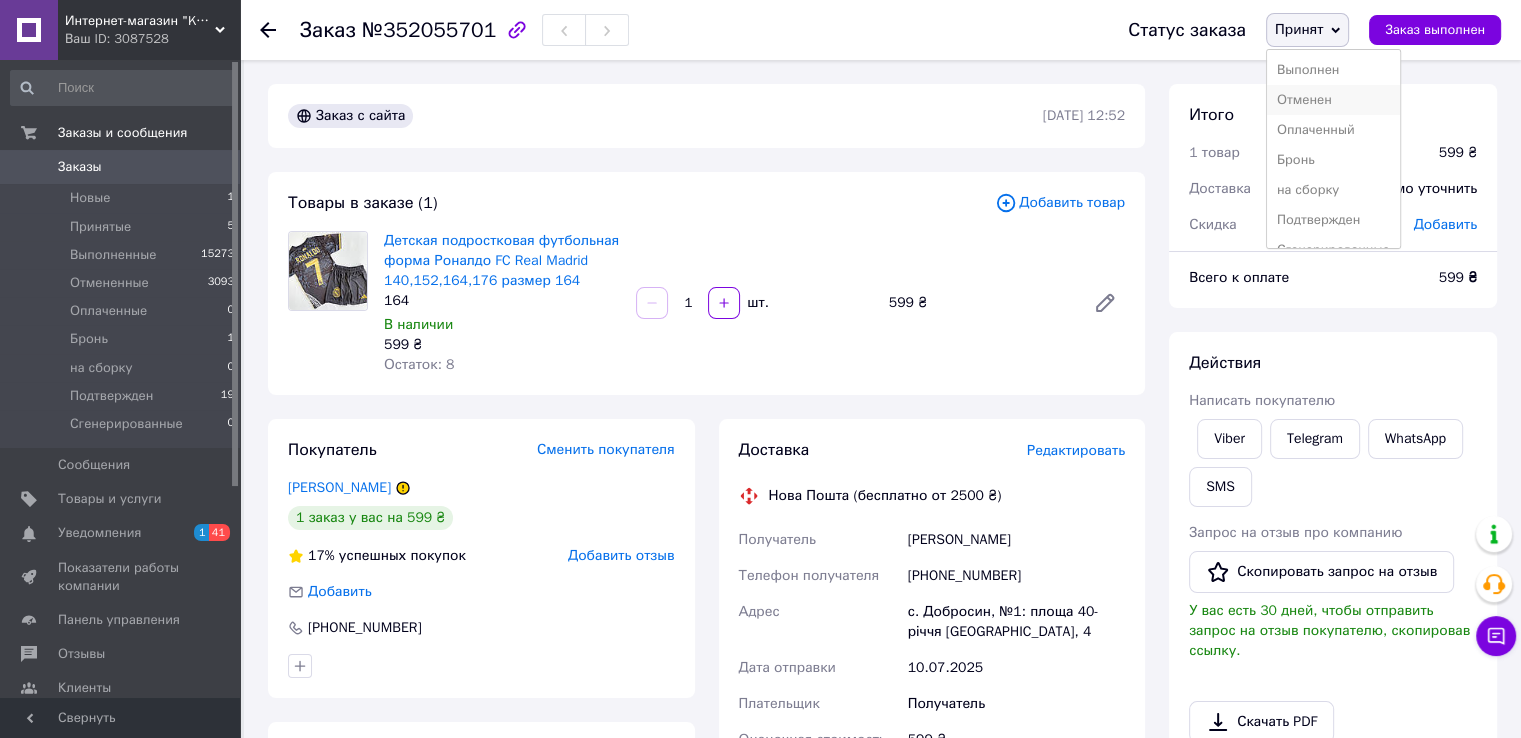 click on "Отменен" at bounding box center (1333, 100) 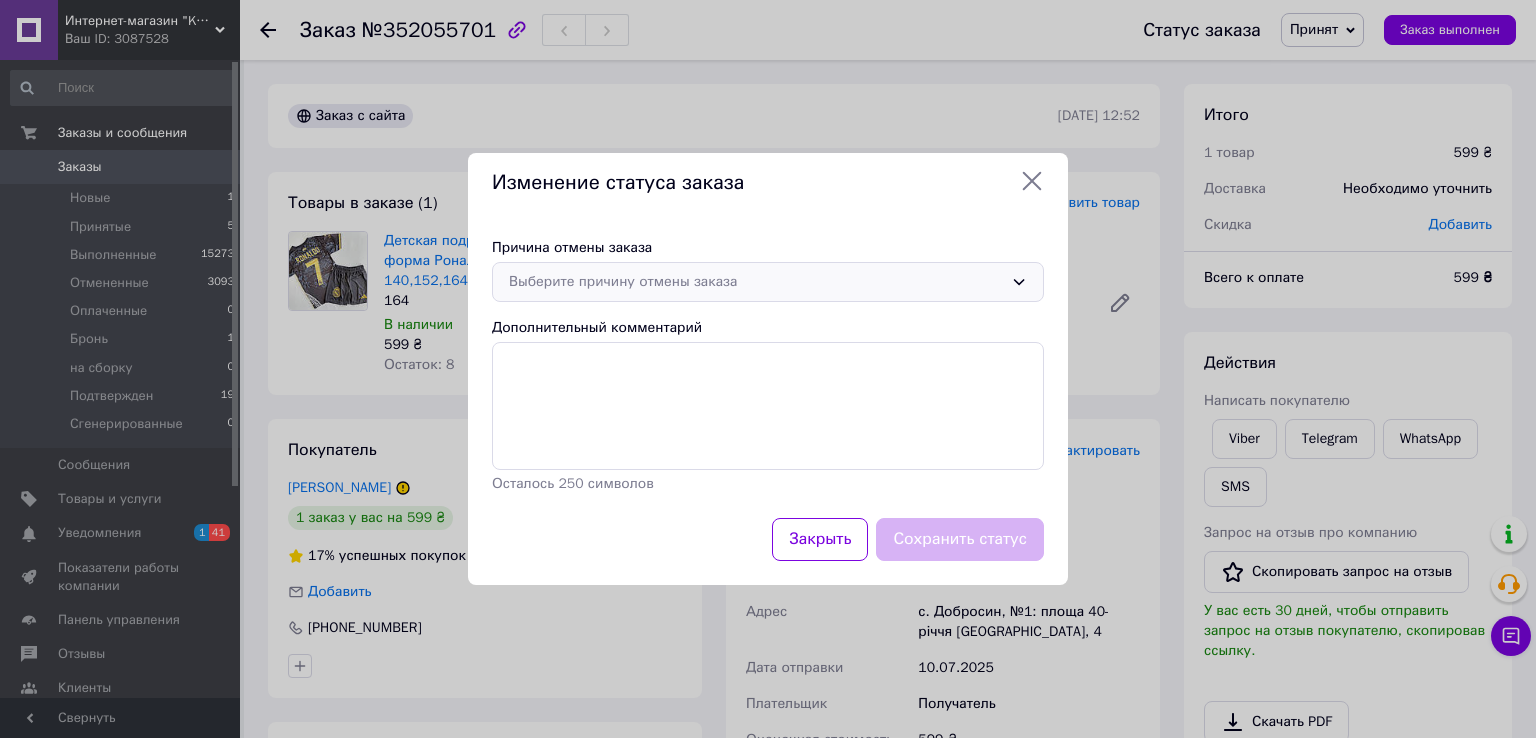 click on "Выберите причину отмены заказа" at bounding box center [756, 282] 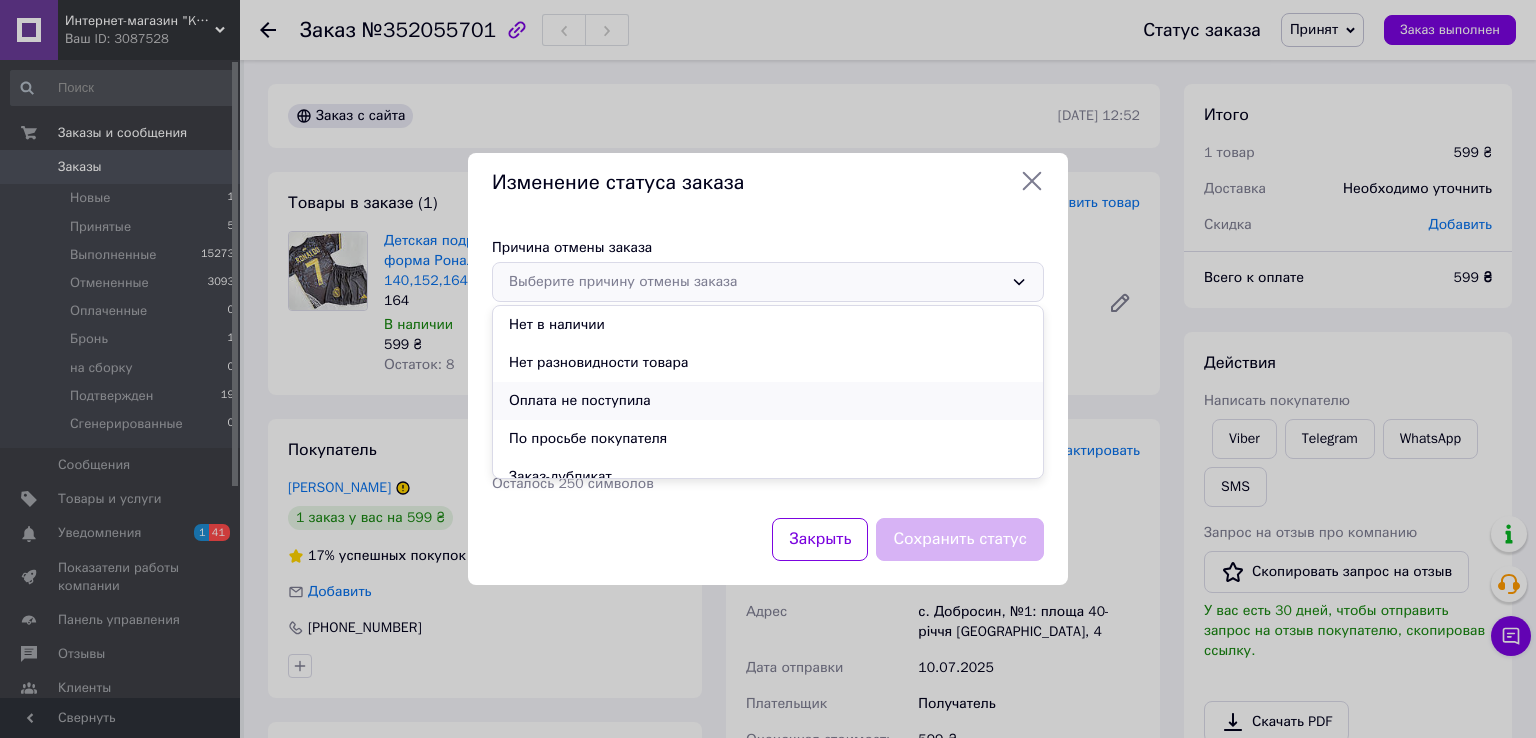 click on "Оплата не поступила" at bounding box center [768, 401] 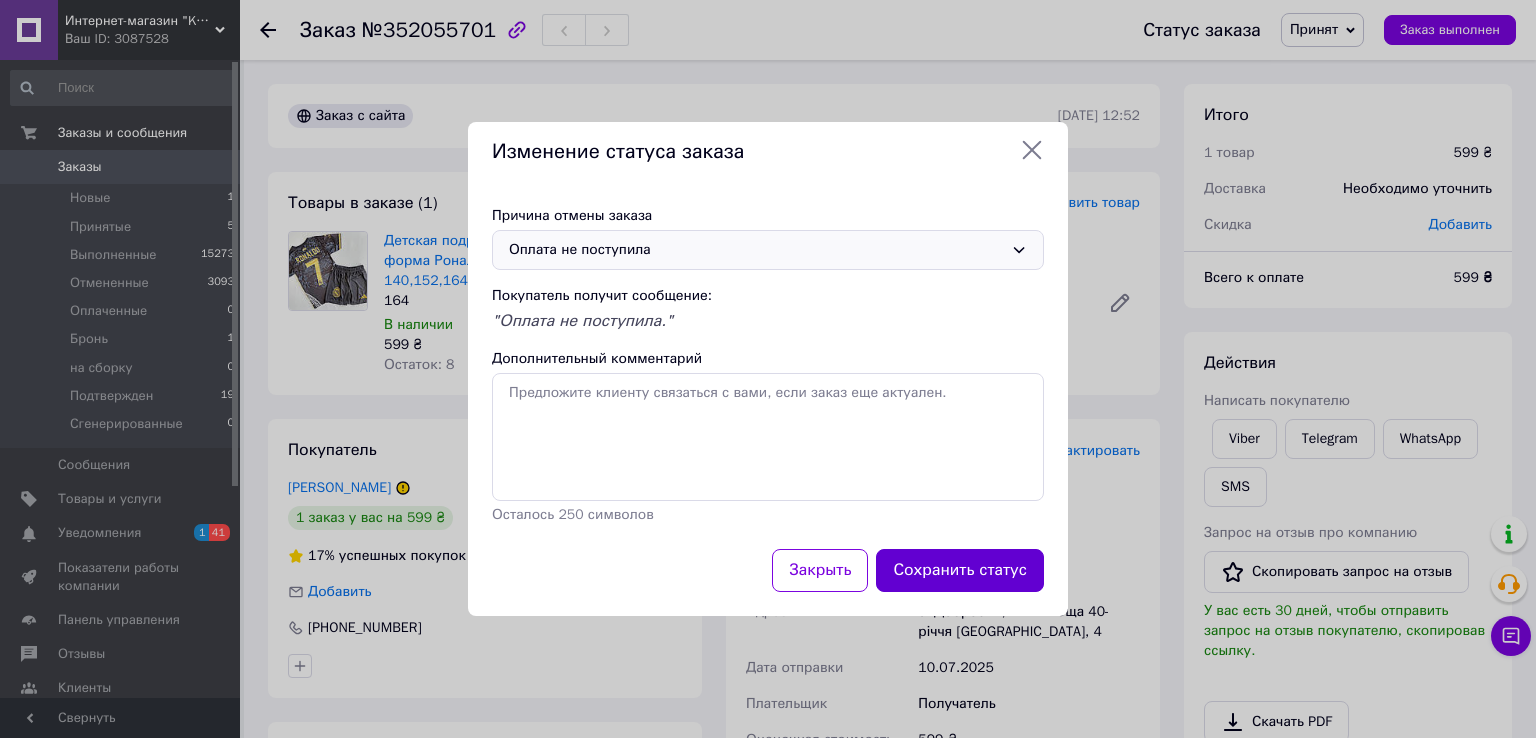 click on "Сохранить статус" at bounding box center [960, 570] 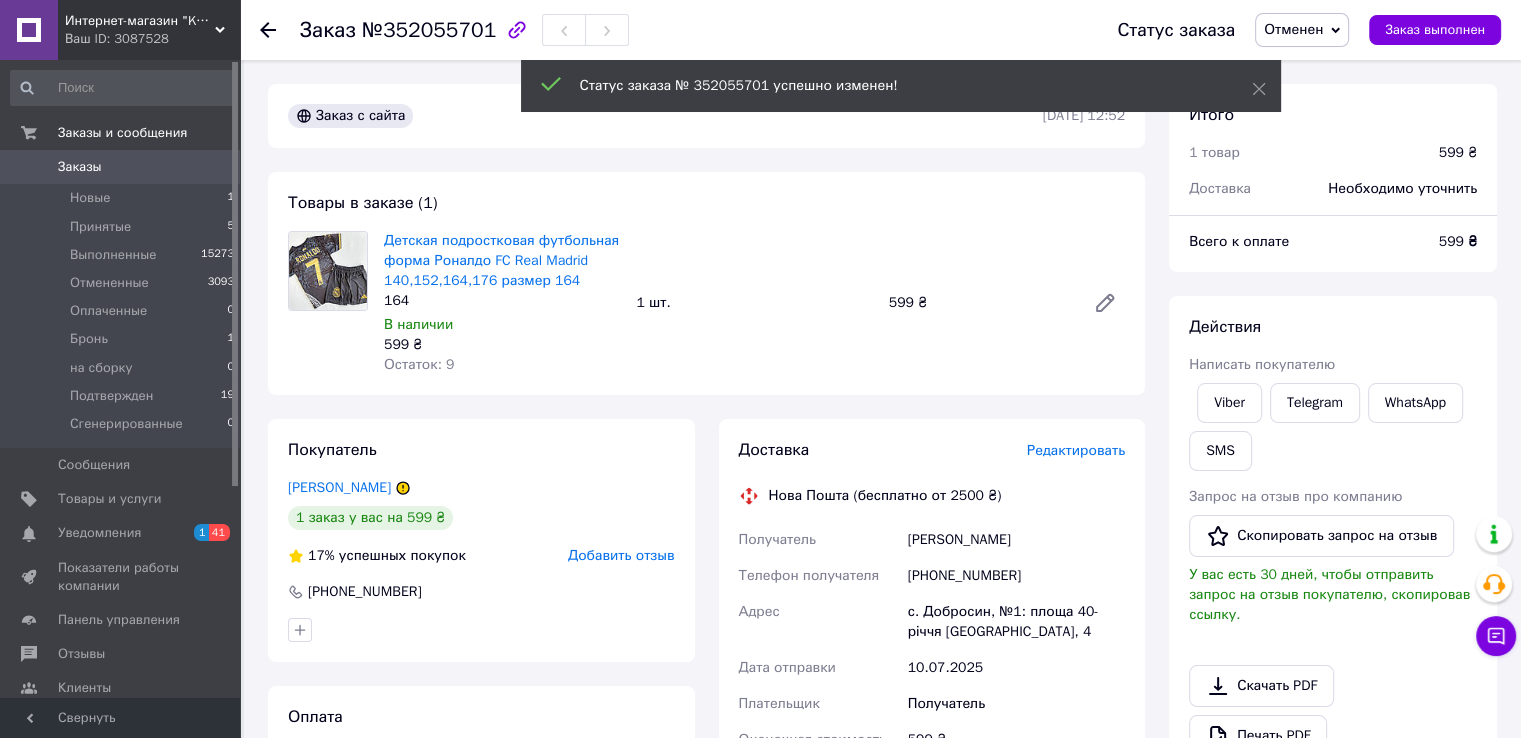 click 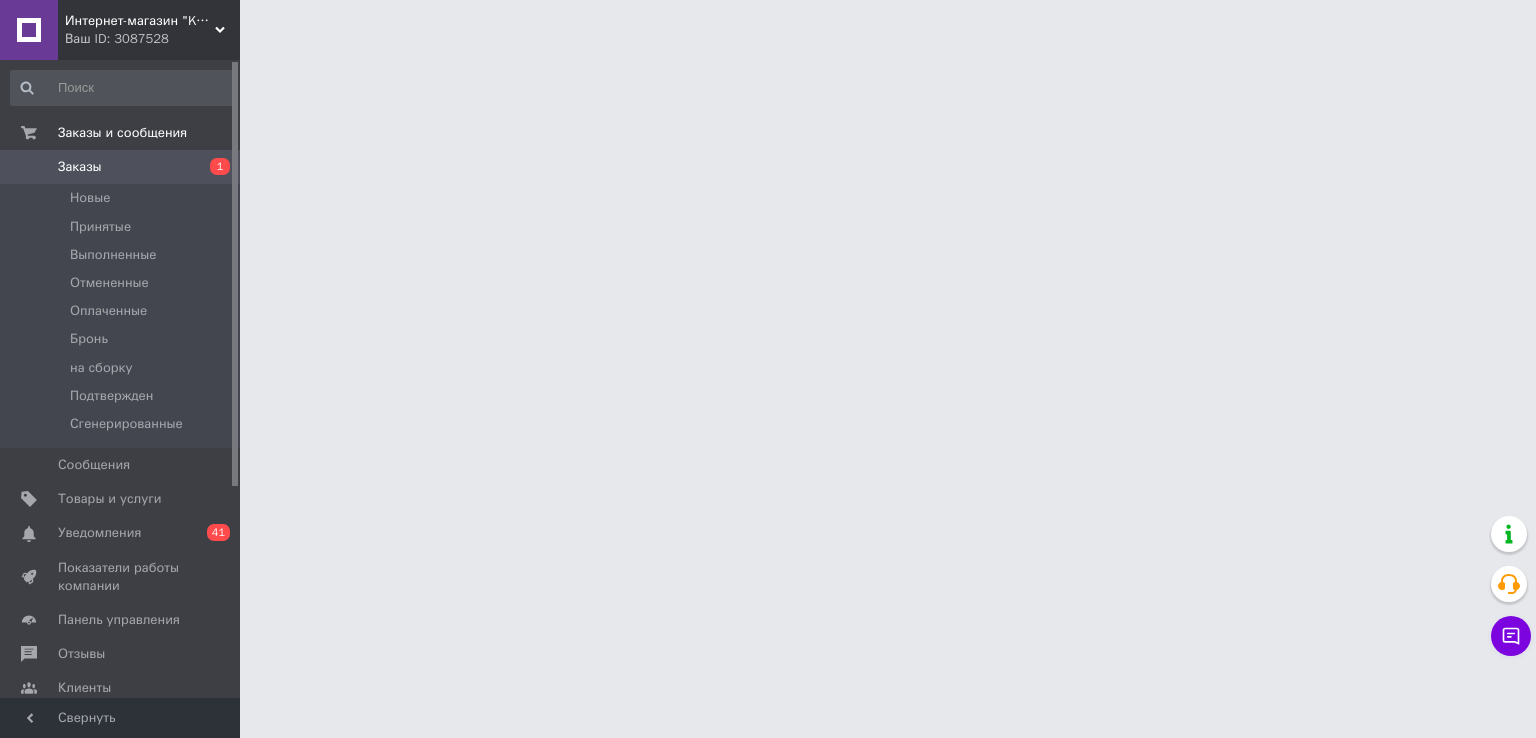 scroll, scrollTop: 0, scrollLeft: 0, axis: both 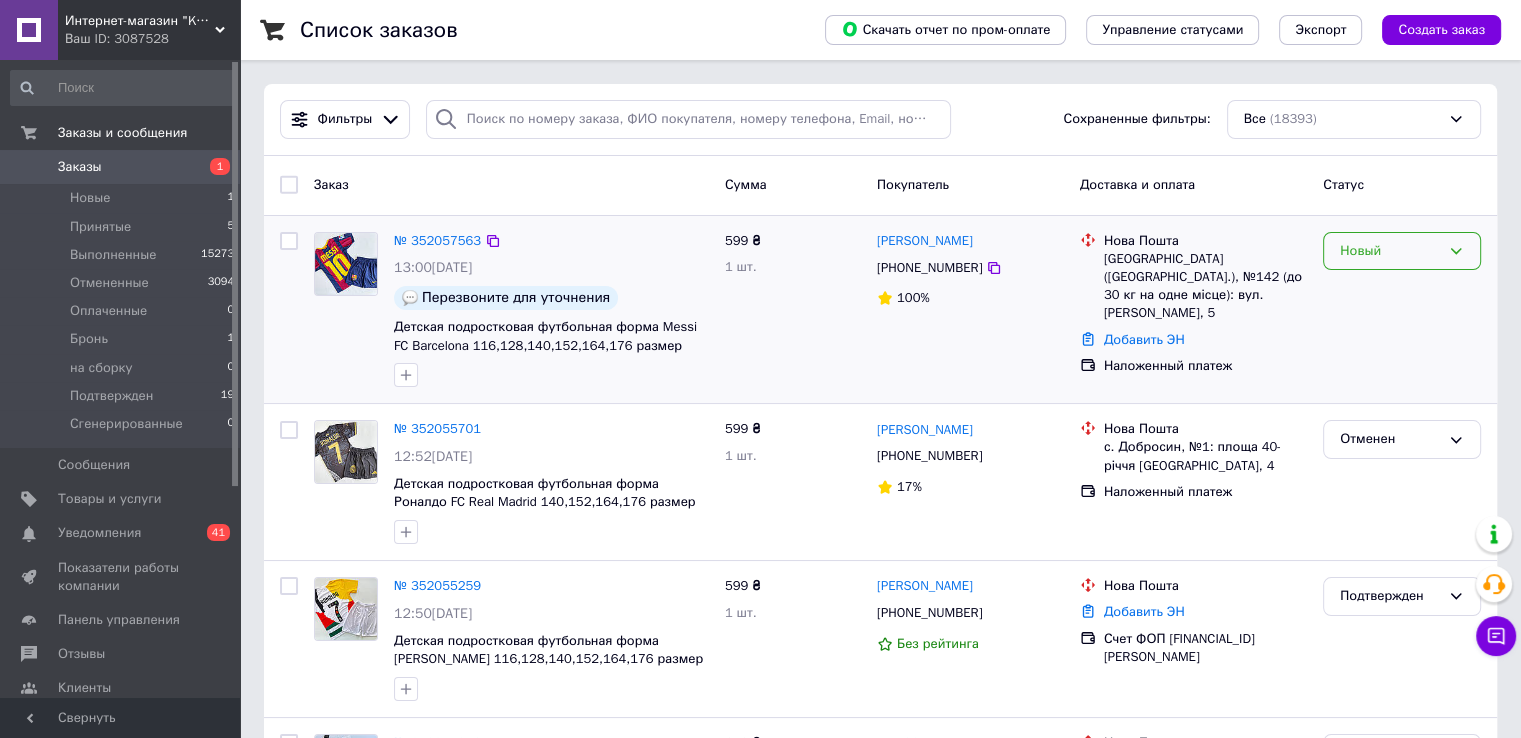 click on "Новый" at bounding box center [1390, 251] 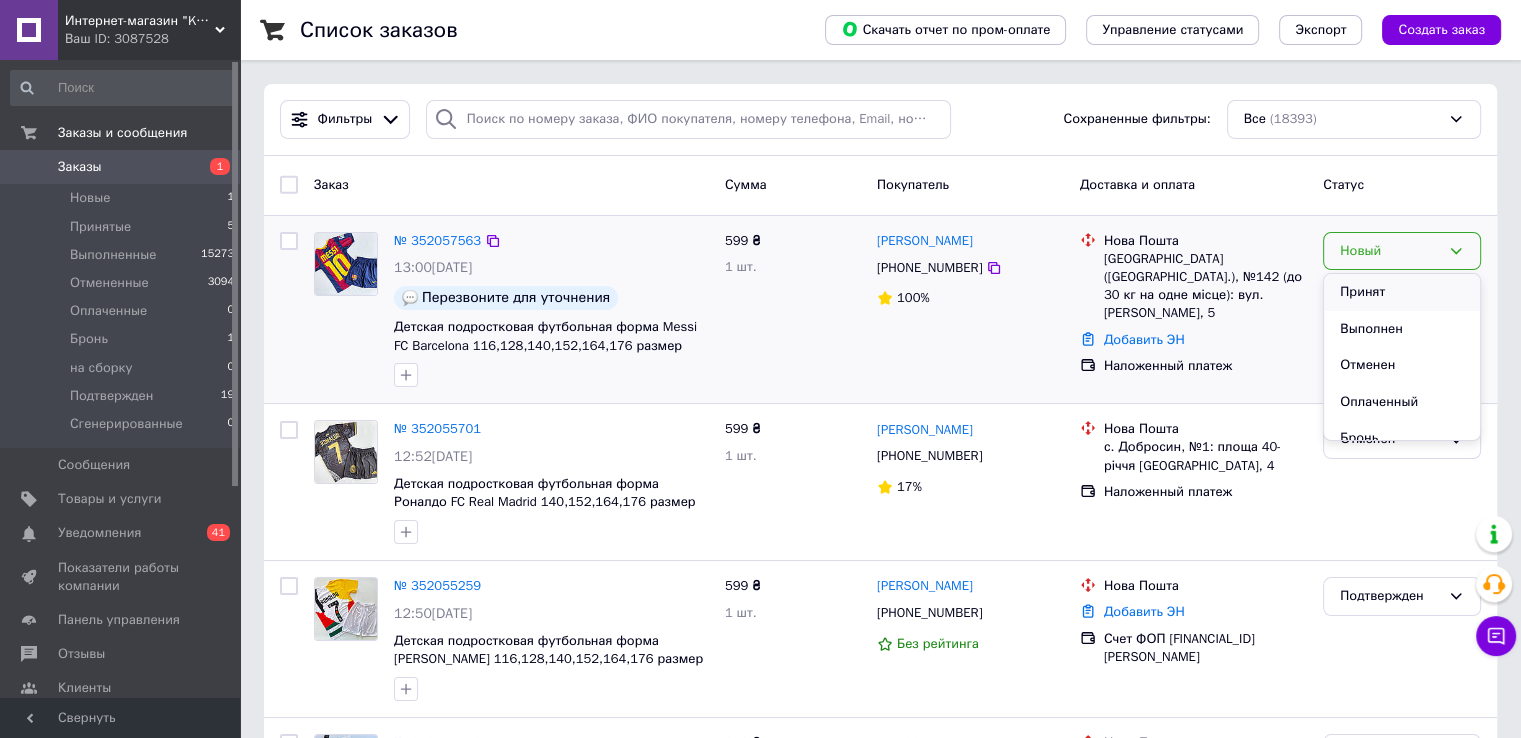 click on "Принят" at bounding box center (1402, 292) 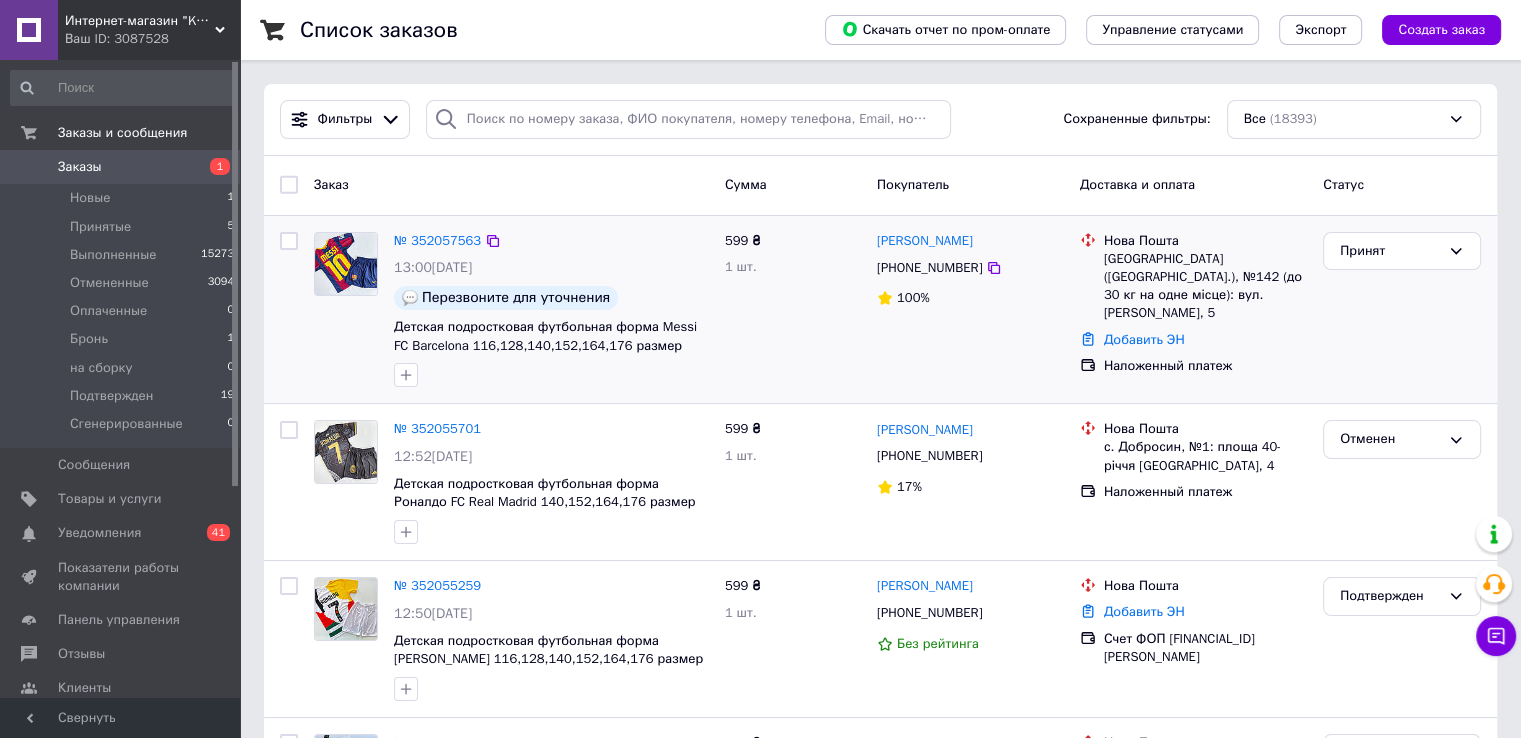 click on "№ 352057563" at bounding box center [437, 241] 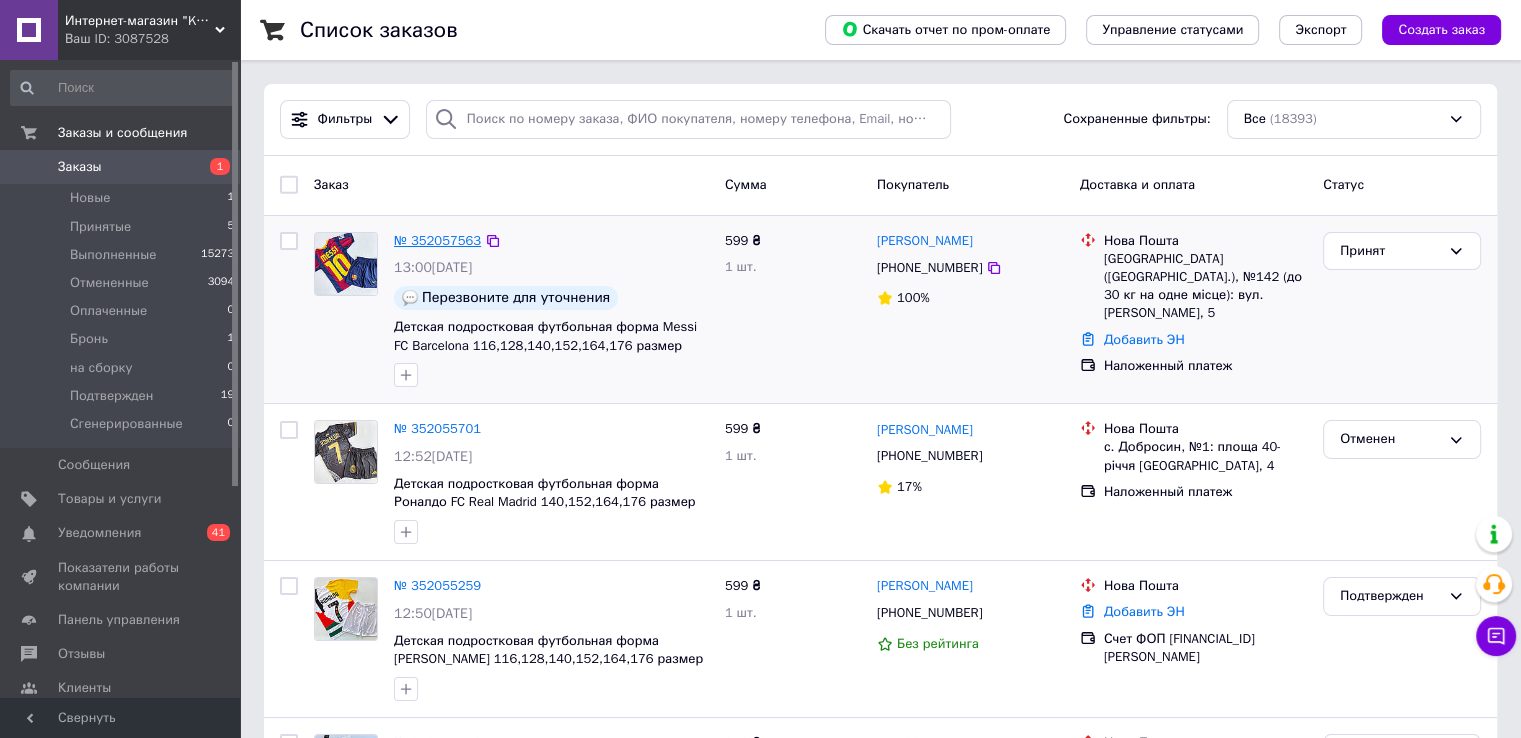 click on "№ 352057563" at bounding box center [437, 240] 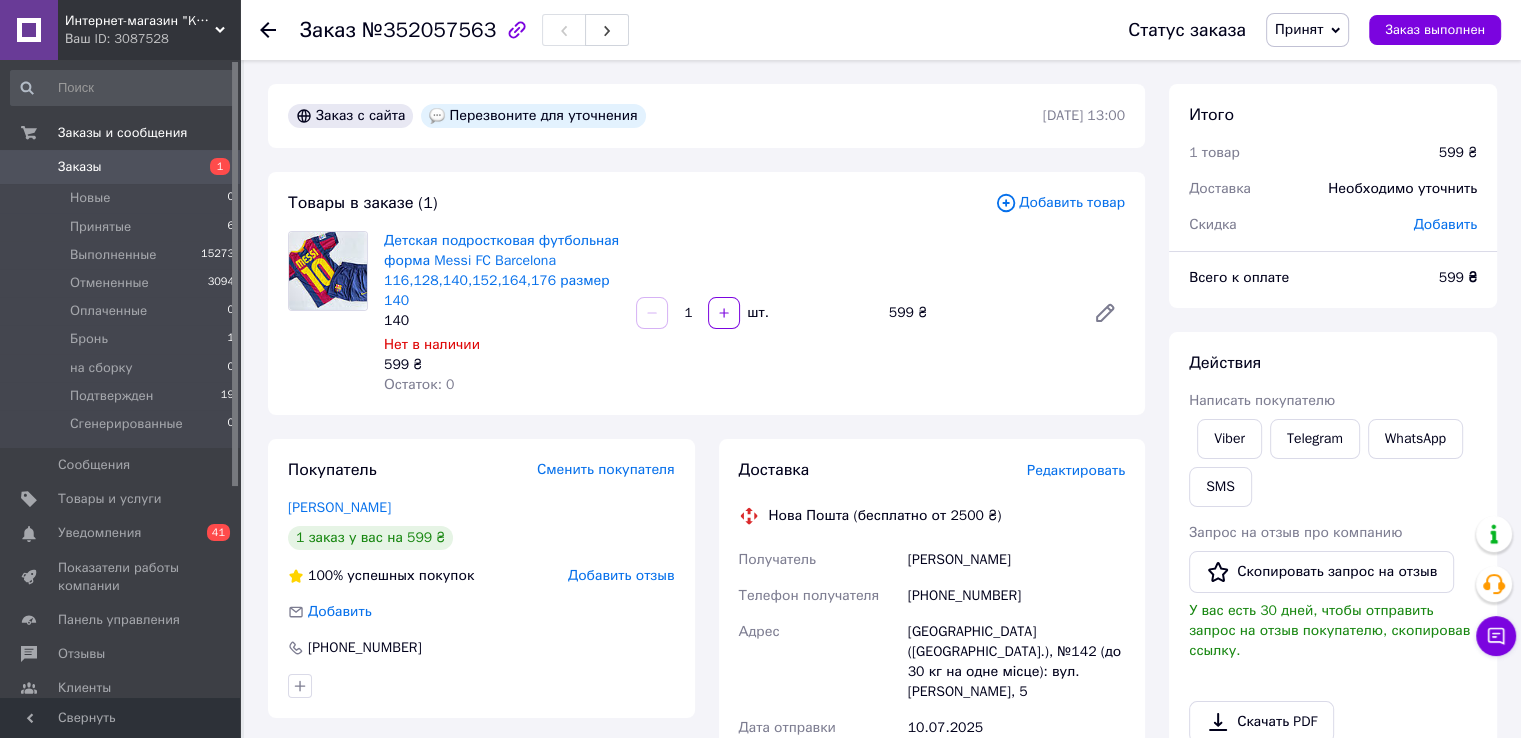 click on "Добавить товар" at bounding box center [1060, 203] 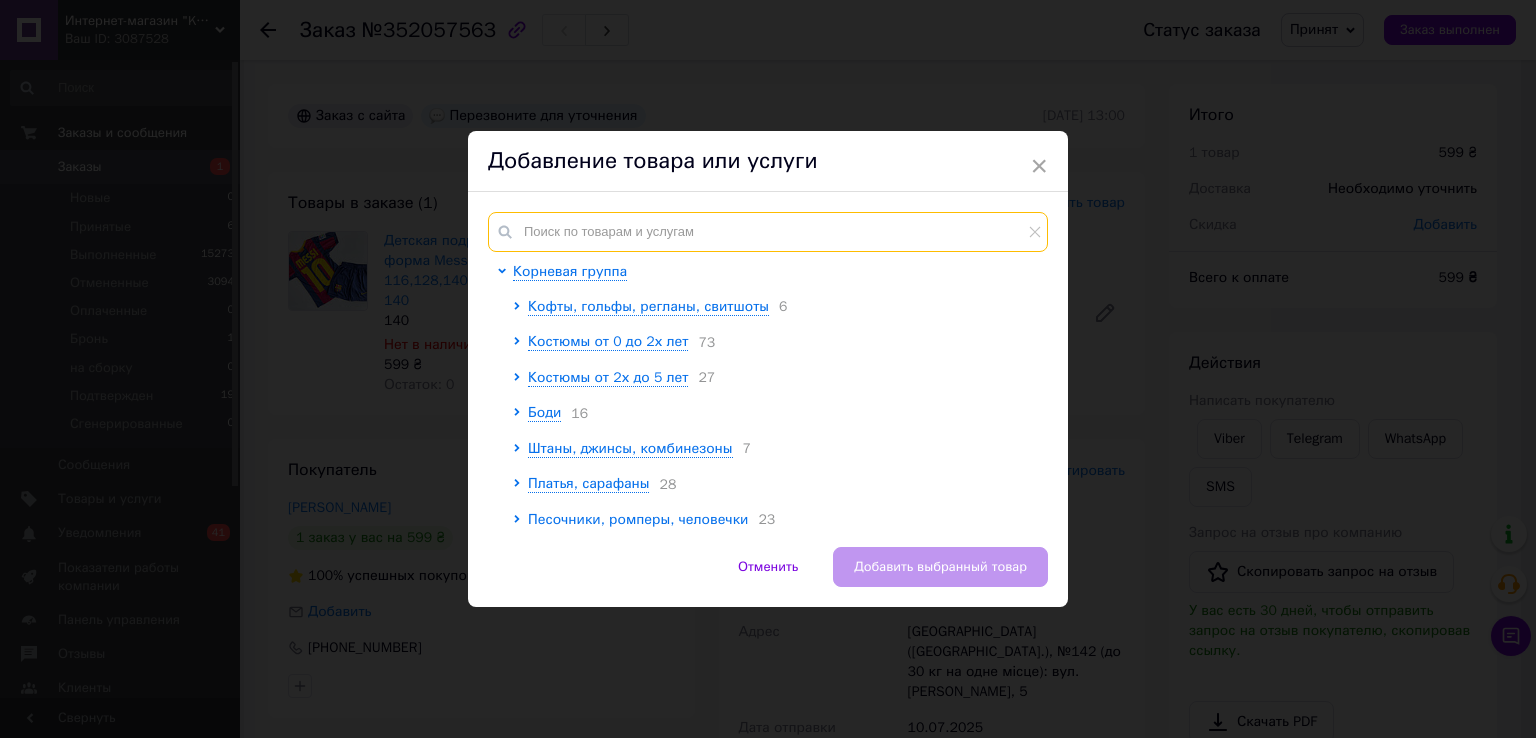 click at bounding box center (768, 232) 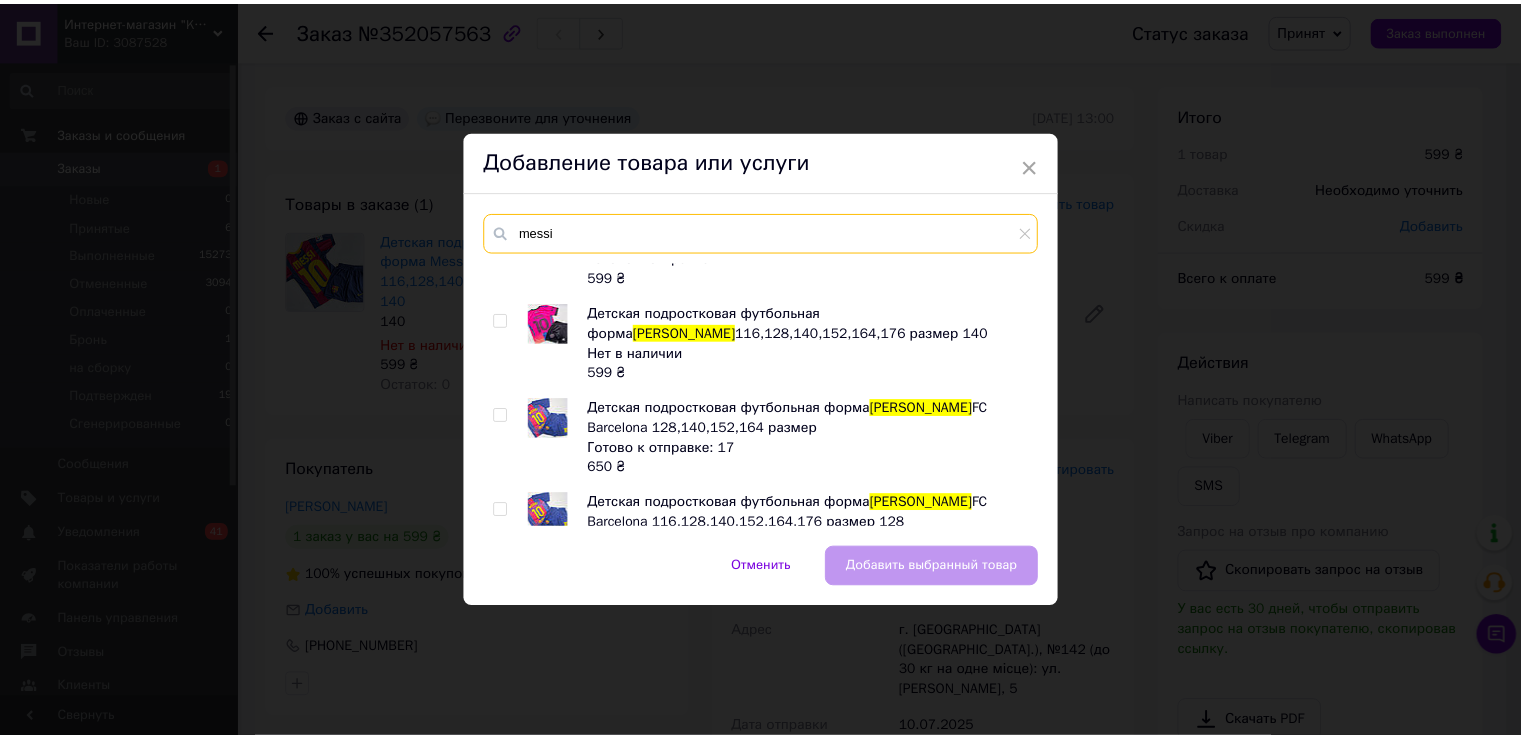 scroll, scrollTop: 400, scrollLeft: 0, axis: vertical 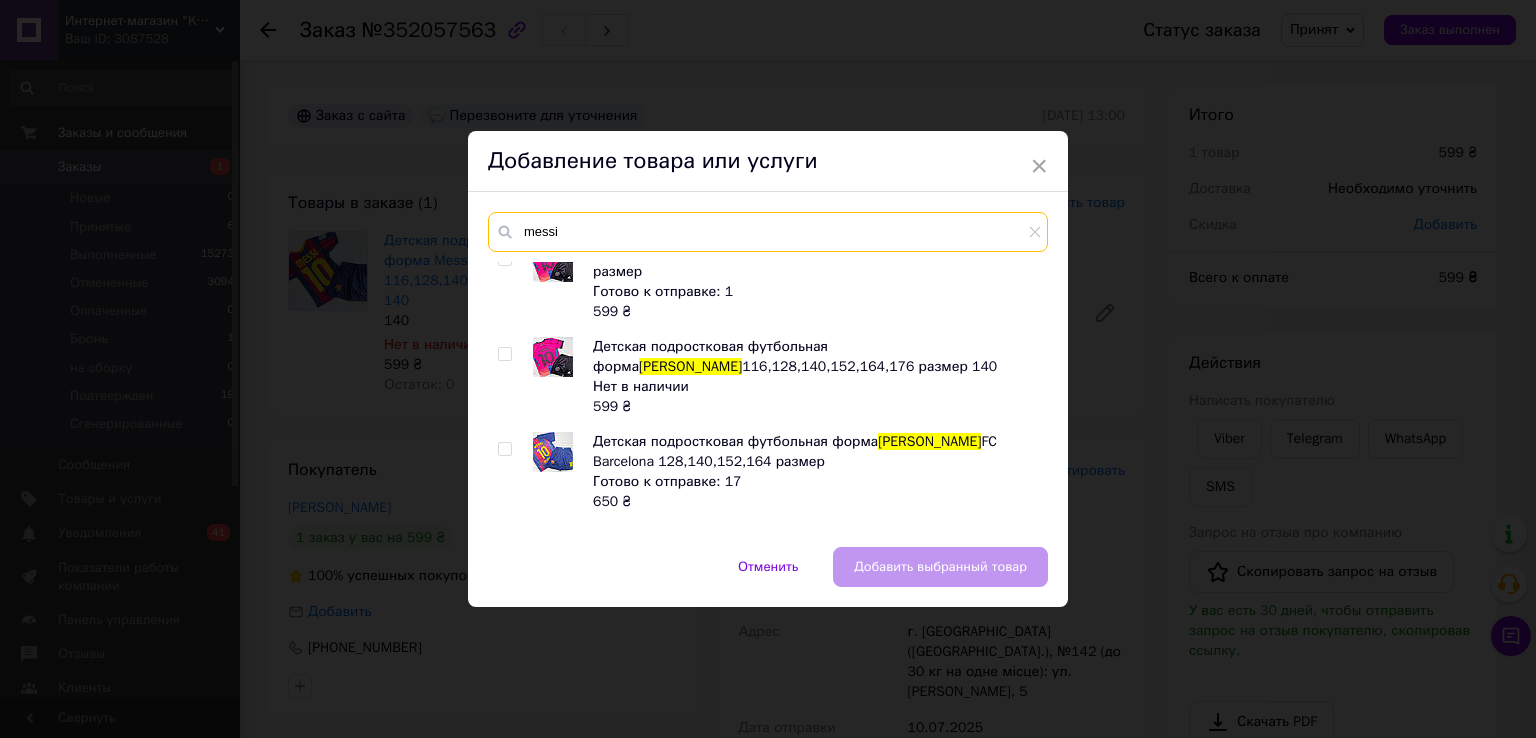 type on "messi" 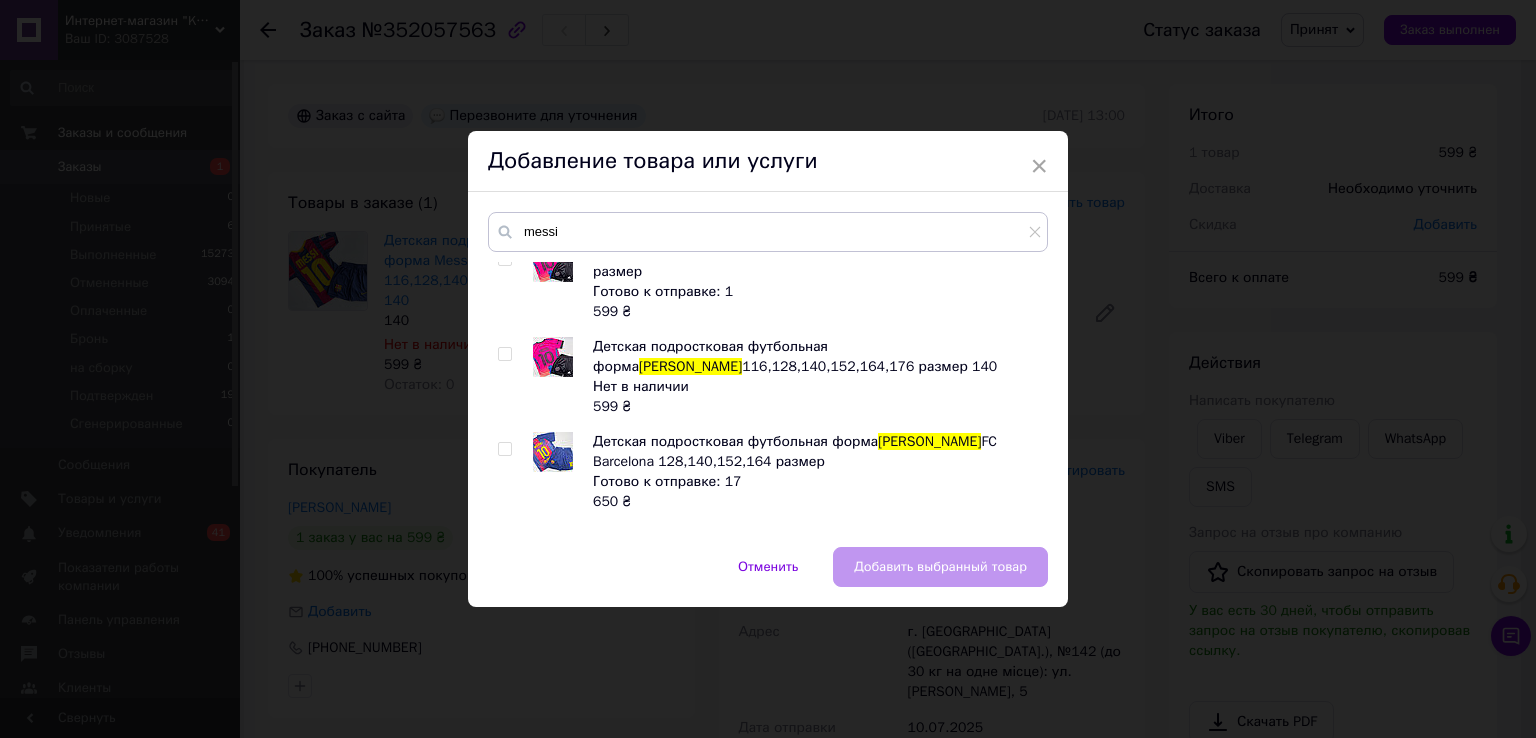 click at bounding box center [504, 449] 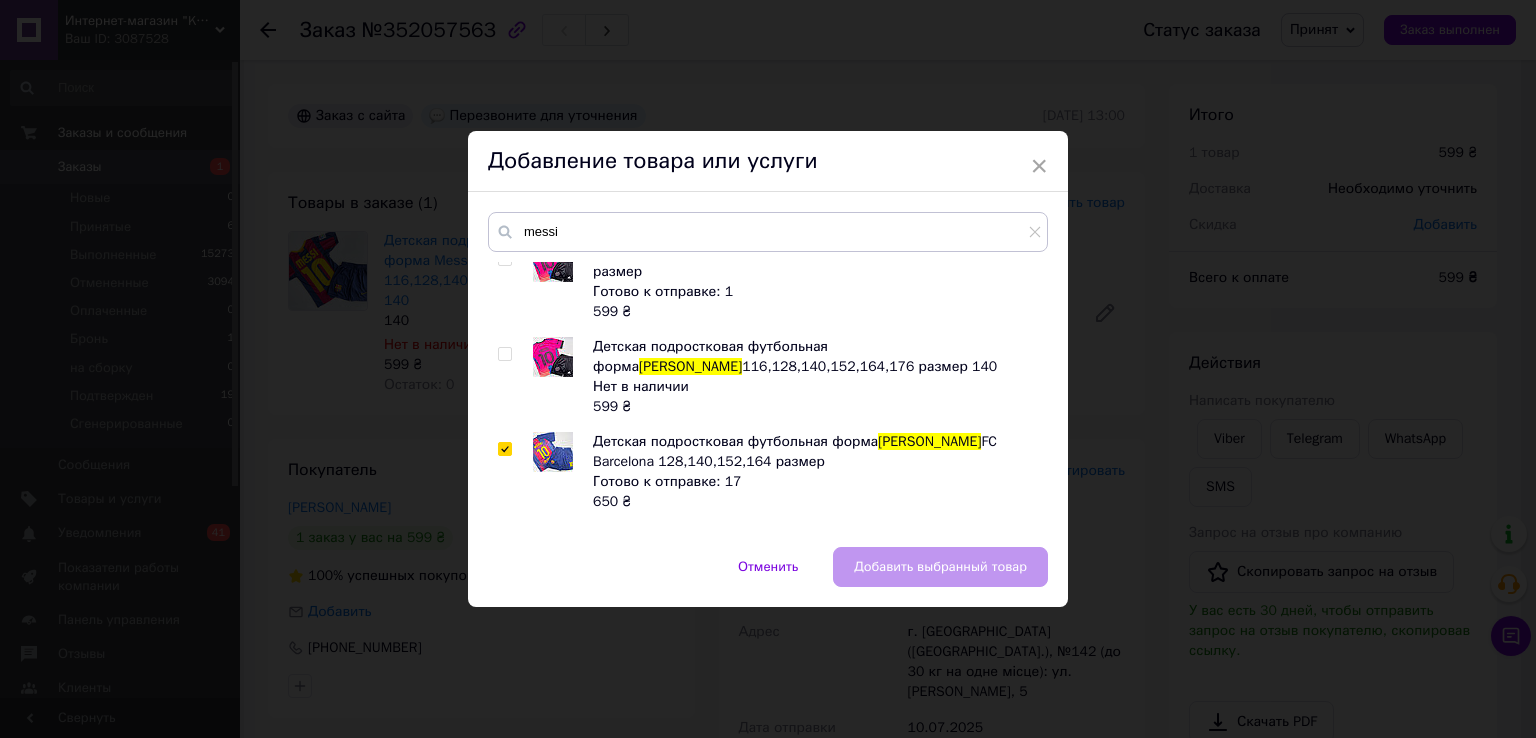 checkbox on "true" 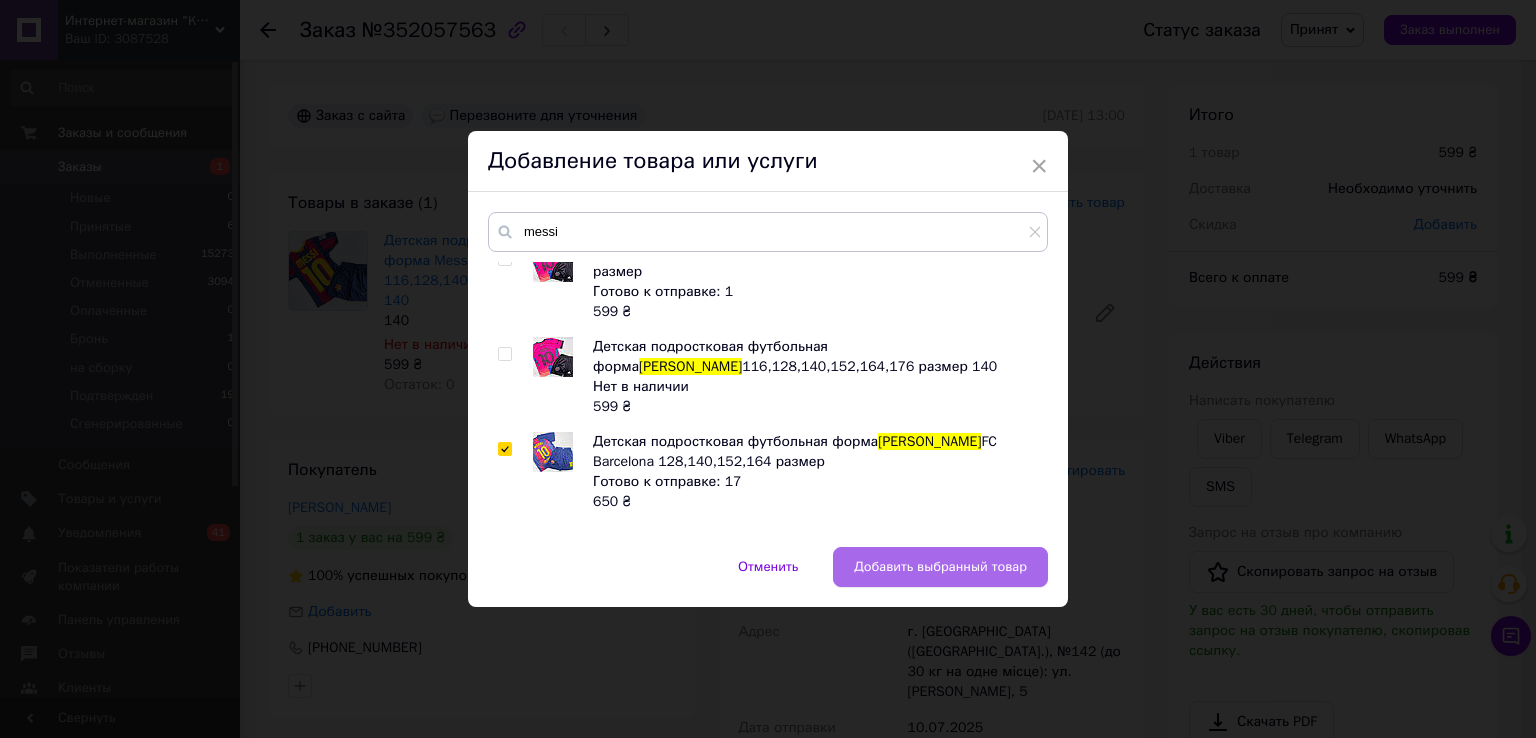 click on "Добавить выбранный товар" at bounding box center (940, 567) 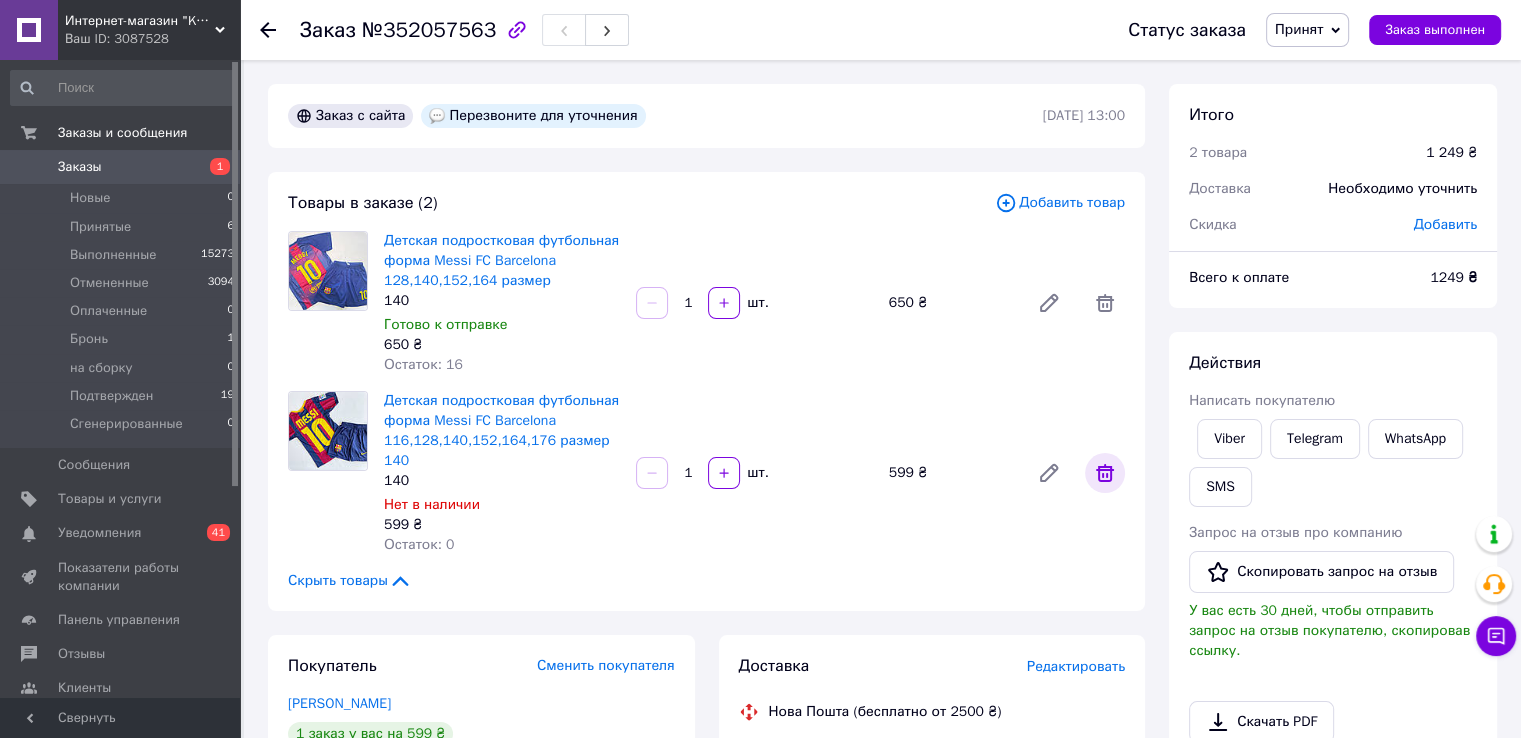 click 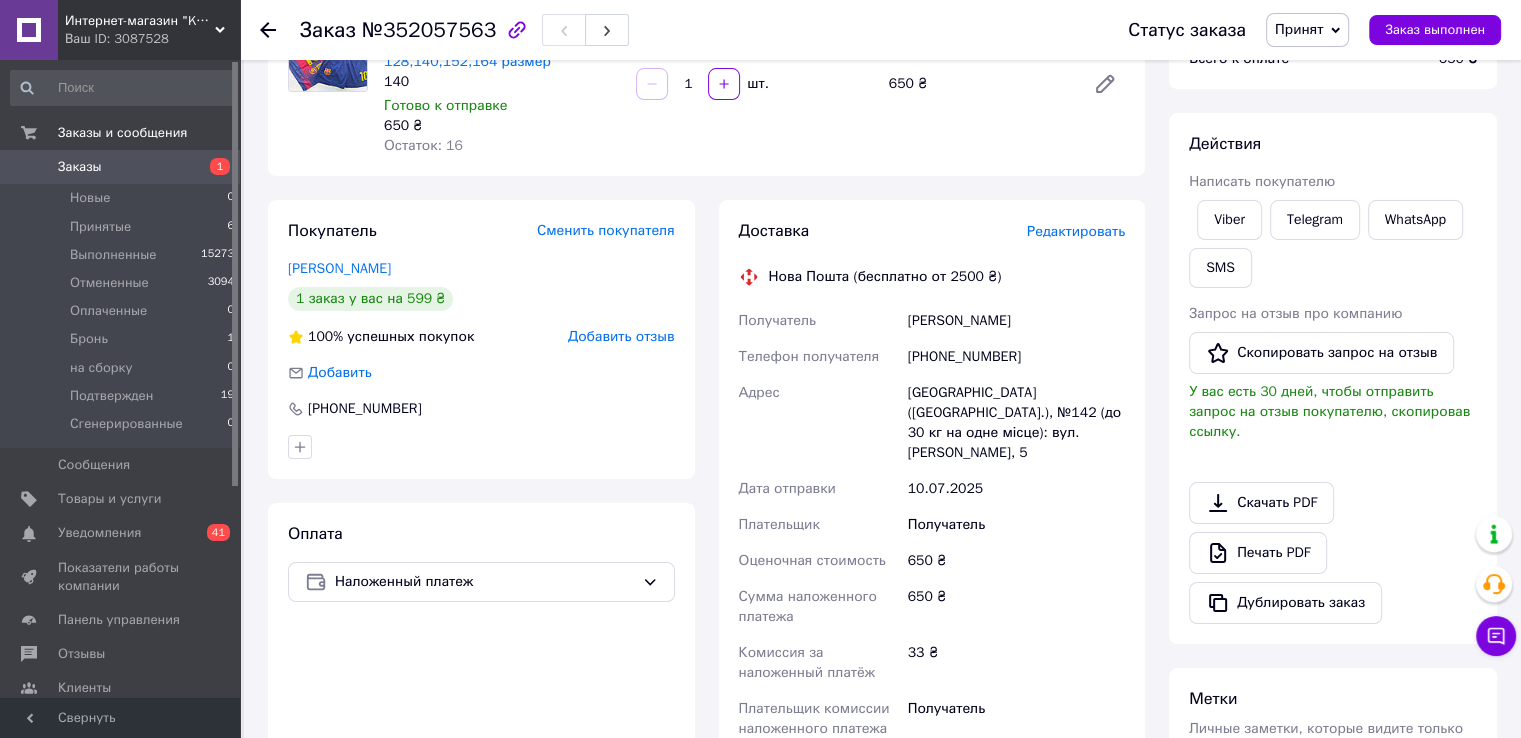 scroll, scrollTop: 300, scrollLeft: 0, axis: vertical 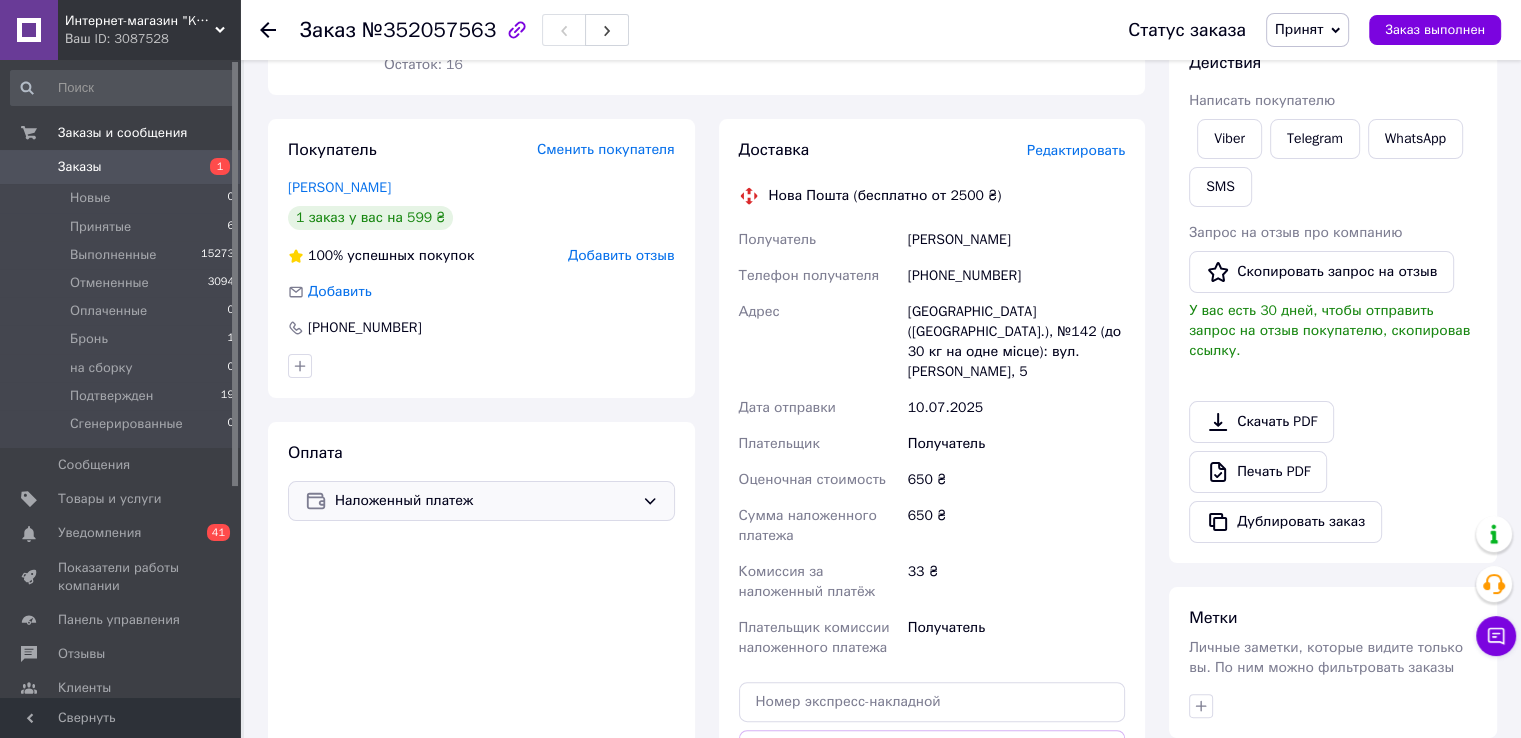 click on "Наложенный платеж" at bounding box center [481, 501] 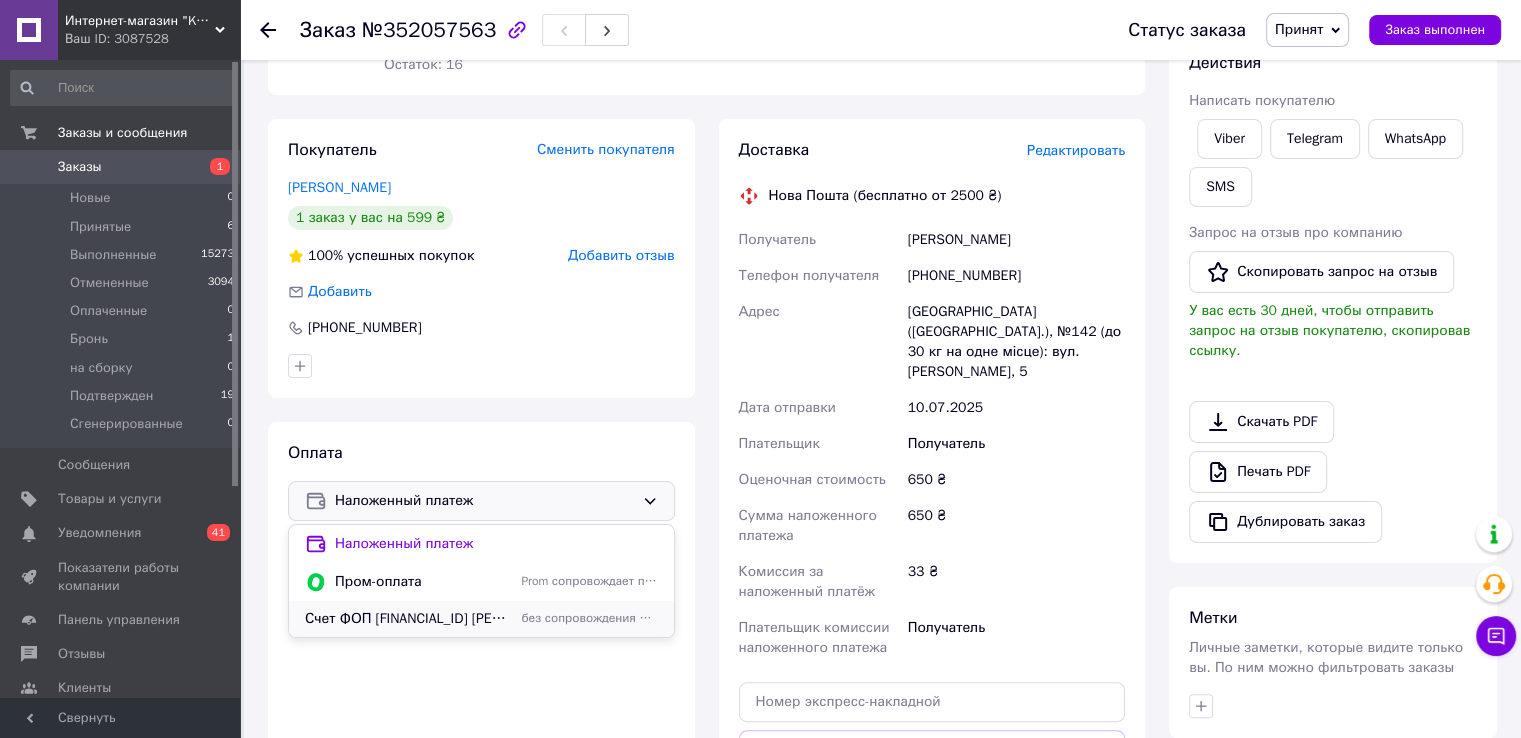 click on "без сопровождения Prom" at bounding box center (589, 618) 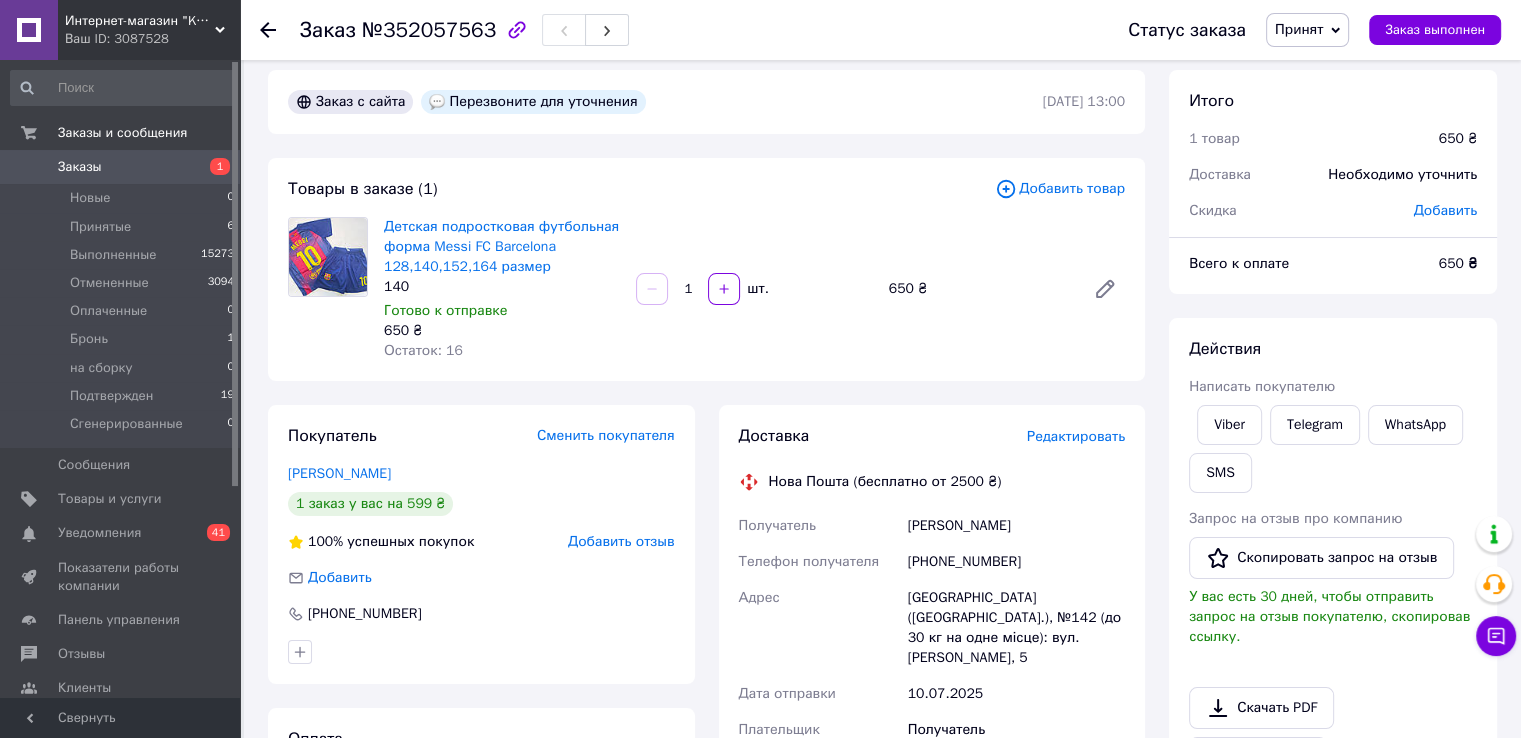scroll, scrollTop: 0, scrollLeft: 0, axis: both 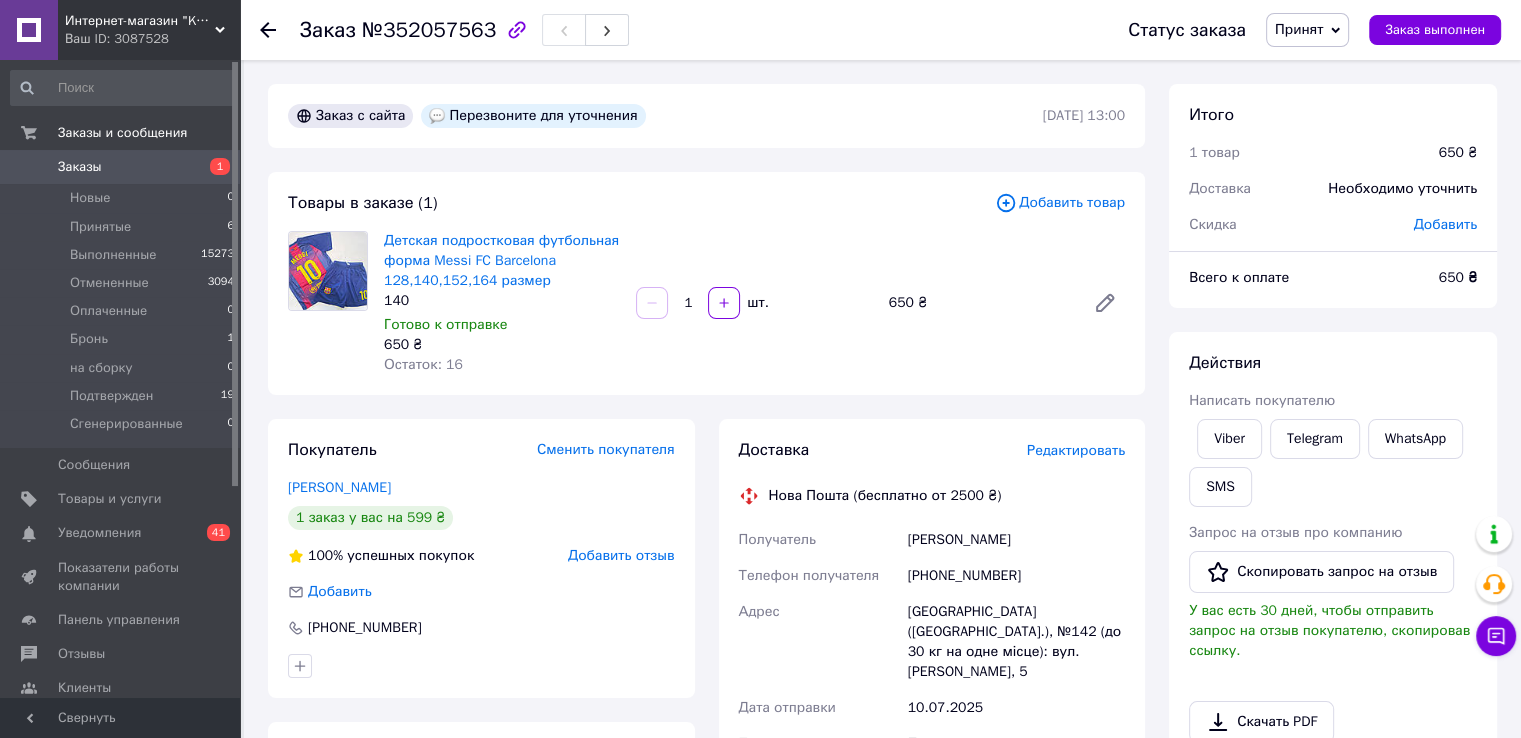 click on "Добавить товар" at bounding box center [1060, 203] 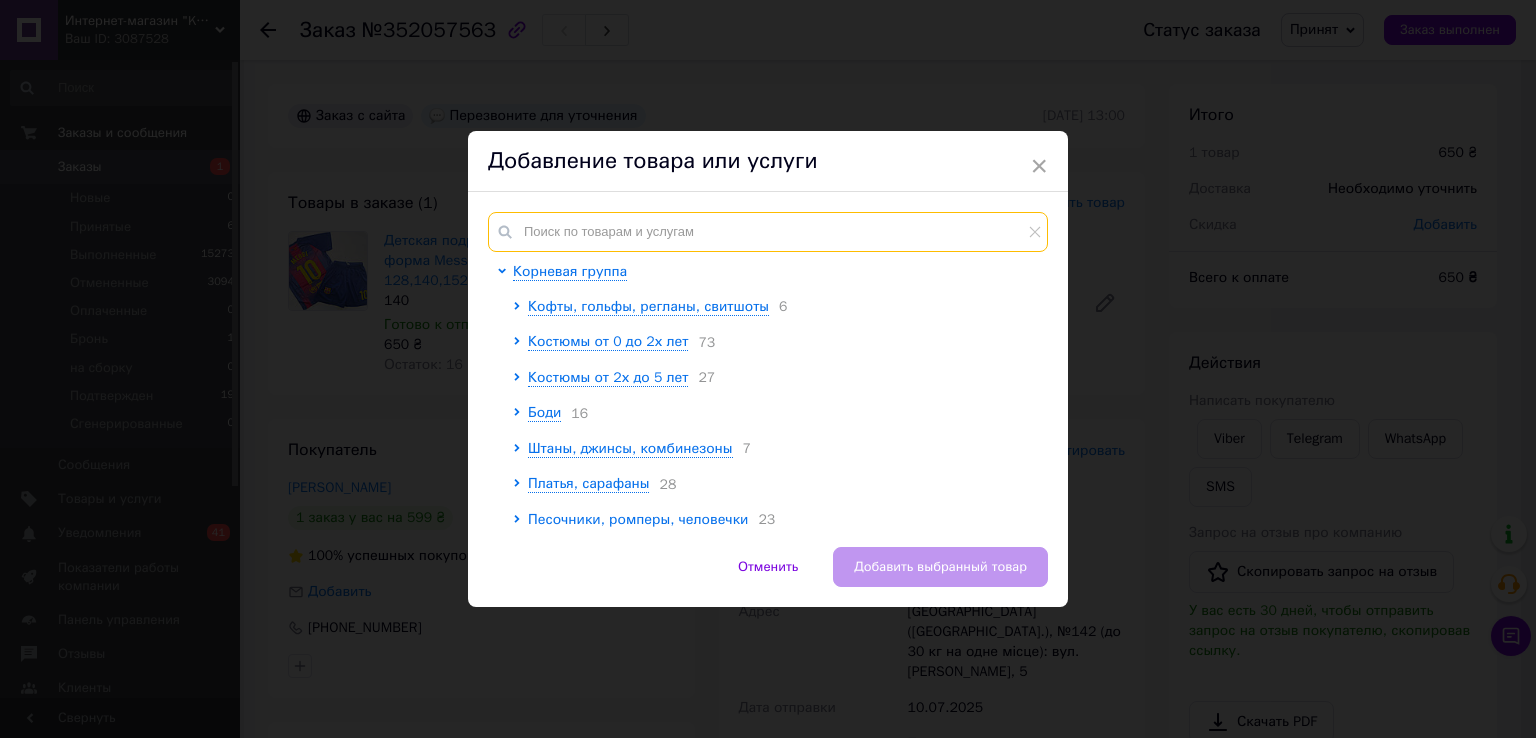 click at bounding box center (768, 232) 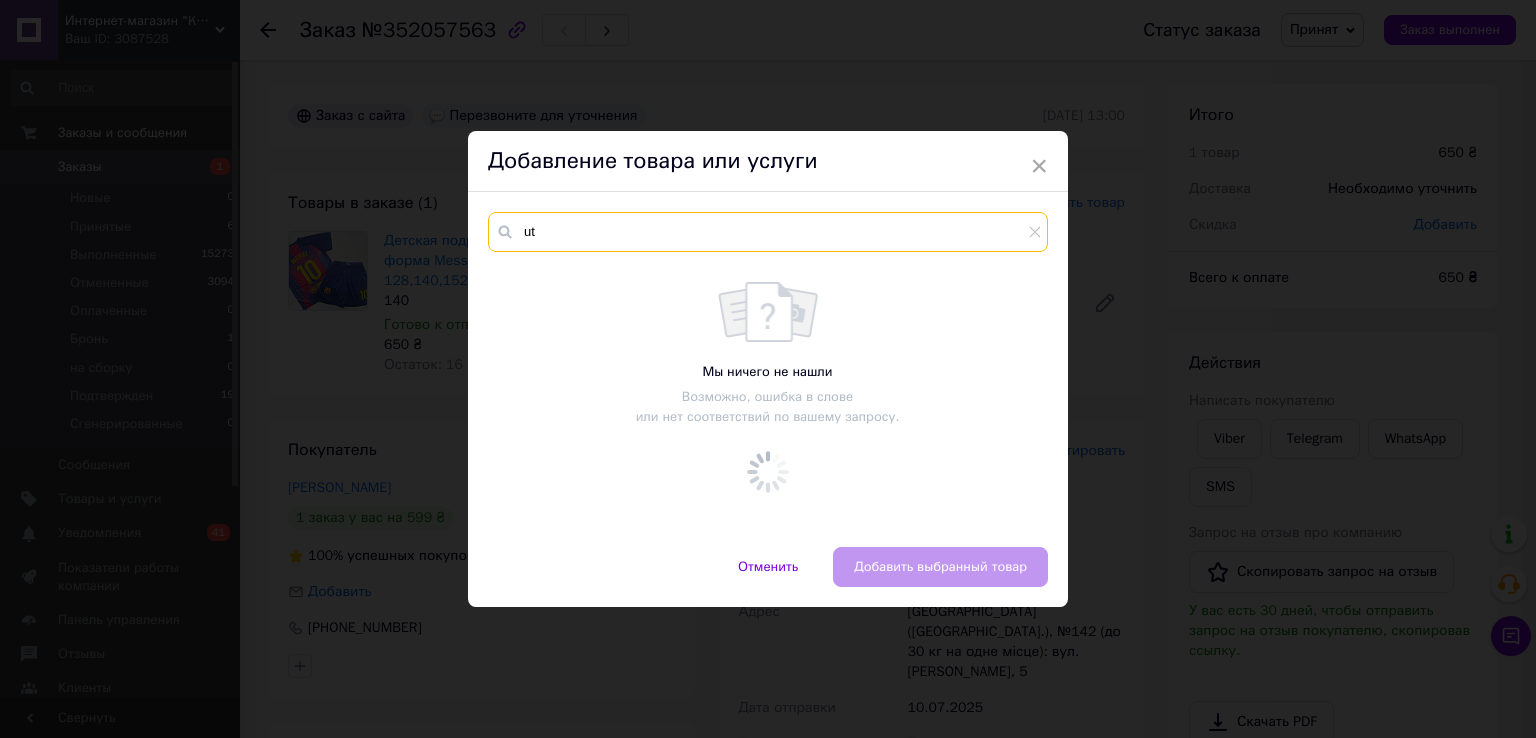 type on "u" 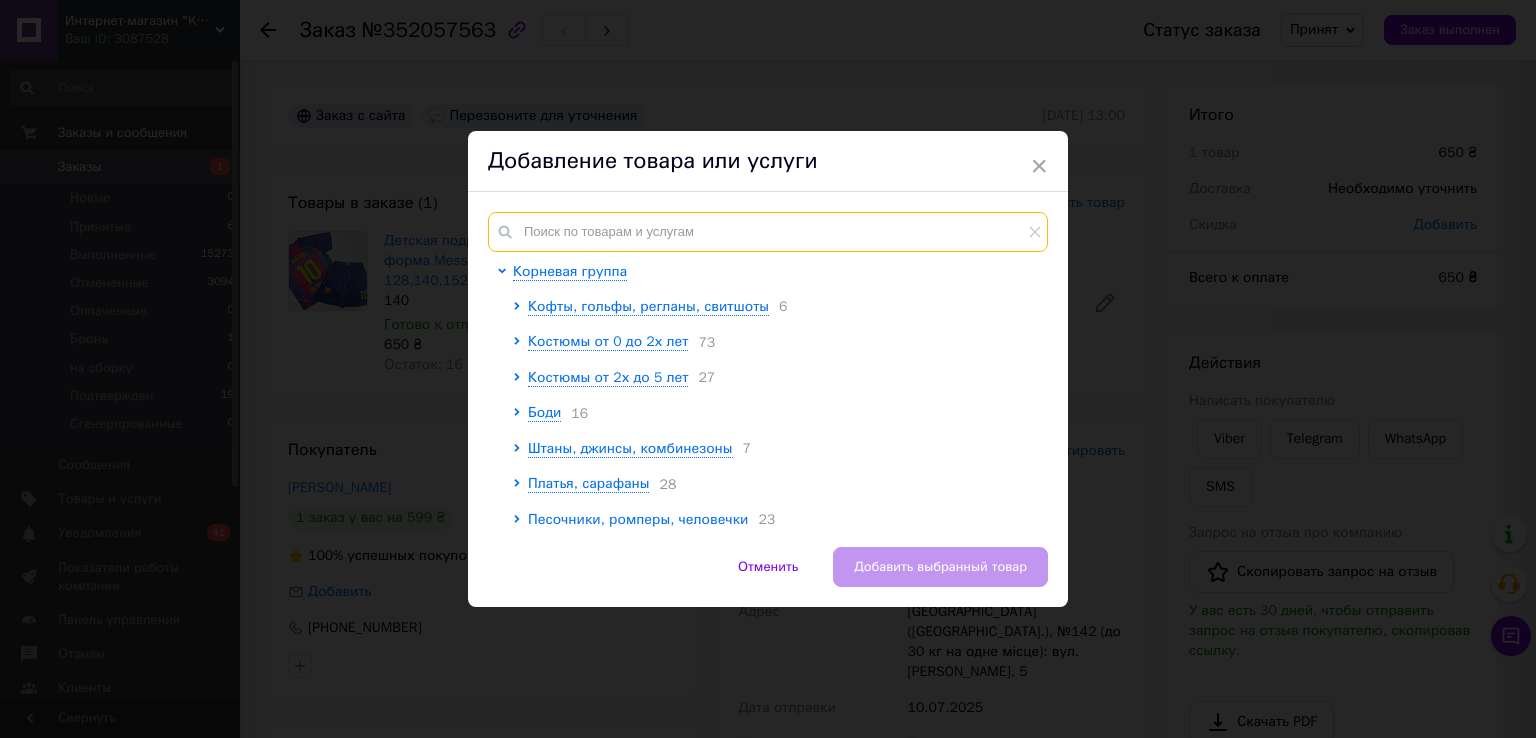 type on "е" 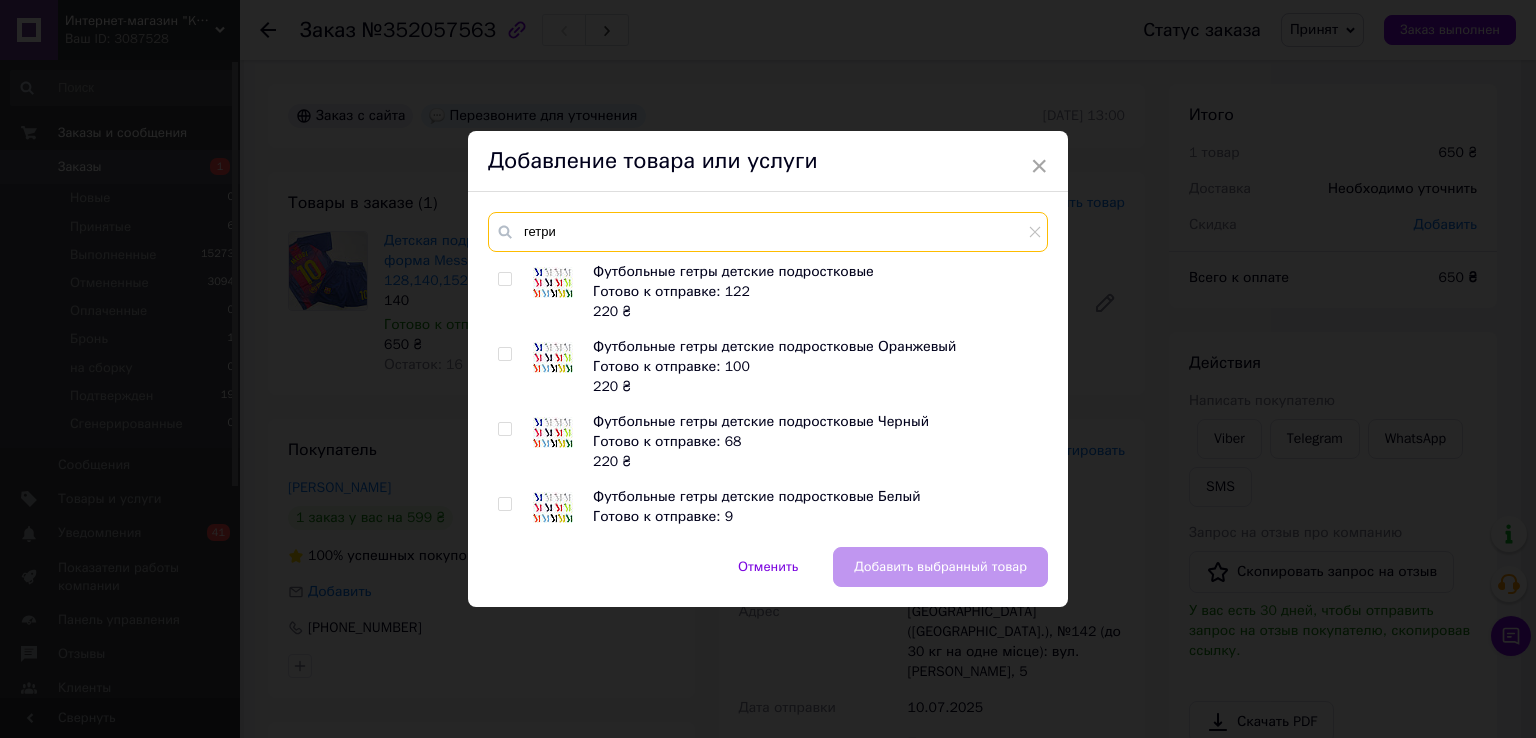 type on "гетри" 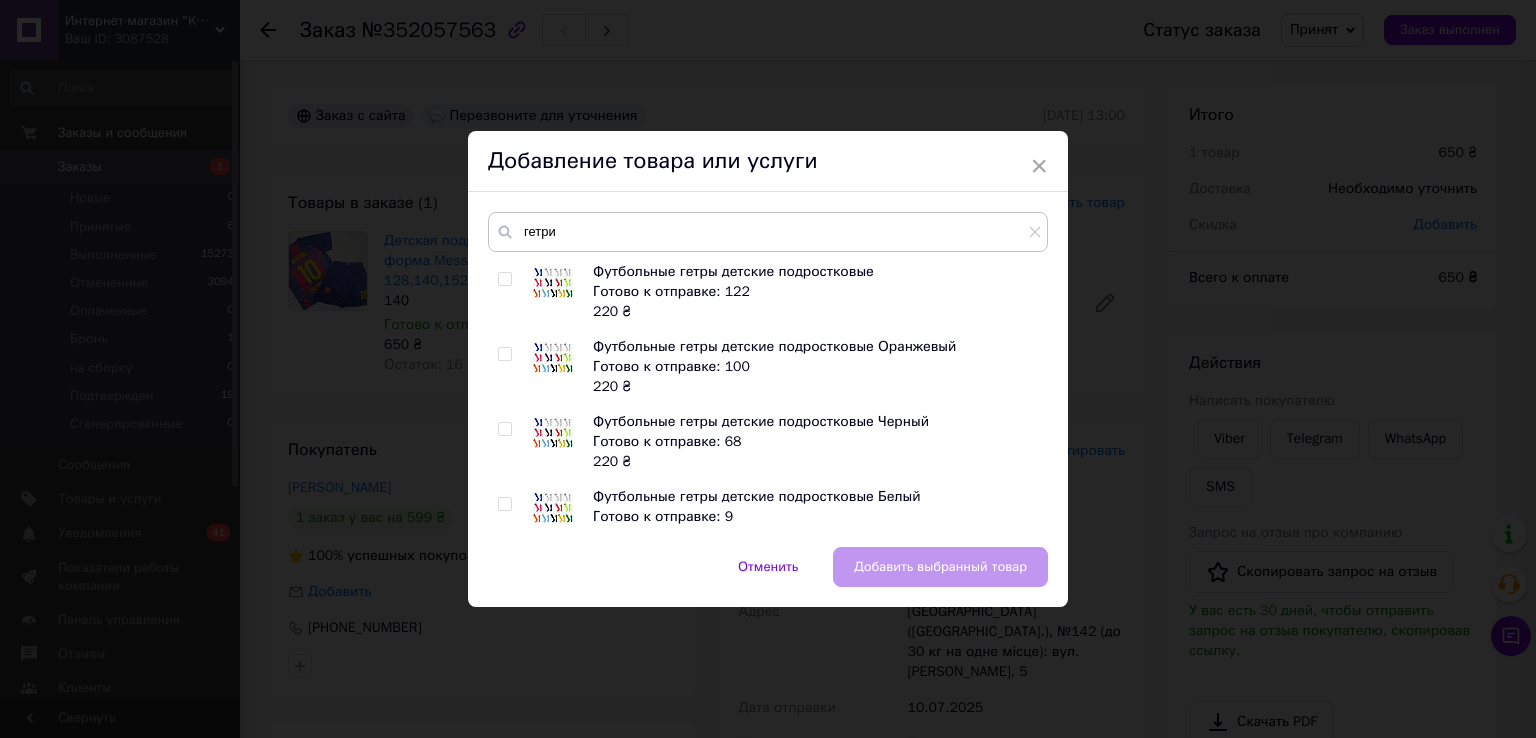 click at bounding box center [504, 279] 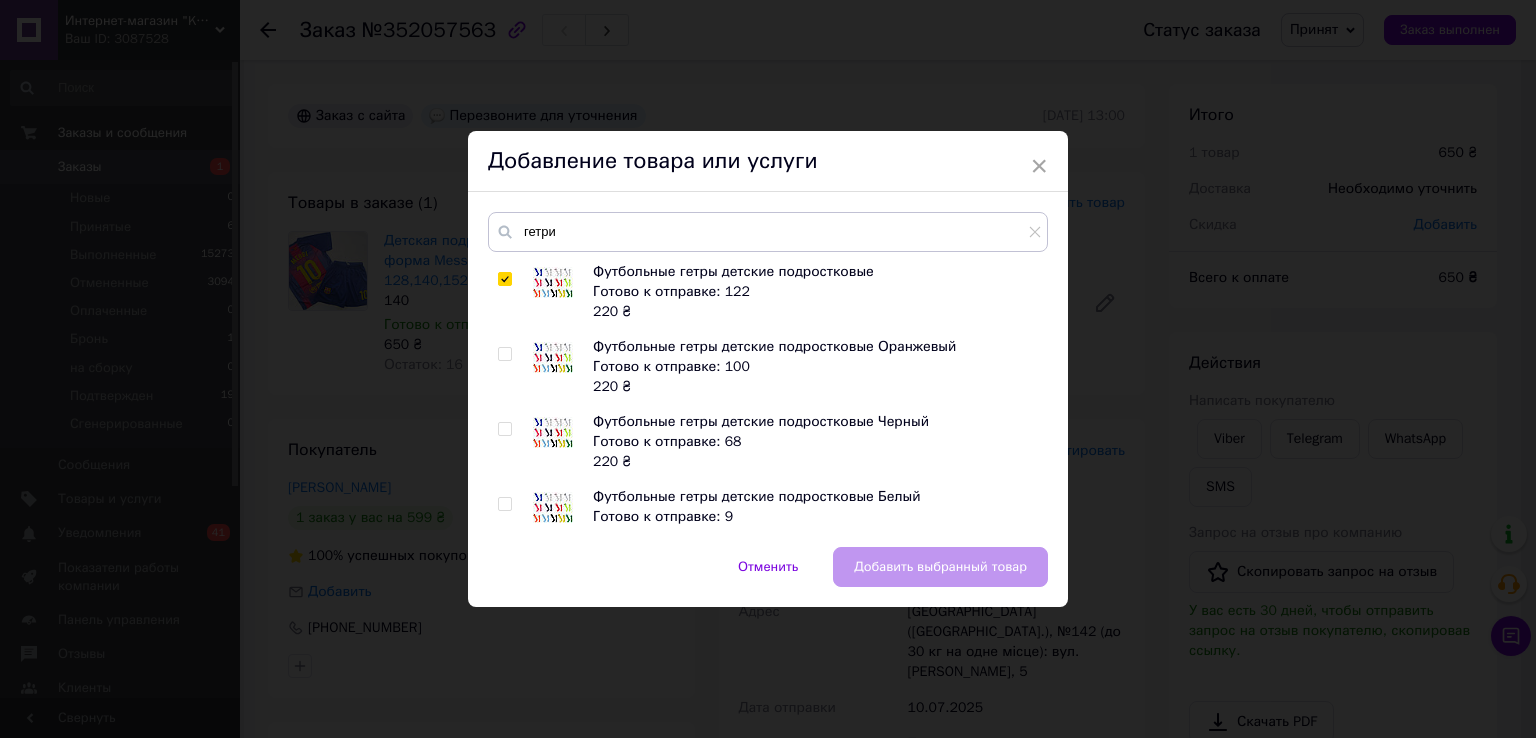 checkbox on "true" 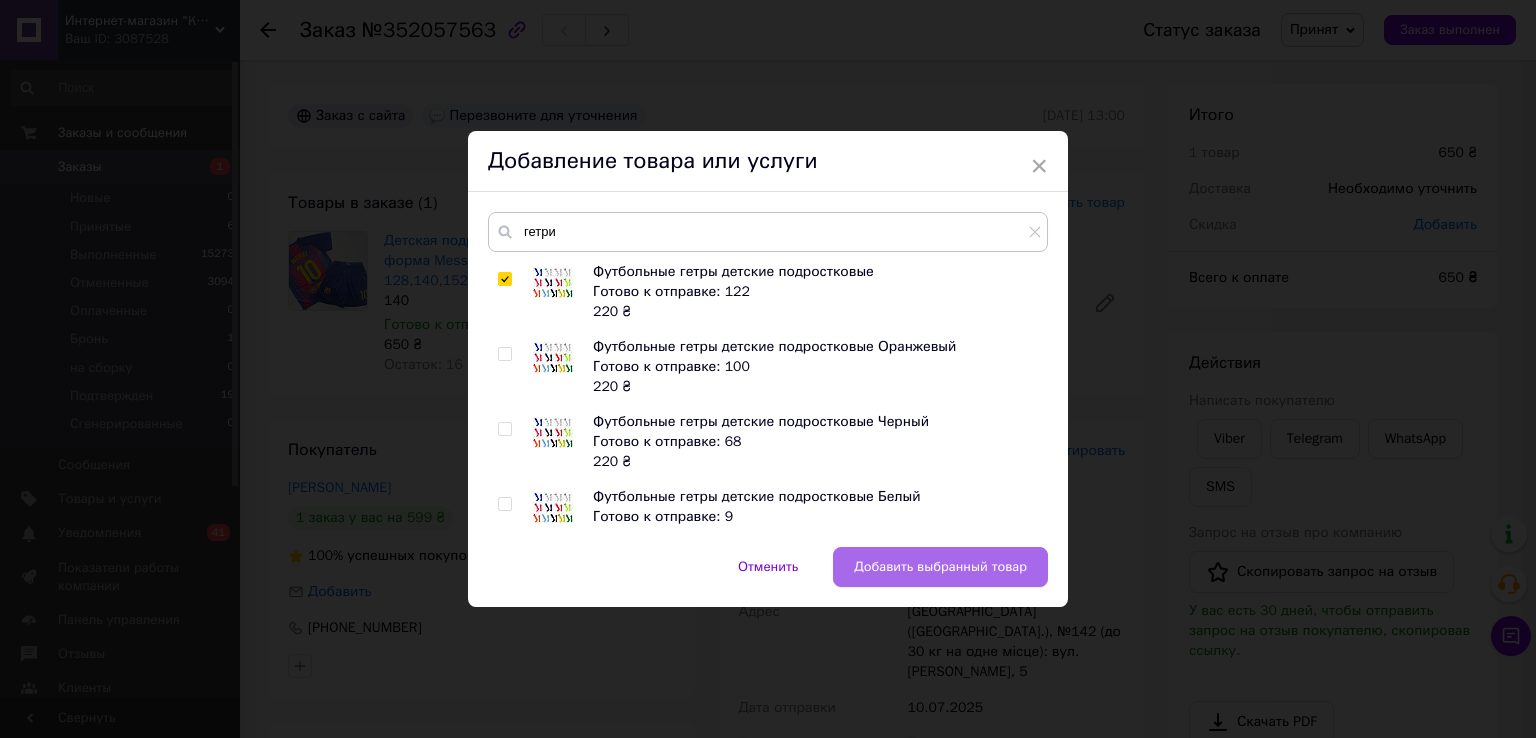 click on "Добавить выбранный товар" at bounding box center [940, 567] 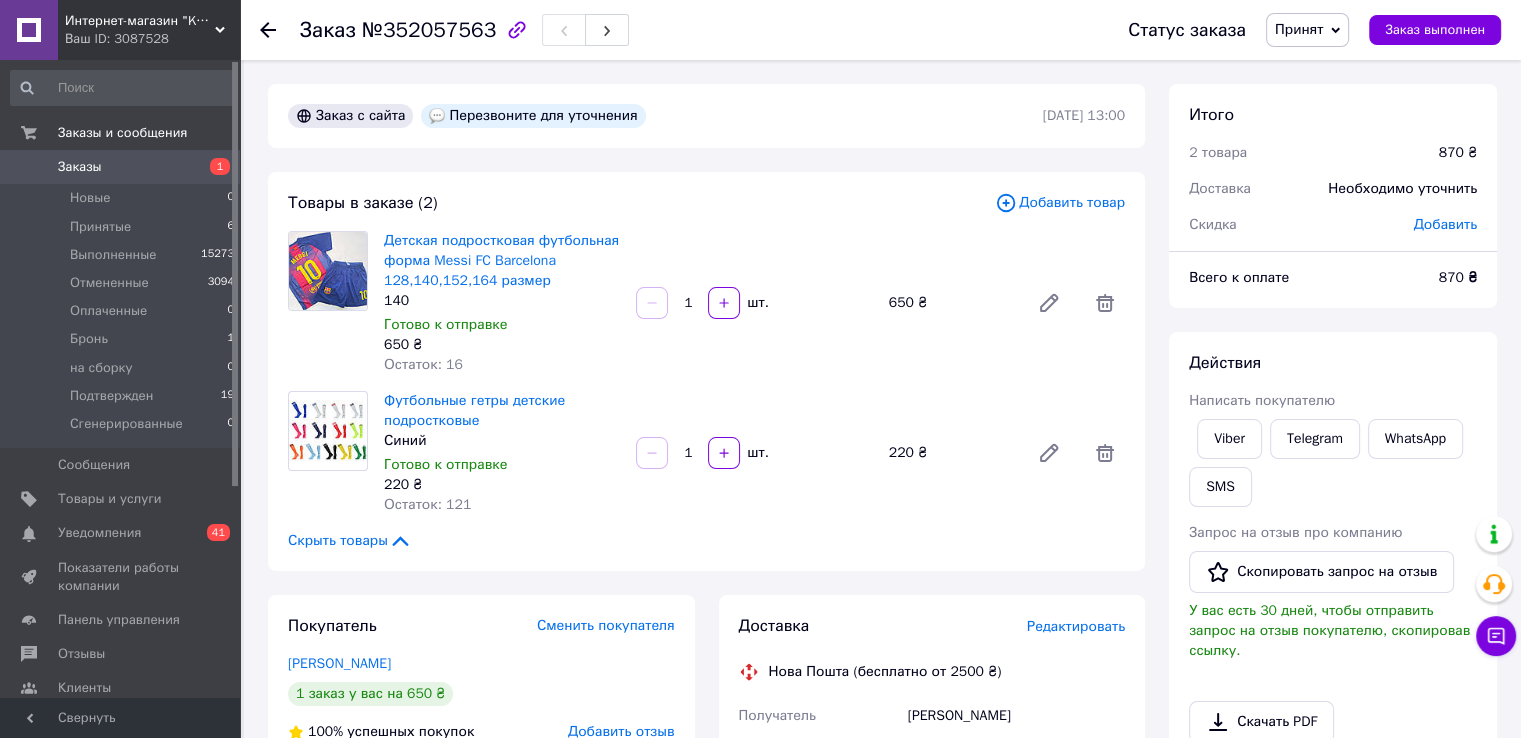 click on "Заказы" at bounding box center (80, 167) 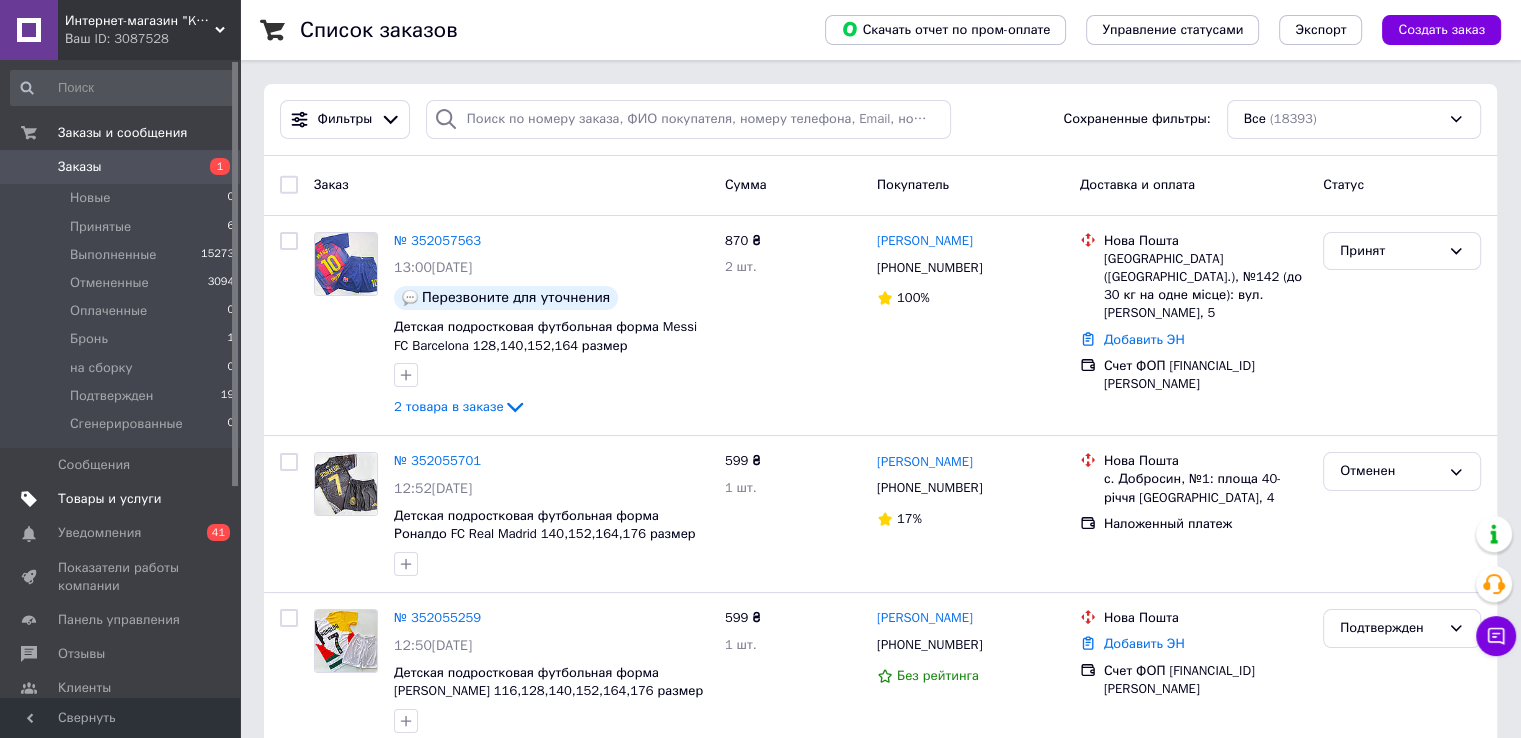 click on "Товары и услуги" at bounding box center (110, 499) 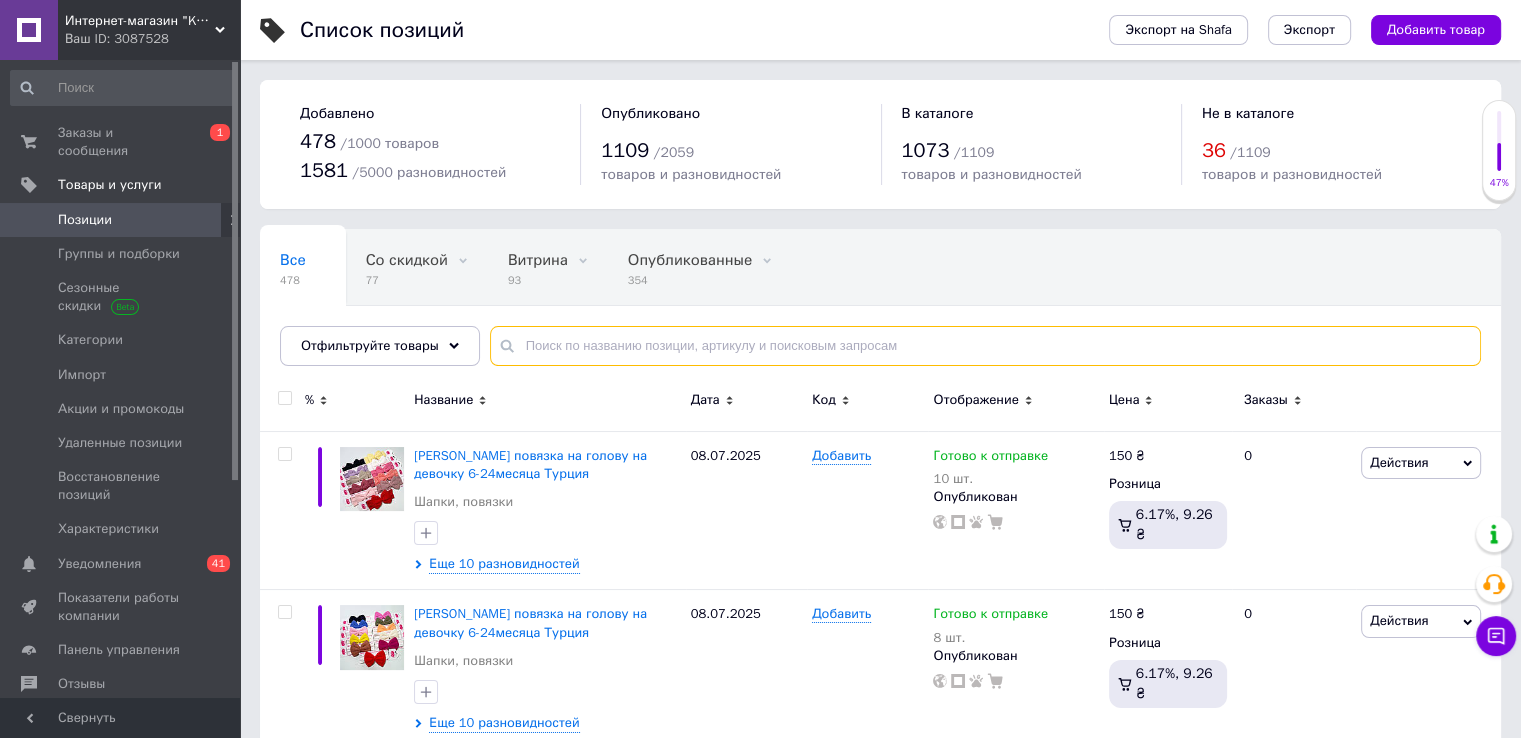 click at bounding box center [985, 346] 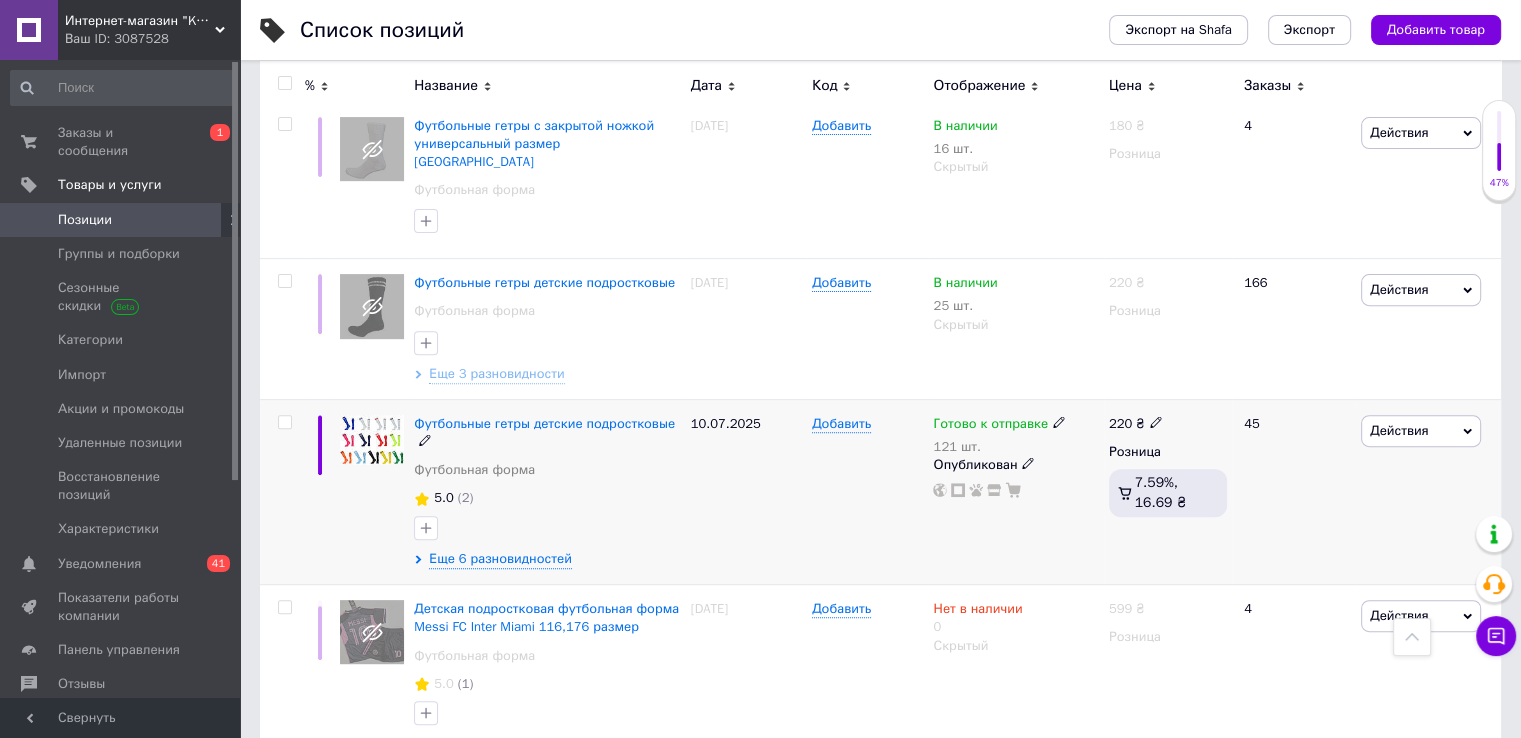 scroll, scrollTop: 700, scrollLeft: 0, axis: vertical 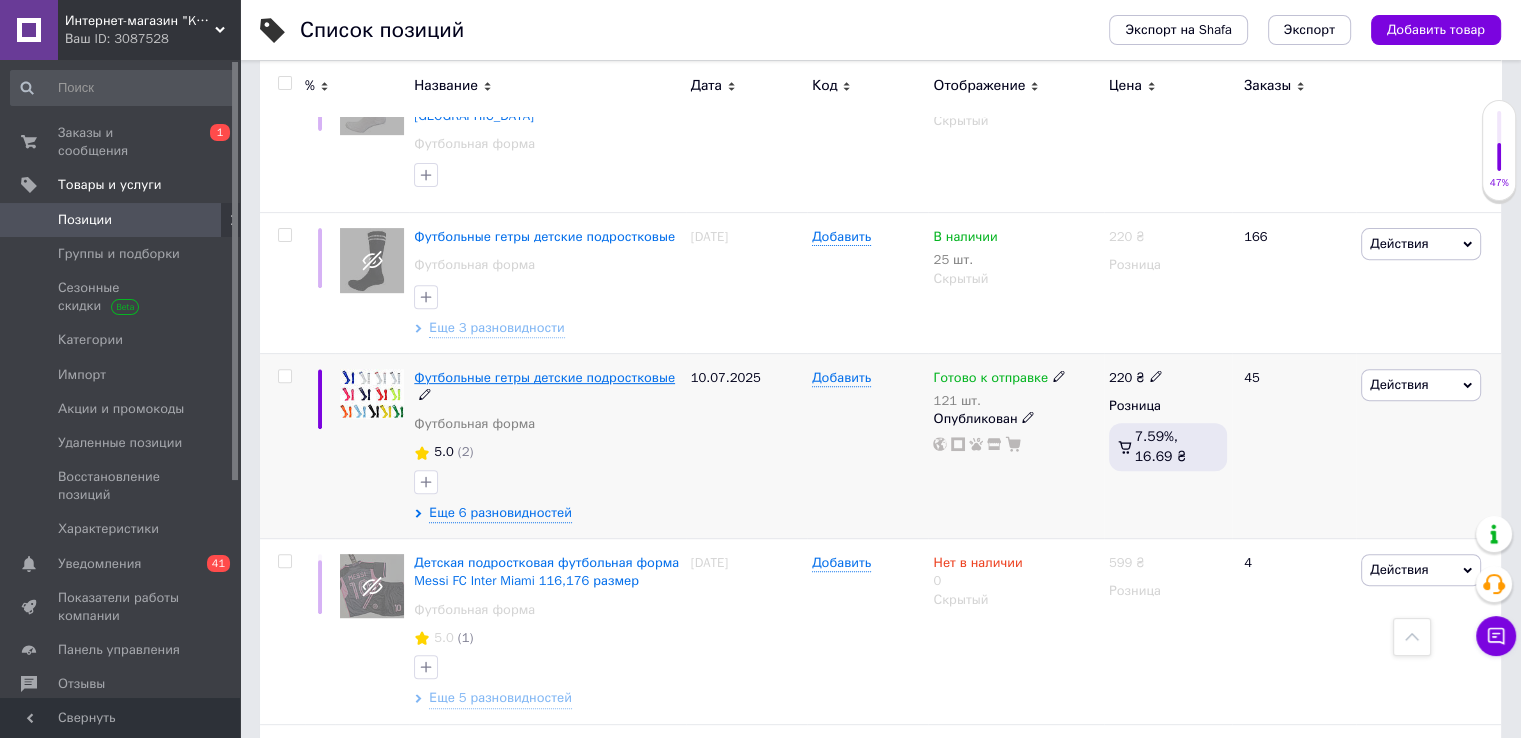 type on "гетри" 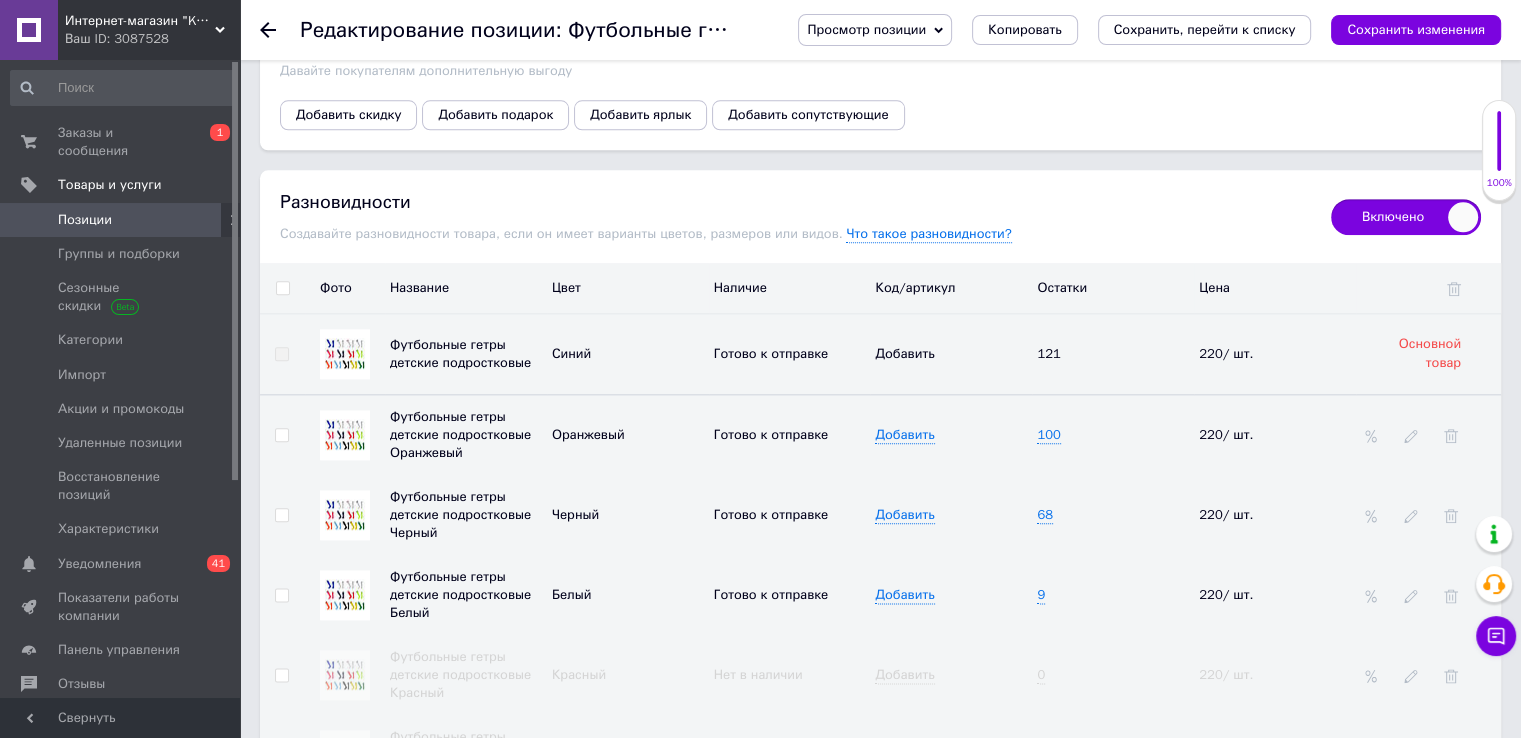 scroll, scrollTop: 2300, scrollLeft: 0, axis: vertical 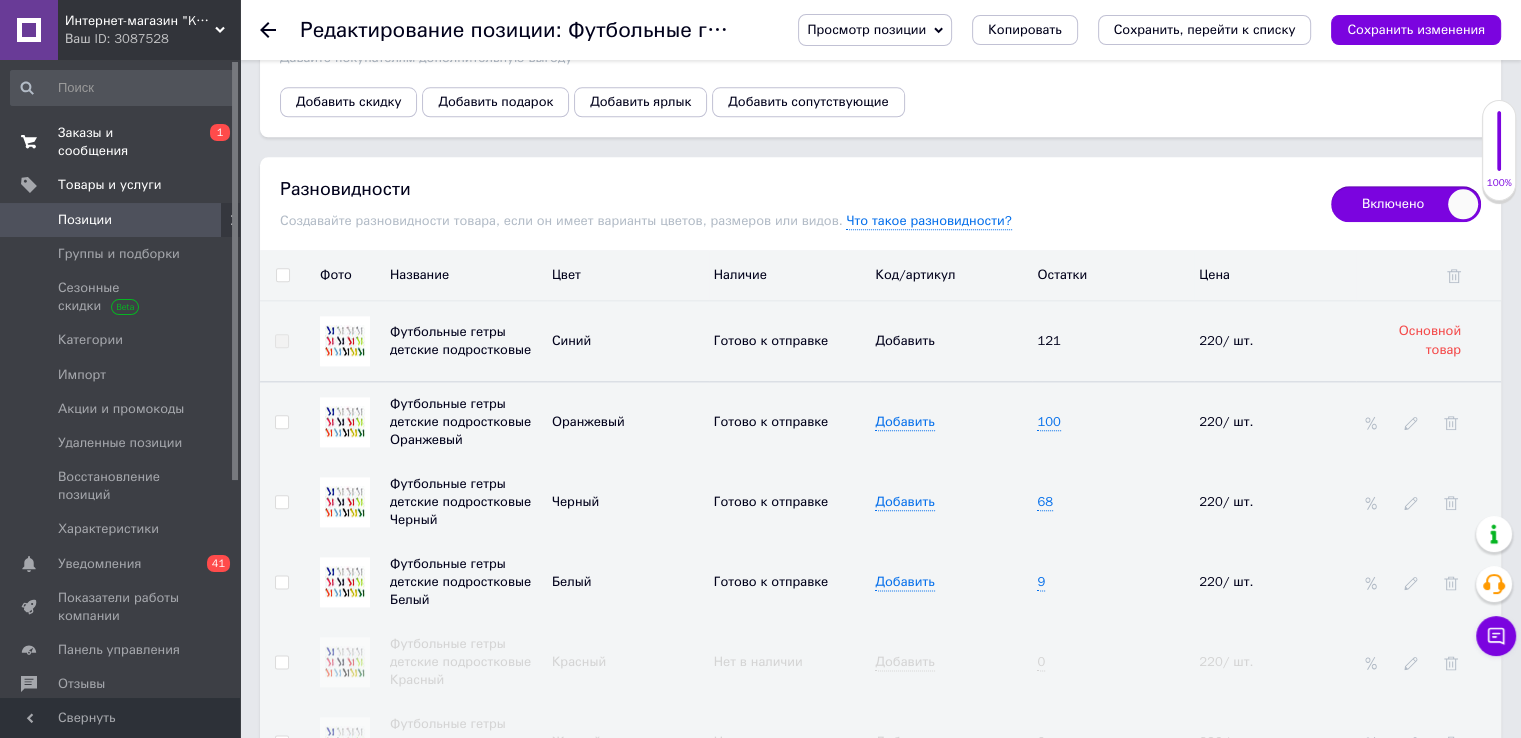 click on "Заказы и сообщения" at bounding box center (121, 142) 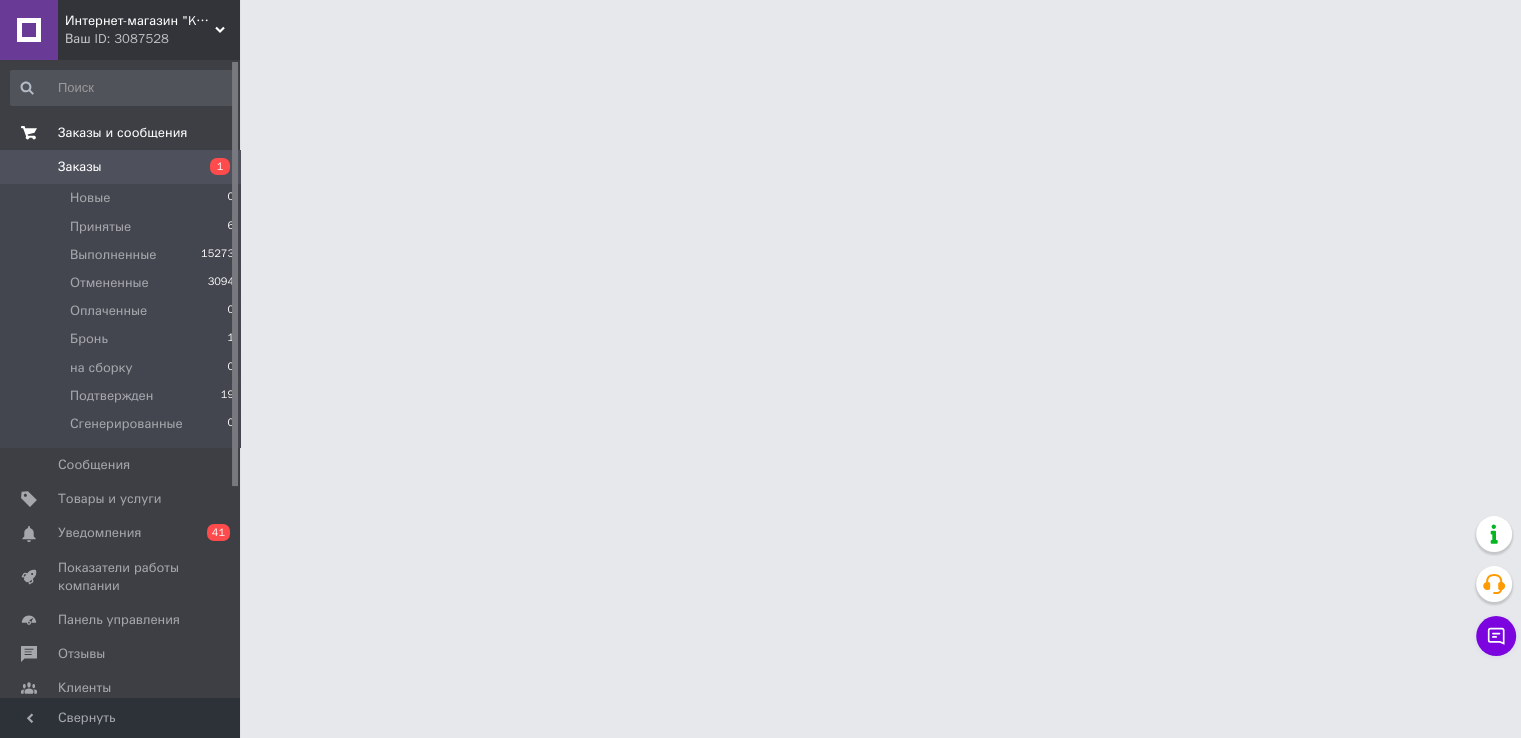 scroll, scrollTop: 0, scrollLeft: 0, axis: both 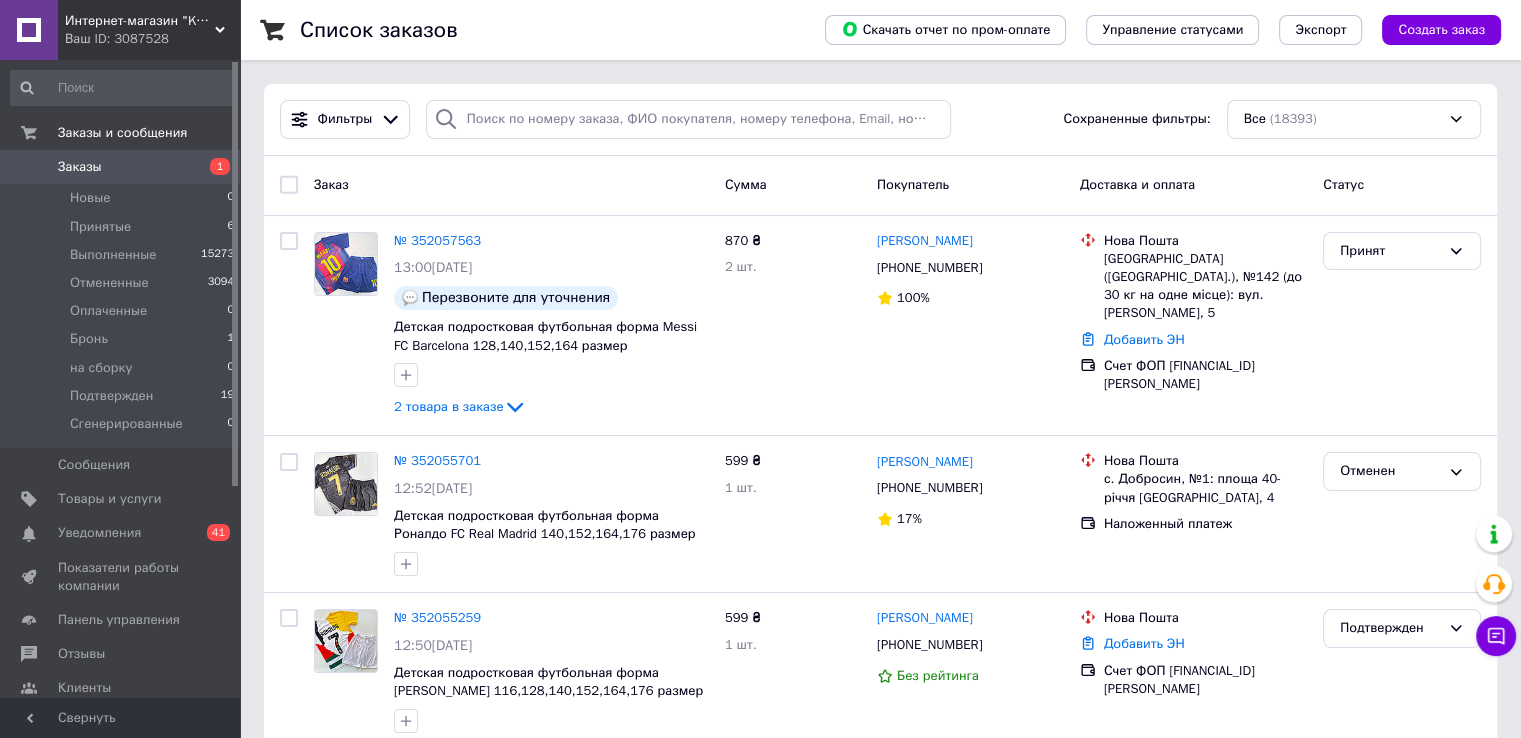 click on "Заказы" at bounding box center [80, 167] 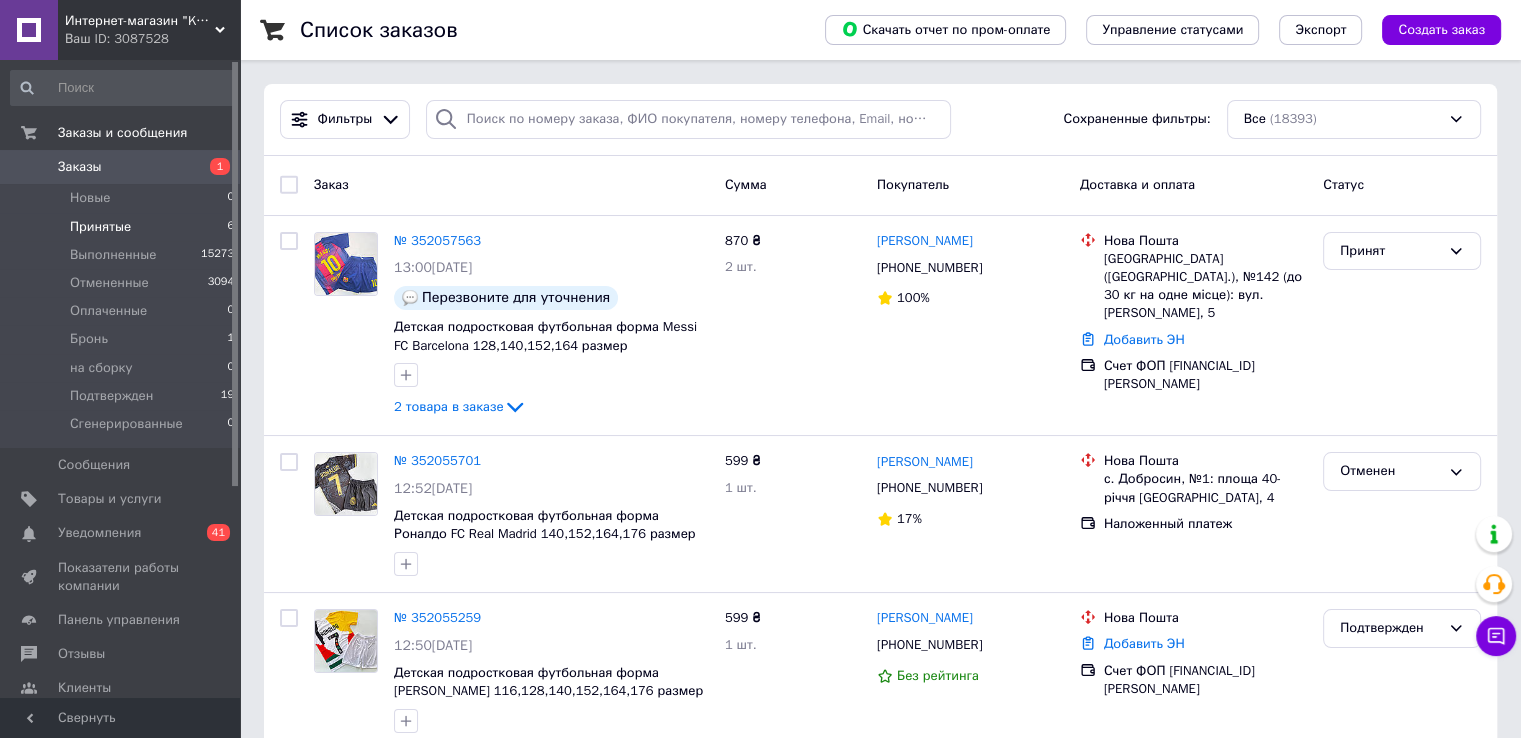 click on "Принятые" at bounding box center (100, 227) 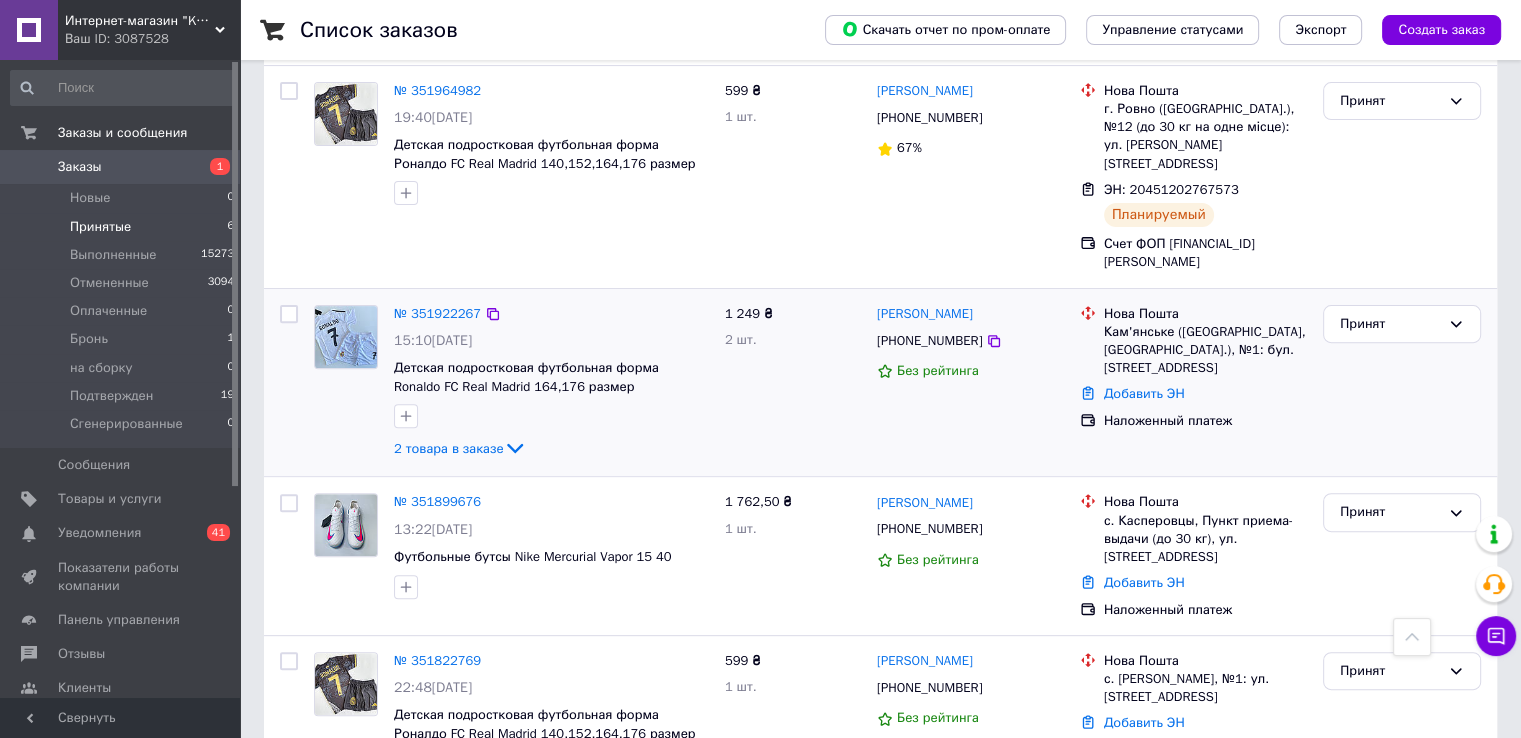 scroll, scrollTop: 676, scrollLeft: 0, axis: vertical 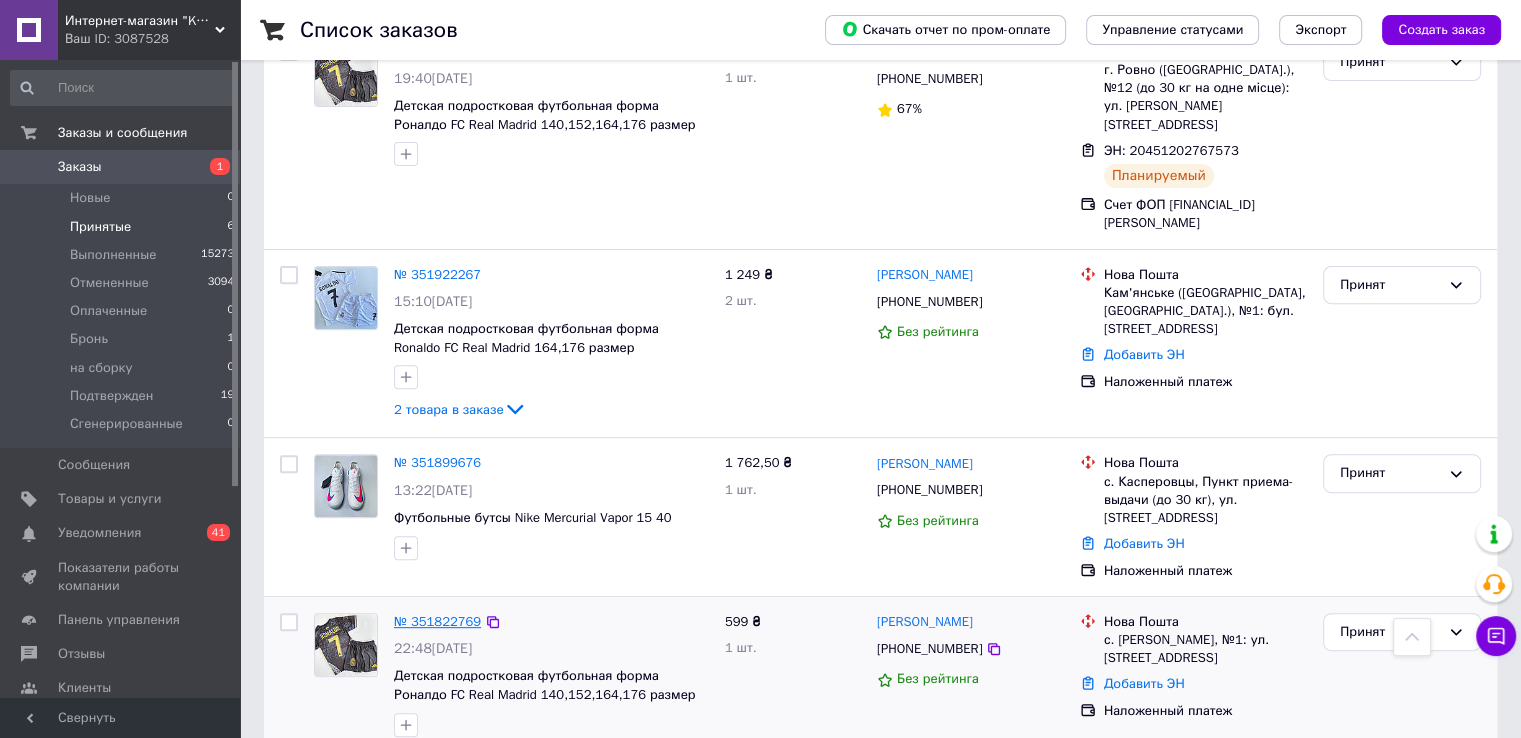 click on "№ 351822769" at bounding box center [437, 621] 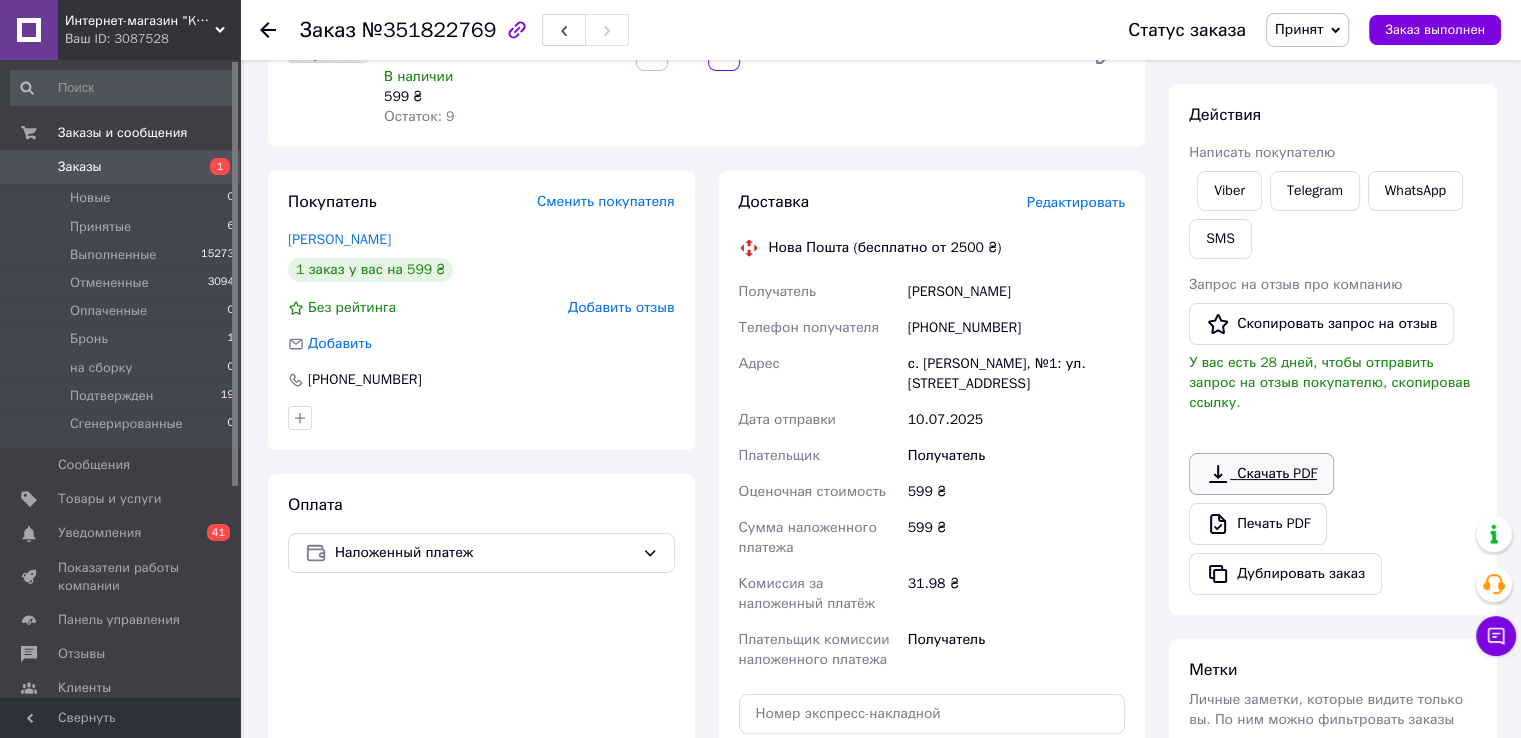 scroll, scrollTop: 216, scrollLeft: 0, axis: vertical 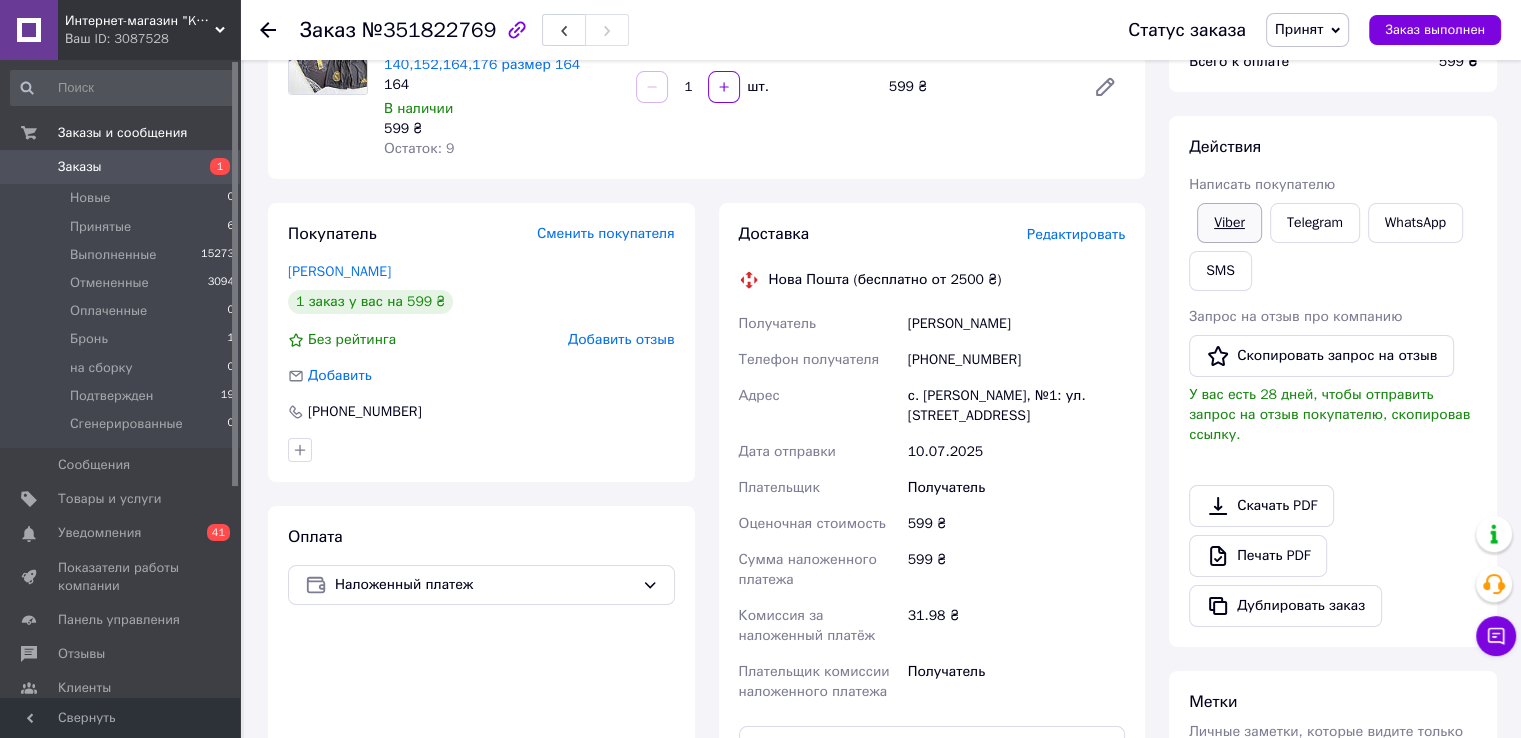 click on "Viber" at bounding box center (1229, 223) 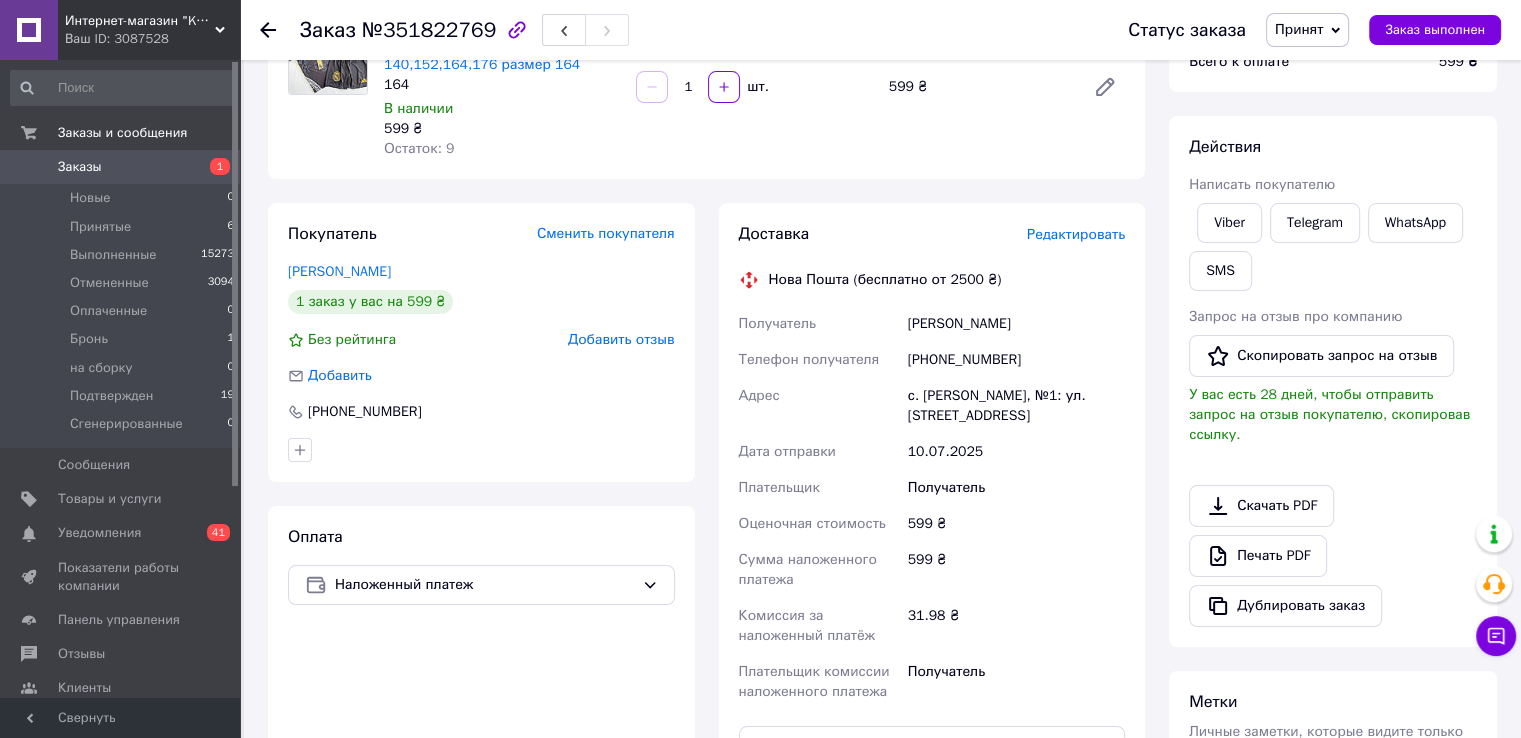 click 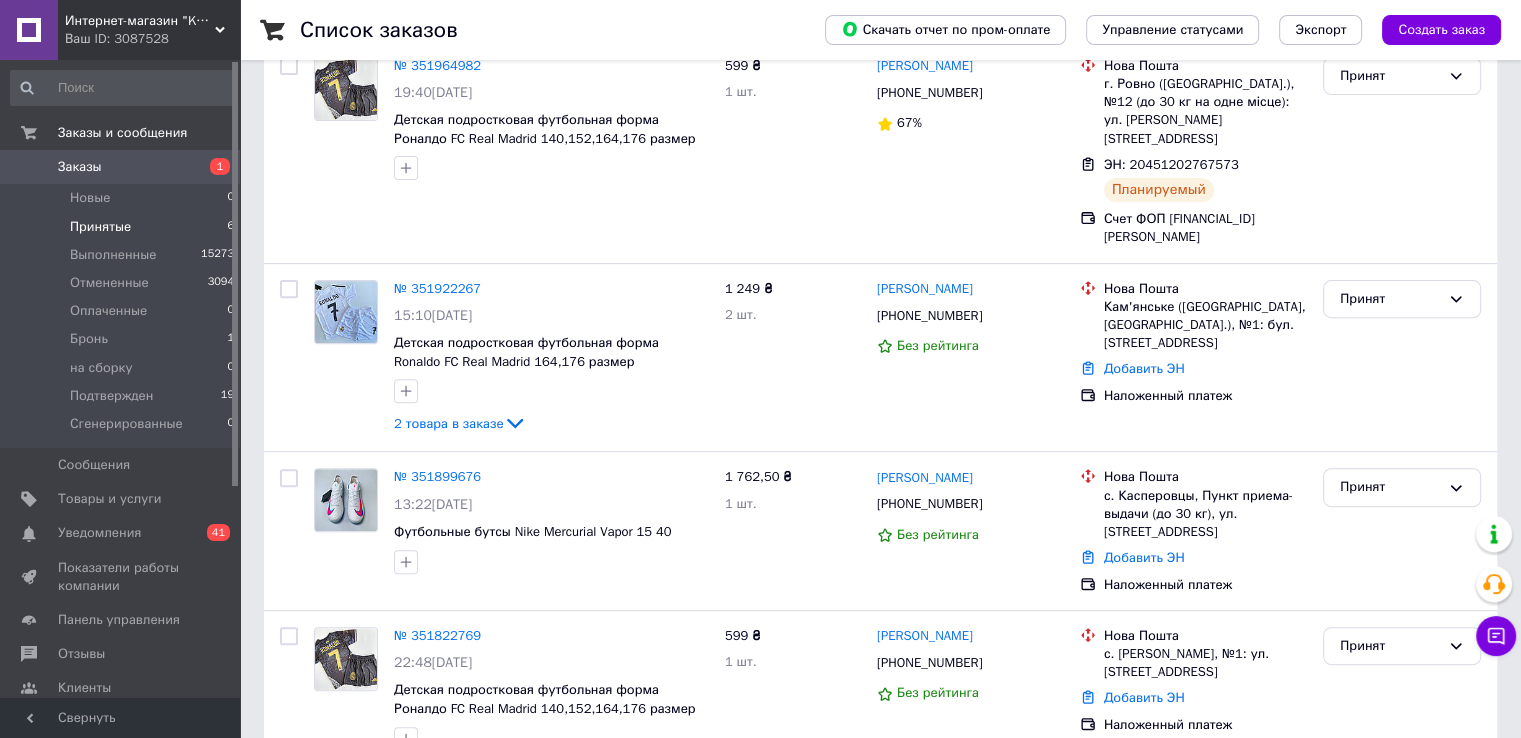 scroll, scrollTop: 676, scrollLeft: 0, axis: vertical 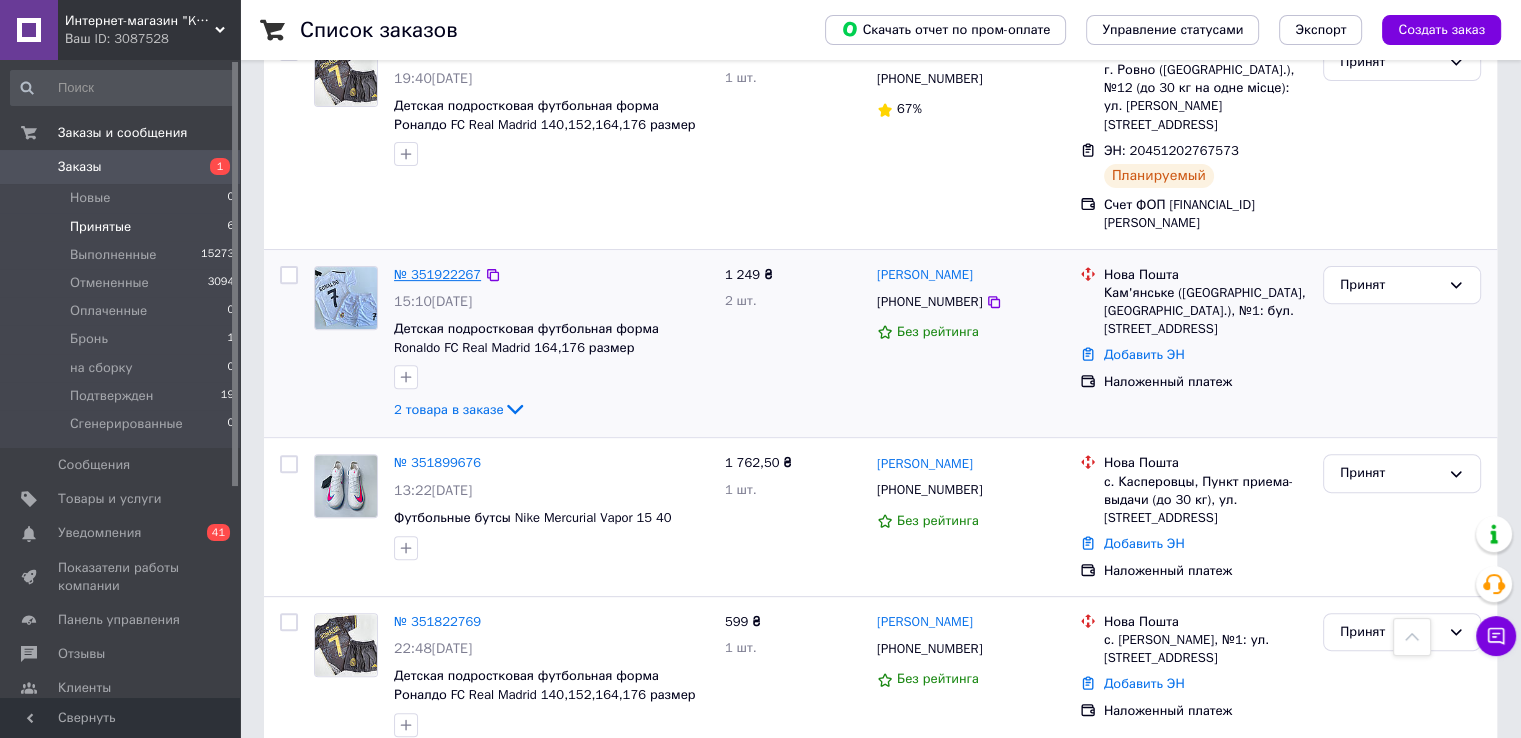 click on "№ 351922267" at bounding box center [437, 274] 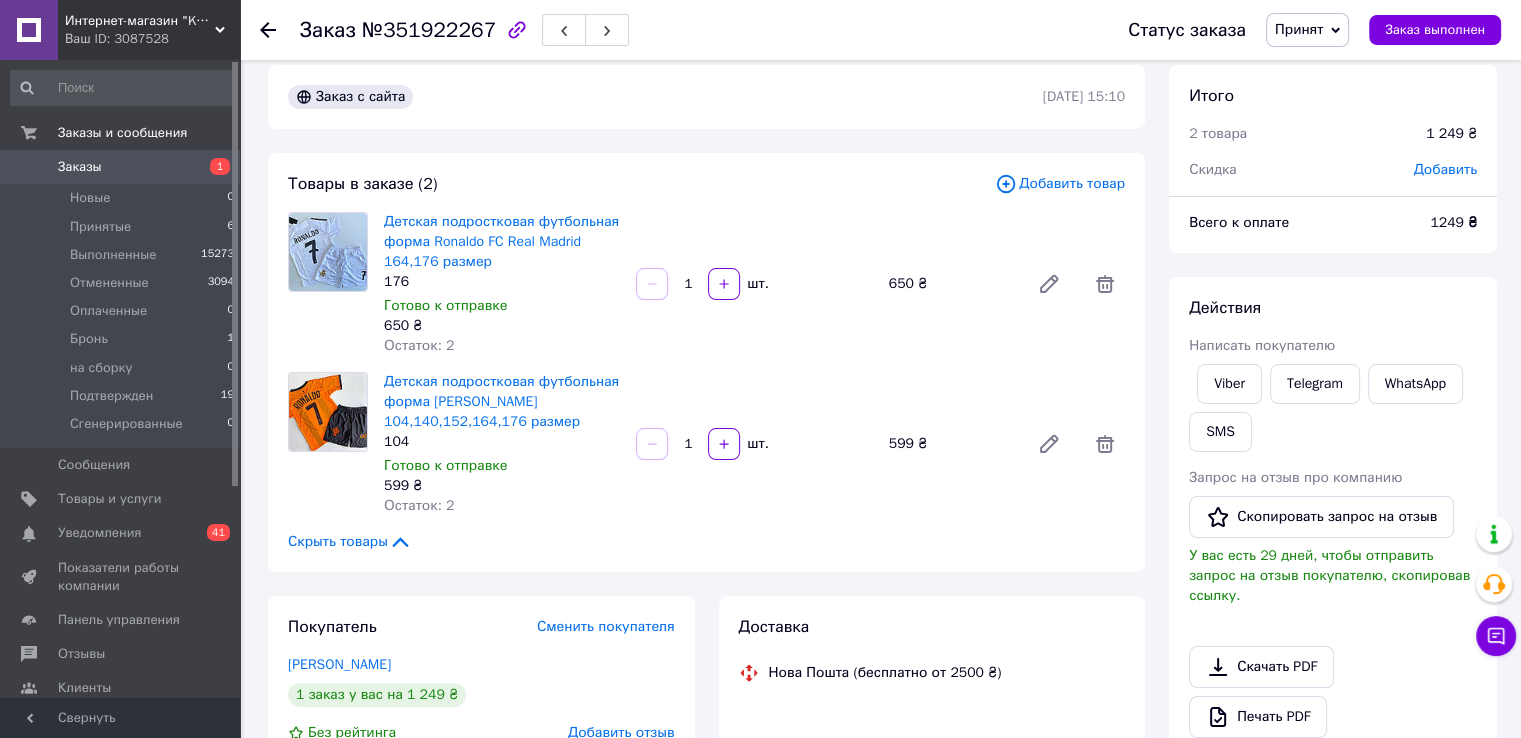 scroll, scrollTop: 0, scrollLeft: 0, axis: both 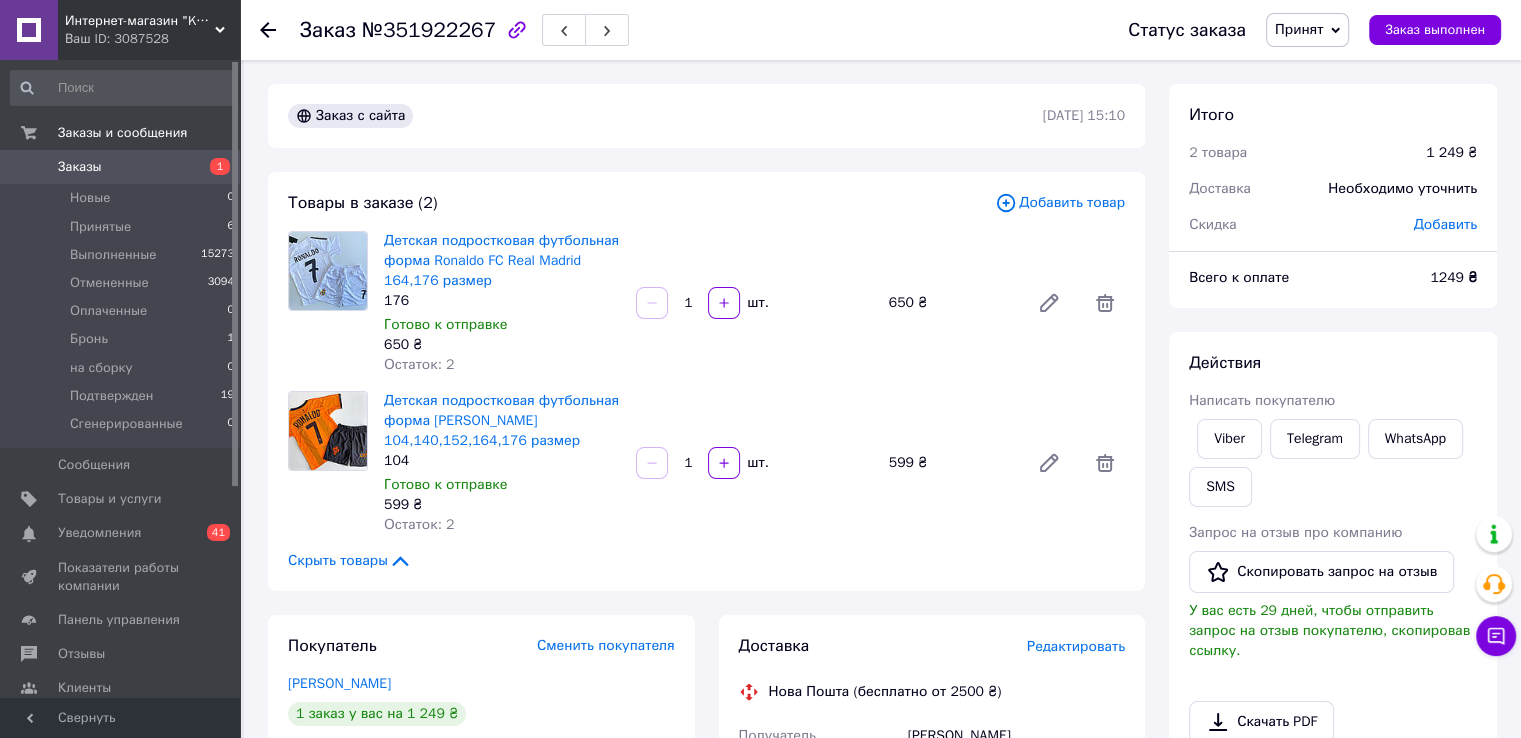 click on "Действия Написать покупателю Viber Telegram WhatsApp SMS Запрос на отзыв про компанию   Скопировать запрос на отзыв У вас есть 29 дней, чтобы отправить запрос на отзыв покупателю, скопировав ссылку.   Скачать PDF   Печать PDF   Дублировать заказ" at bounding box center [1333, 597] 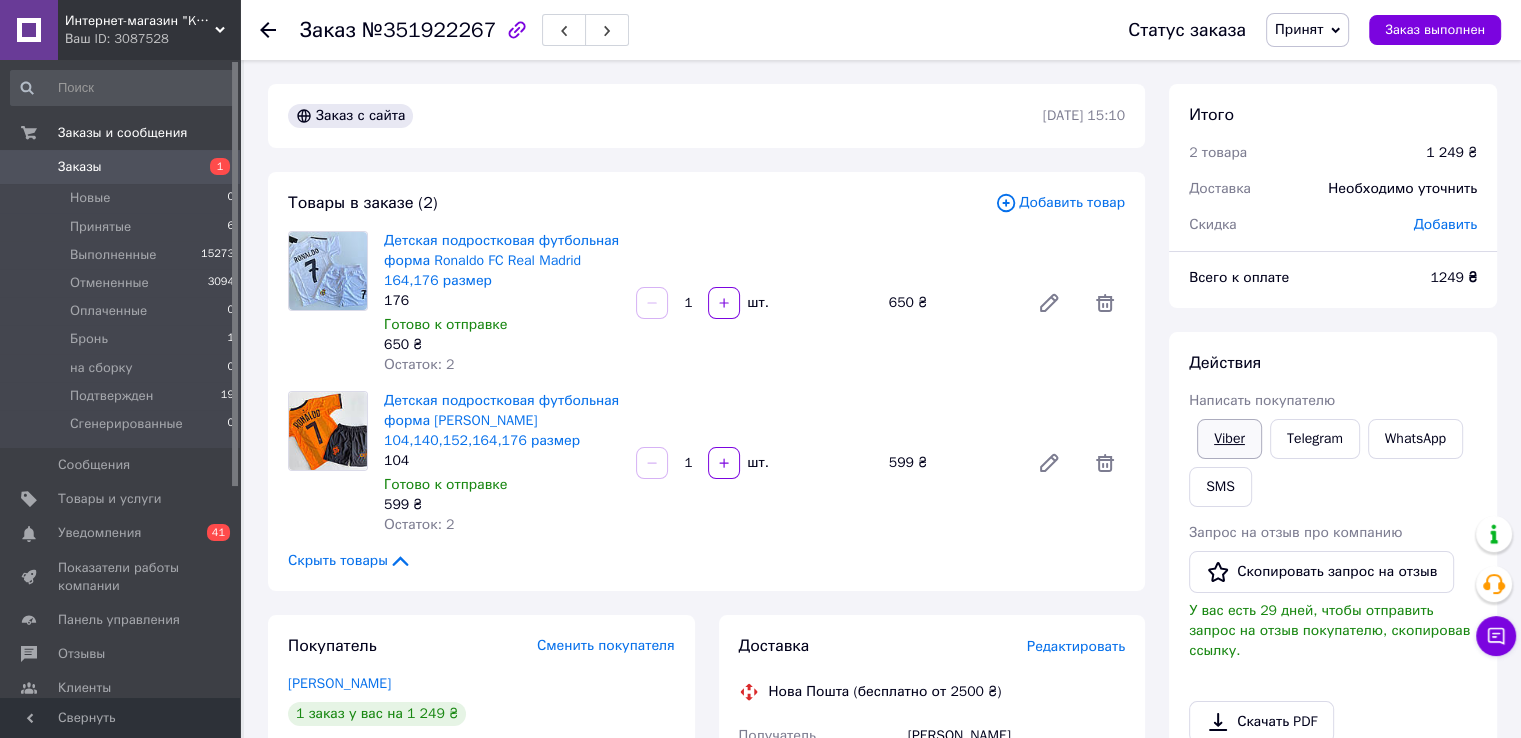 click on "Viber" at bounding box center (1229, 439) 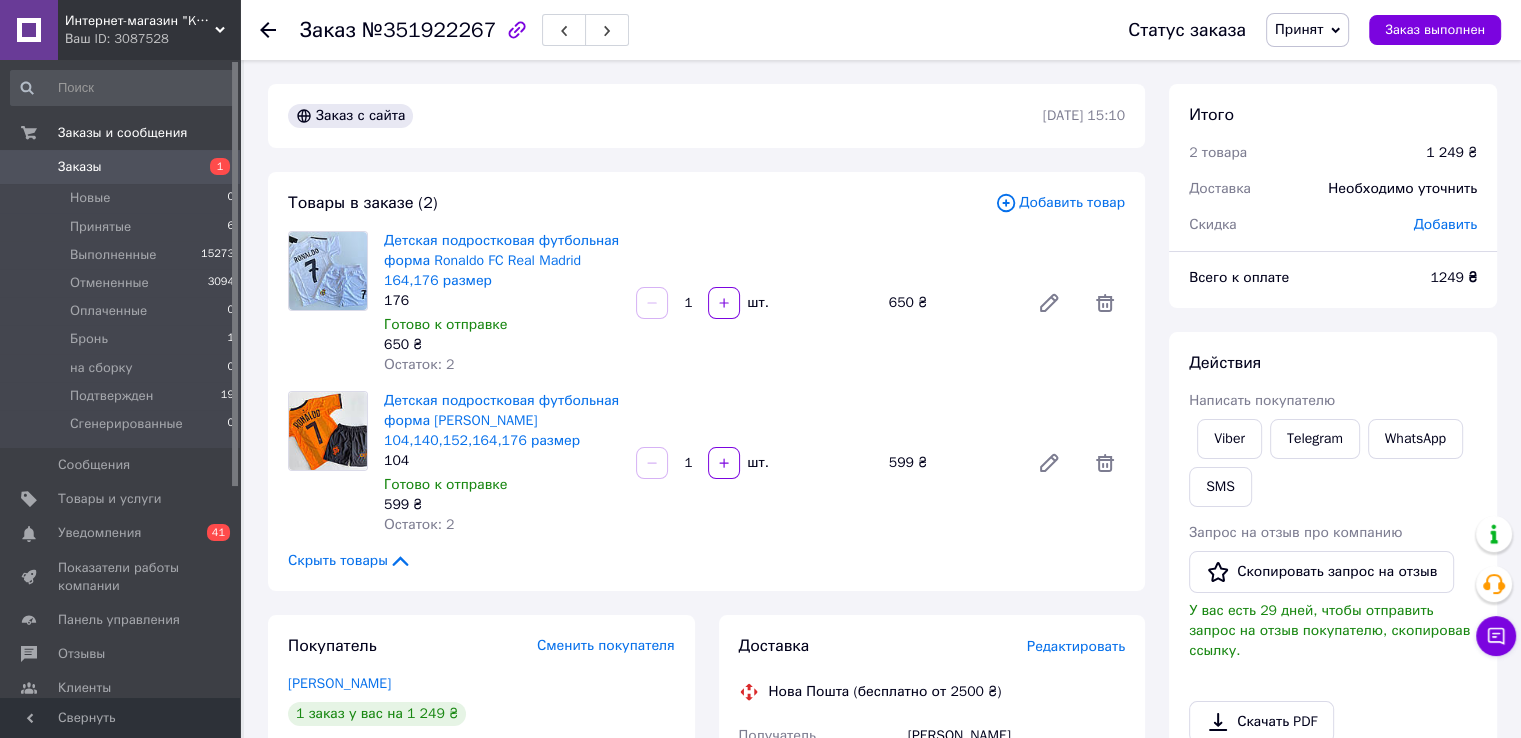 click on "Заказы" at bounding box center [80, 167] 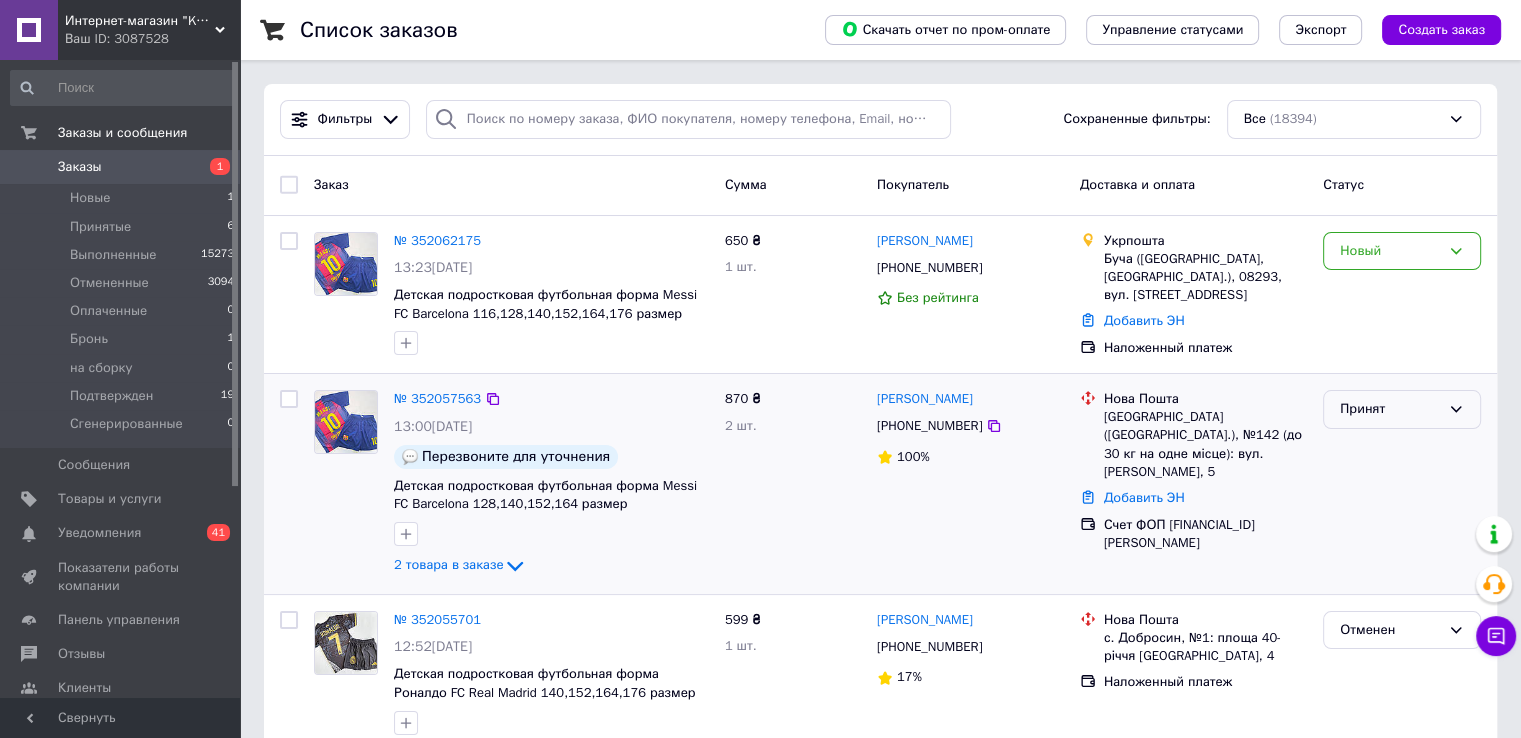 click on "Принят" at bounding box center [1402, 409] 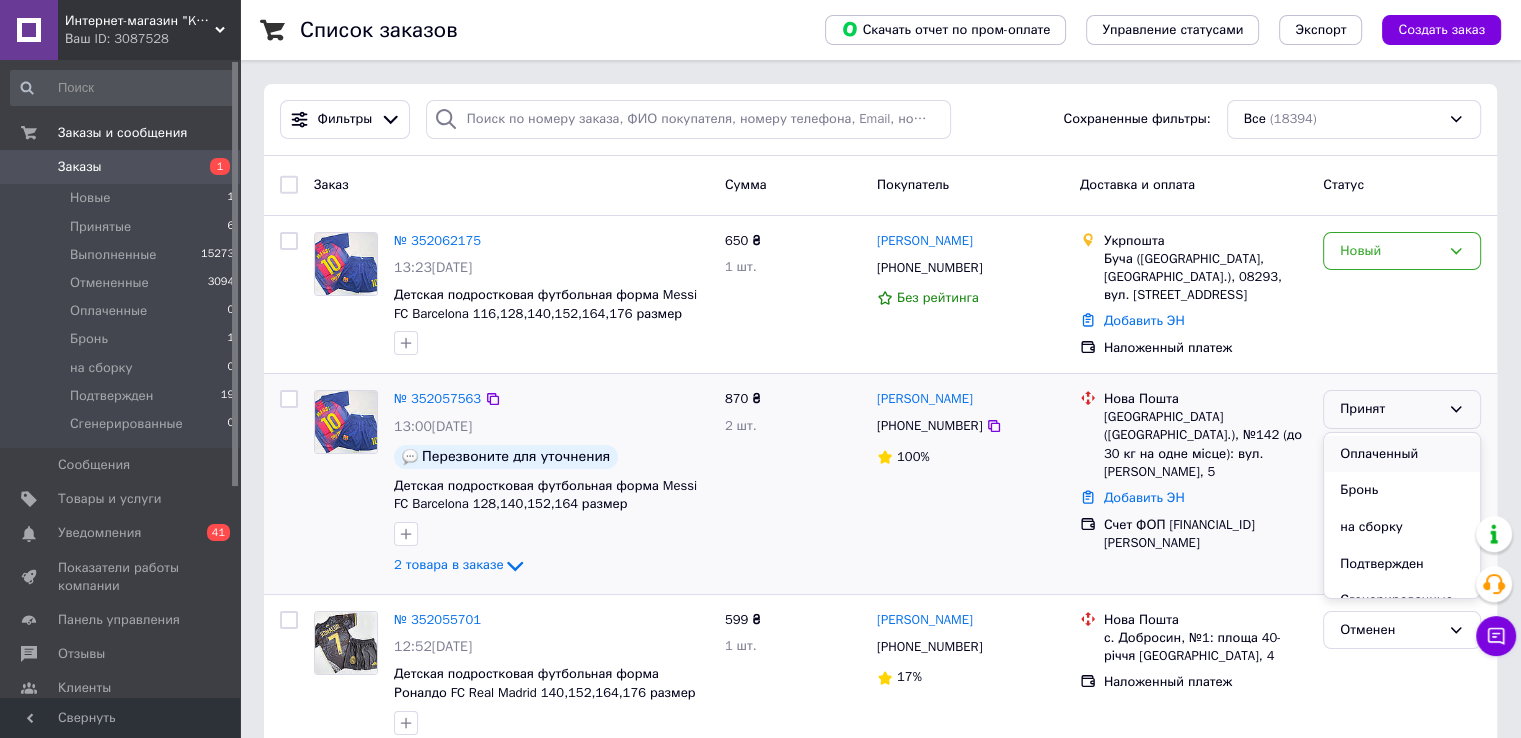 scroll, scrollTop: 90, scrollLeft: 0, axis: vertical 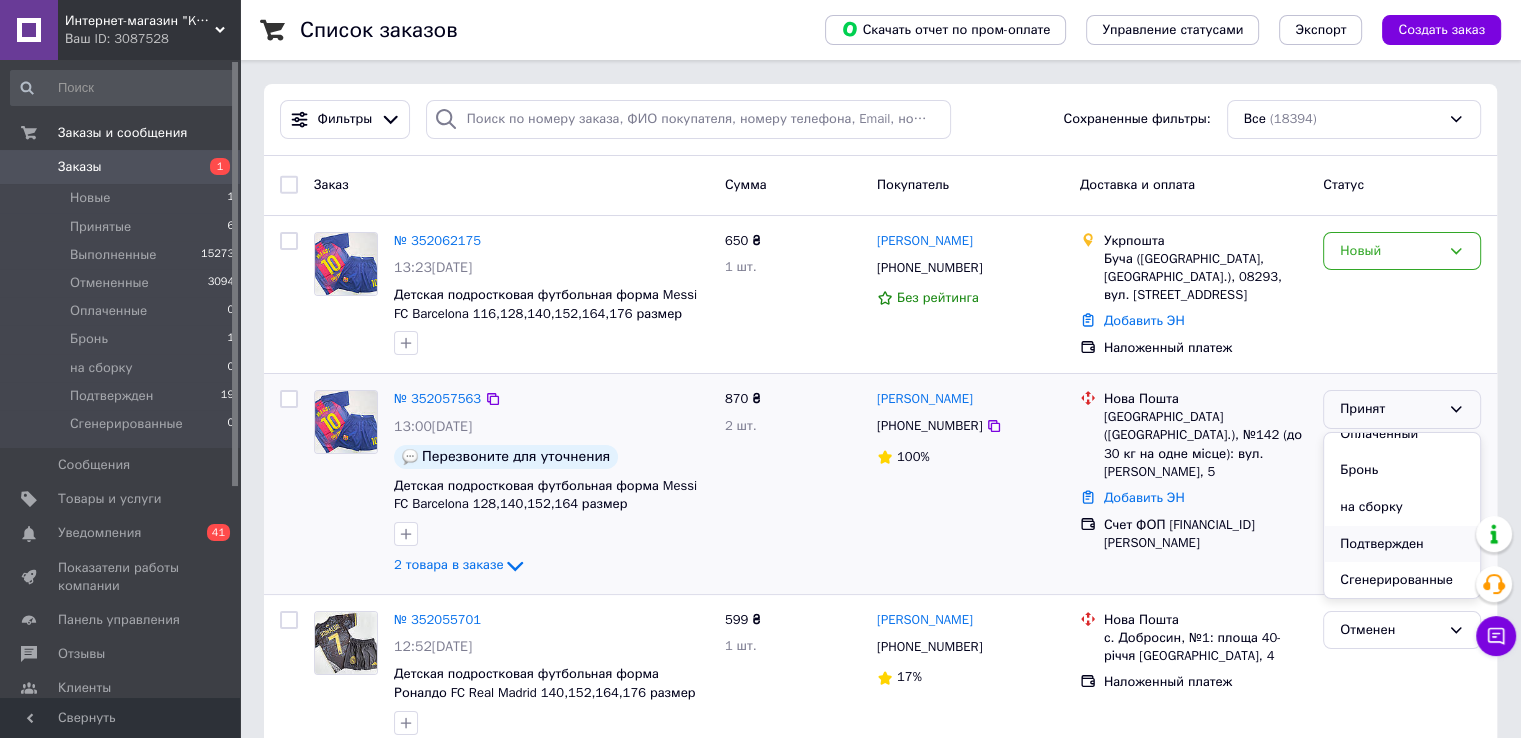 click on "Подтвержден" at bounding box center (1402, 544) 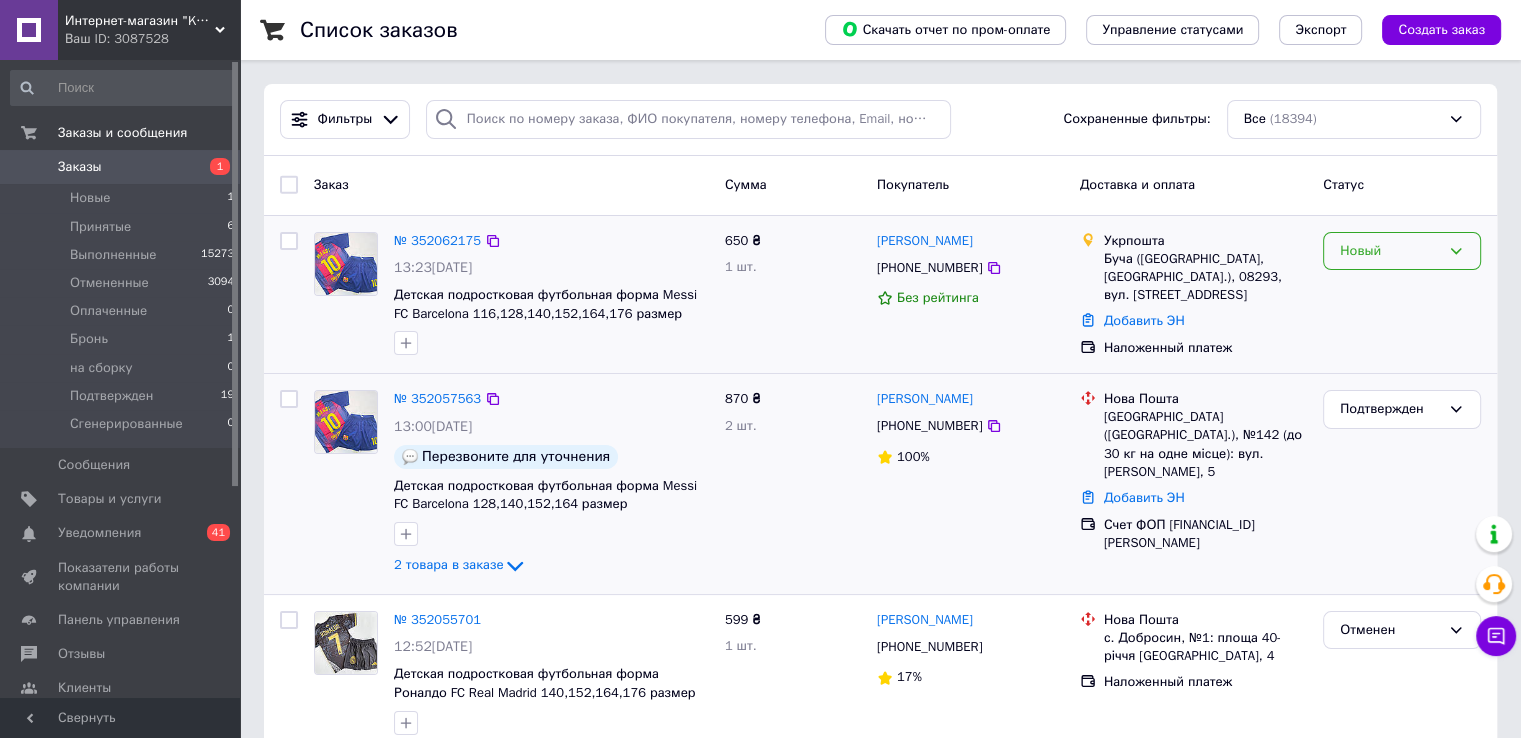 click on "Новый" at bounding box center [1390, 251] 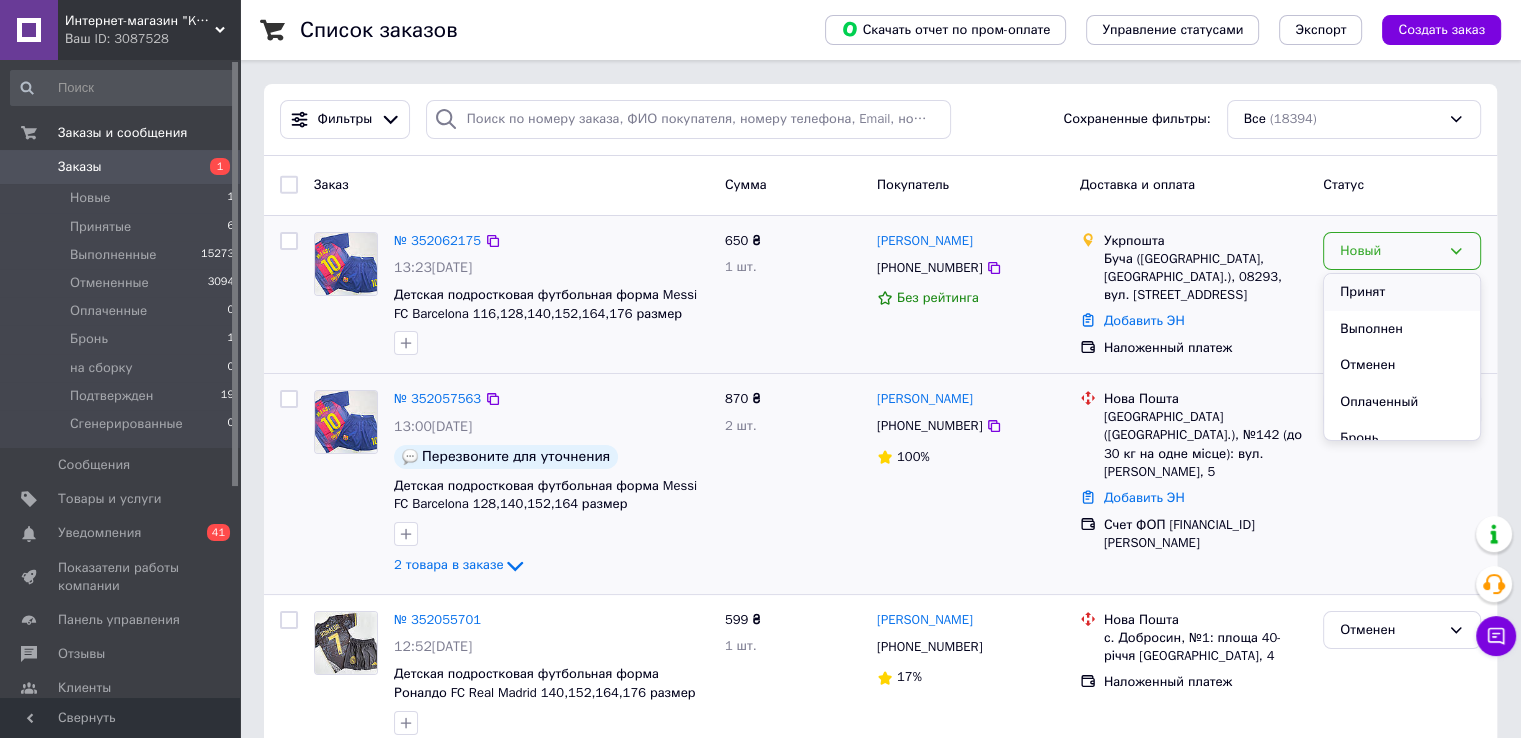 click on "Принят" at bounding box center [1402, 292] 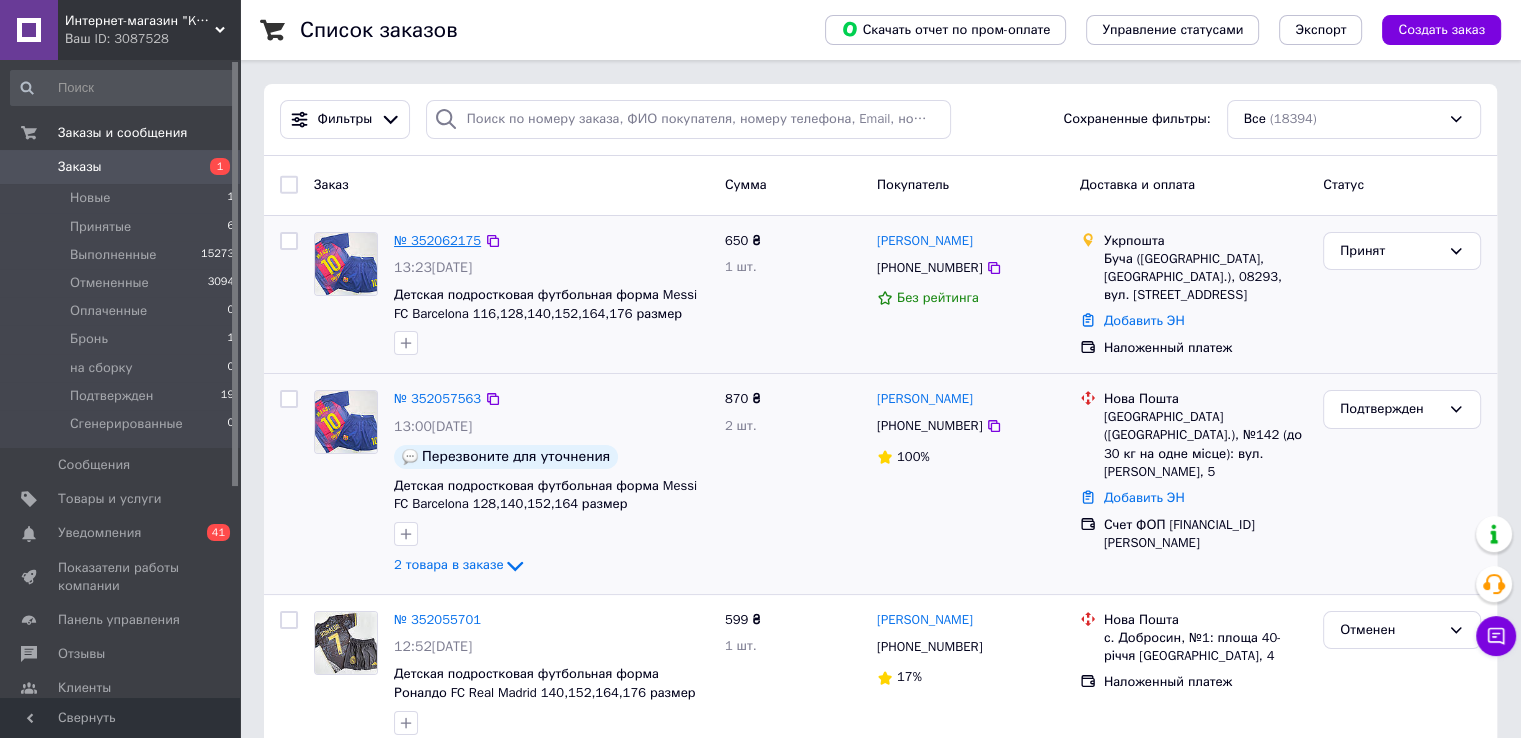 click on "№ 352062175" at bounding box center (437, 240) 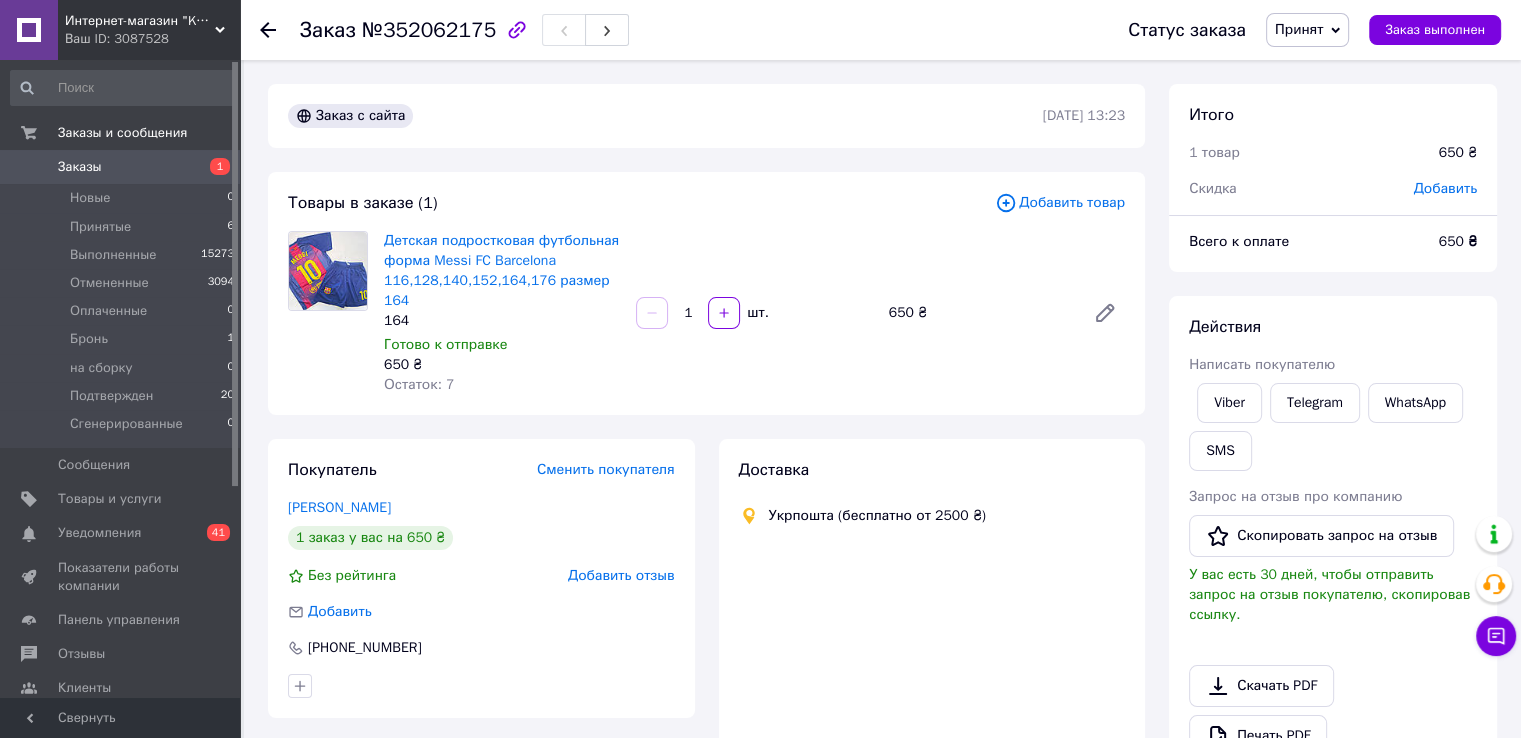 click on "Добавить товар" at bounding box center (1060, 203) 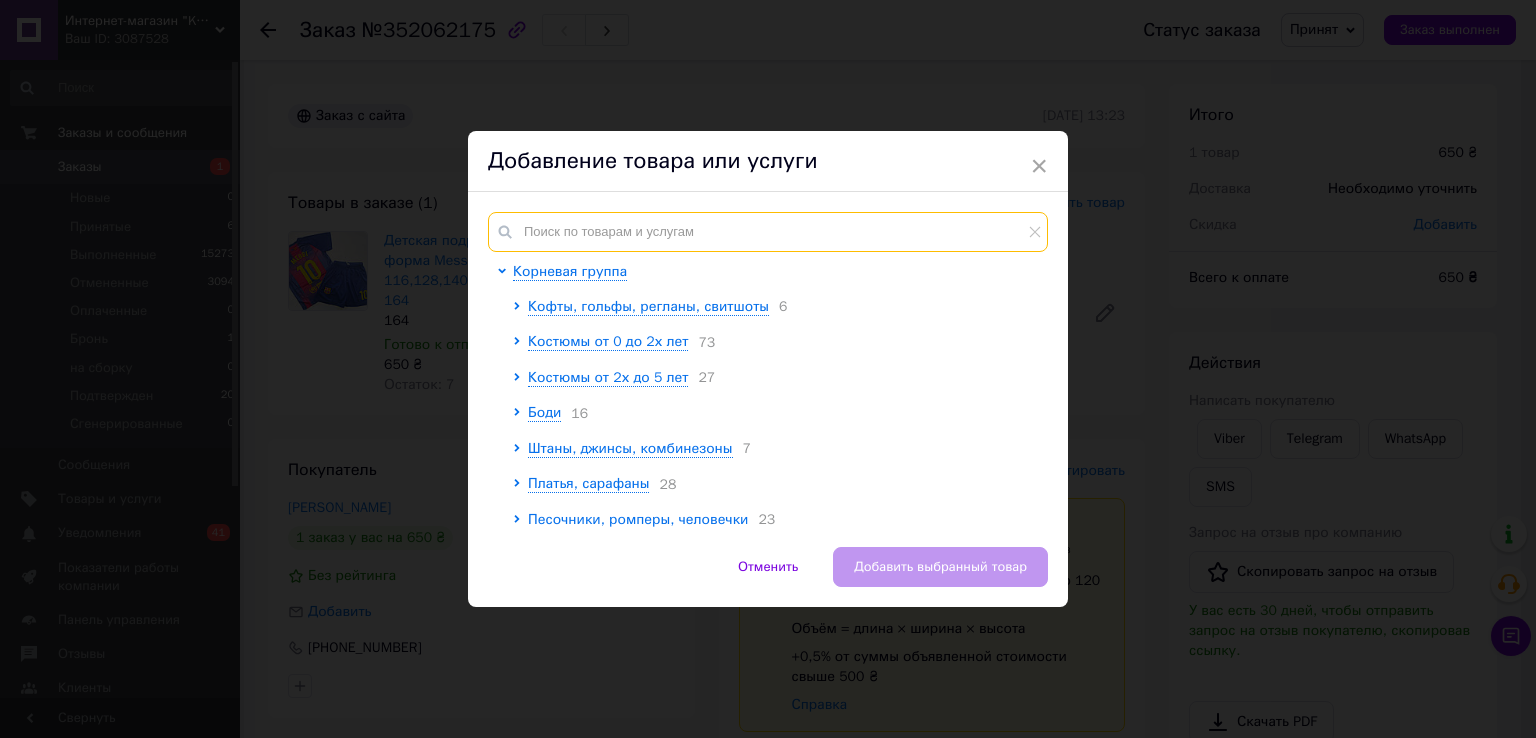 click at bounding box center [768, 232] 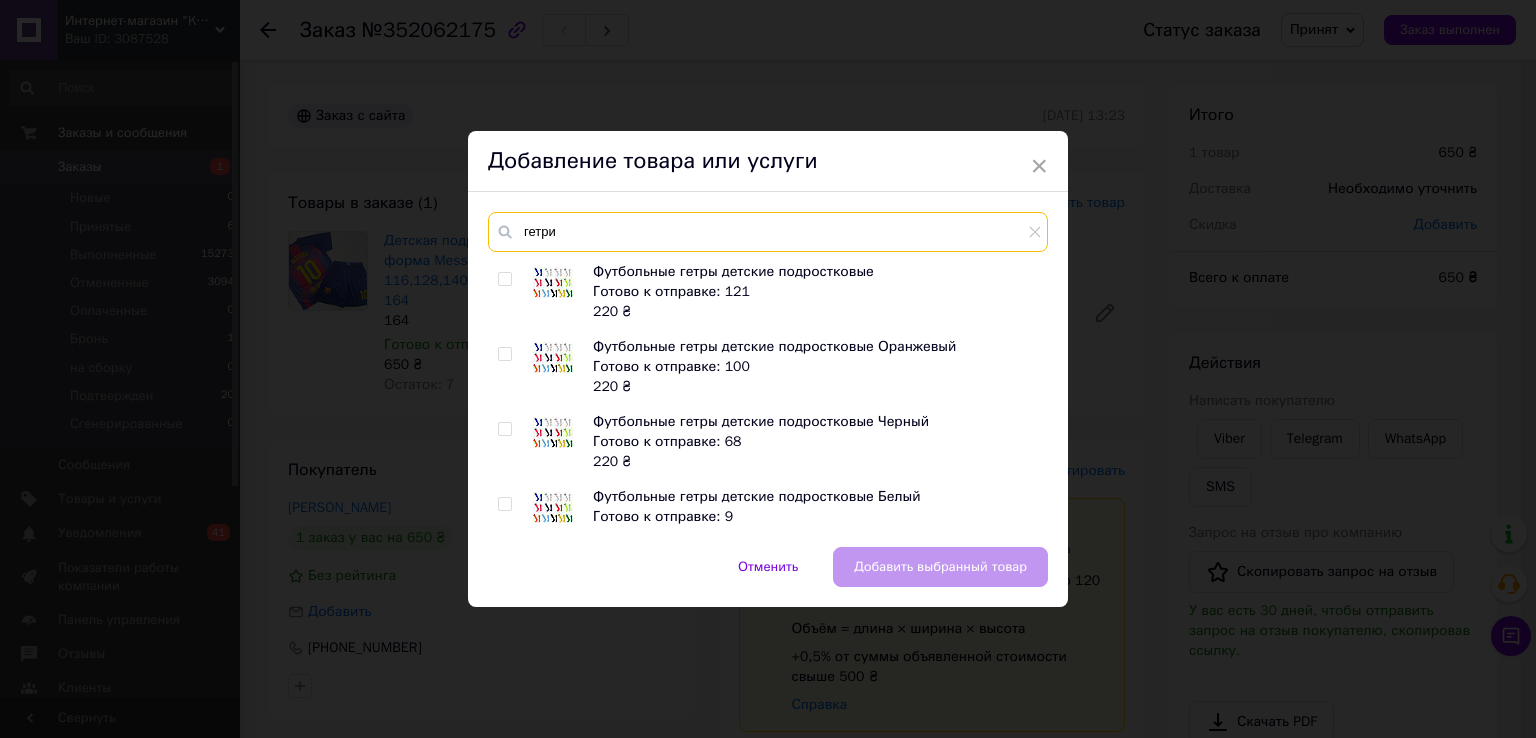 type on "гетри" 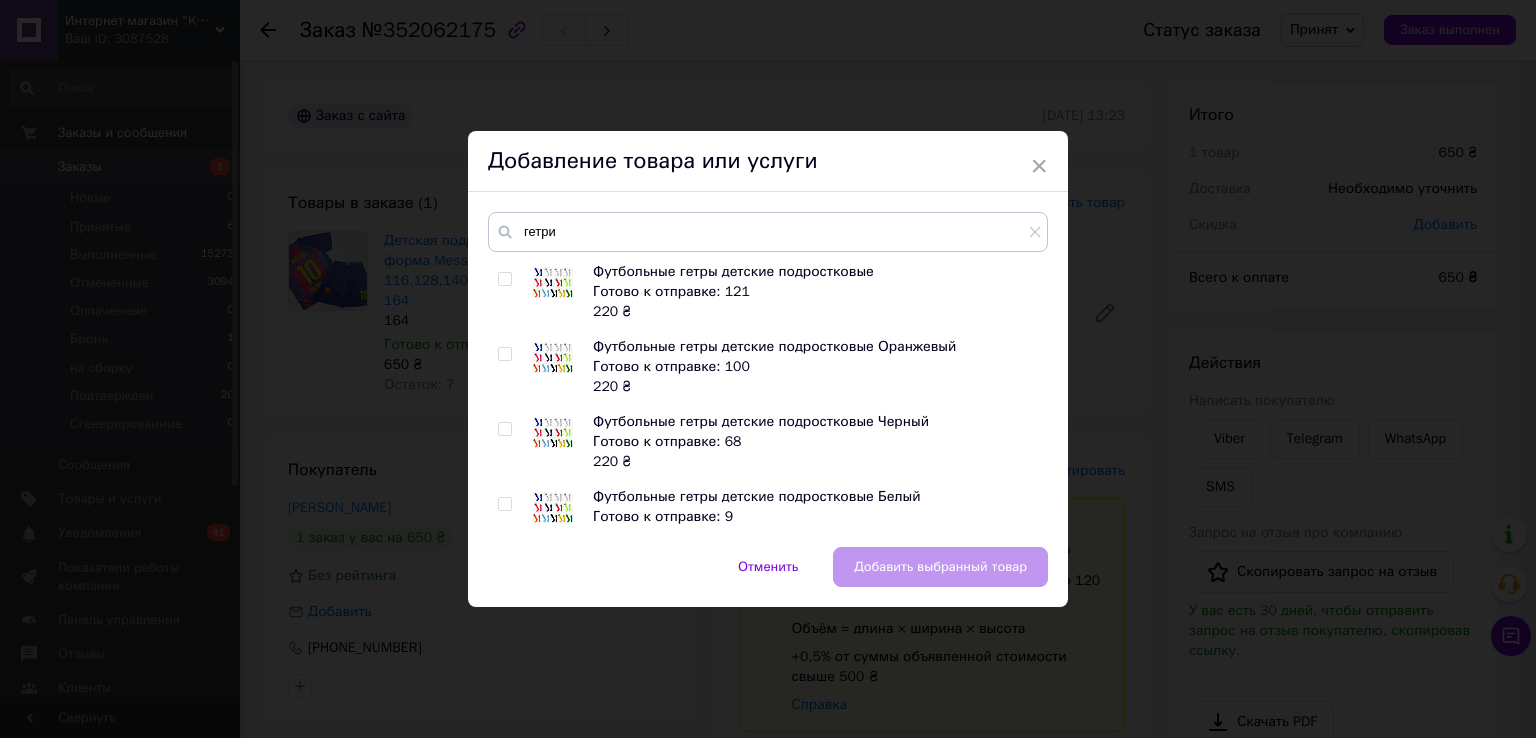 click at bounding box center [504, 279] 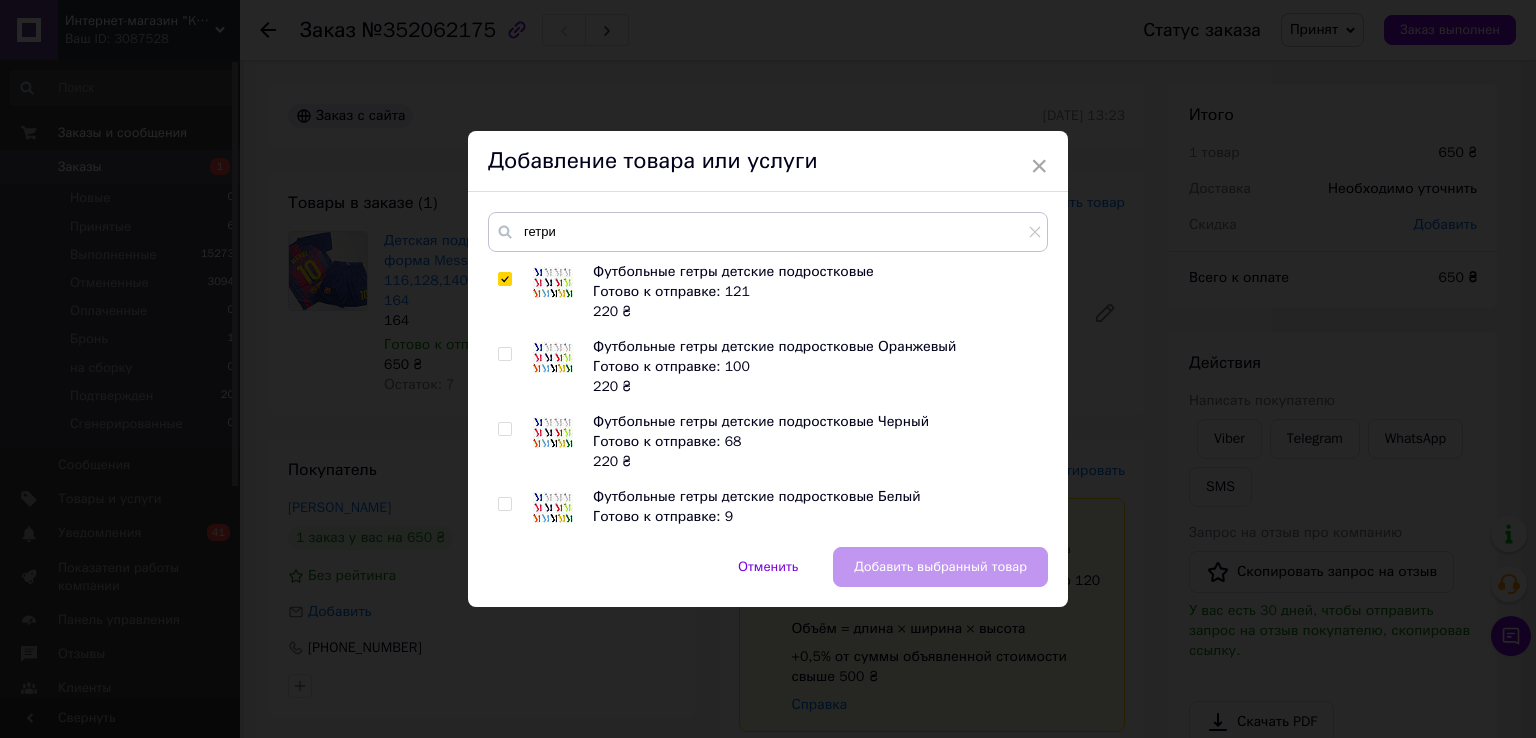 checkbox on "true" 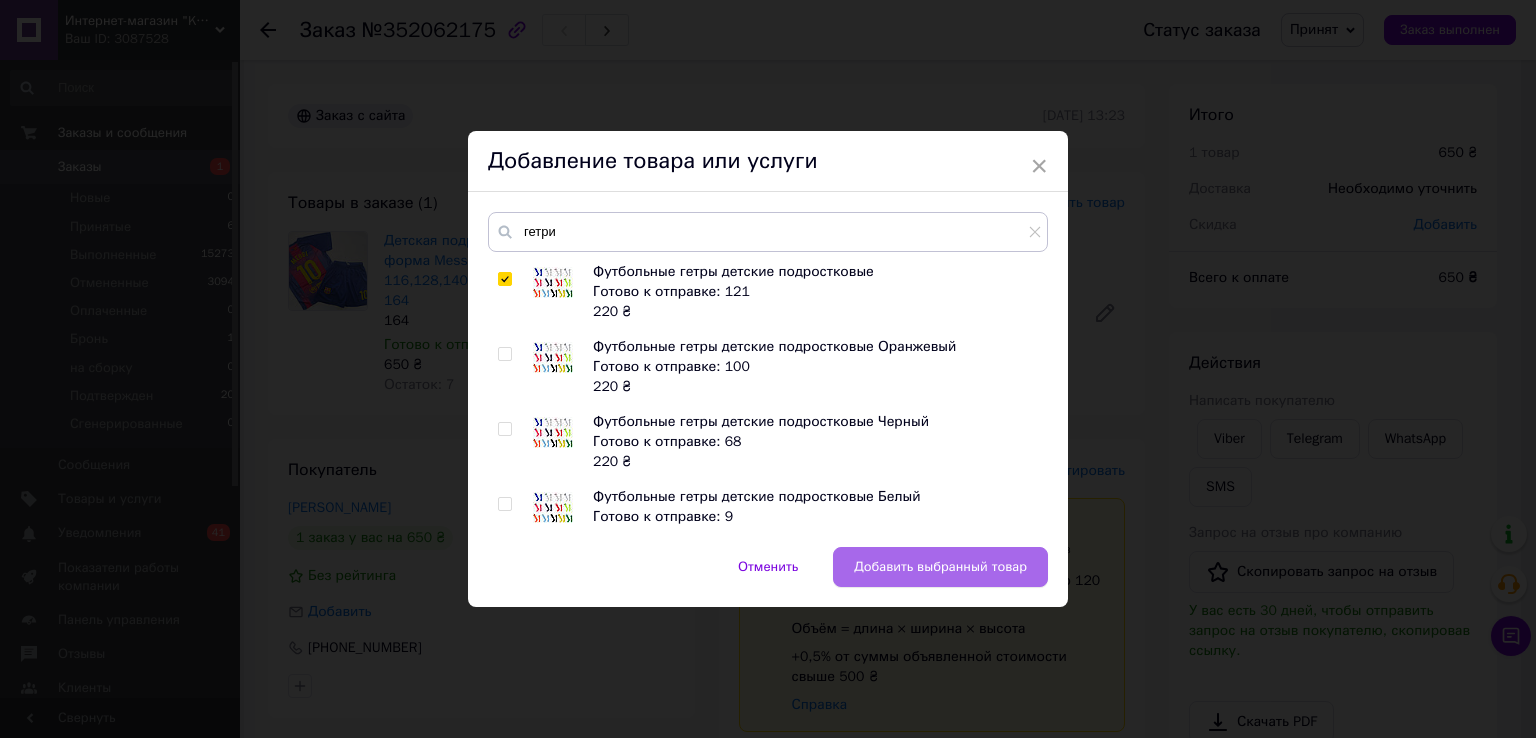 click on "Добавить выбранный товар" at bounding box center [940, 567] 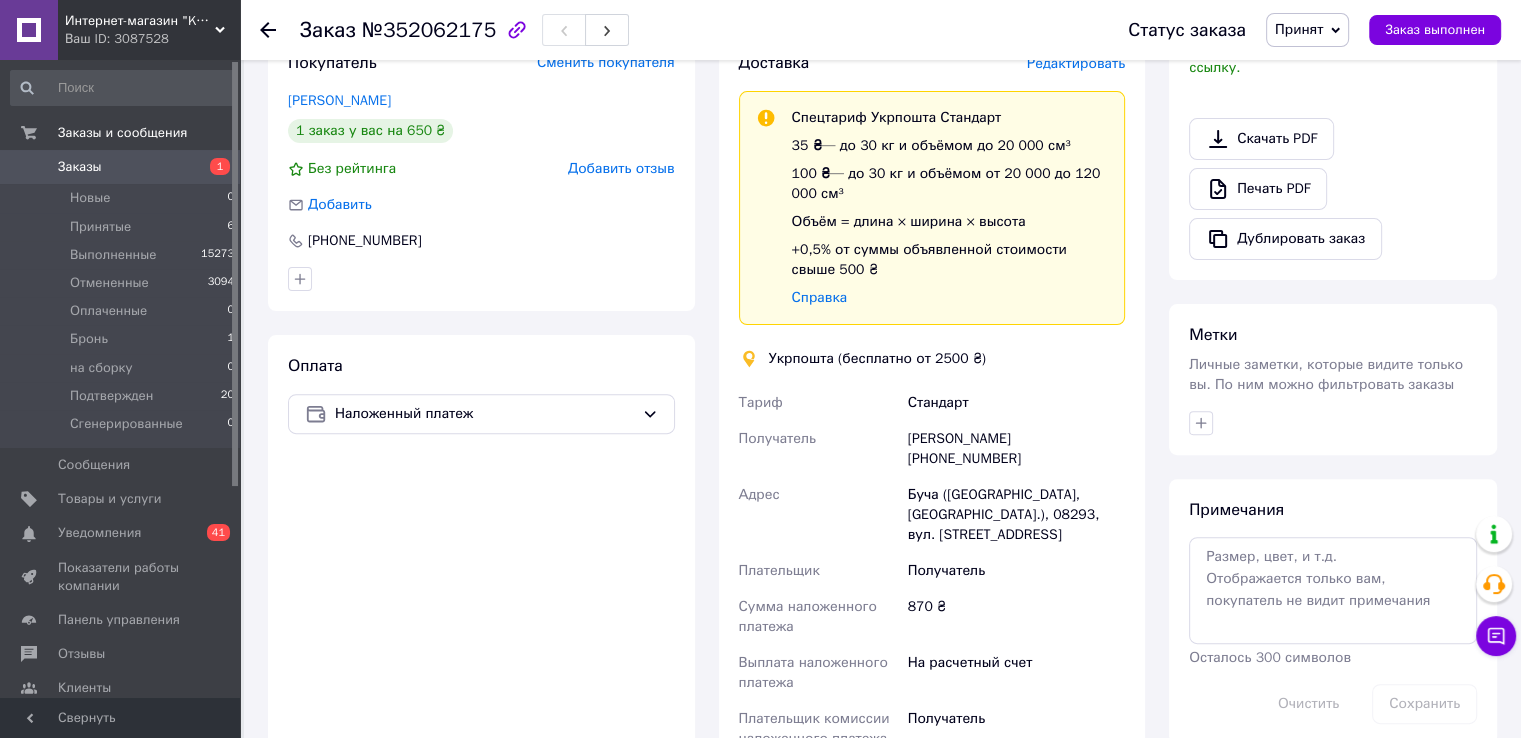 scroll, scrollTop: 600, scrollLeft: 0, axis: vertical 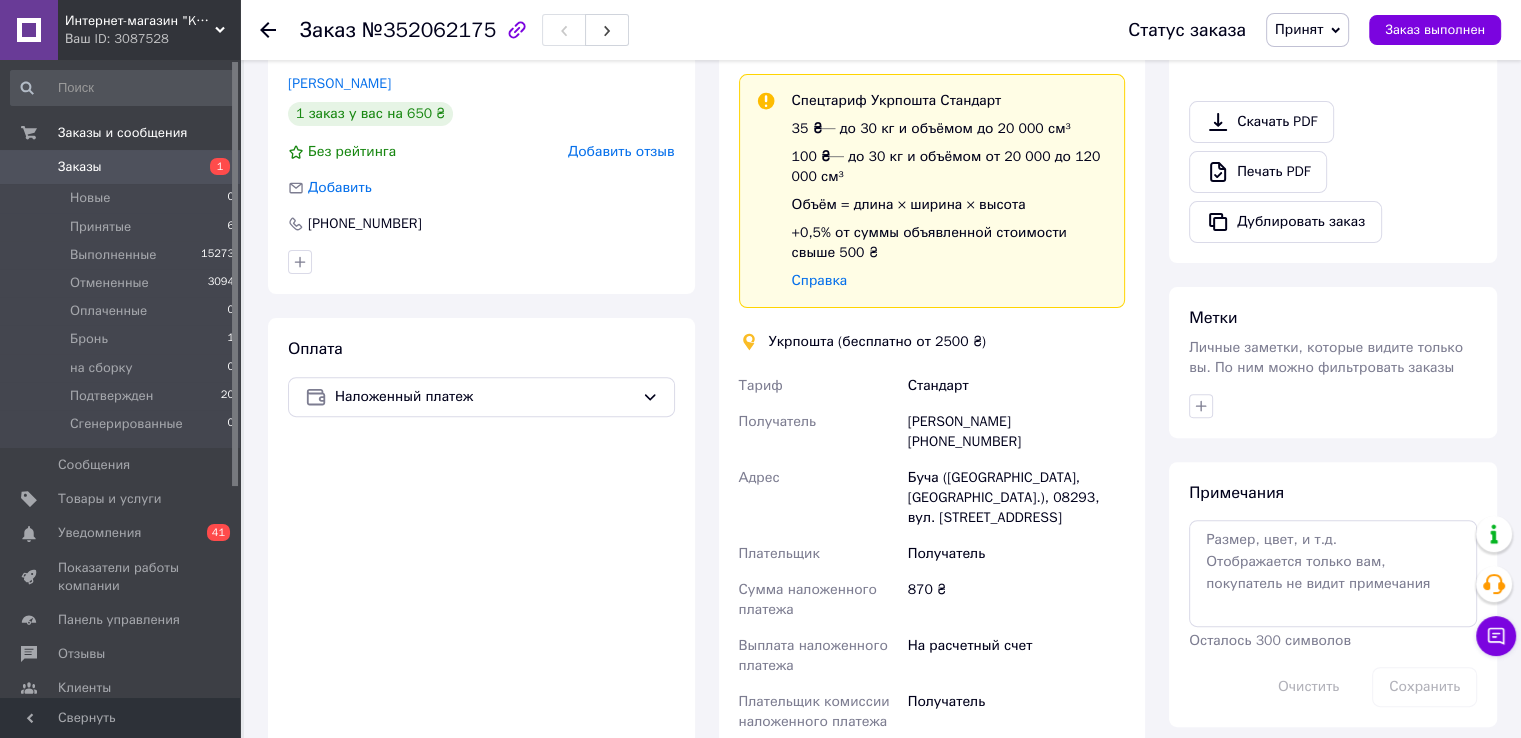 click on "Принят" at bounding box center [1299, 29] 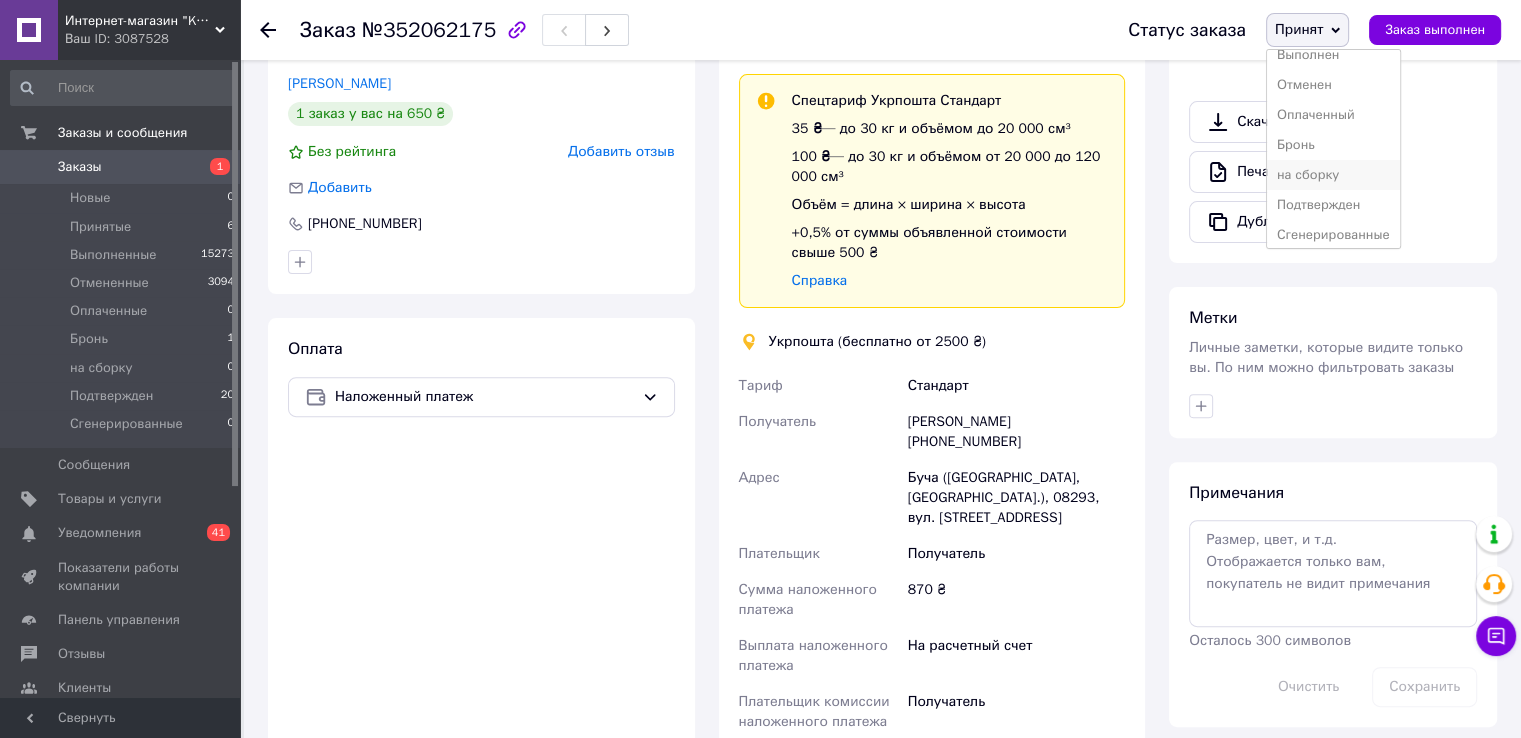 scroll, scrollTop: 21, scrollLeft: 0, axis: vertical 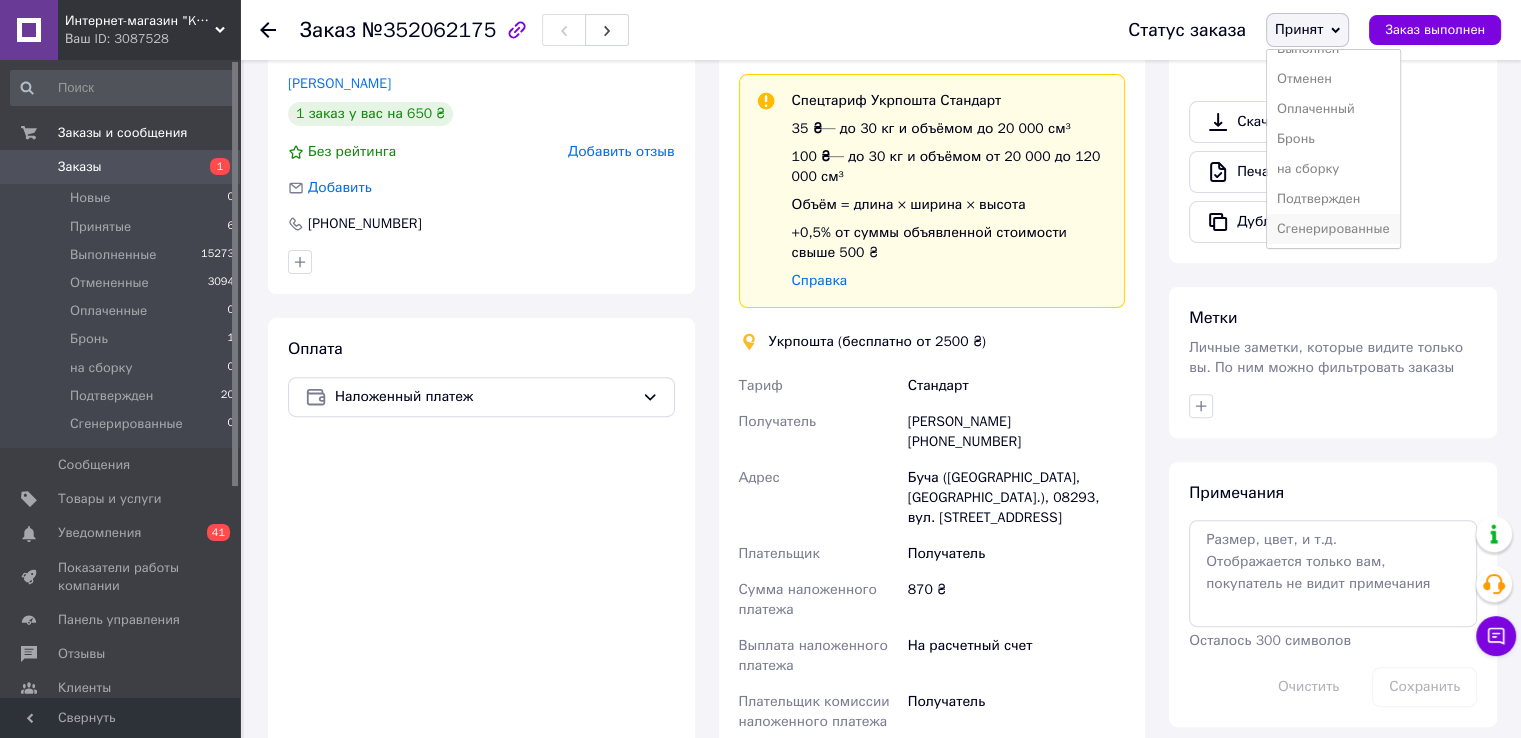 click on "Сгенерированные" at bounding box center [1333, 229] 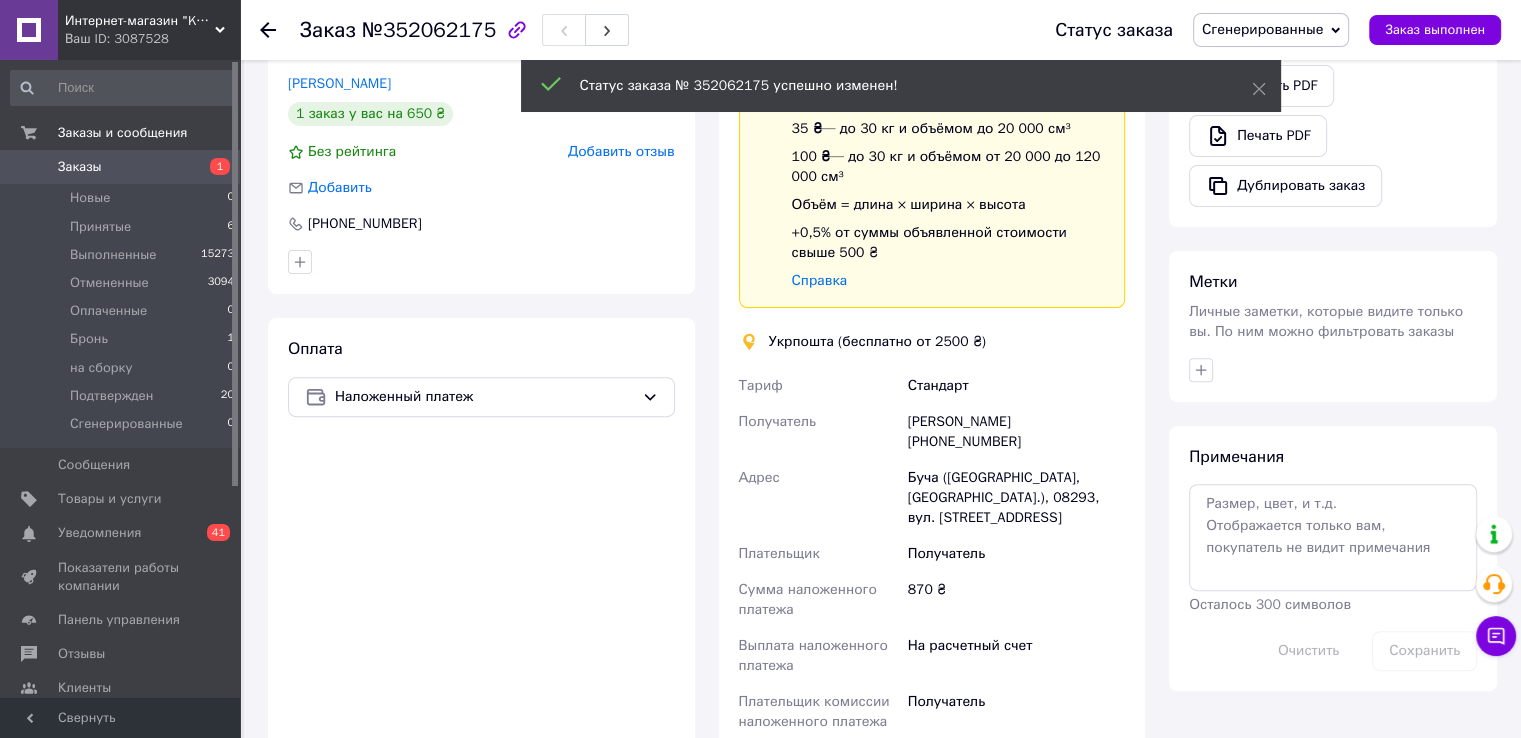 click on "Сгенерированные" at bounding box center [1262, 29] 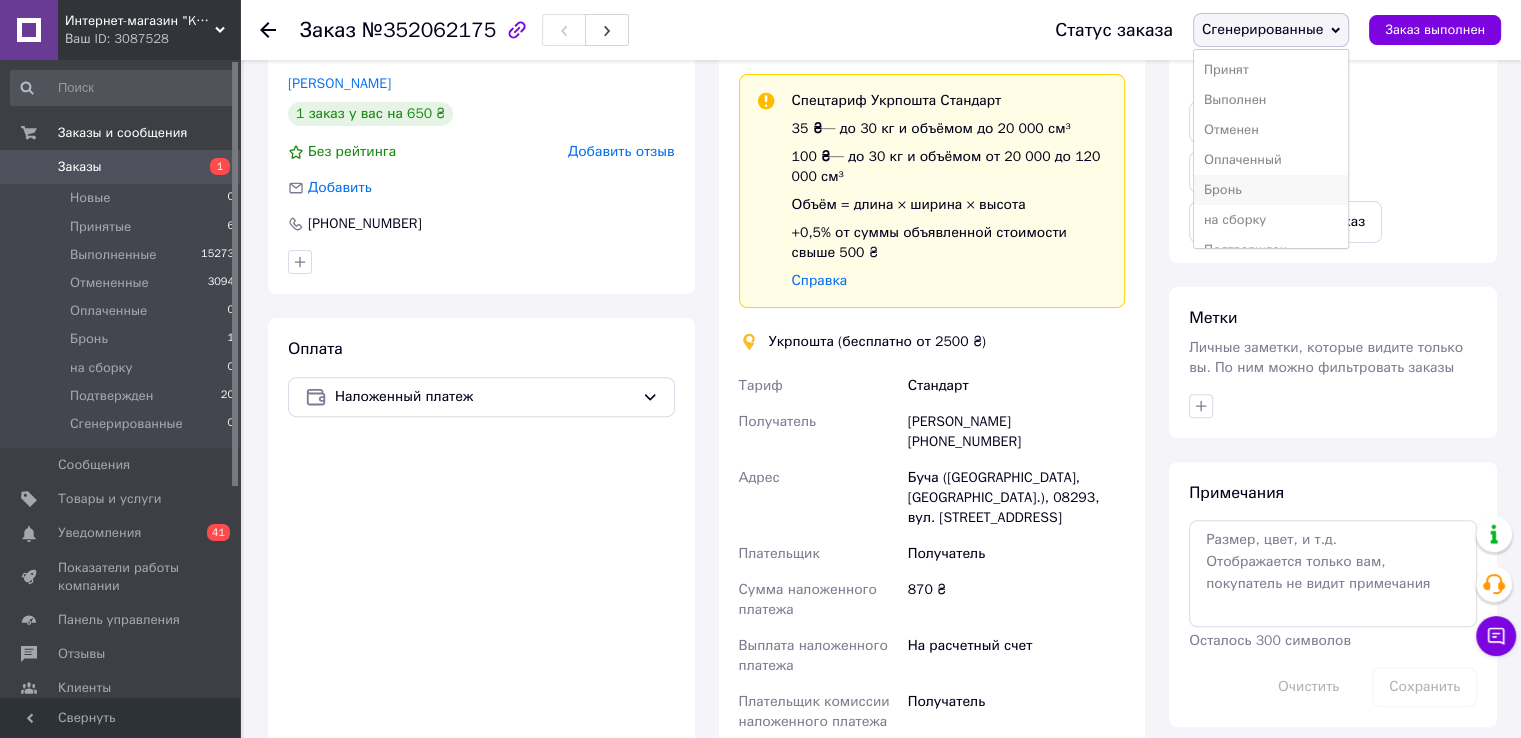 scroll, scrollTop: 21, scrollLeft: 0, axis: vertical 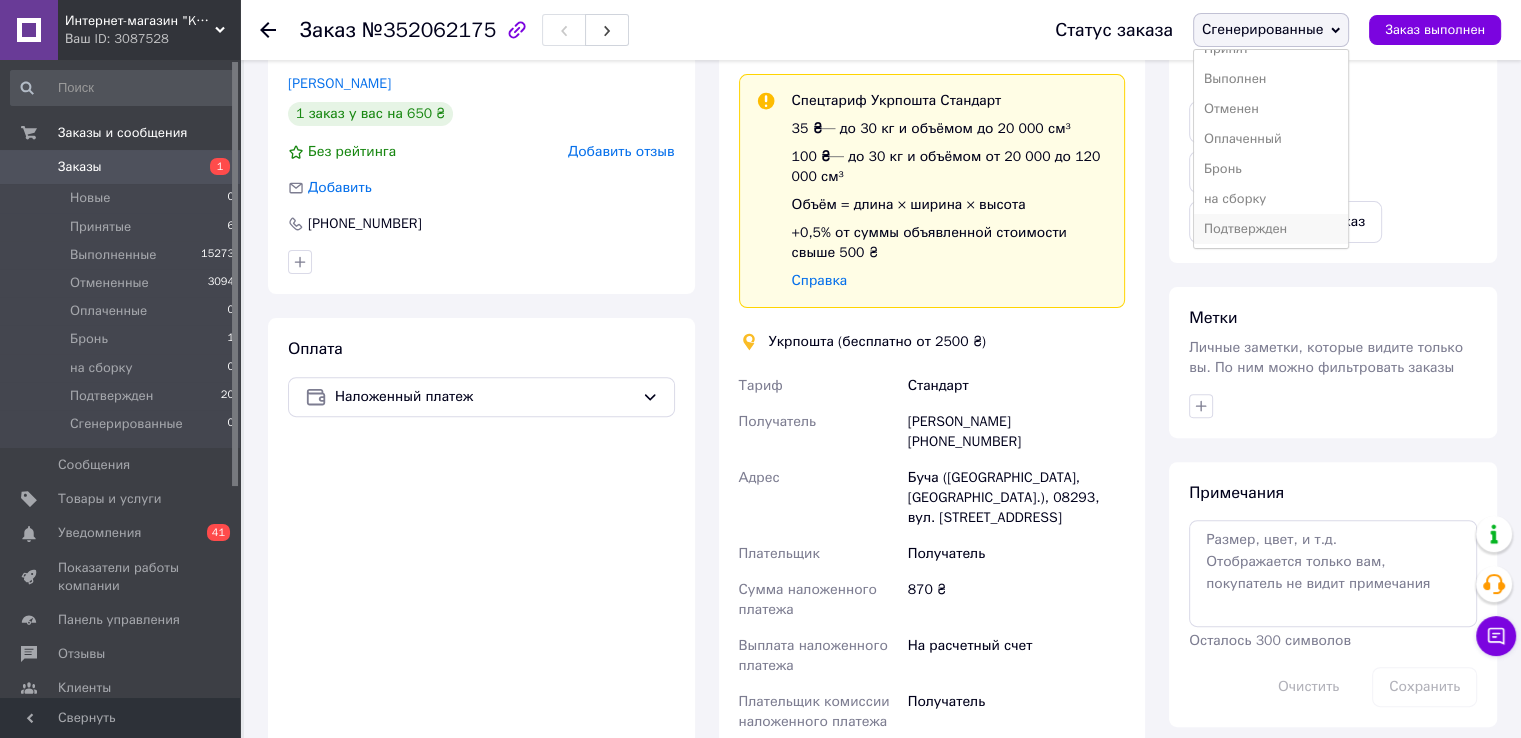 click on "Подтвержден" at bounding box center [1271, 229] 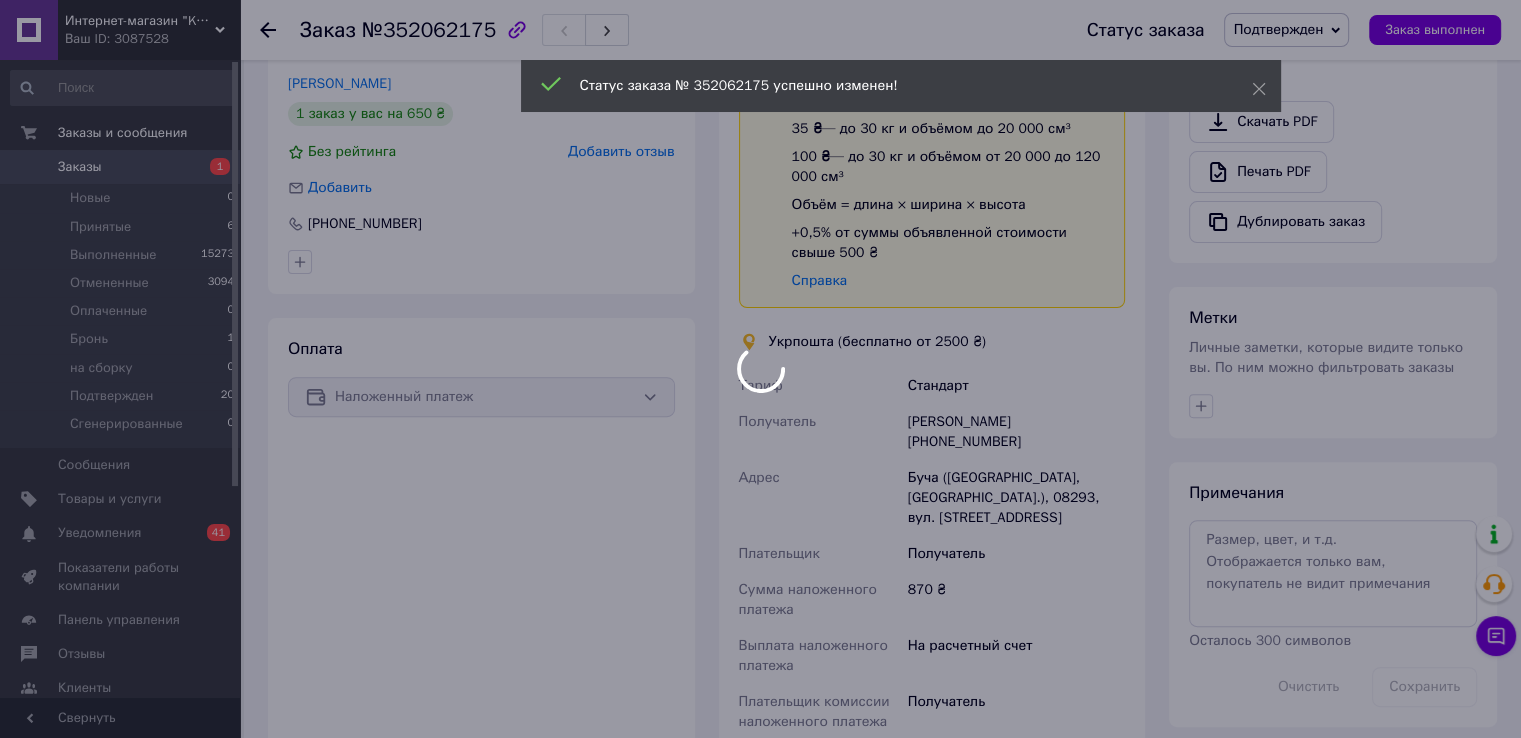 click at bounding box center [760, 369] 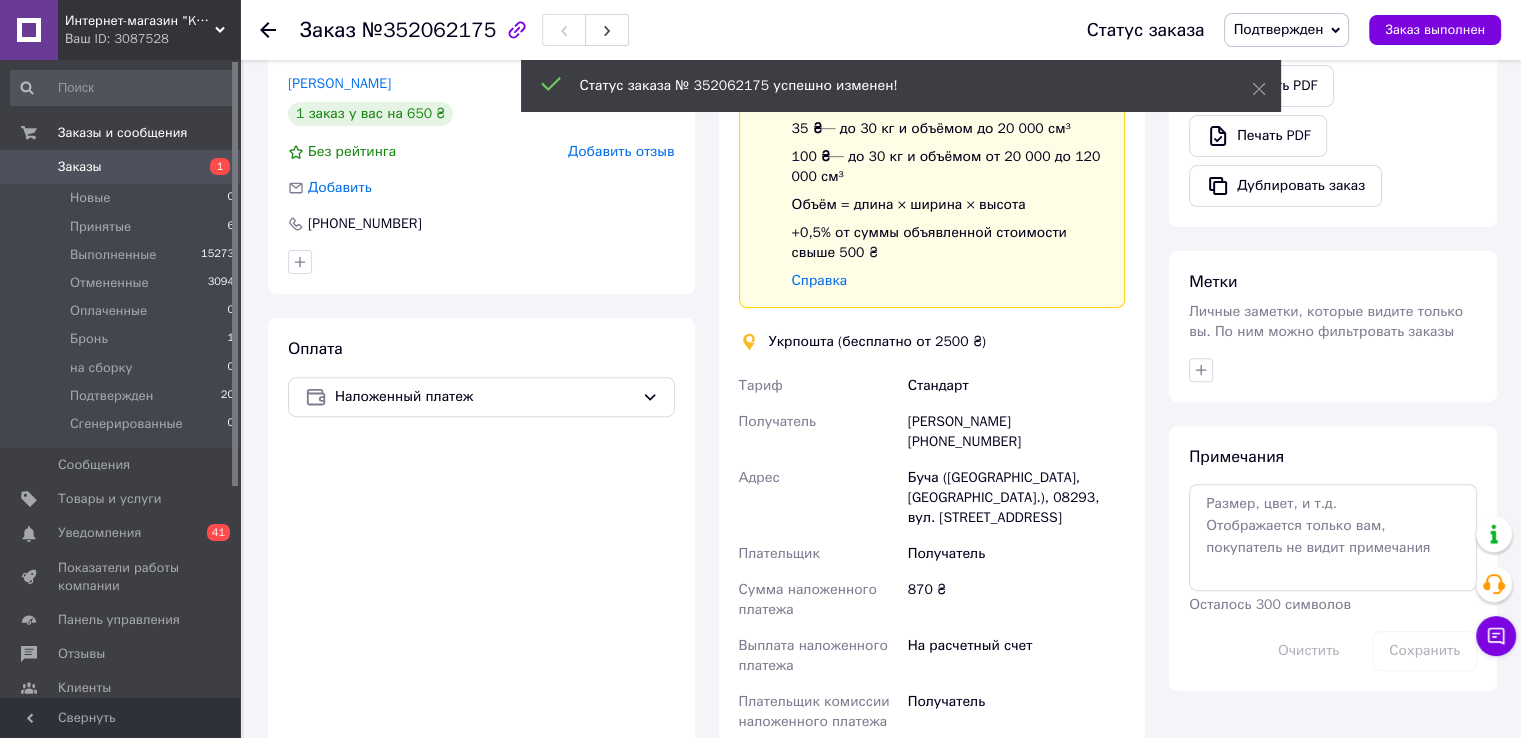 click 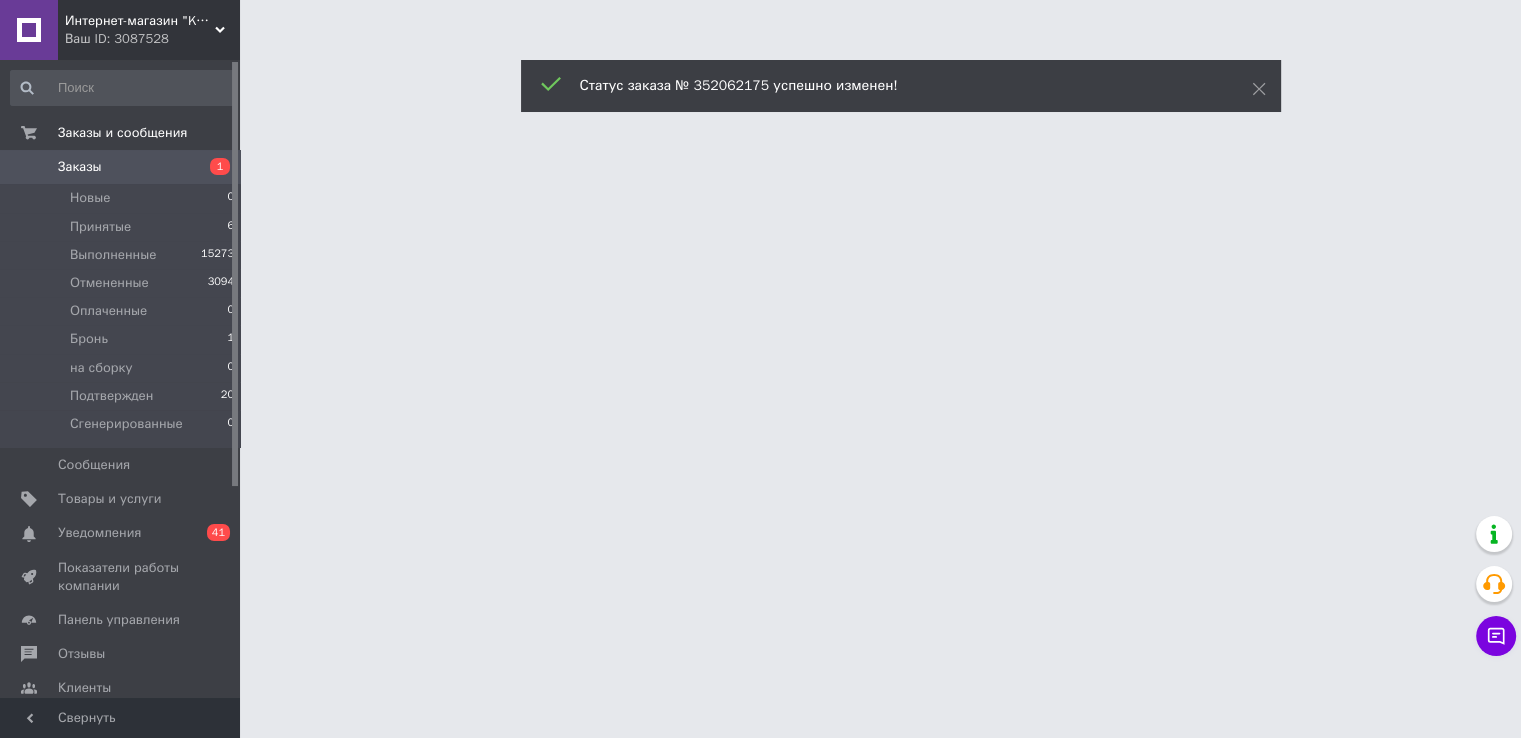 scroll, scrollTop: 0, scrollLeft: 0, axis: both 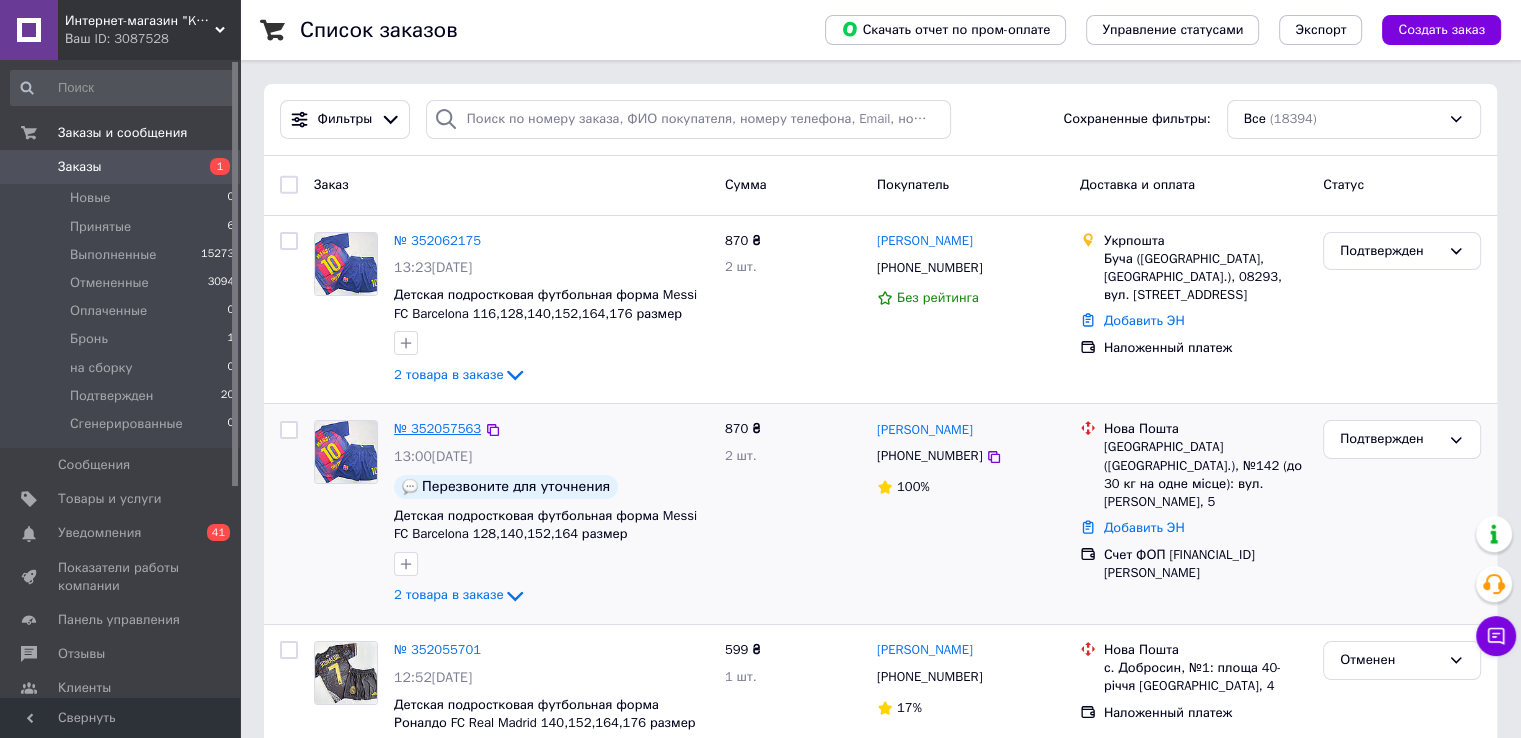 click on "№ 352057563" at bounding box center [437, 428] 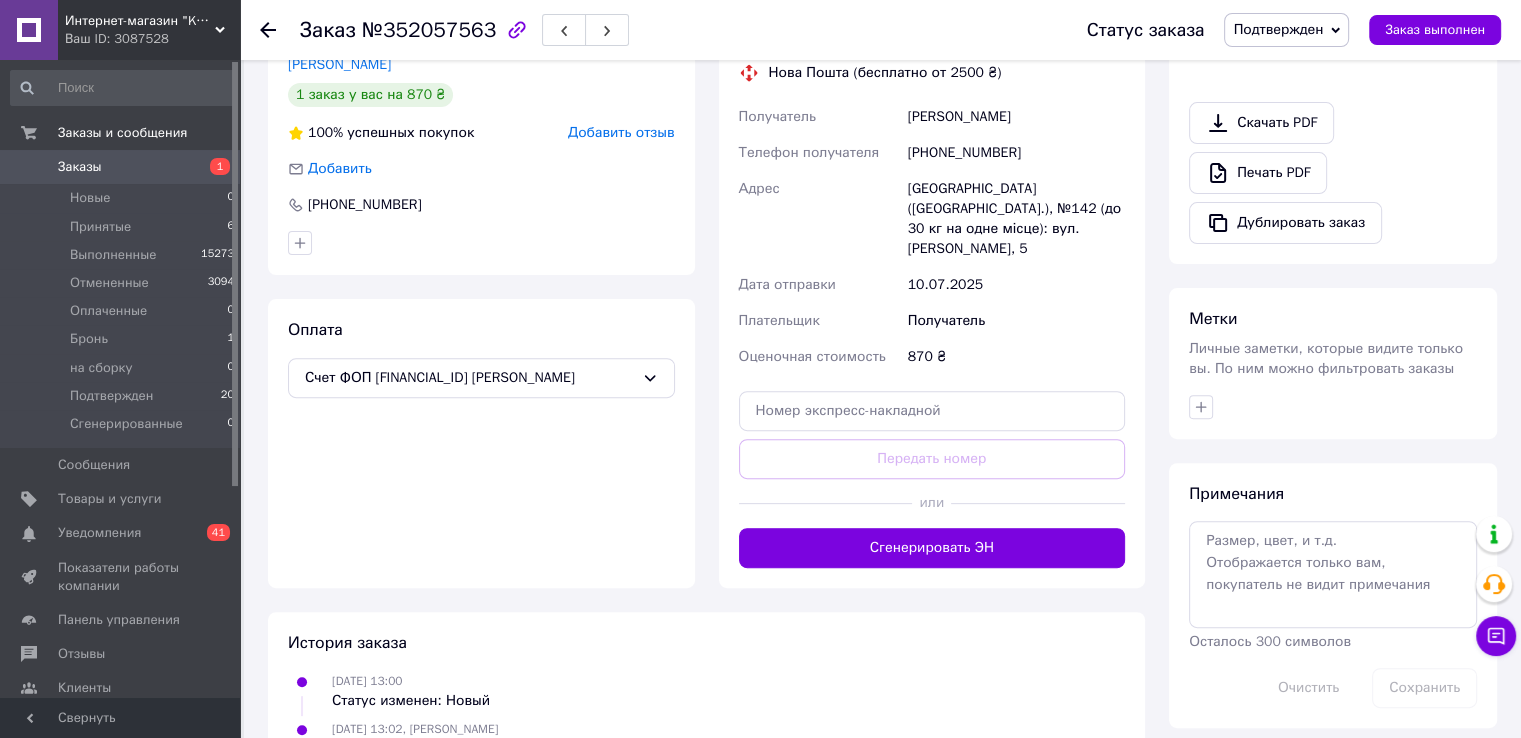 scroll, scrollTop: 600, scrollLeft: 0, axis: vertical 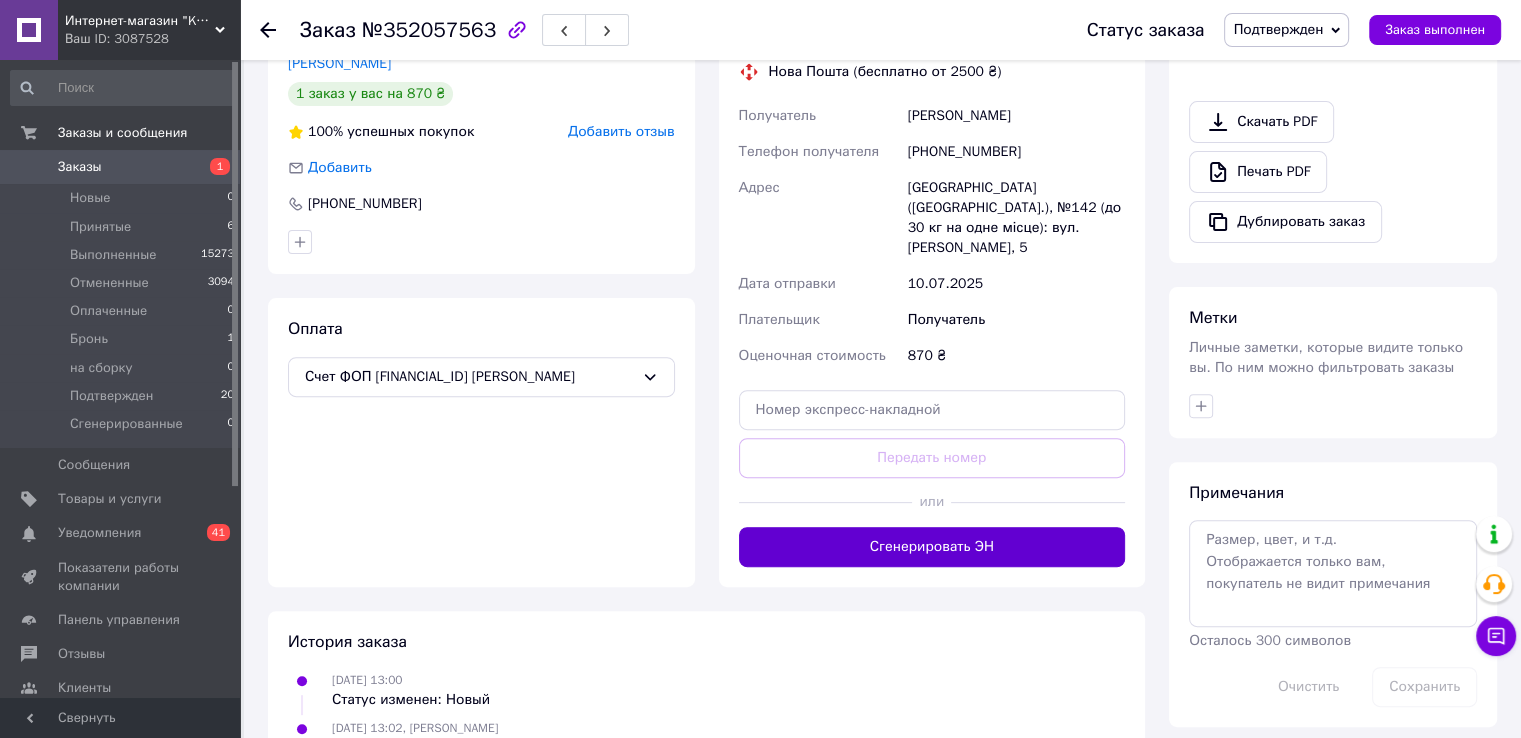 click on "Сгенерировать ЭН" at bounding box center (932, 547) 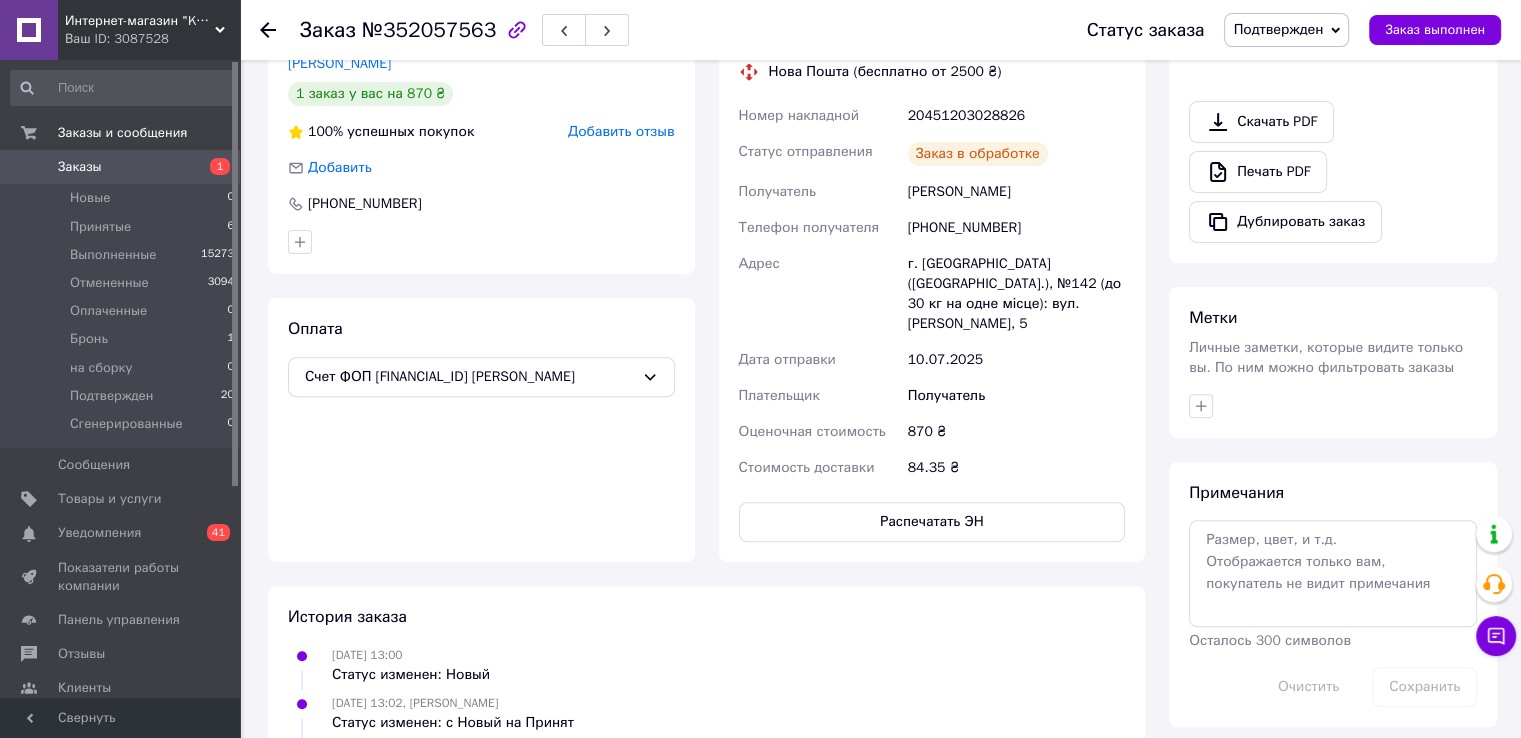 click on "Подтвержден" at bounding box center (1286, 30) 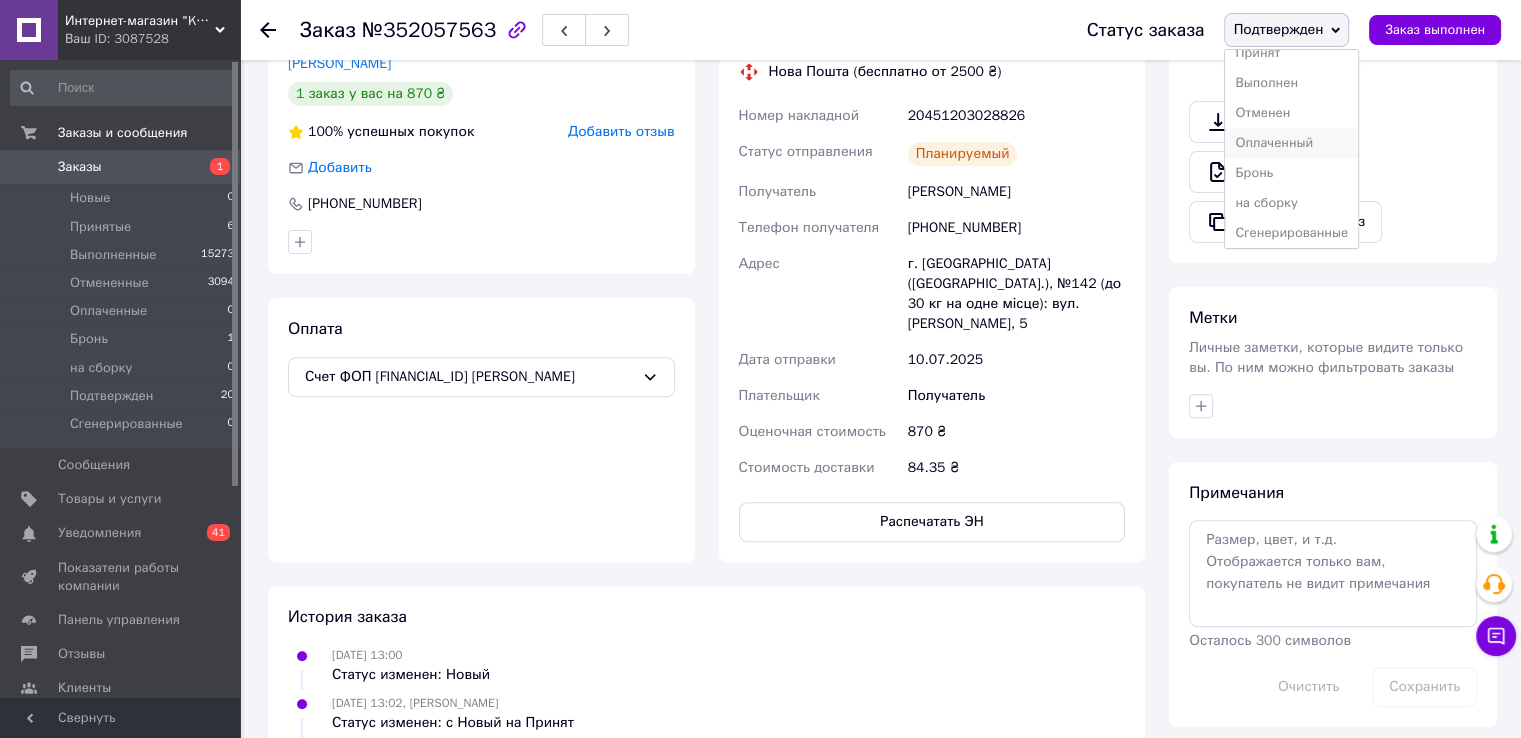 scroll, scrollTop: 21, scrollLeft: 0, axis: vertical 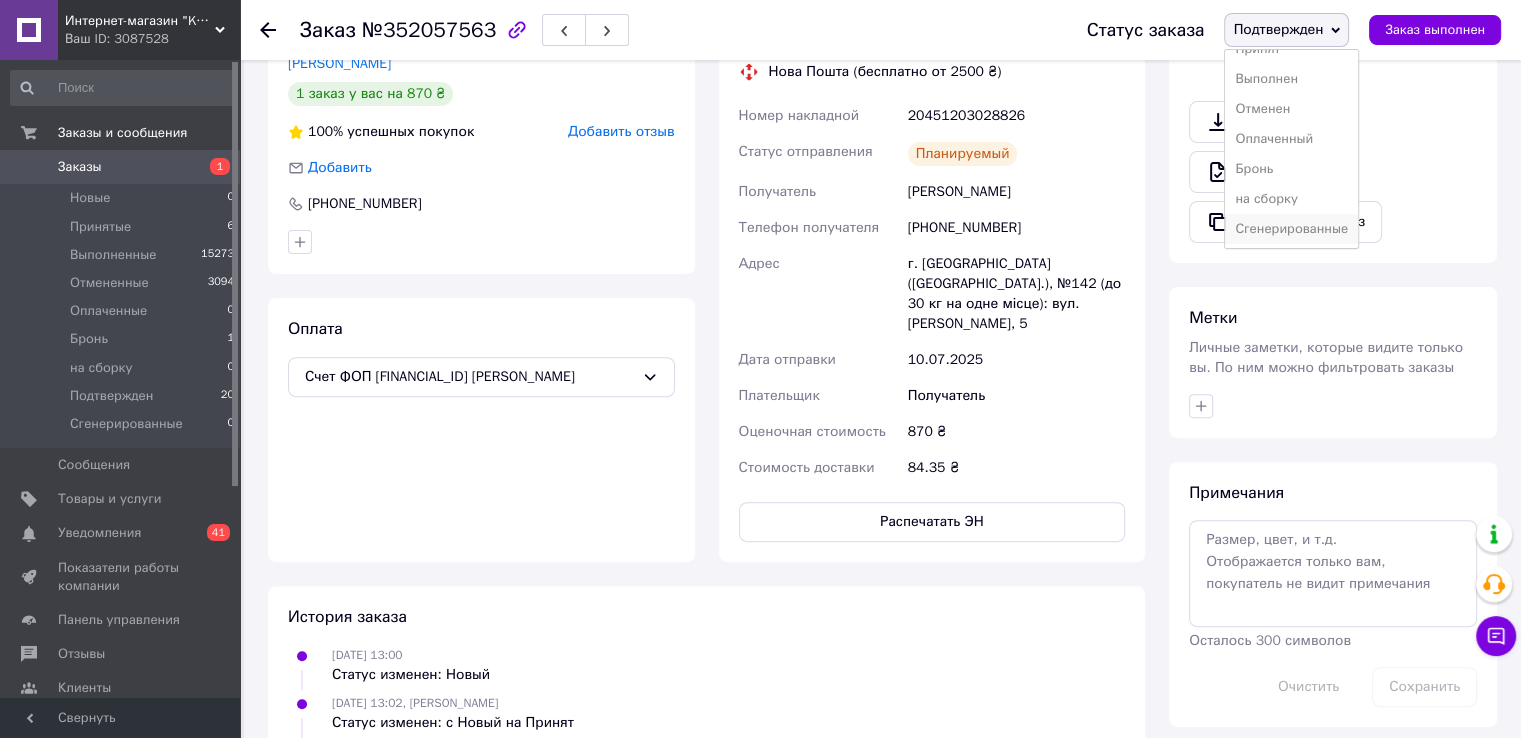 click on "Сгенерированные" at bounding box center (1291, 229) 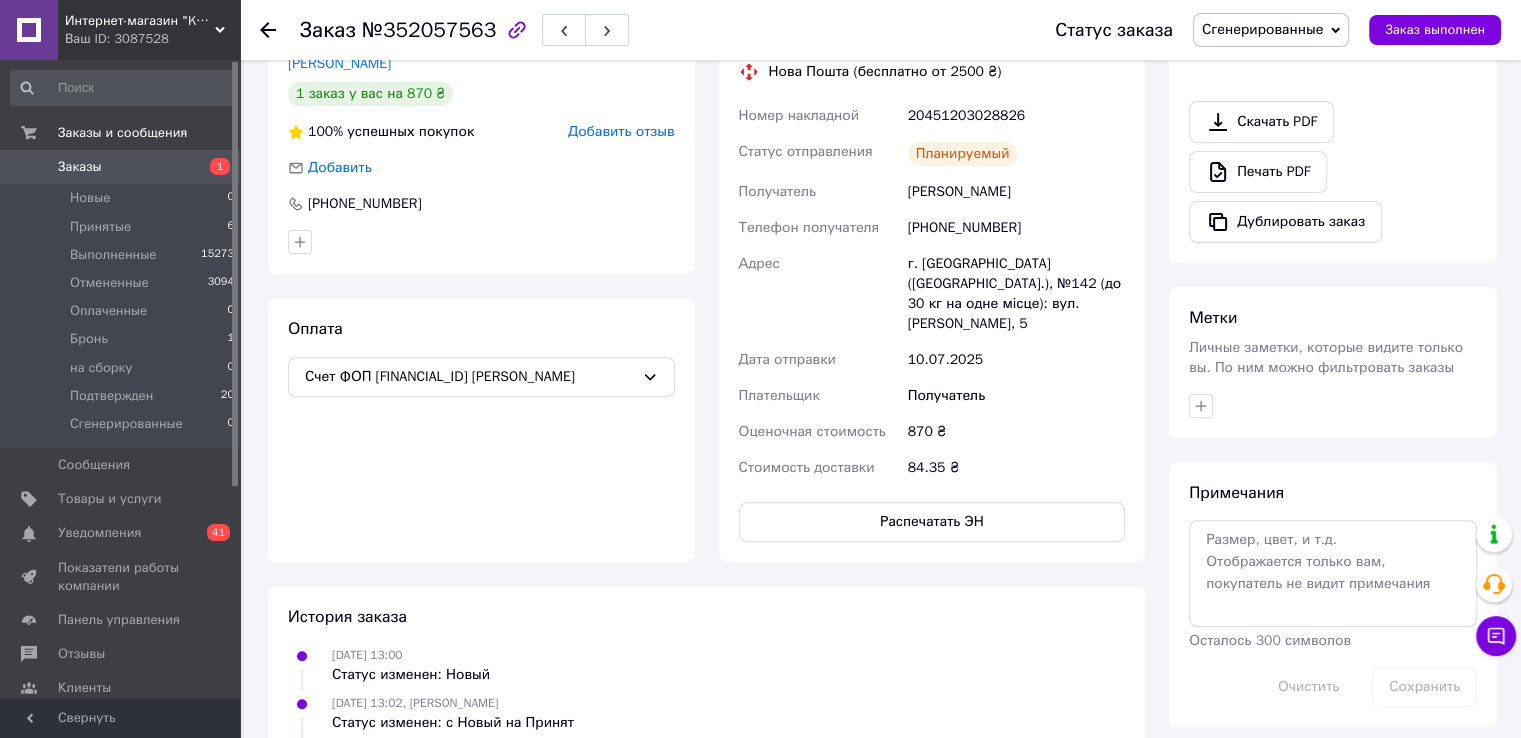 click 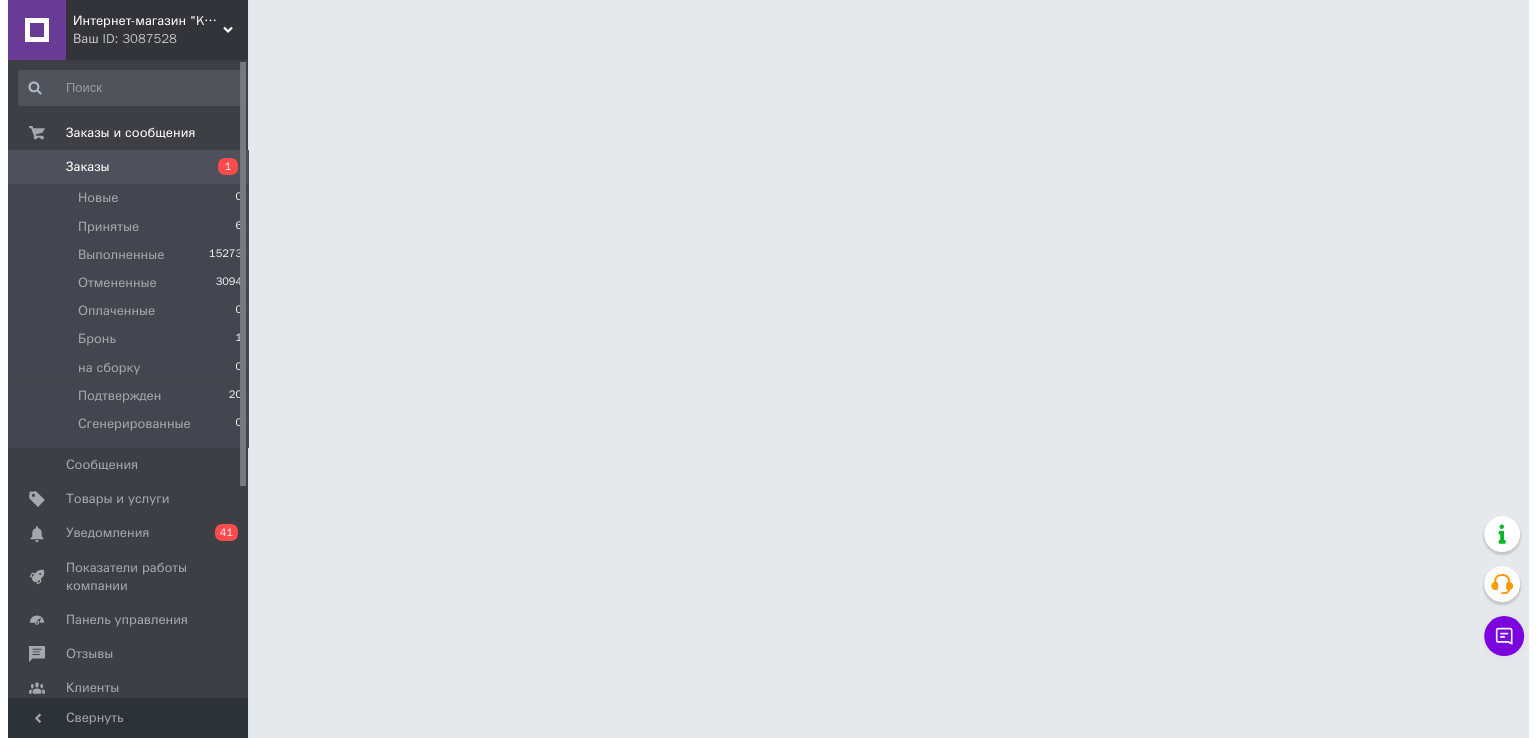 scroll, scrollTop: 0, scrollLeft: 0, axis: both 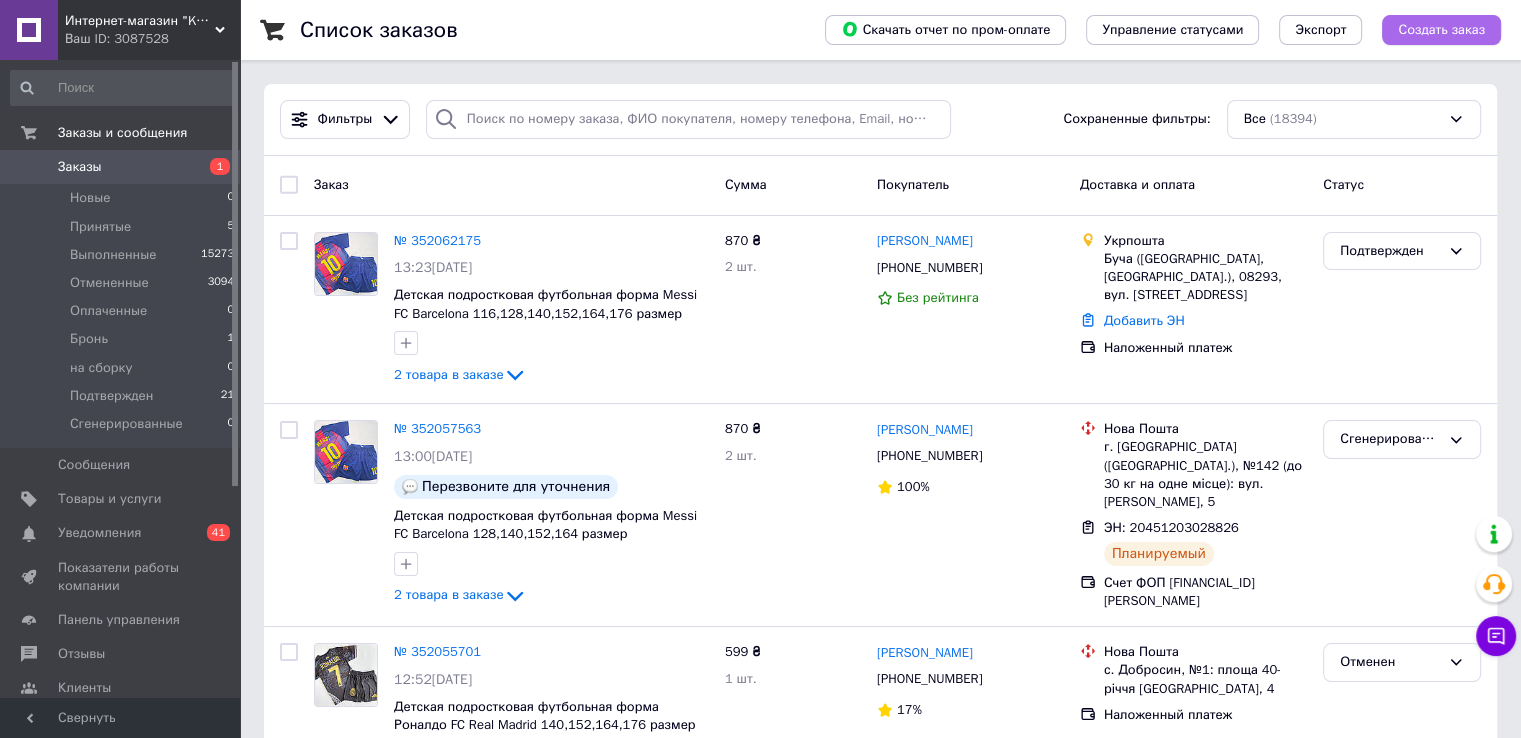 click on "Создать заказ" at bounding box center [1441, 30] 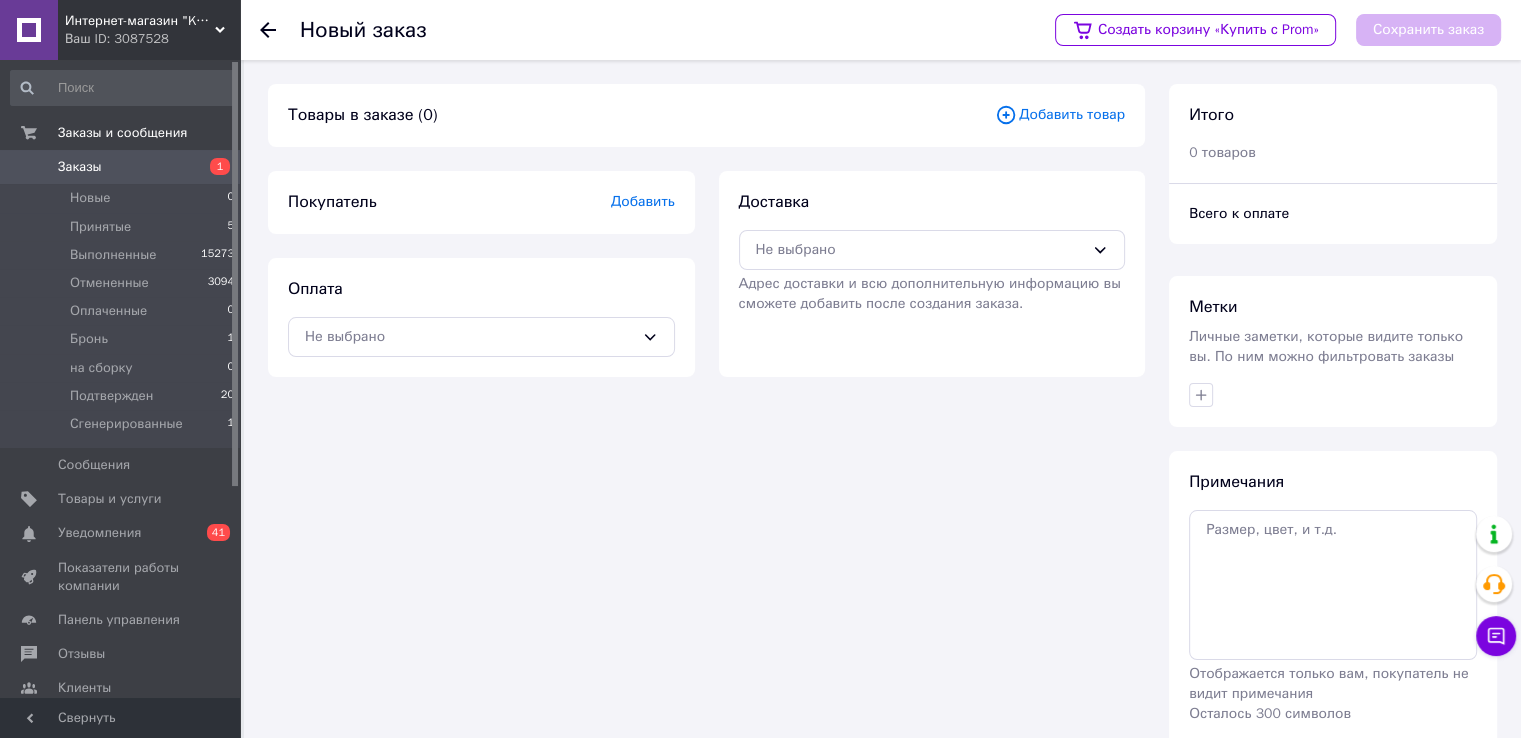 click on "Добавить товар" at bounding box center [1060, 115] 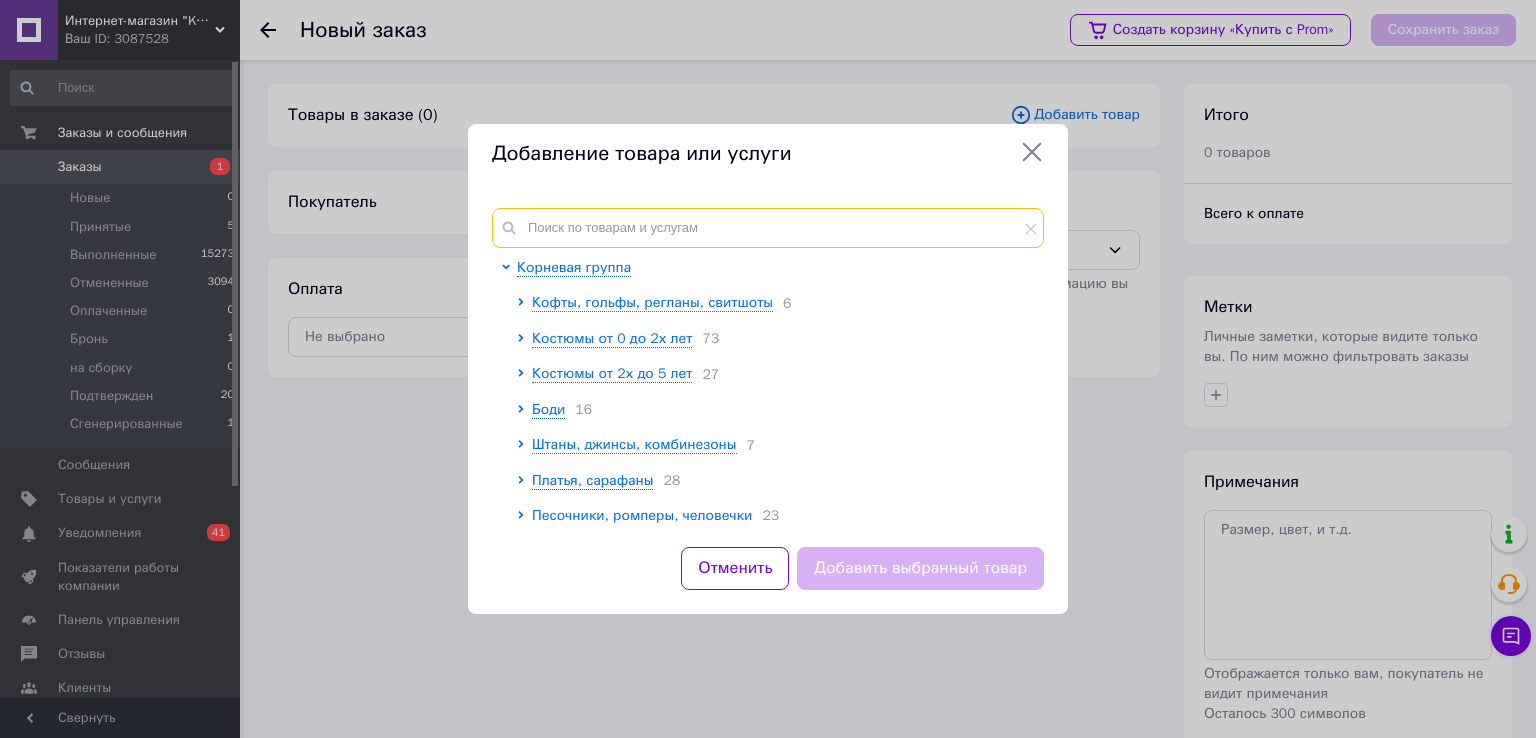 click at bounding box center (768, 228) 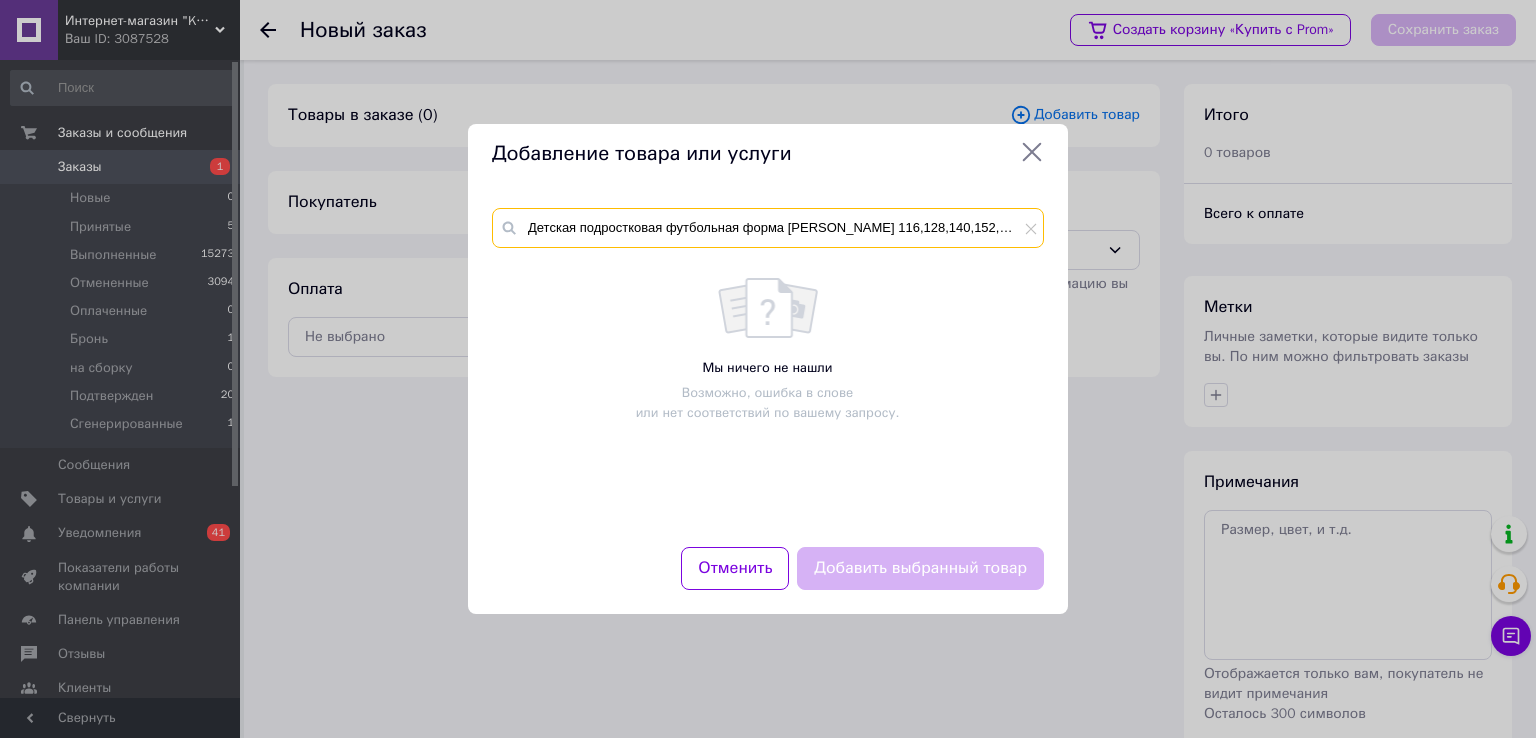 scroll, scrollTop: 0, scrollLeft: 40, axis: horizontal 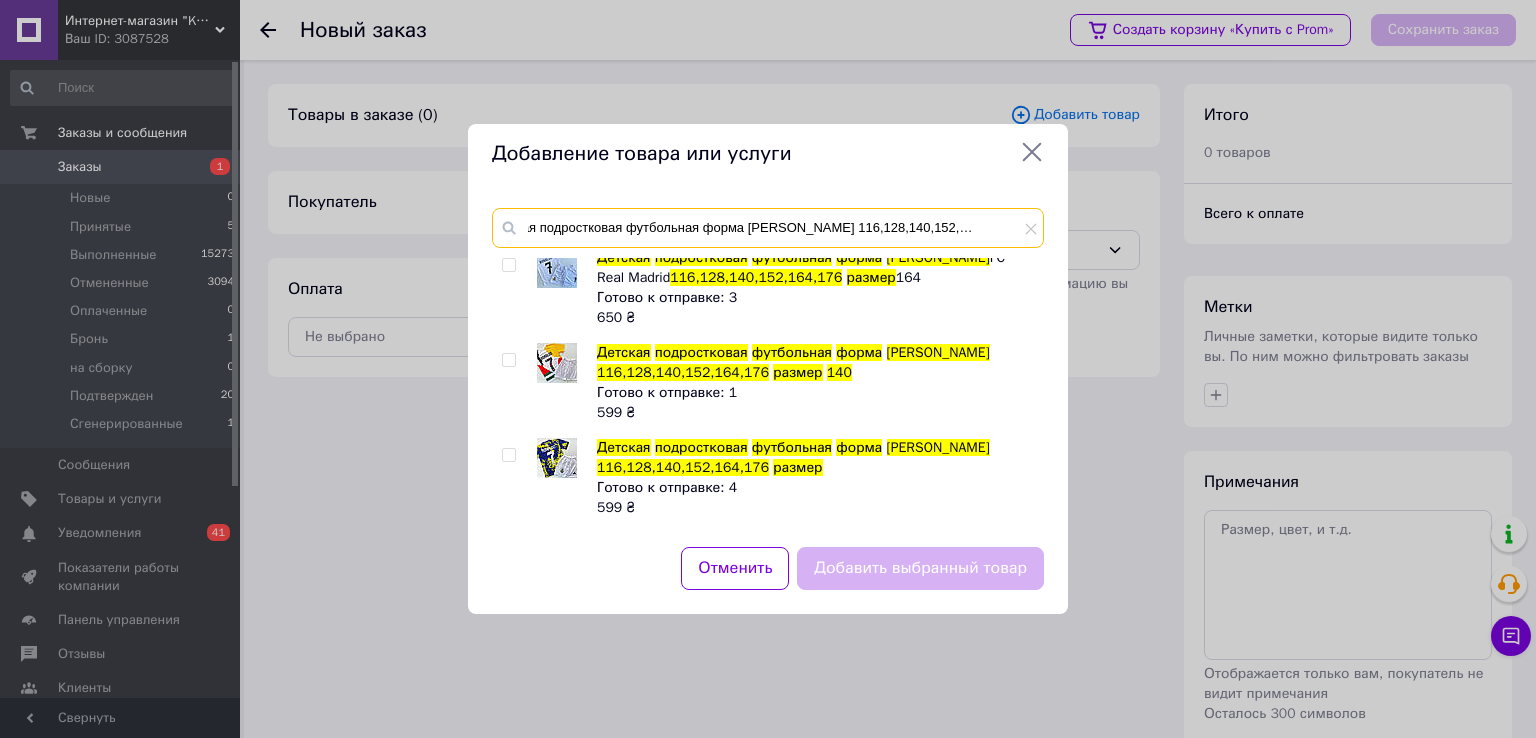 type on "Детская подростковая футбольная форма [PERSON_NAME] 116,128,140,152,164,176 размер 140" 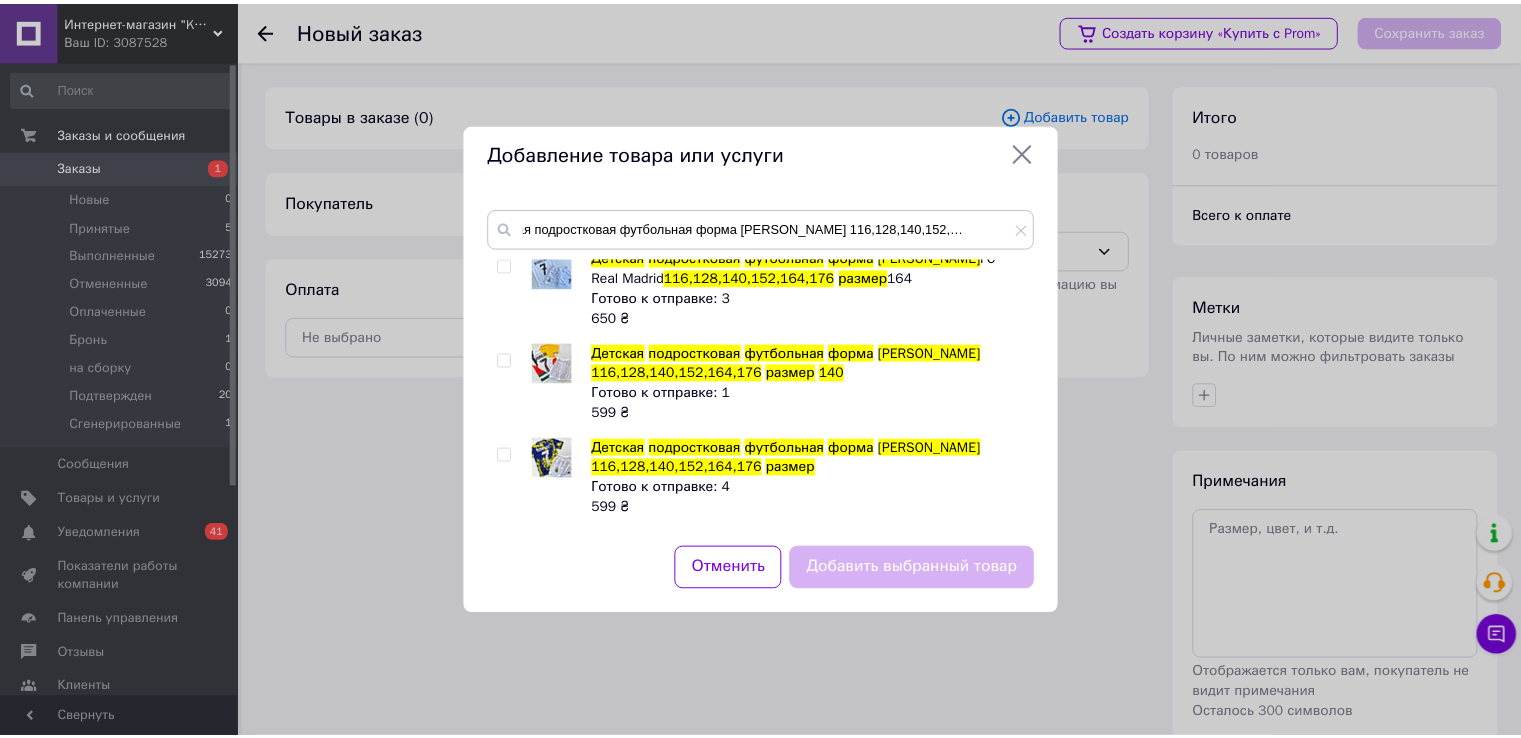 scroll, scrollTop: 0, scrollLeft: 0, axis: both 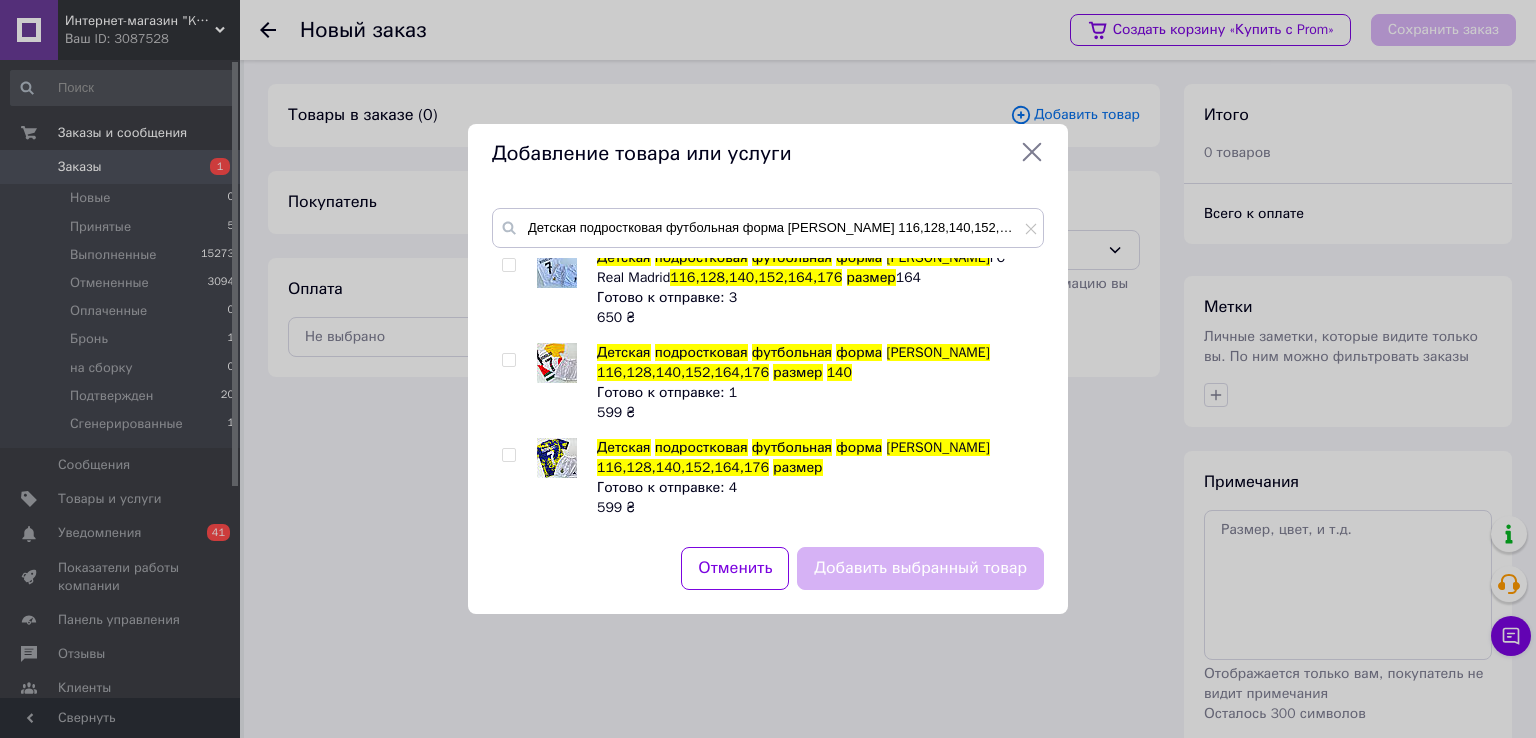 click at bounding box center [508, 360] 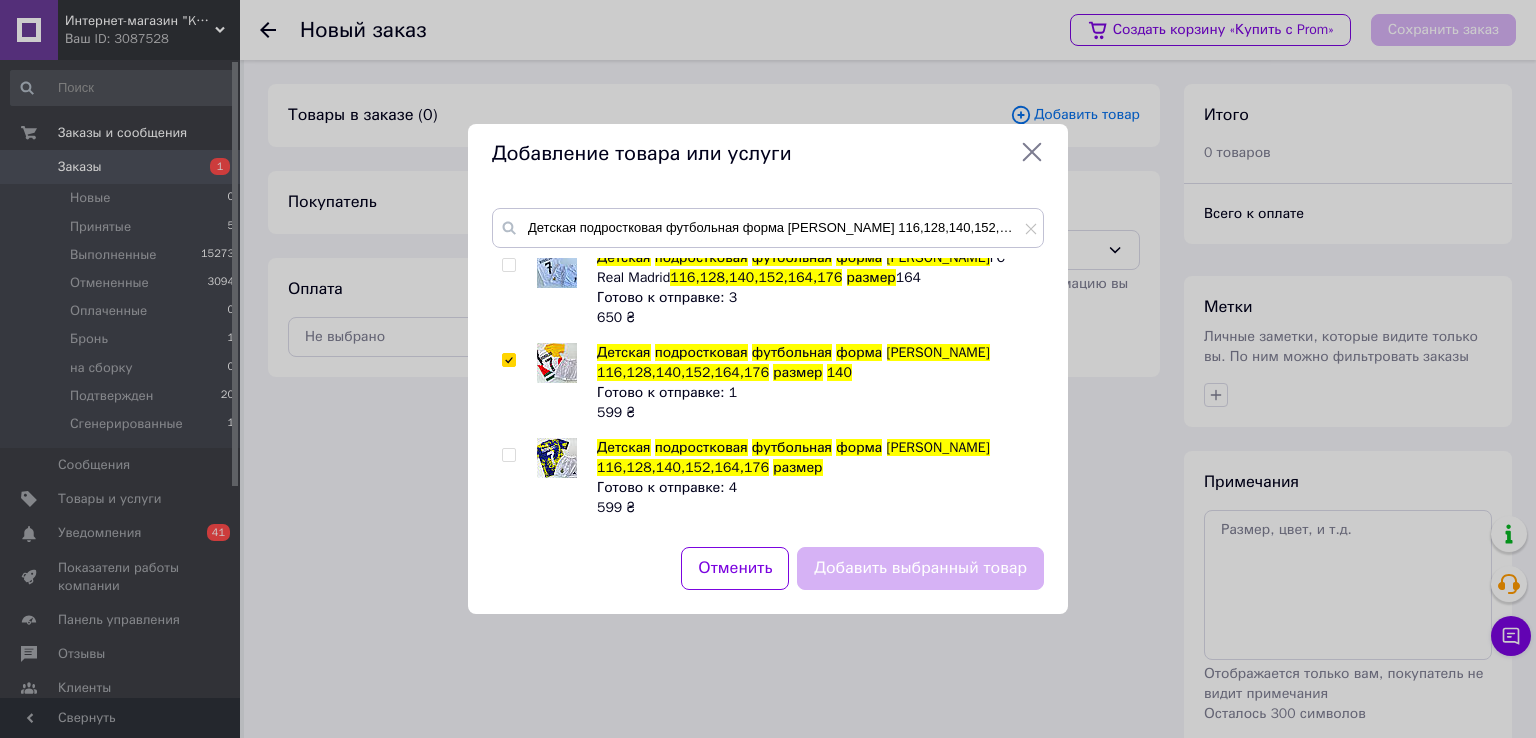 checkbox on "true" 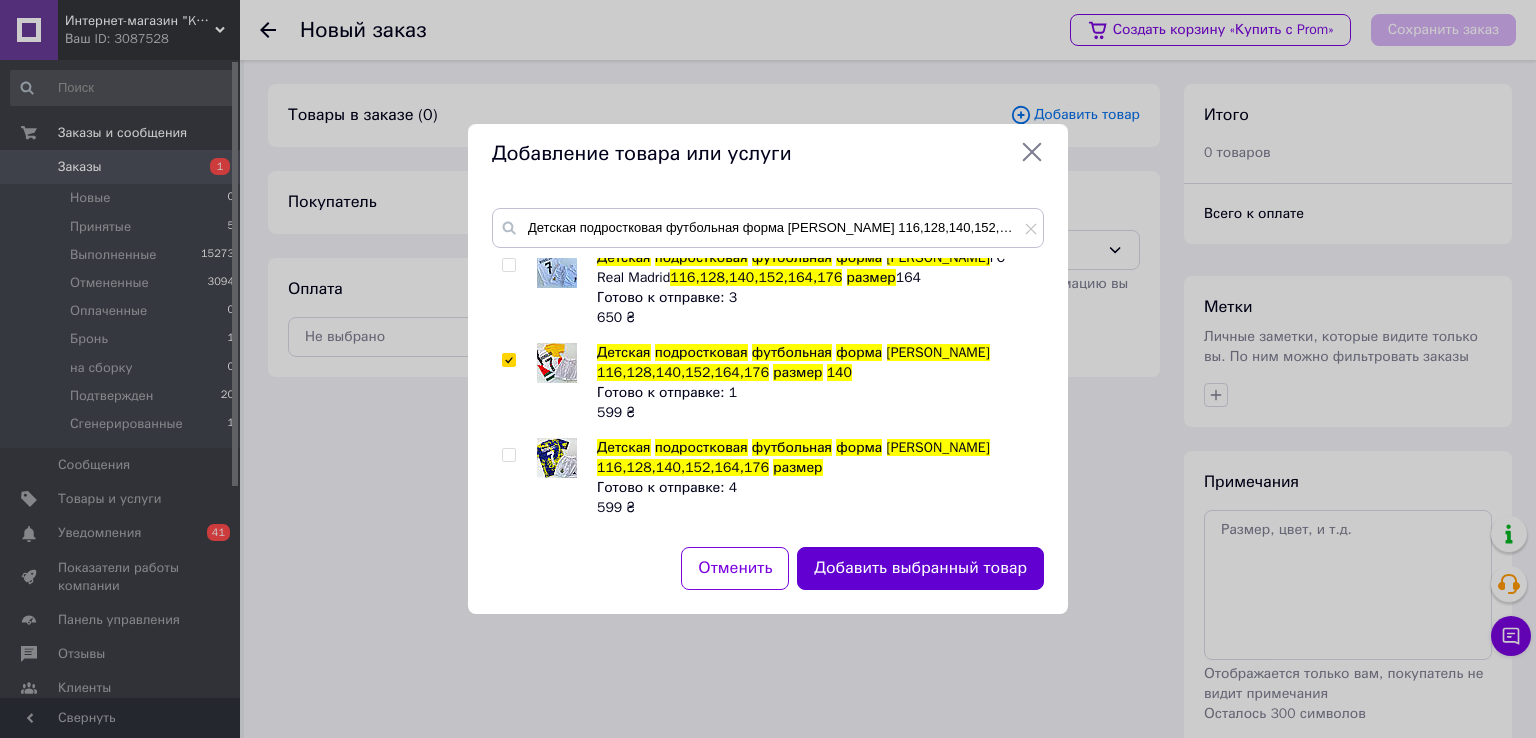 click on "Добавить выбранный товар" at bounding box center (920, 568) 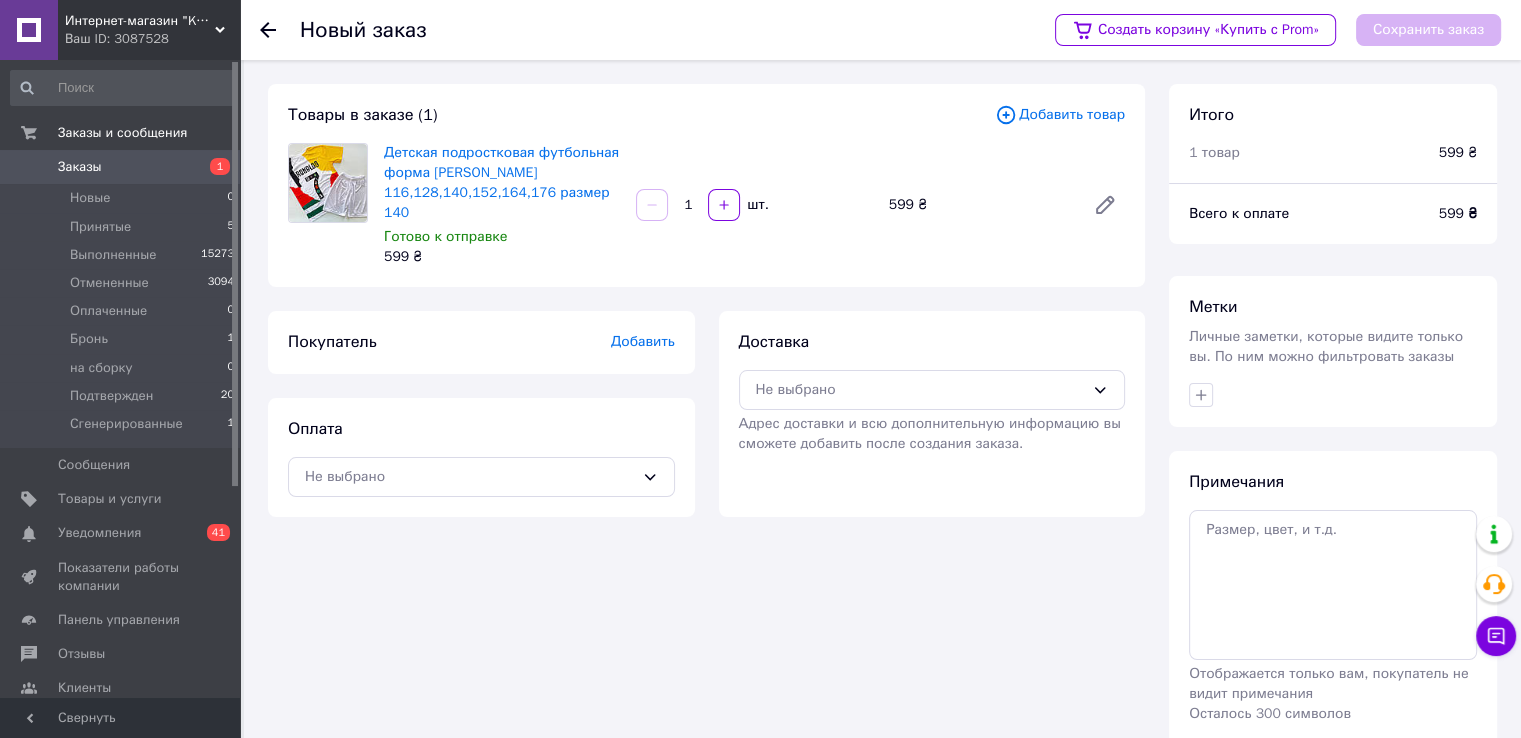 click on "Добавить" at bounding box center (643, 341) 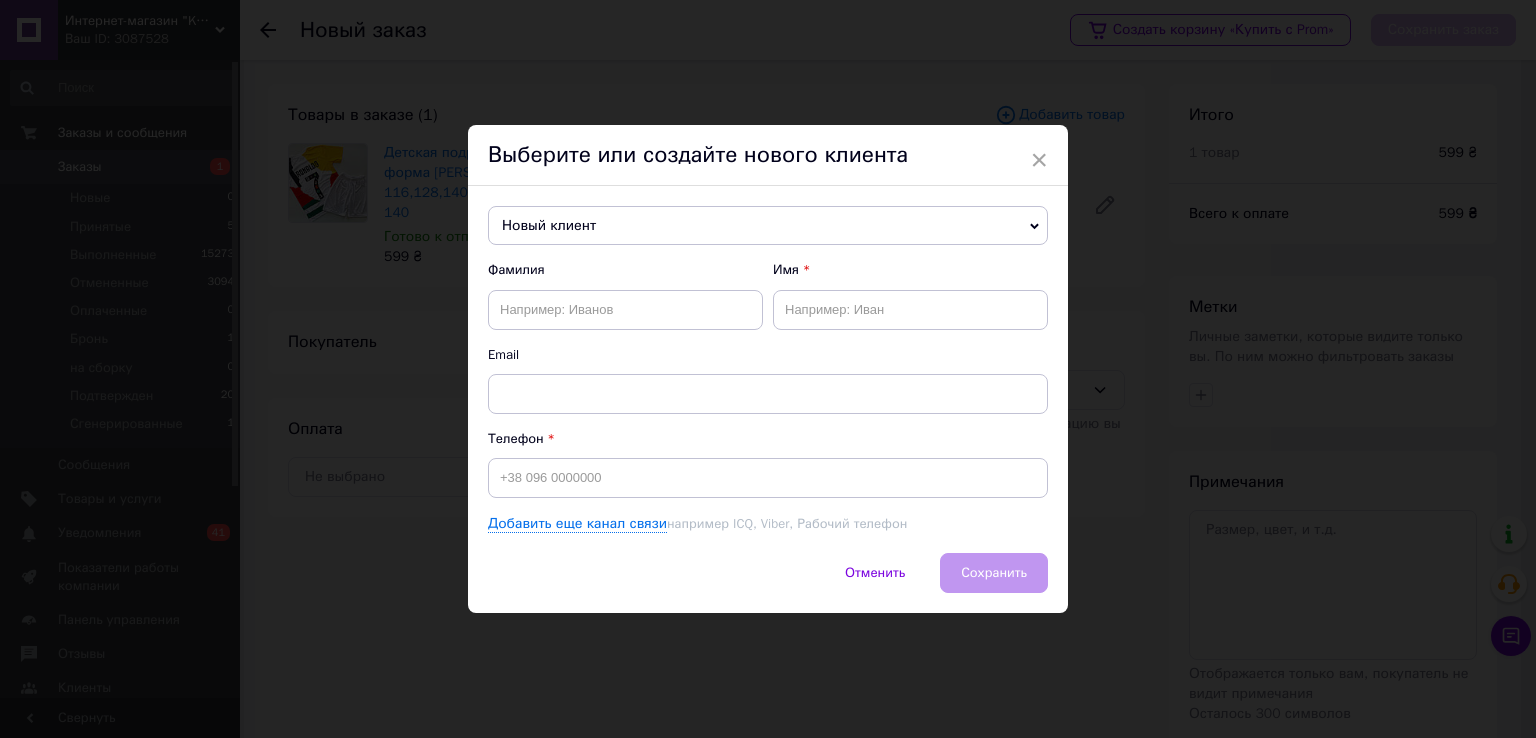 click on "Новый клиент" at bounding box center [768, 226] 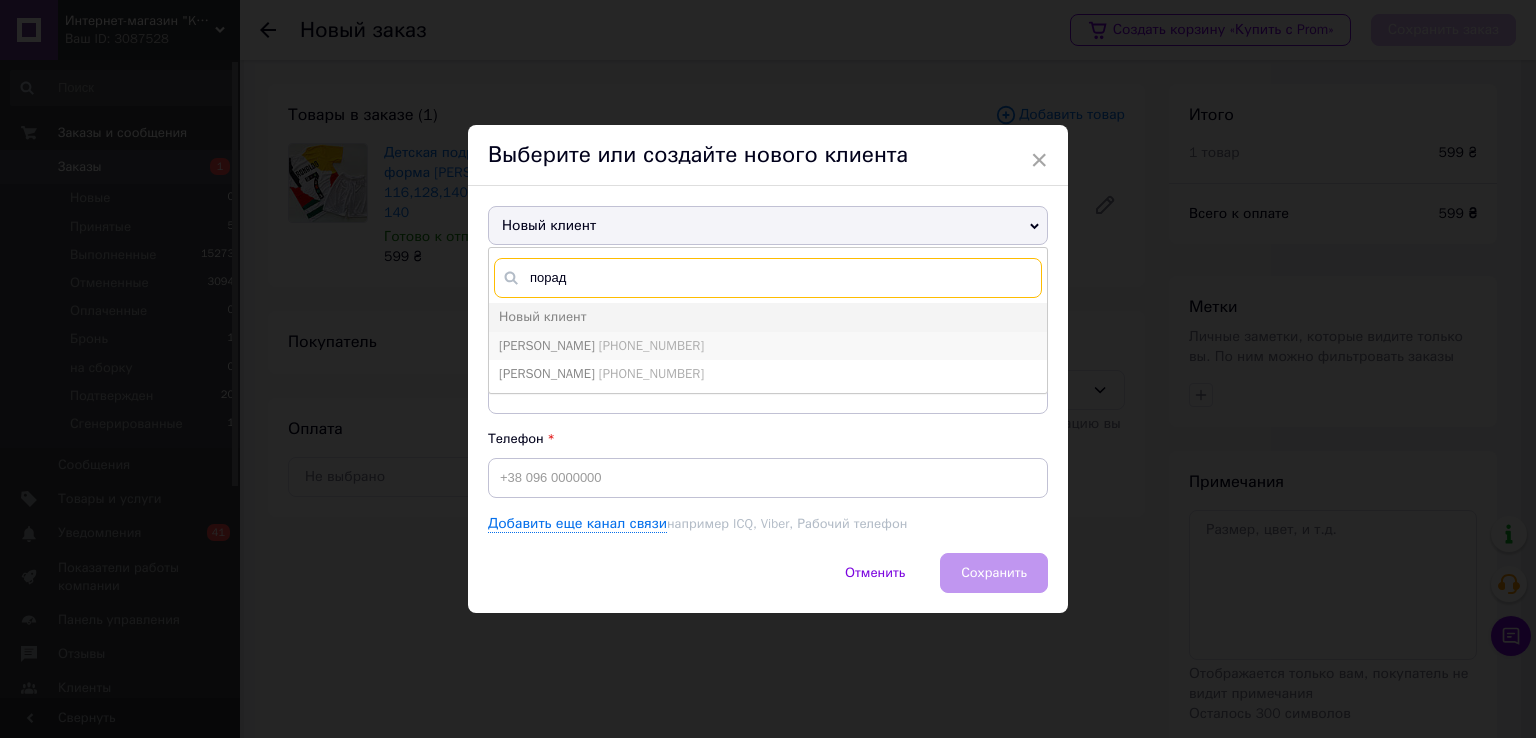 type on "порад" 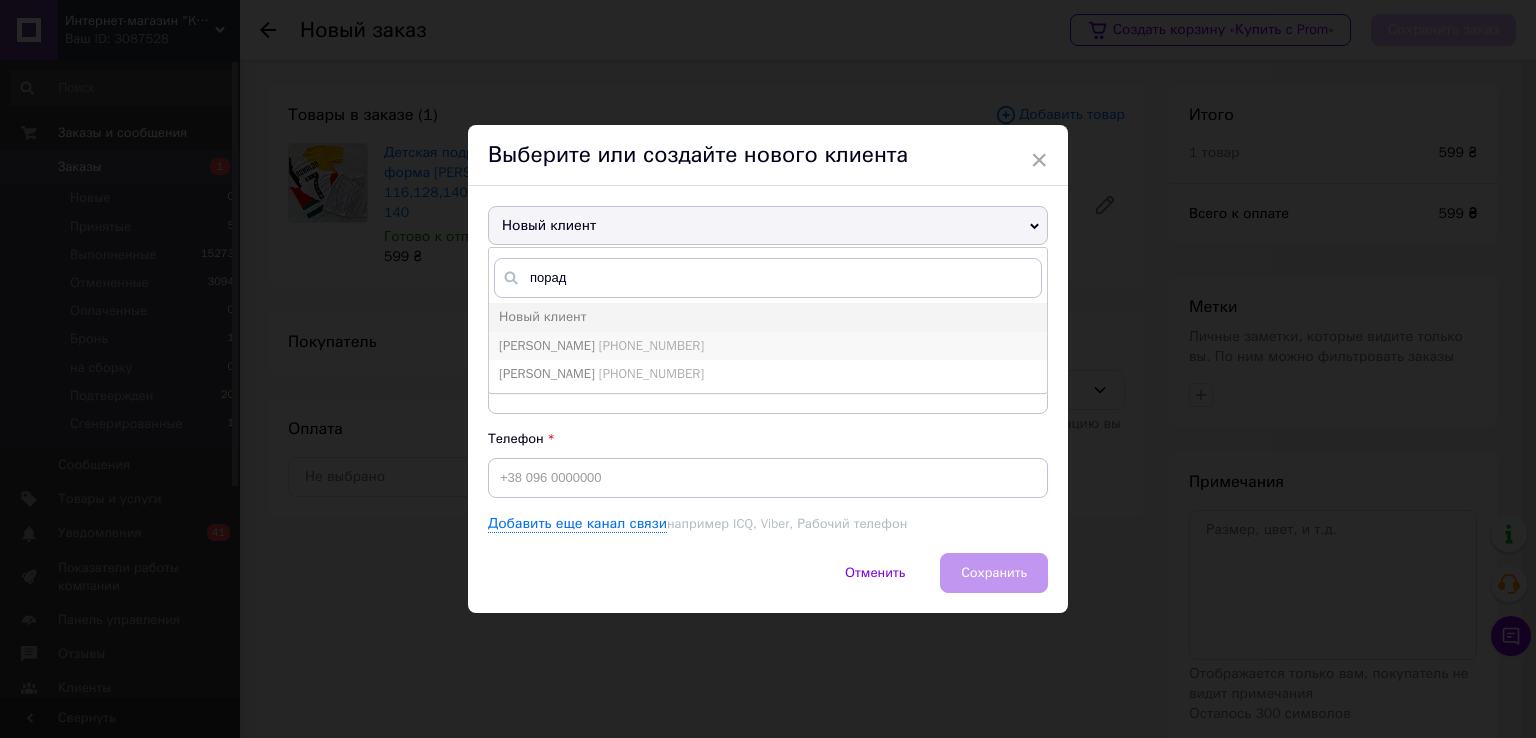 click on "[PHONE_NUMBER]" at bounding box center [651, 345] 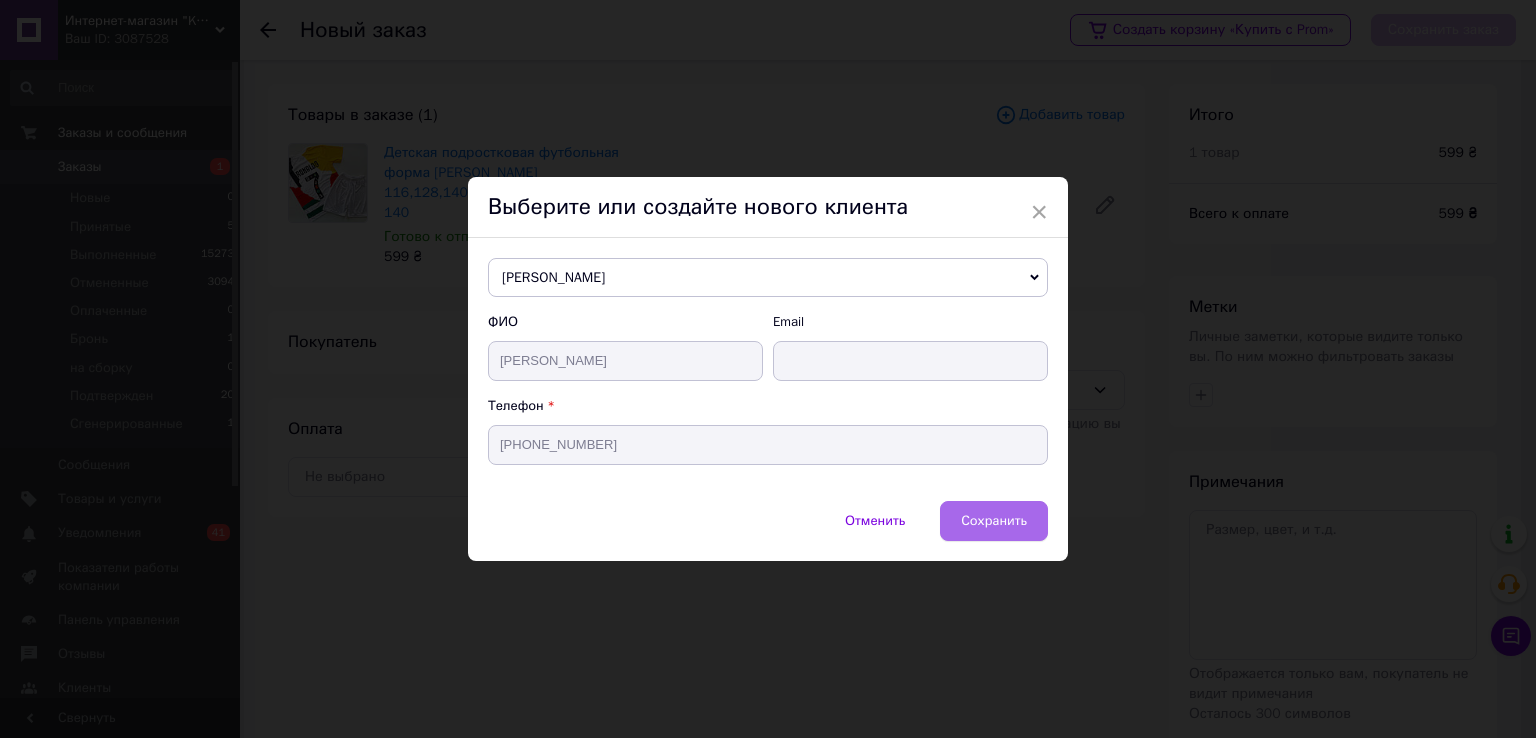 click on "Сохранить" at bounding box center [994, 520] 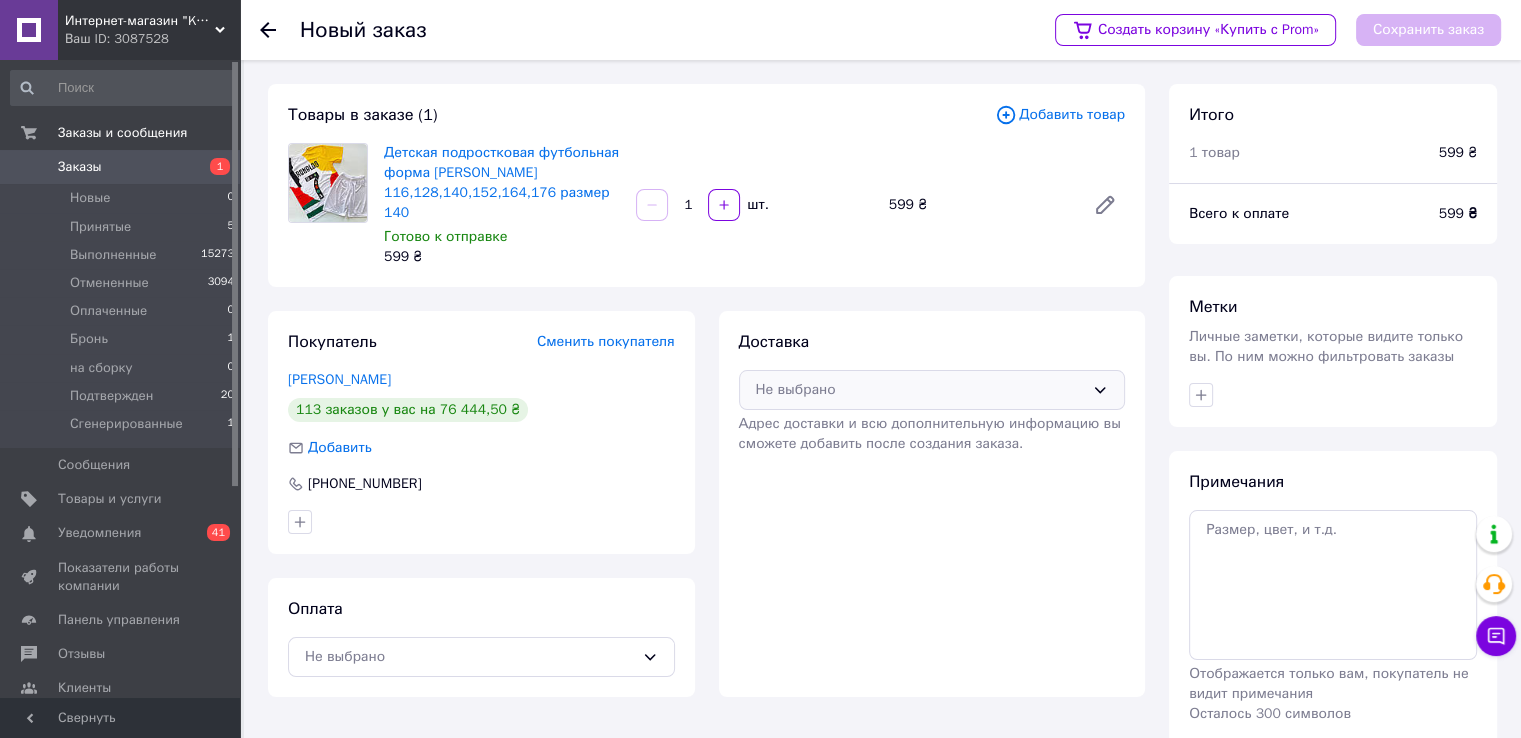 click on "Не выбрано" at bounding box center [920, 390] 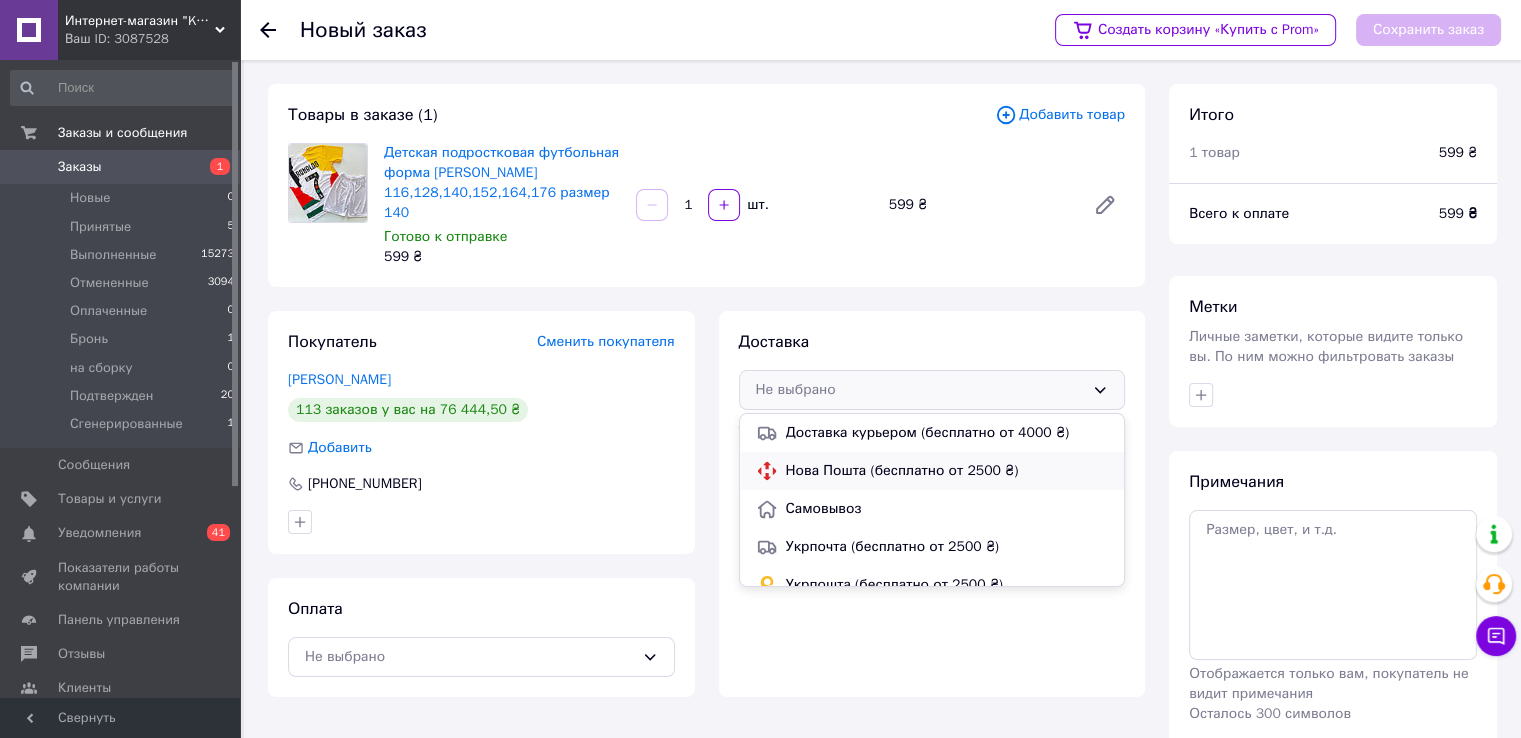 click on "Нова Пошта (бесплатно от 2500 ₴)" at bounding box center [947, 471] 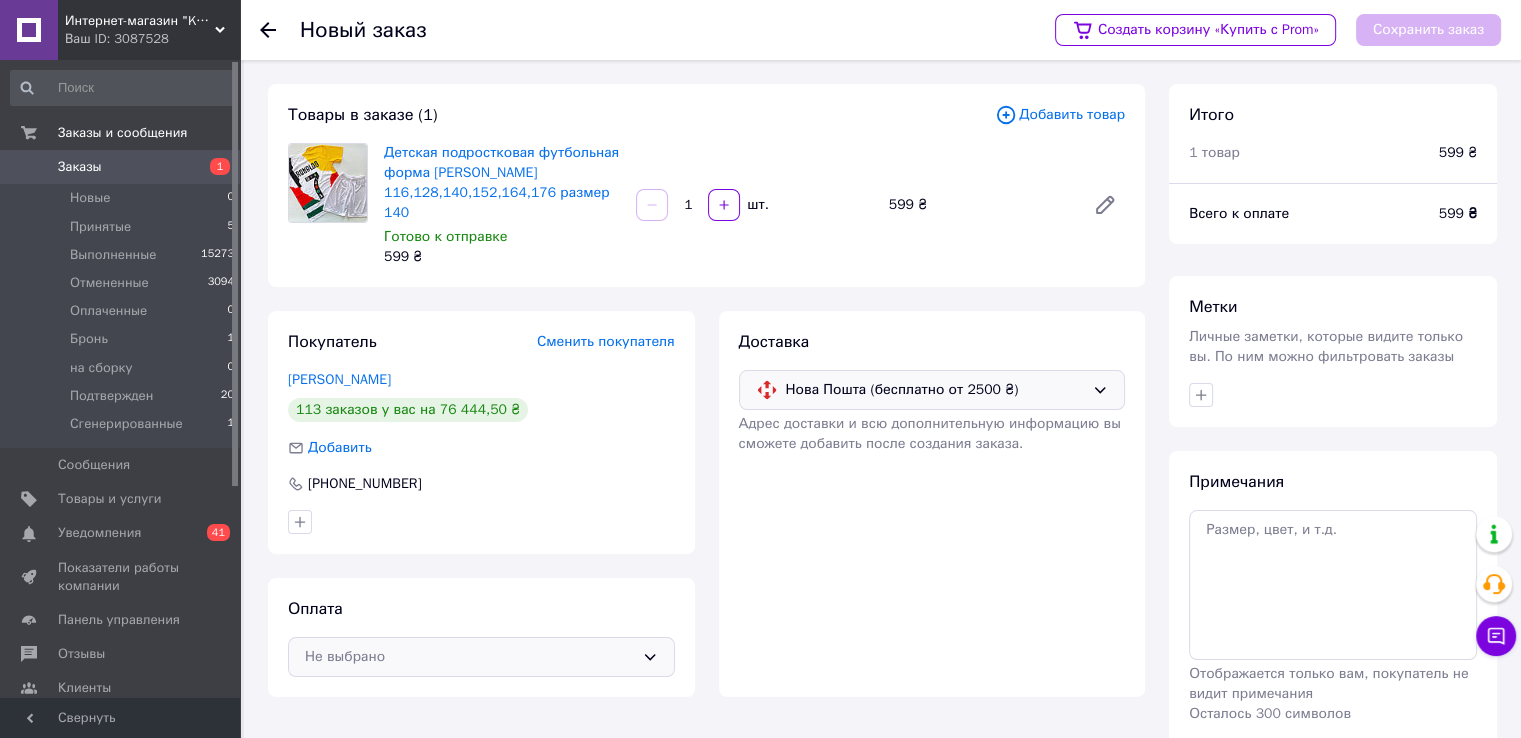 click on "Не выбрано" at bounding box center (481, 657) 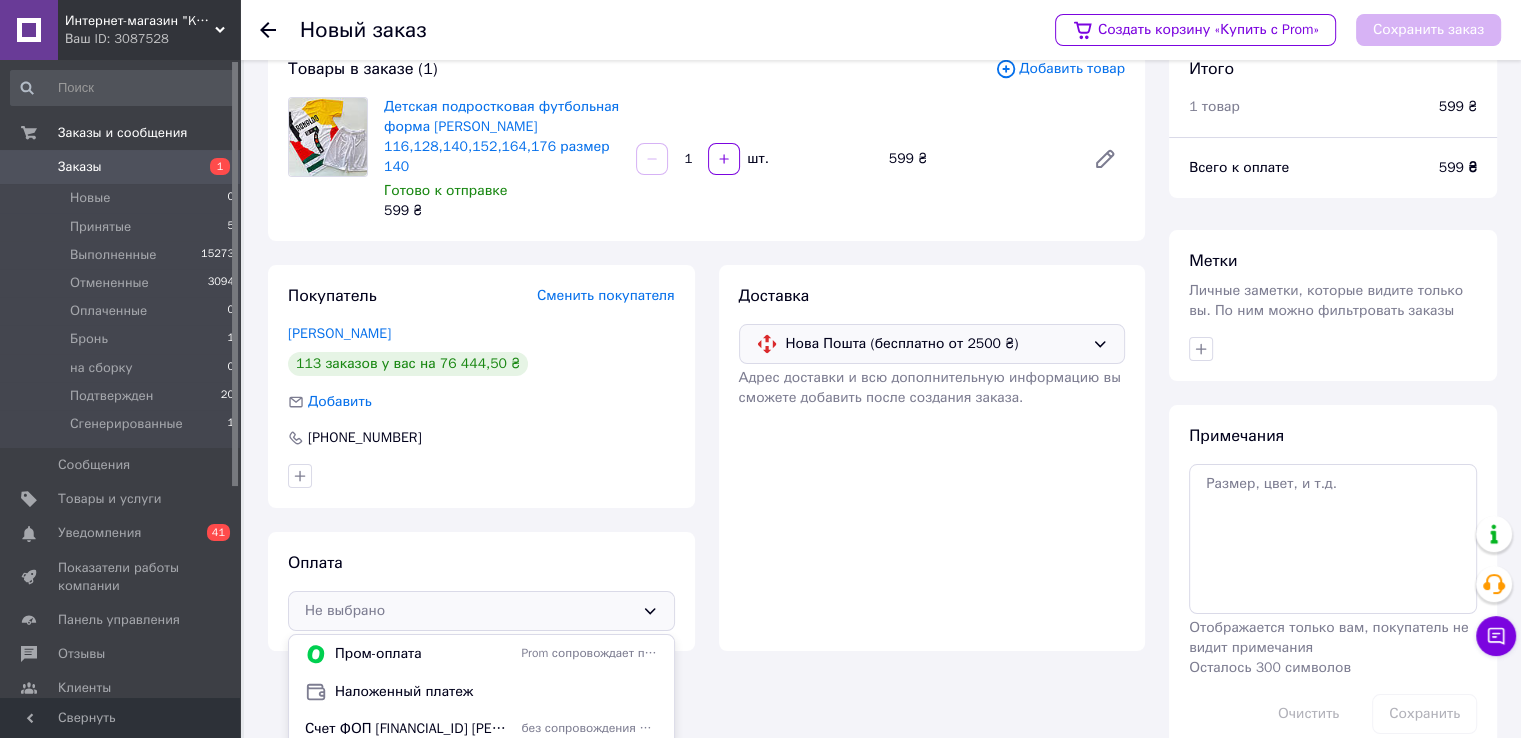 scroll, scrollTop: 85, scrollLeft: 0, axis: vertical 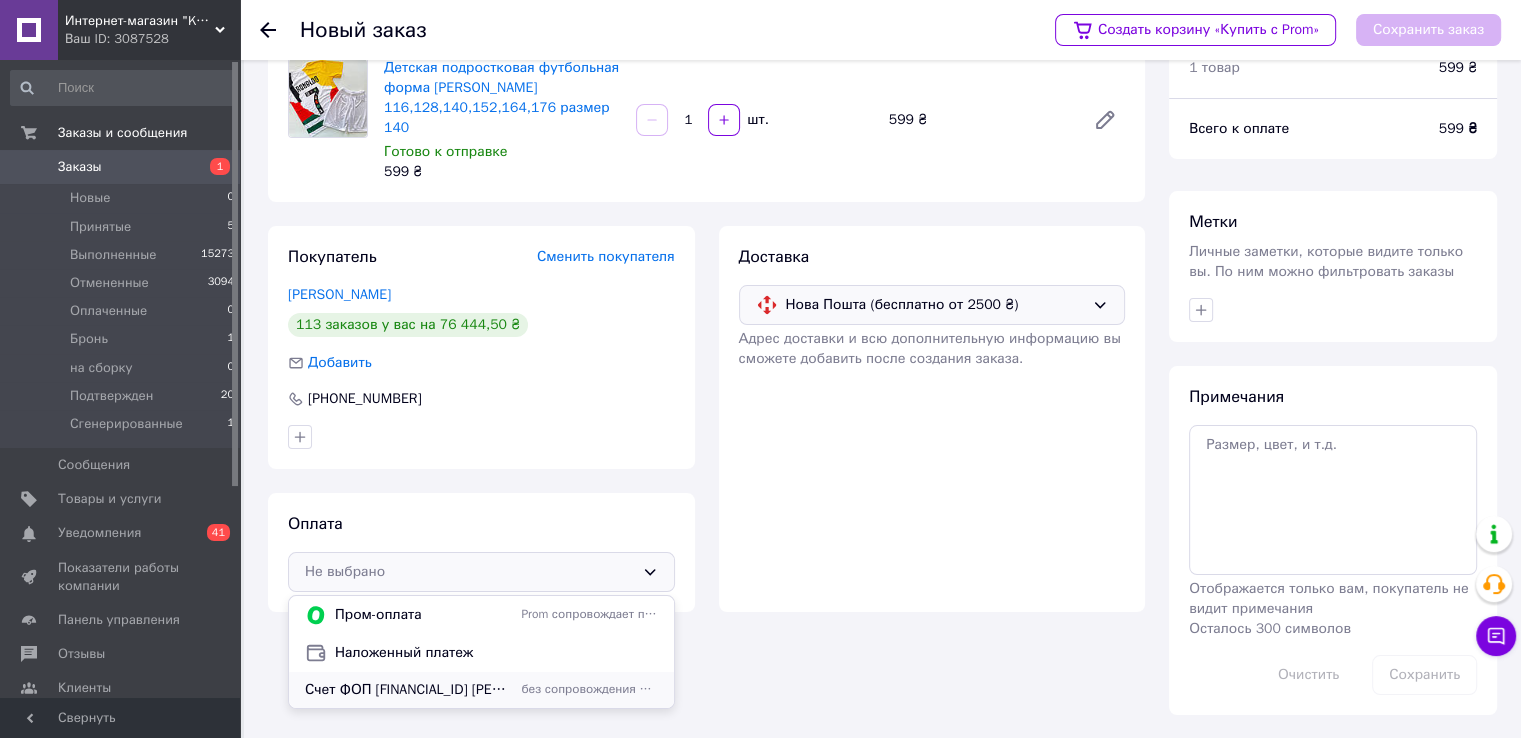 click on "без сопровождения Prom" at bounding box center [589, 689] 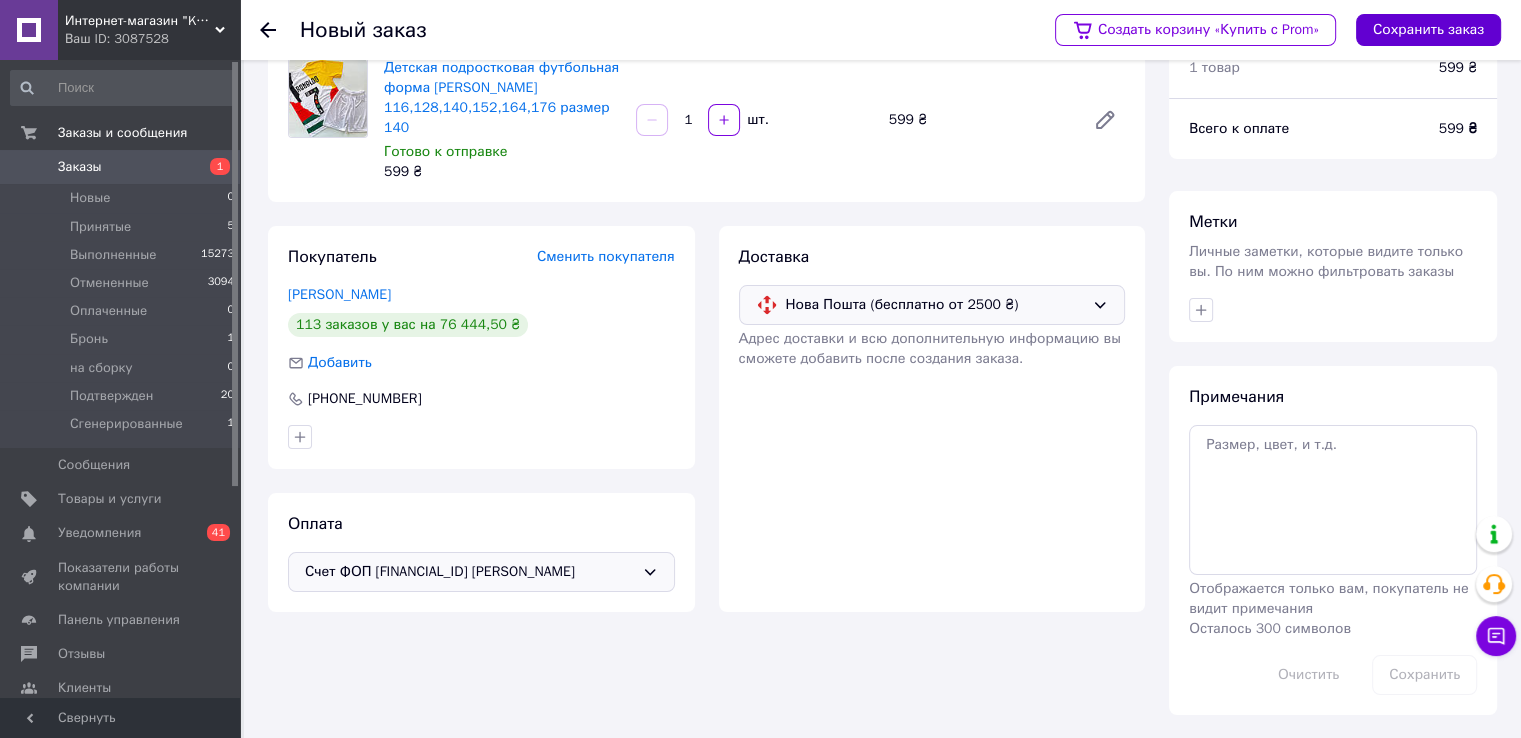 click on "Сохранить заказ" at bounding box center [1428, 30] 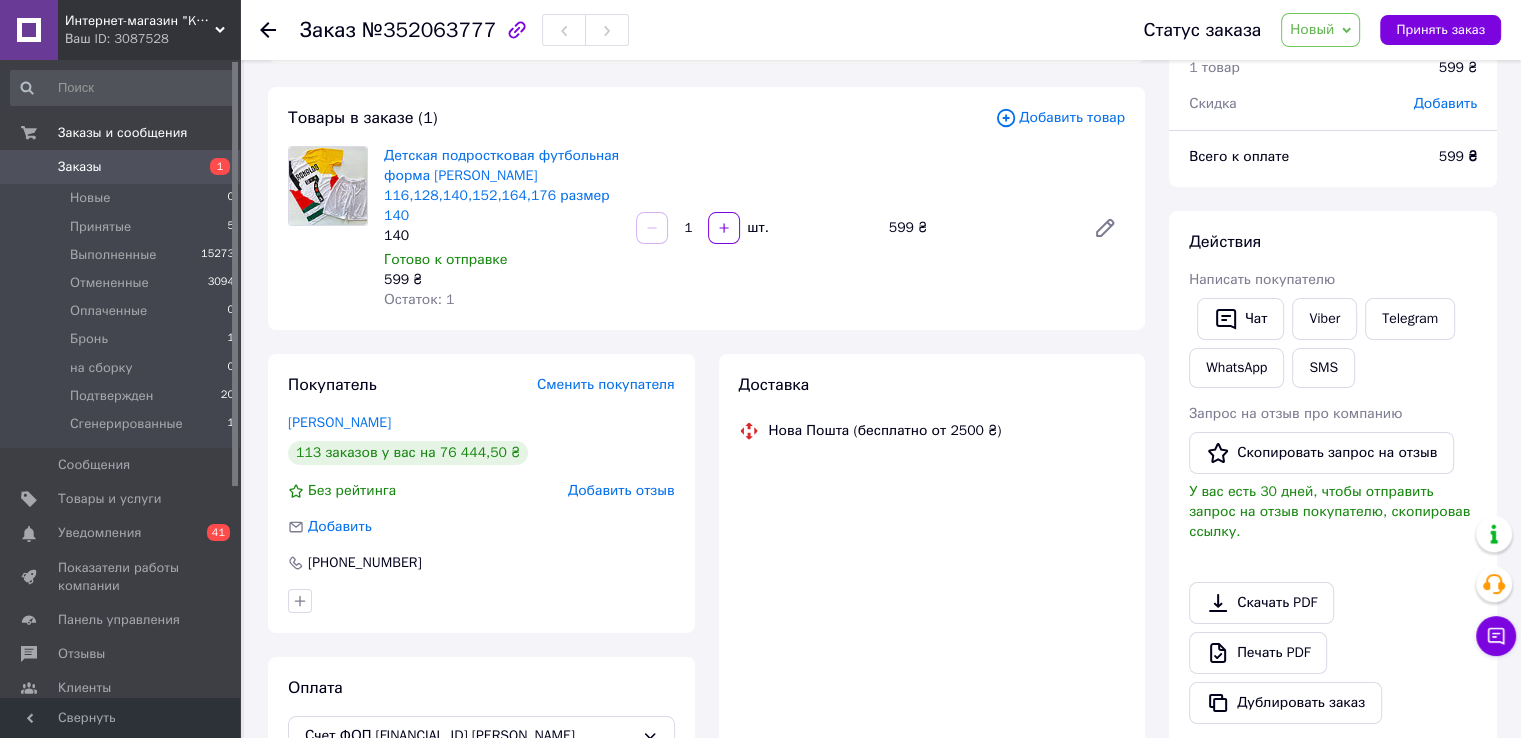 drag, startPoint x: 1312, startPoint y: 26, endPoint x: 1320, endPoint y: 34, distance: 11.313708 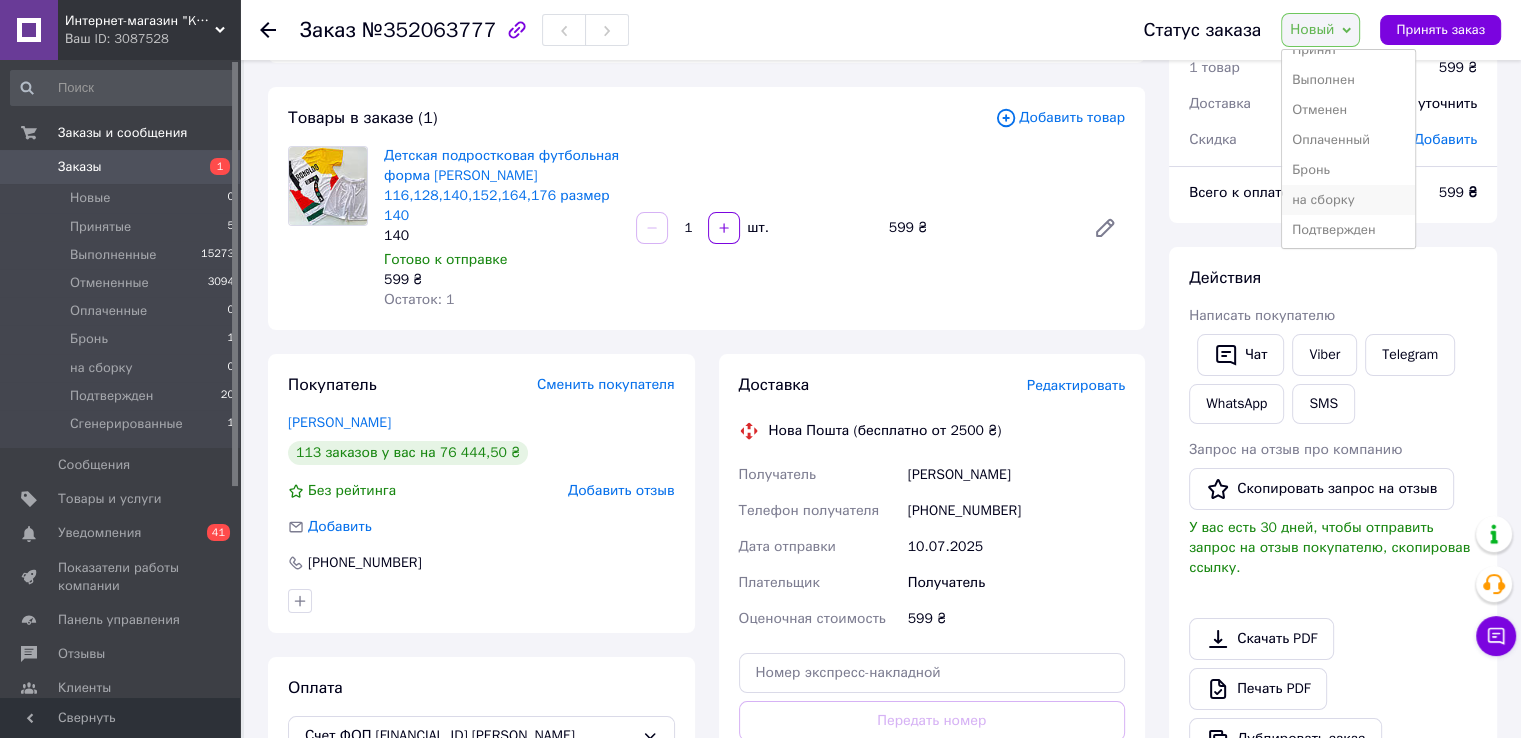 scroll, scrollTop: 52, scrollLeft: 0, axis: vertical 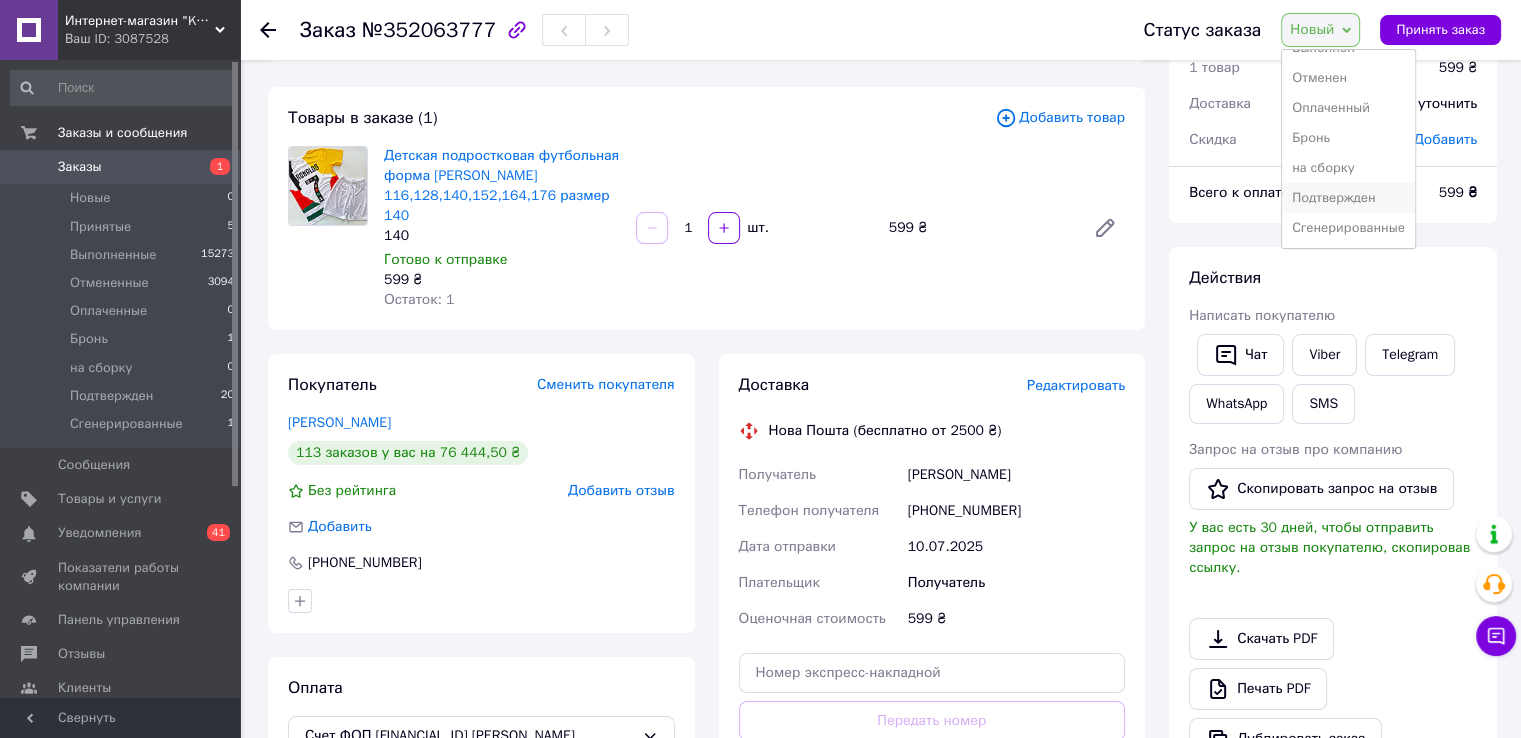 click on "Подтвержден" at bounding box center [1348, 198] 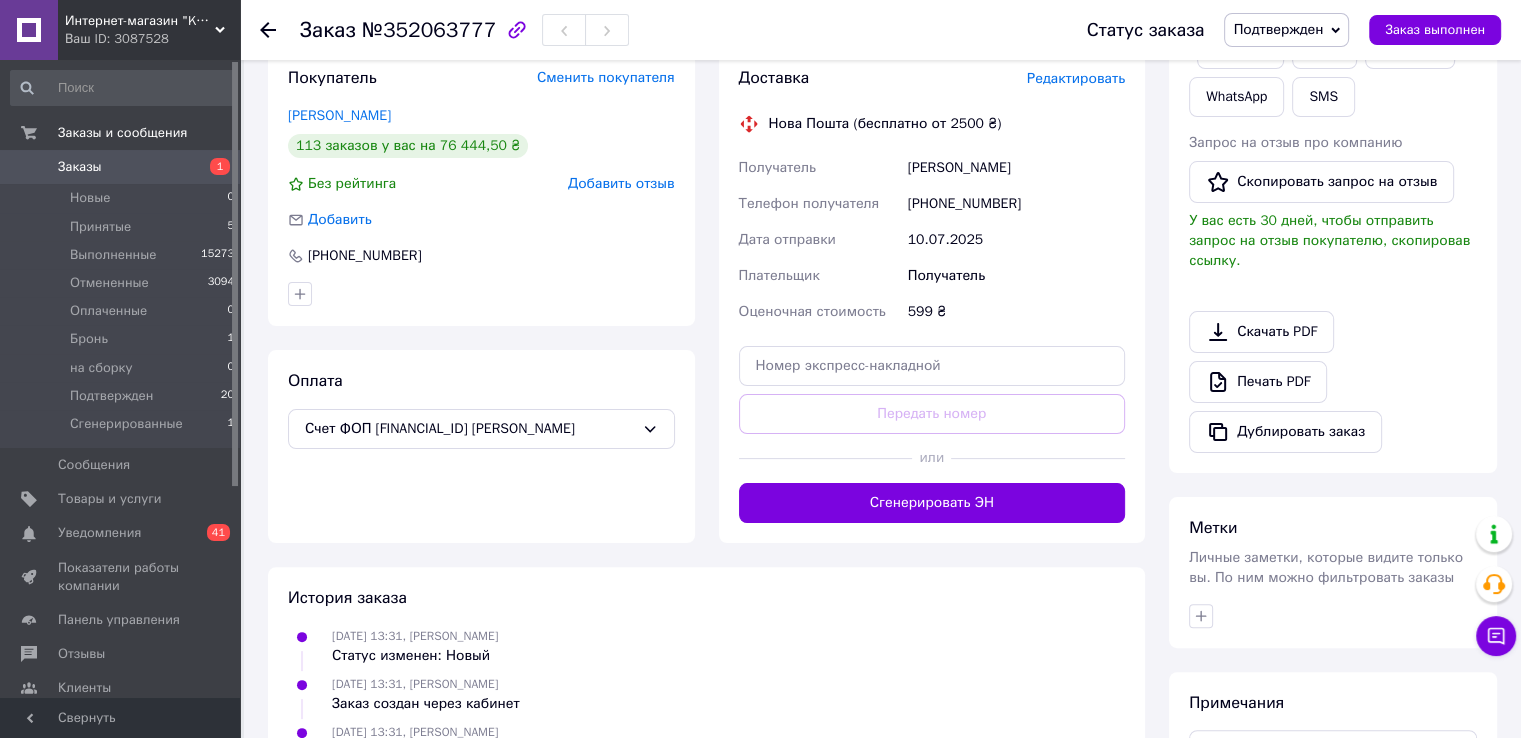 scroll, scrollTop: 485, scrollLeft: 0, axis: vertical 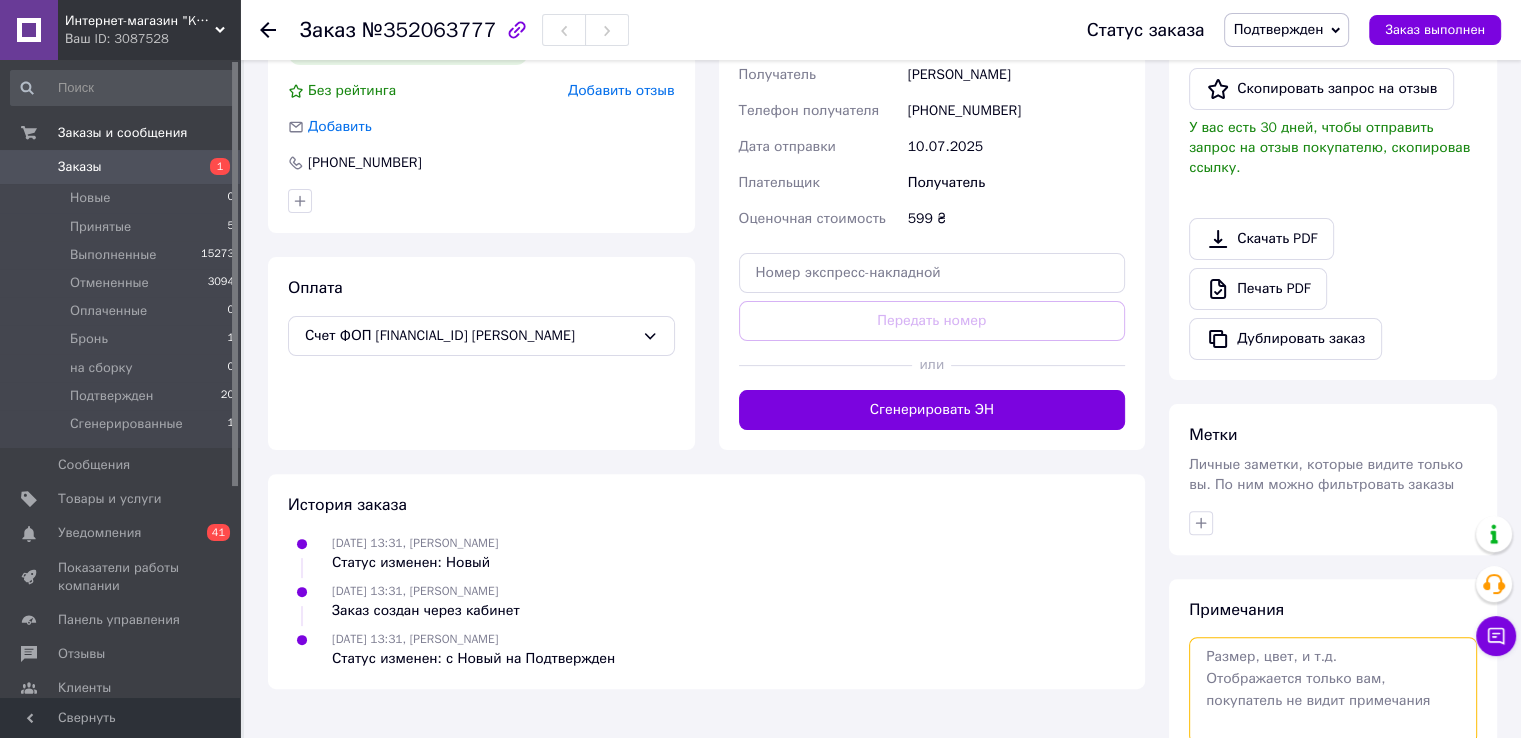 click at bounding box center [1333, 690] 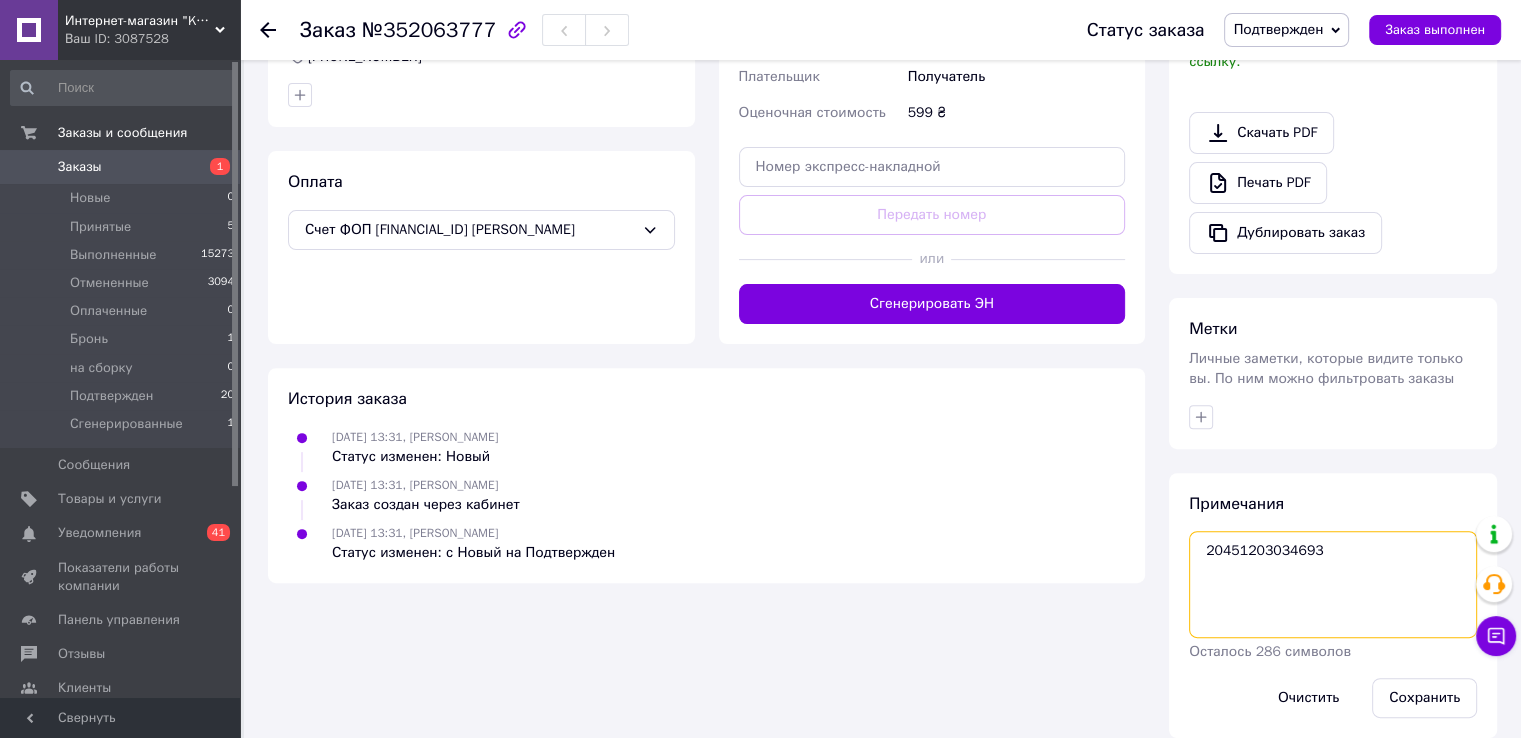 scroll, scrollTop: 592, scrollLeft: 0, axis: vertical 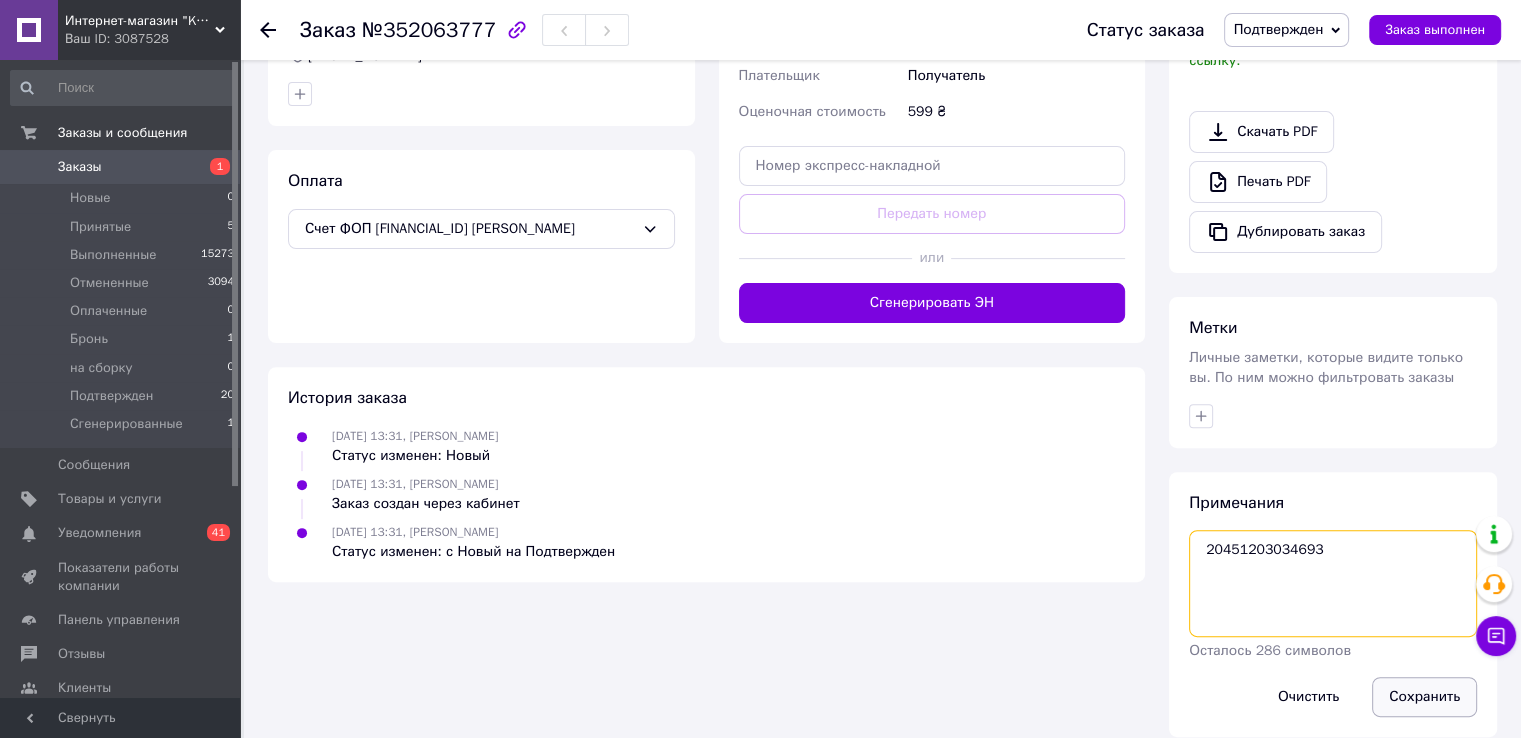 type on "20451203034693" 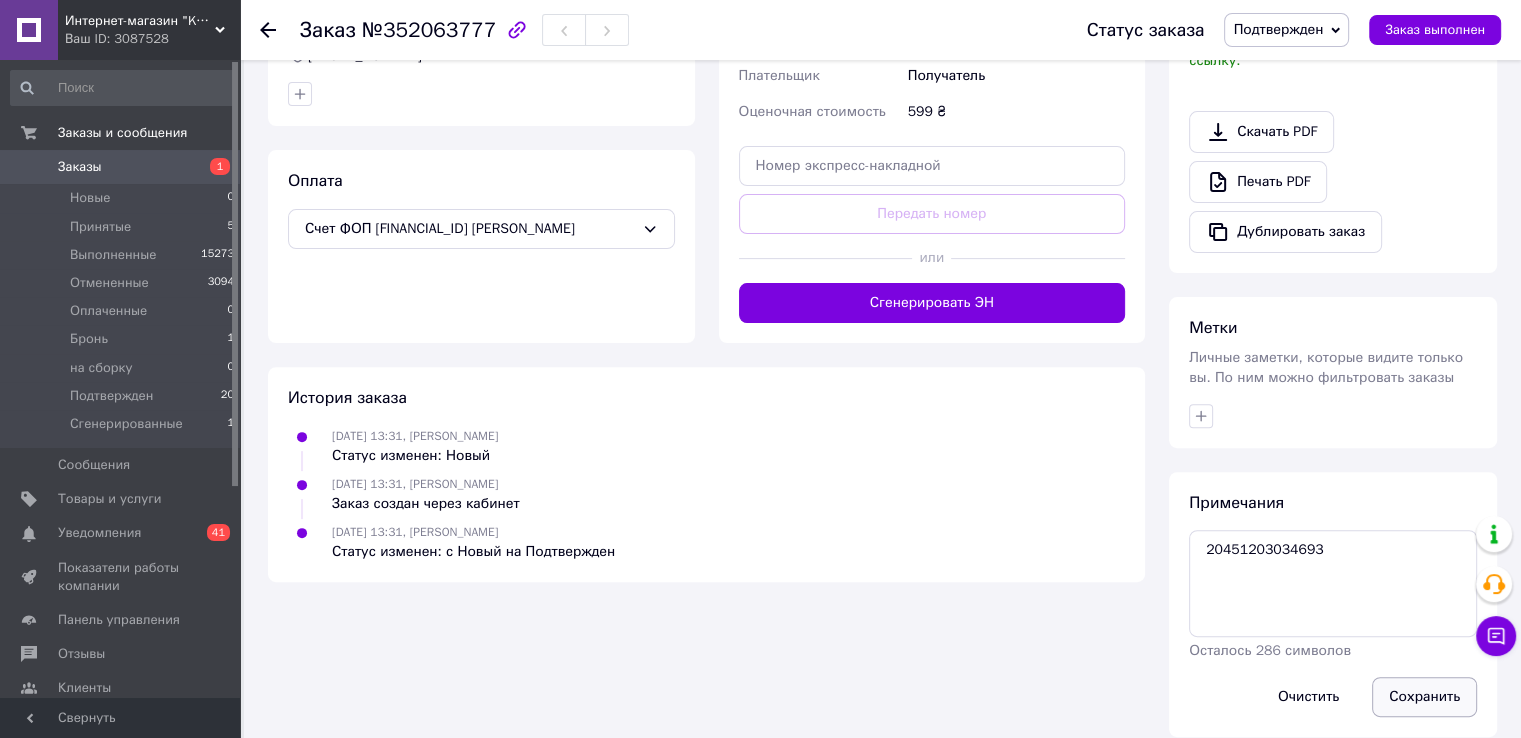 click on "Сохранить" at bounding box center (1424, 697) 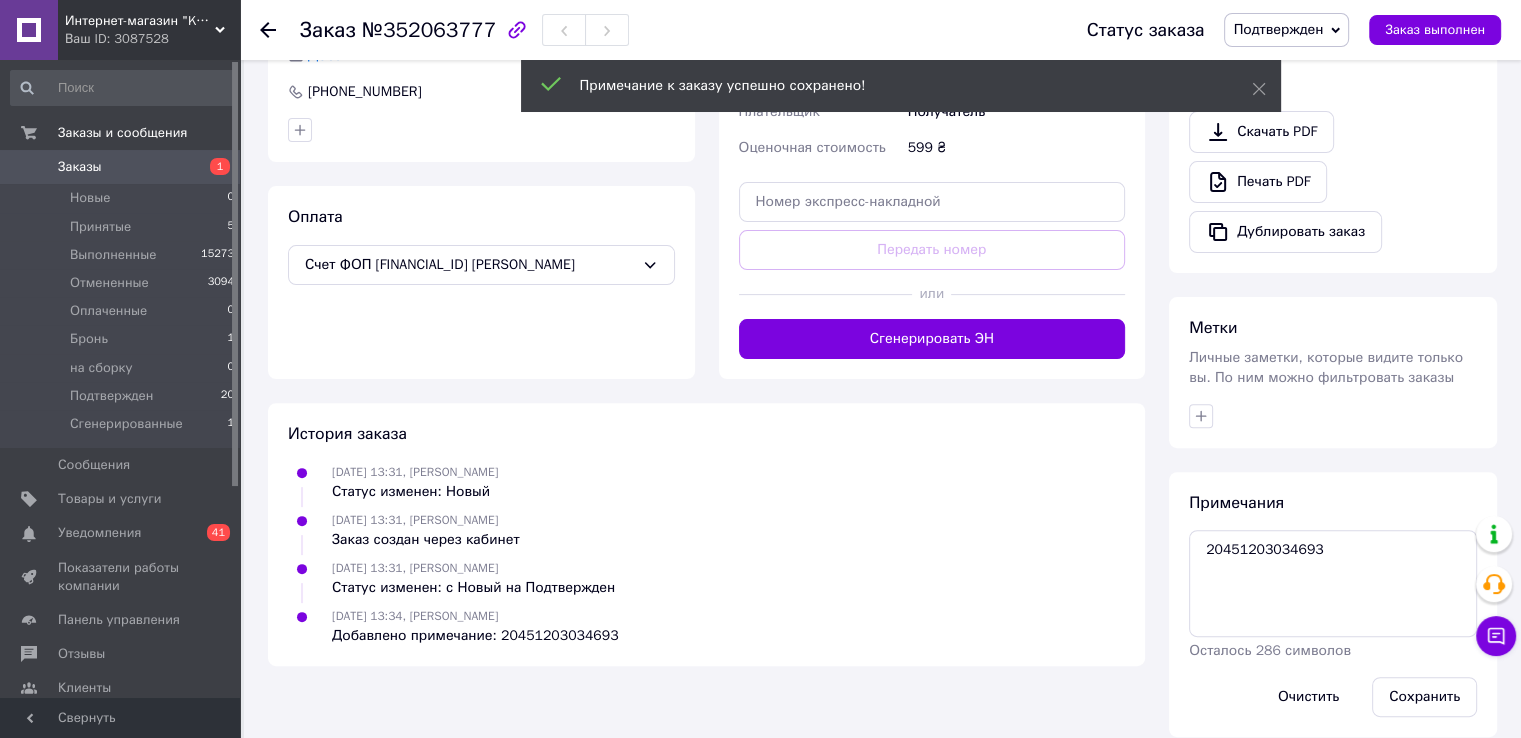 scroll, scrollTop: 592, scrollLeft: 0, axis: vertical 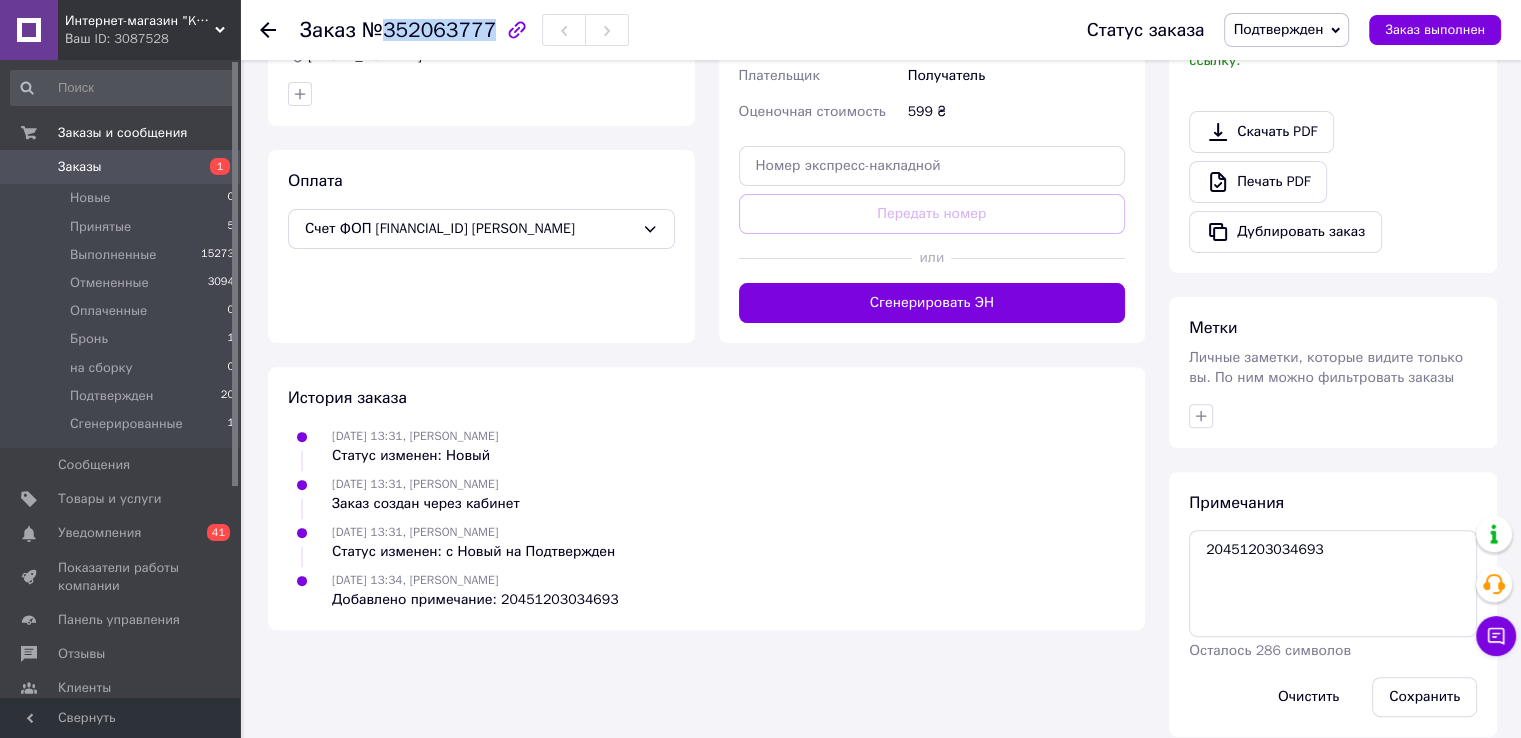 drag, startPoint x: 385, startPoint y: 30, endPoint x: 483, endPoint y: 38, distance: 98.32599 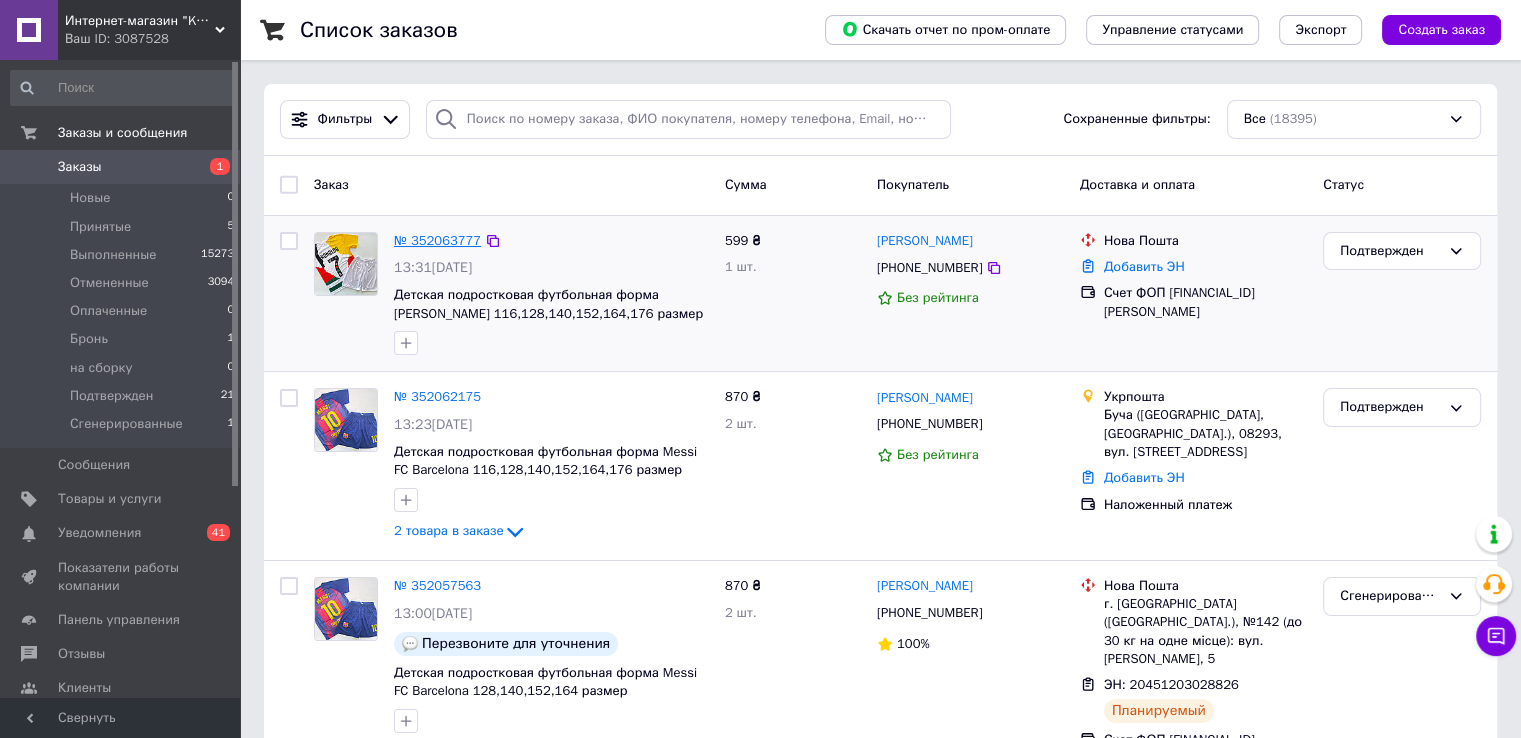 click on "№ 352063777" at bounding box center (437, 240) 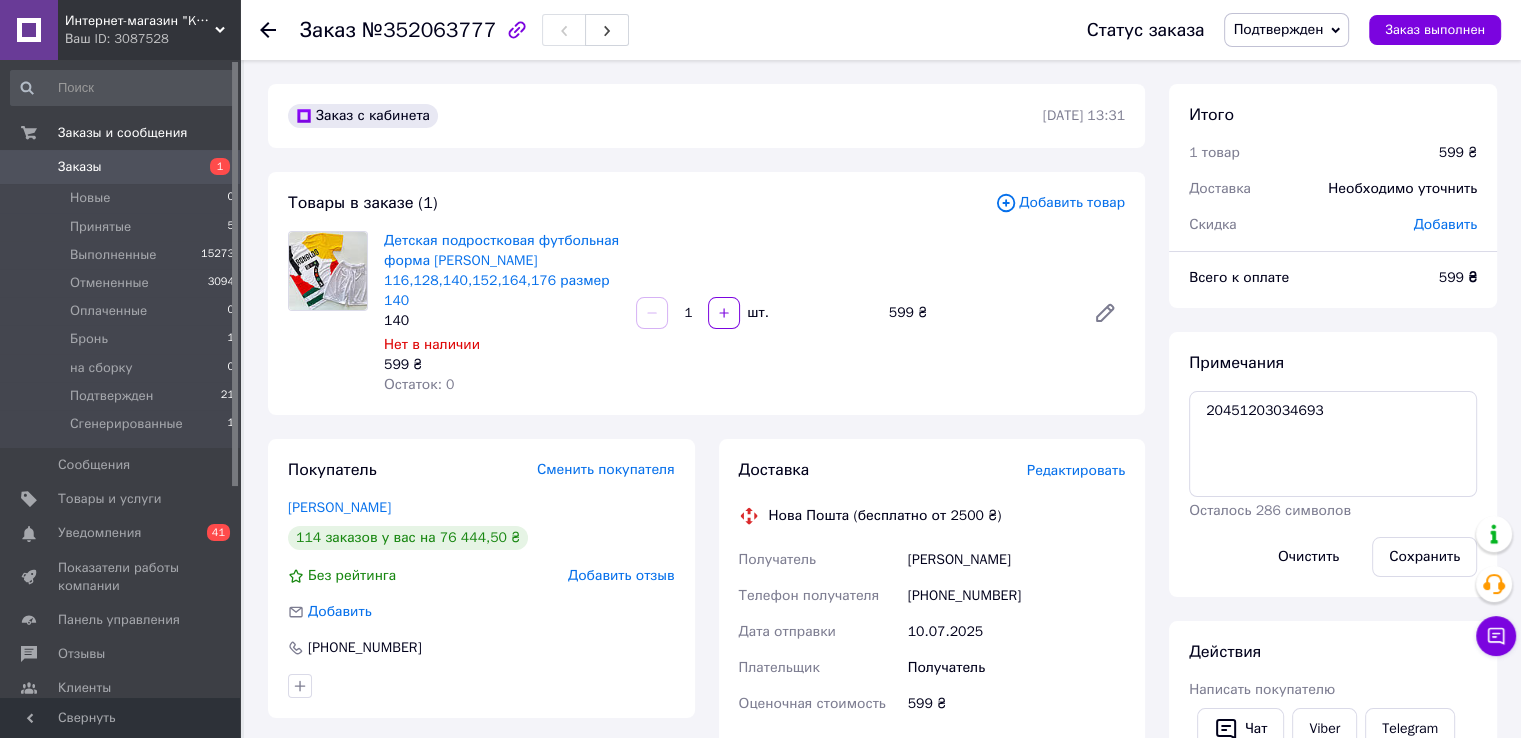 click on "Добавить товар" at bounding box center [1060, 203] 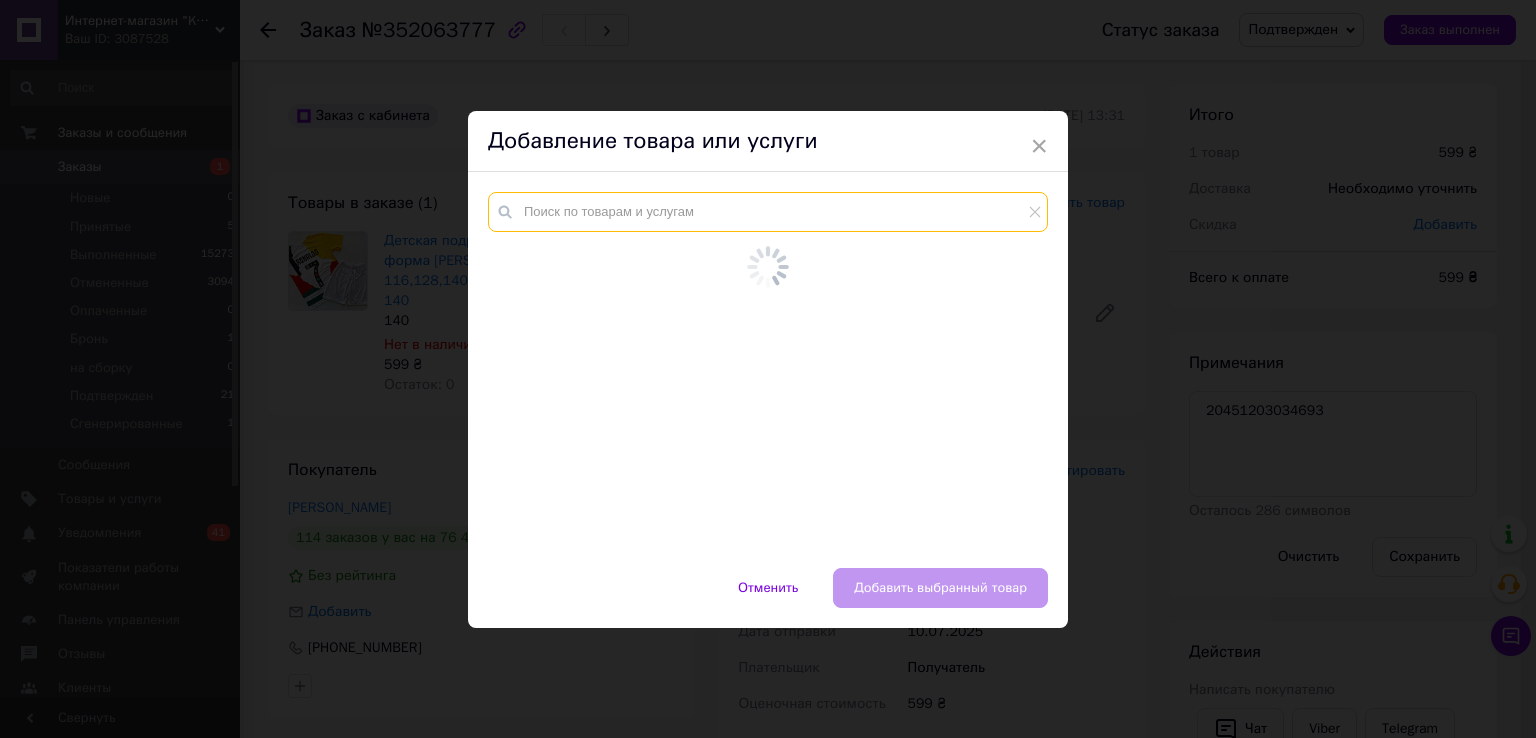 click at bounding box center (768, 212) 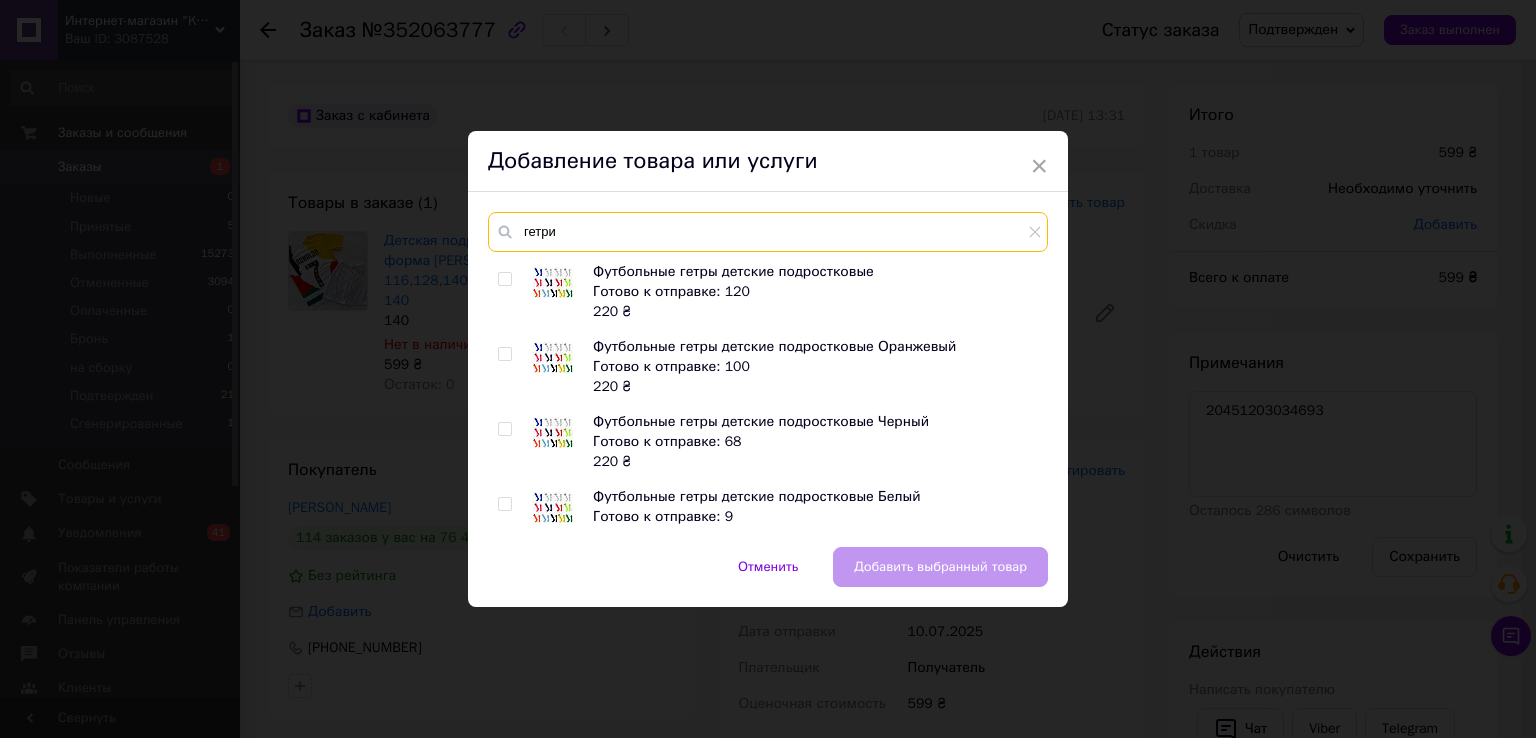 type on "гетри" 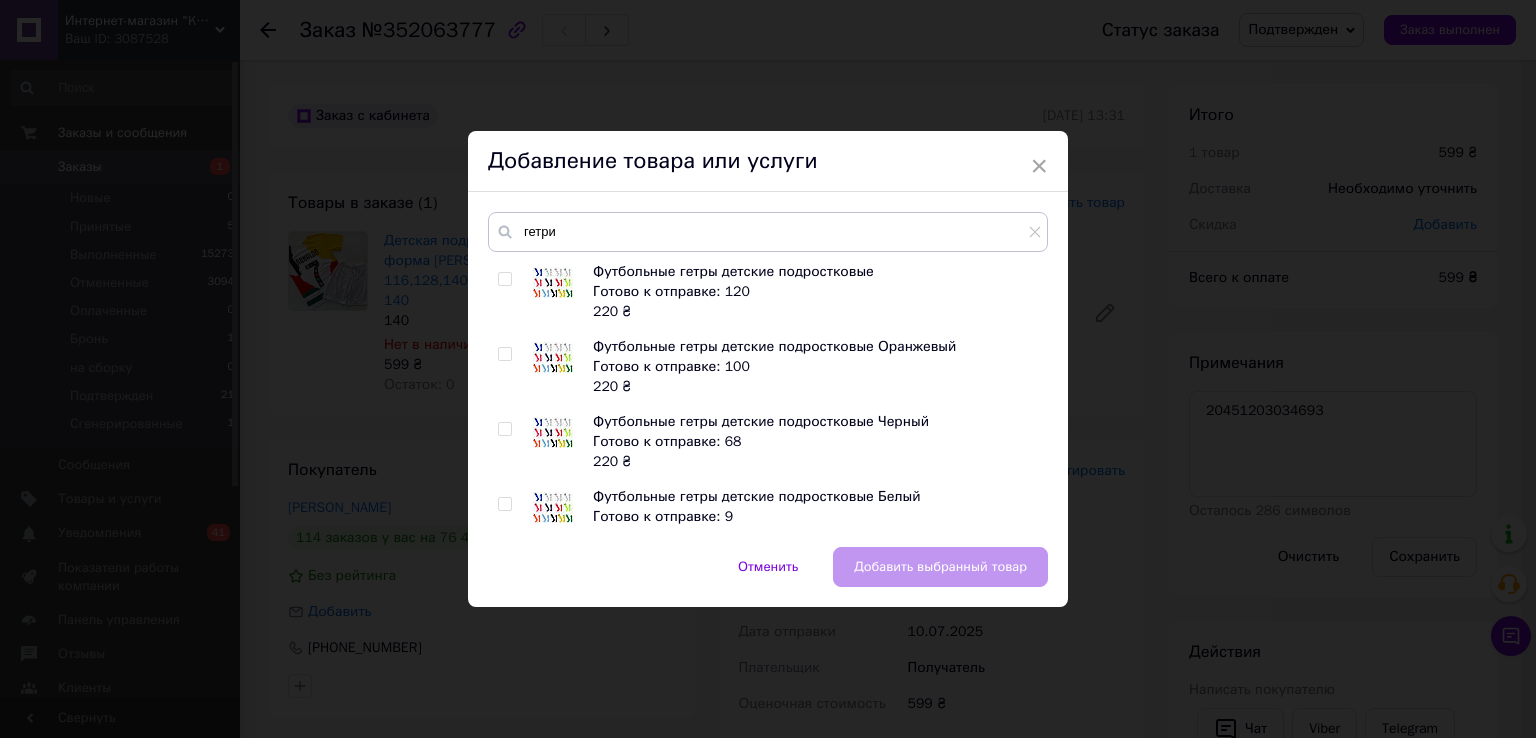 click at bounding box center [504, 504] 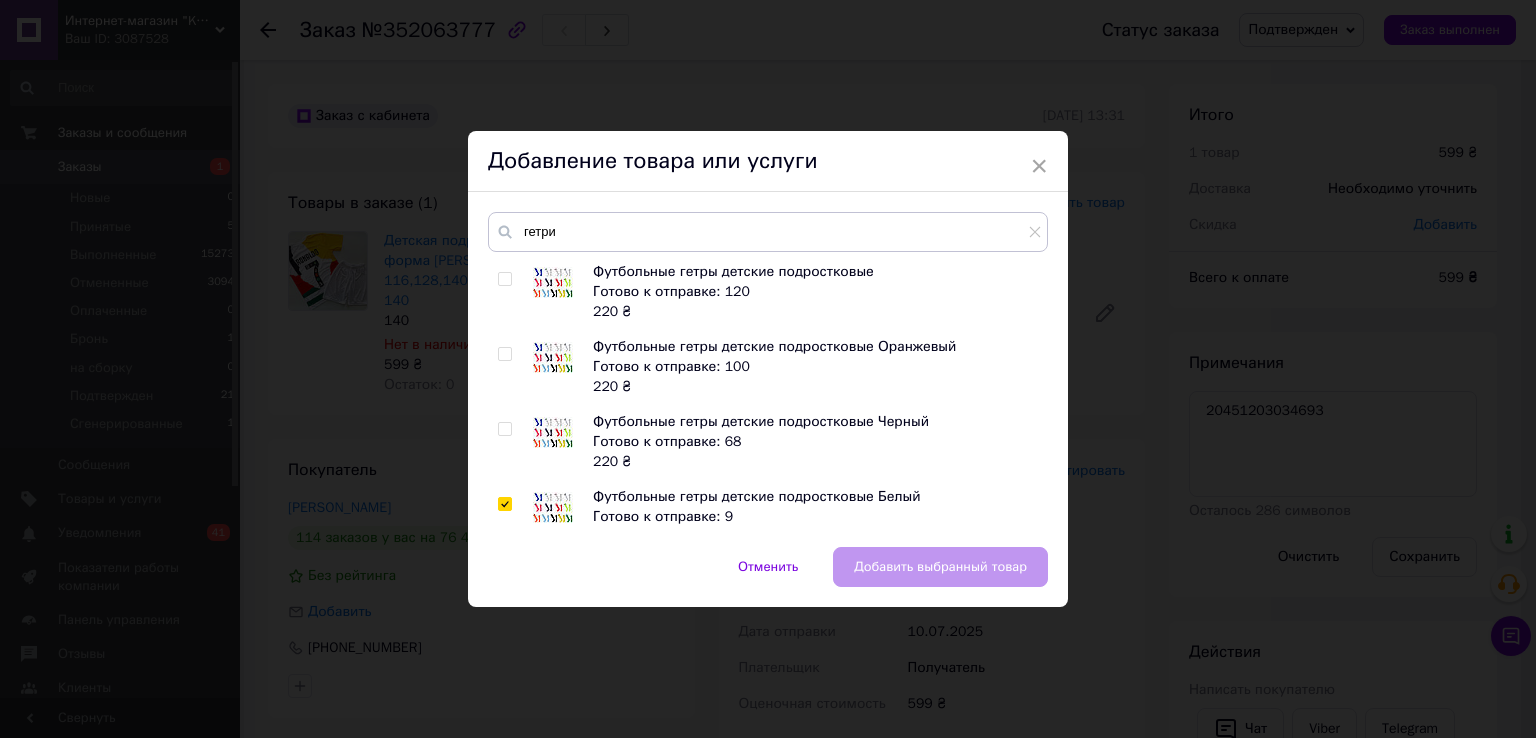 checkbox on "true" 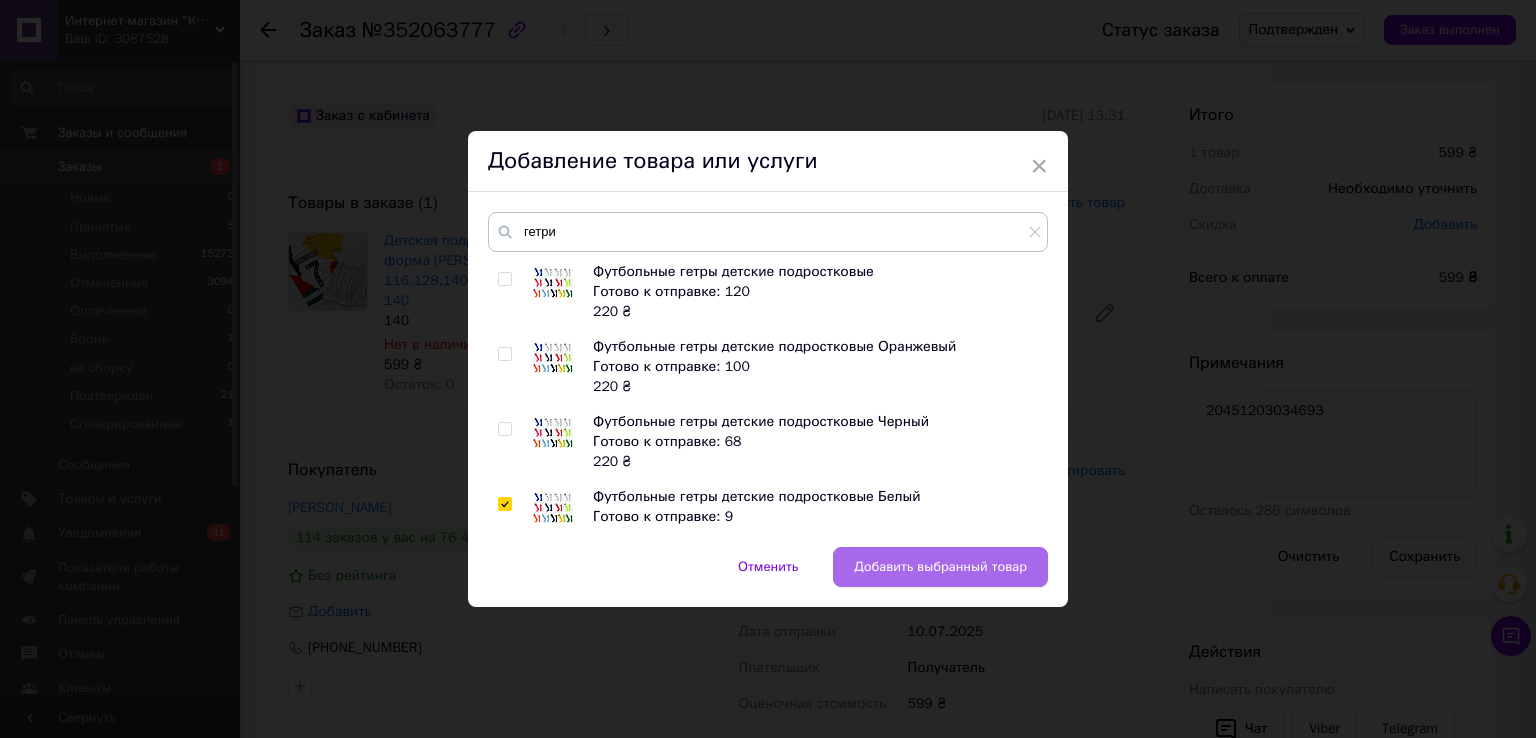 click on "Добавить выбранный товар" at bounding box center (940, 567) 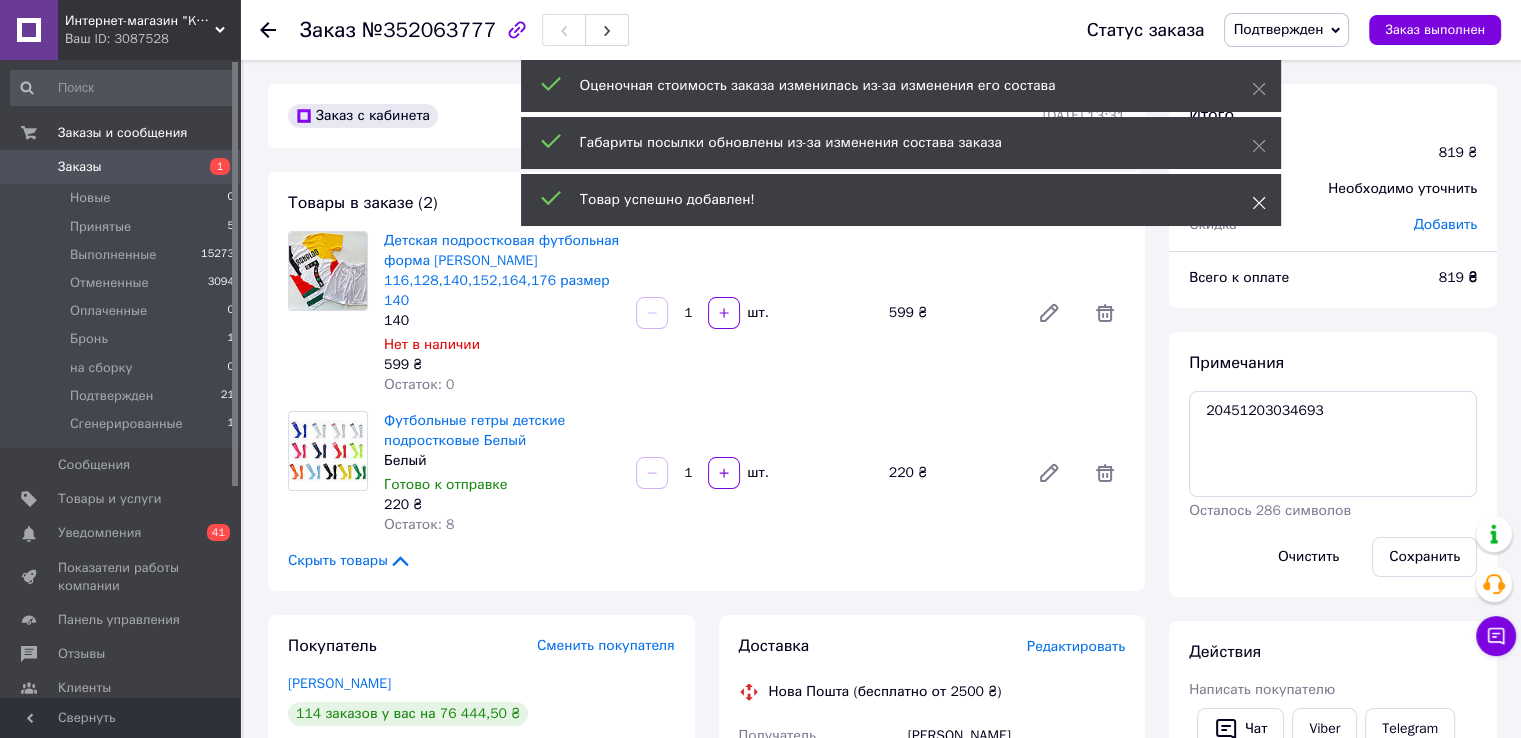click 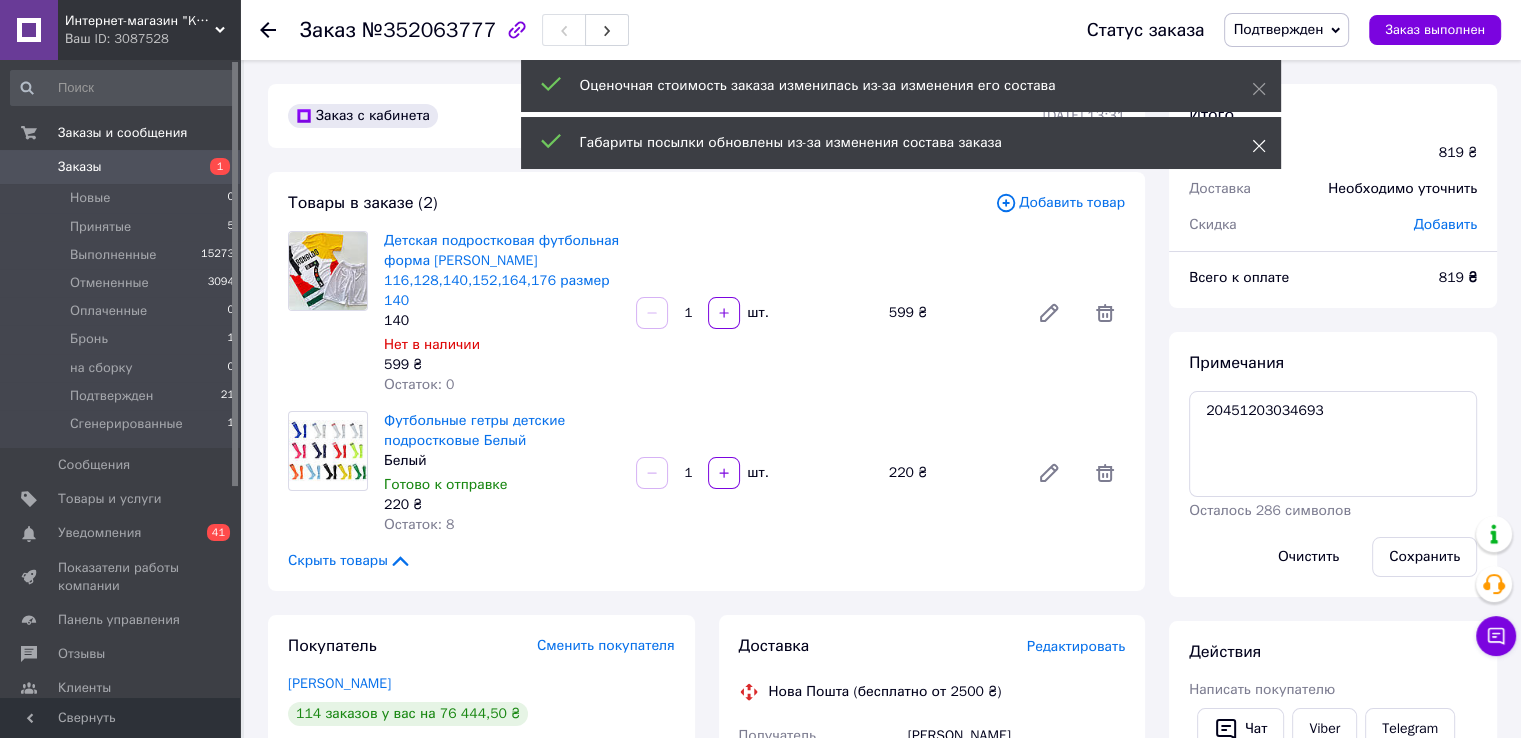 click 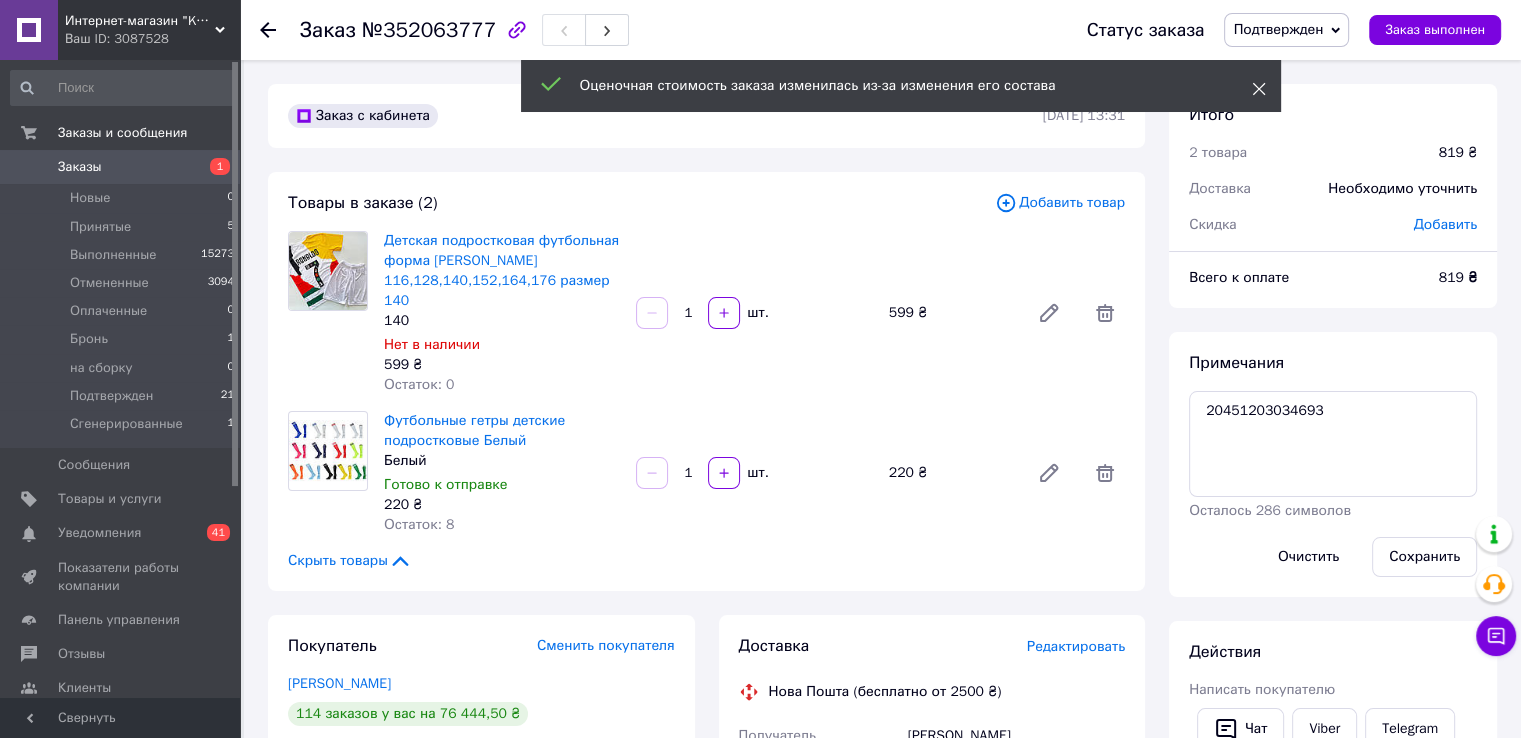 click 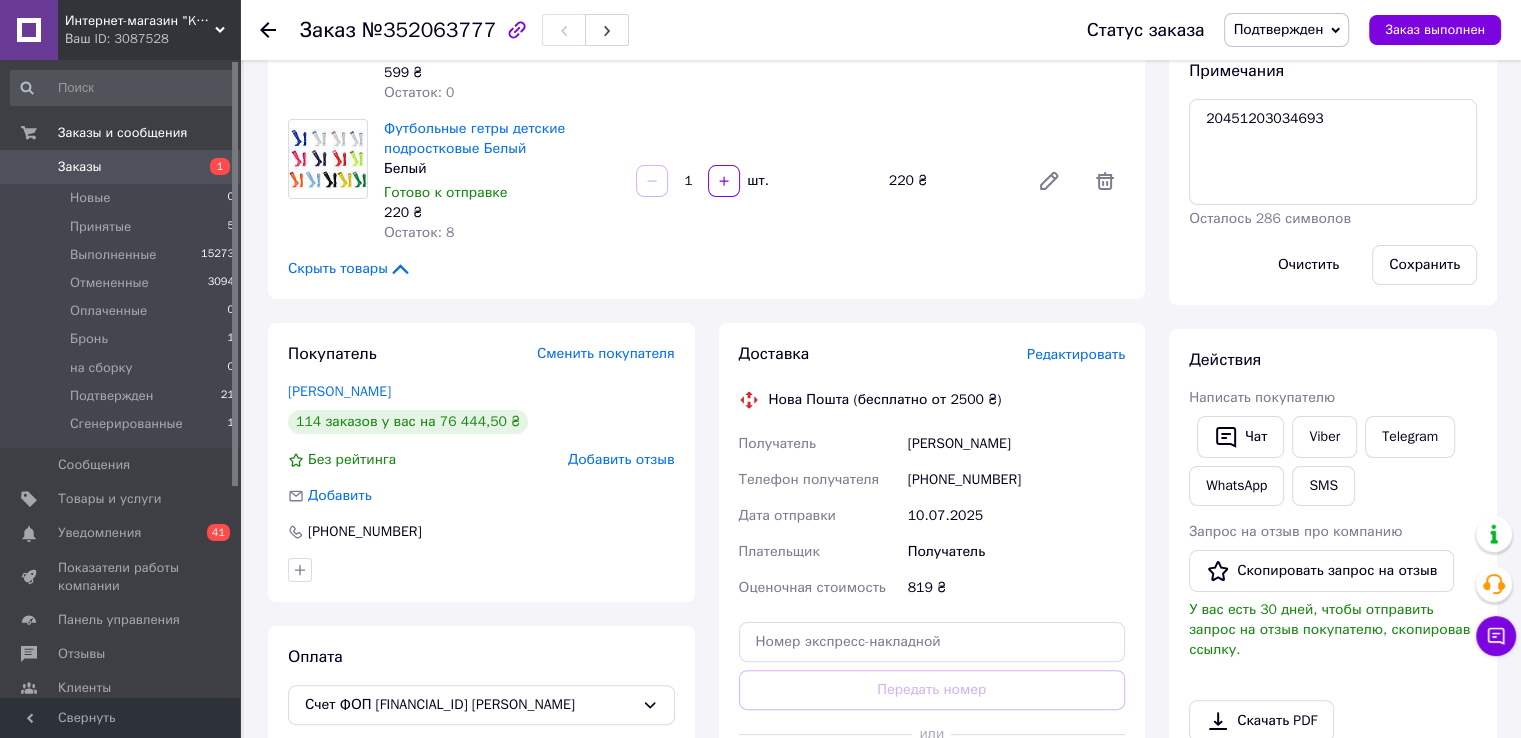 scroll, scrollTop: 500, scrollLeft: 0, axis: vertical 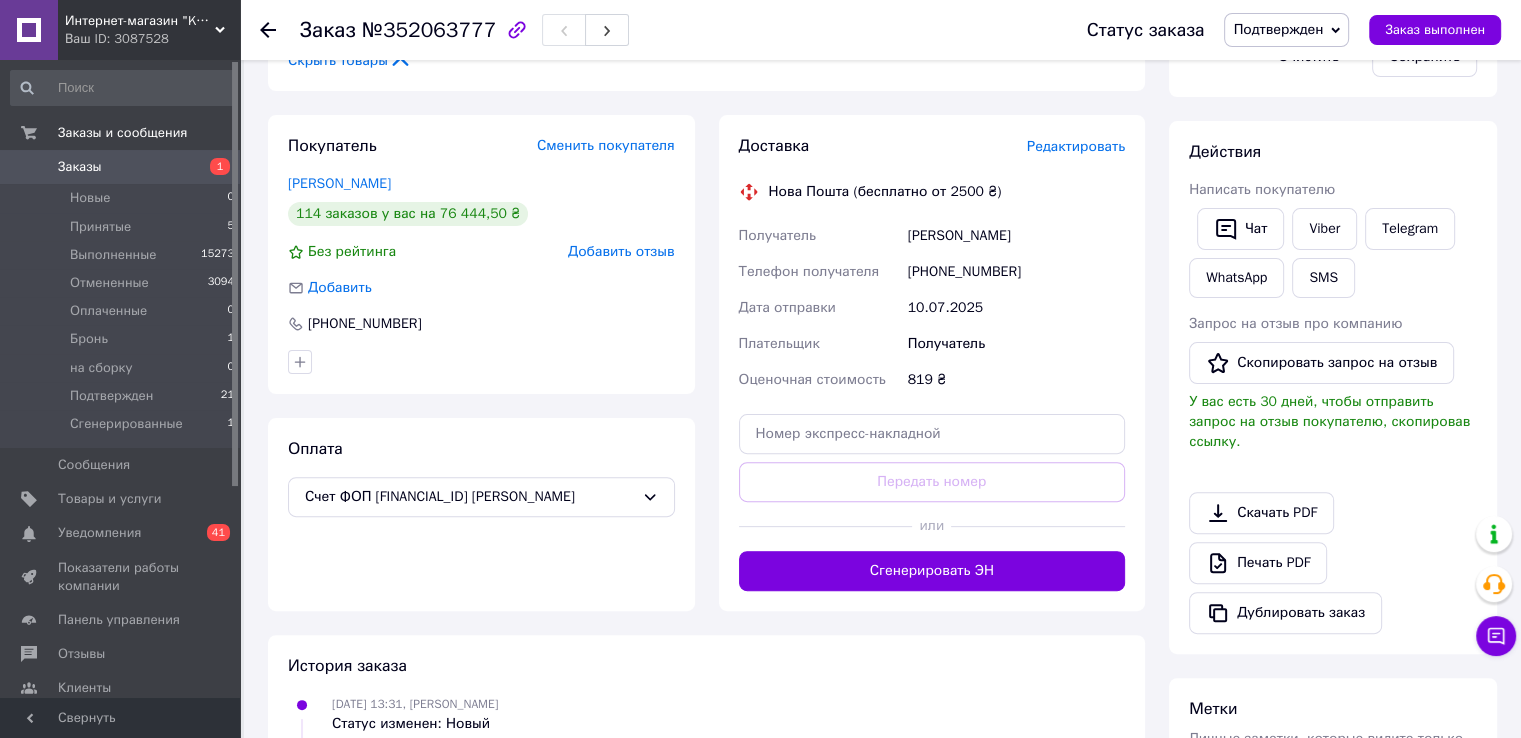 click on "Заказы" at bounding box center [80, 167] 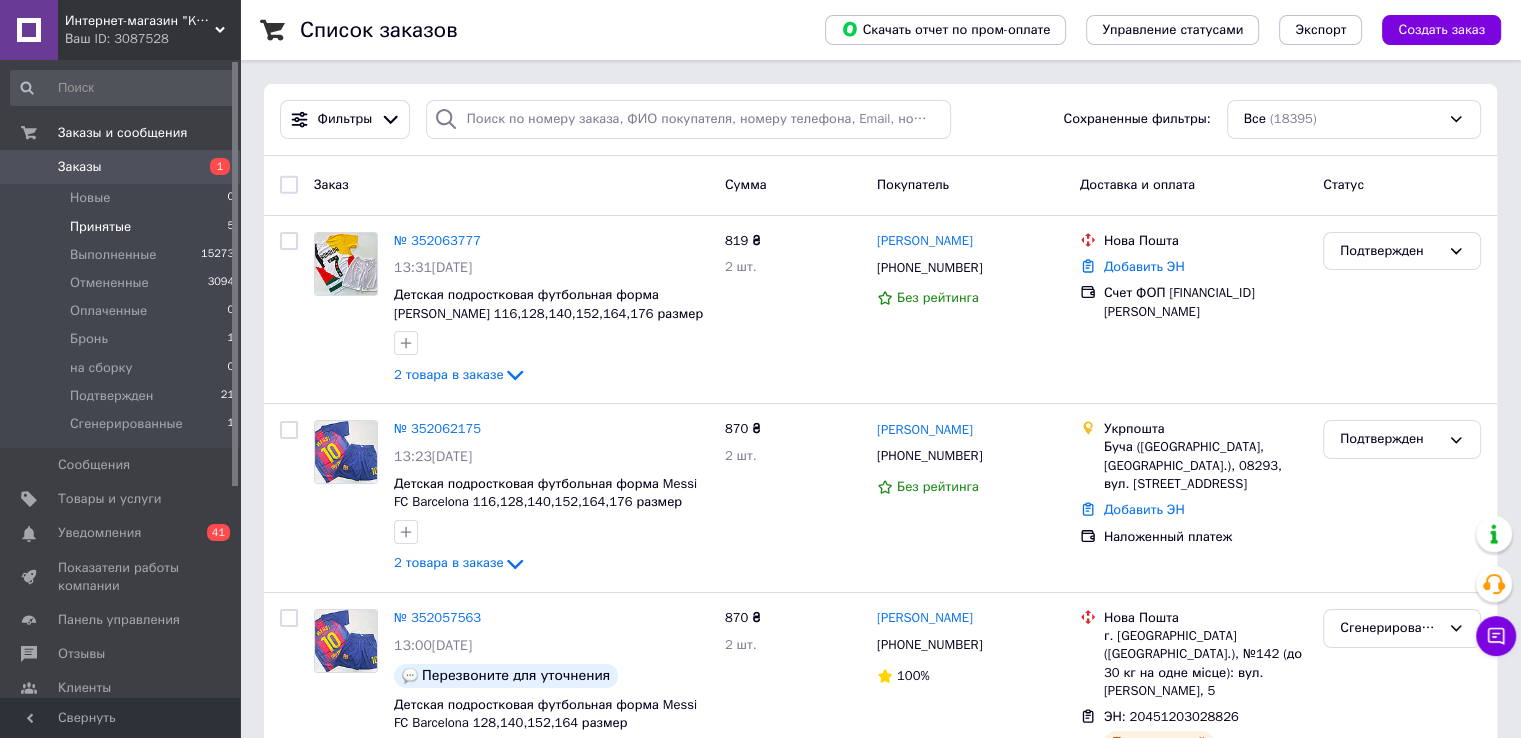 click on "Принятые" at bounding box center (100, 227) 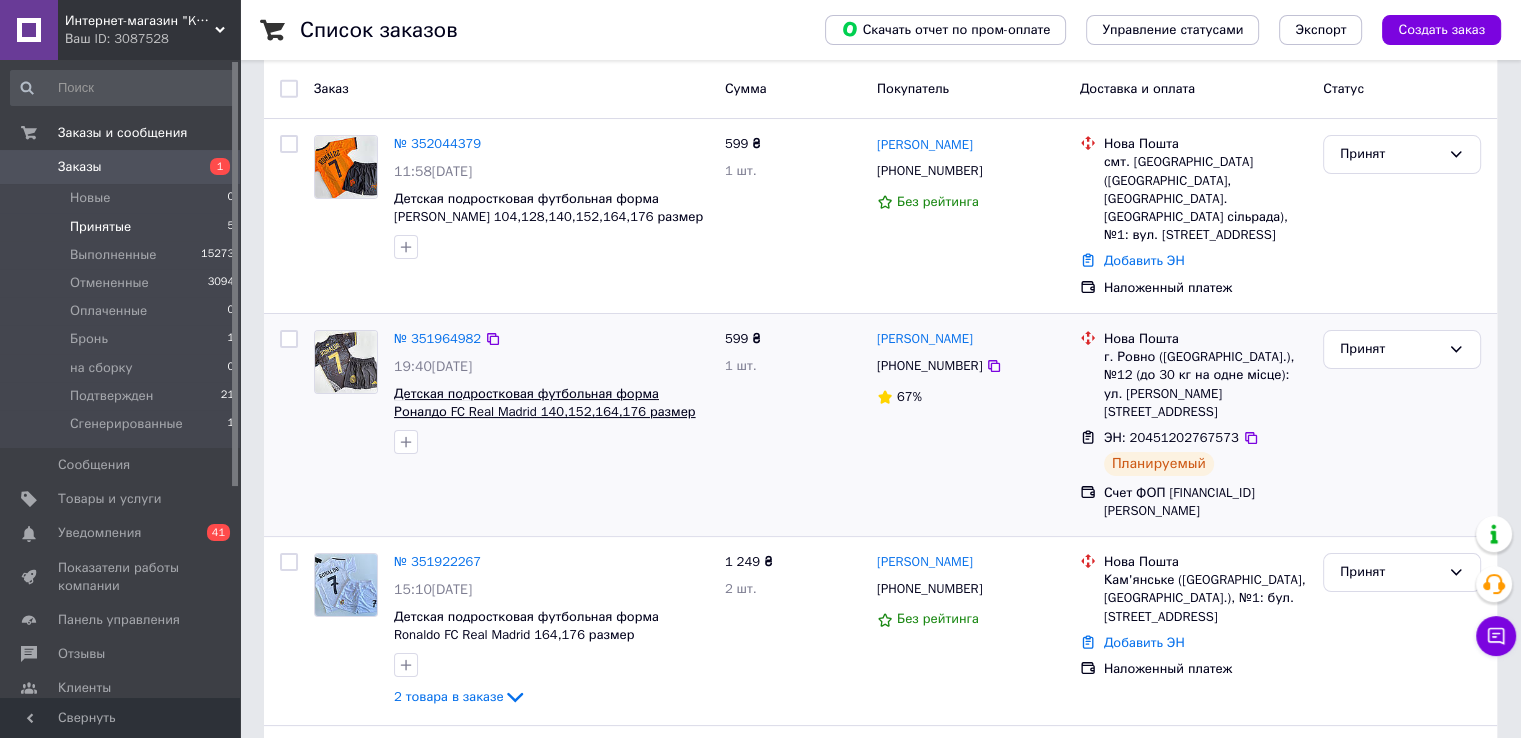 scroll, scrollTop: 200, scrollLeft: 0, axis: vertical 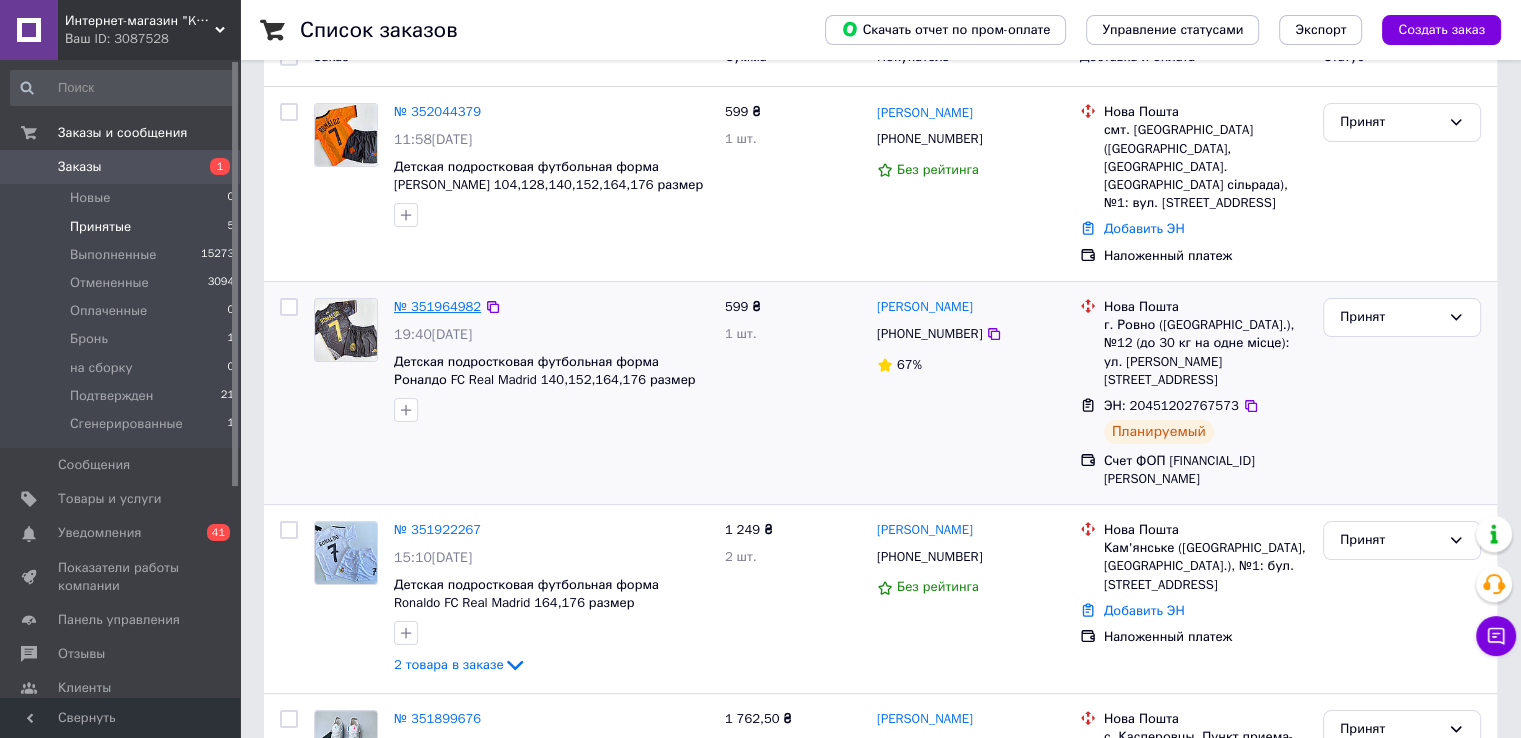 click on "№ 351964982" at bounding box center (437, 306) 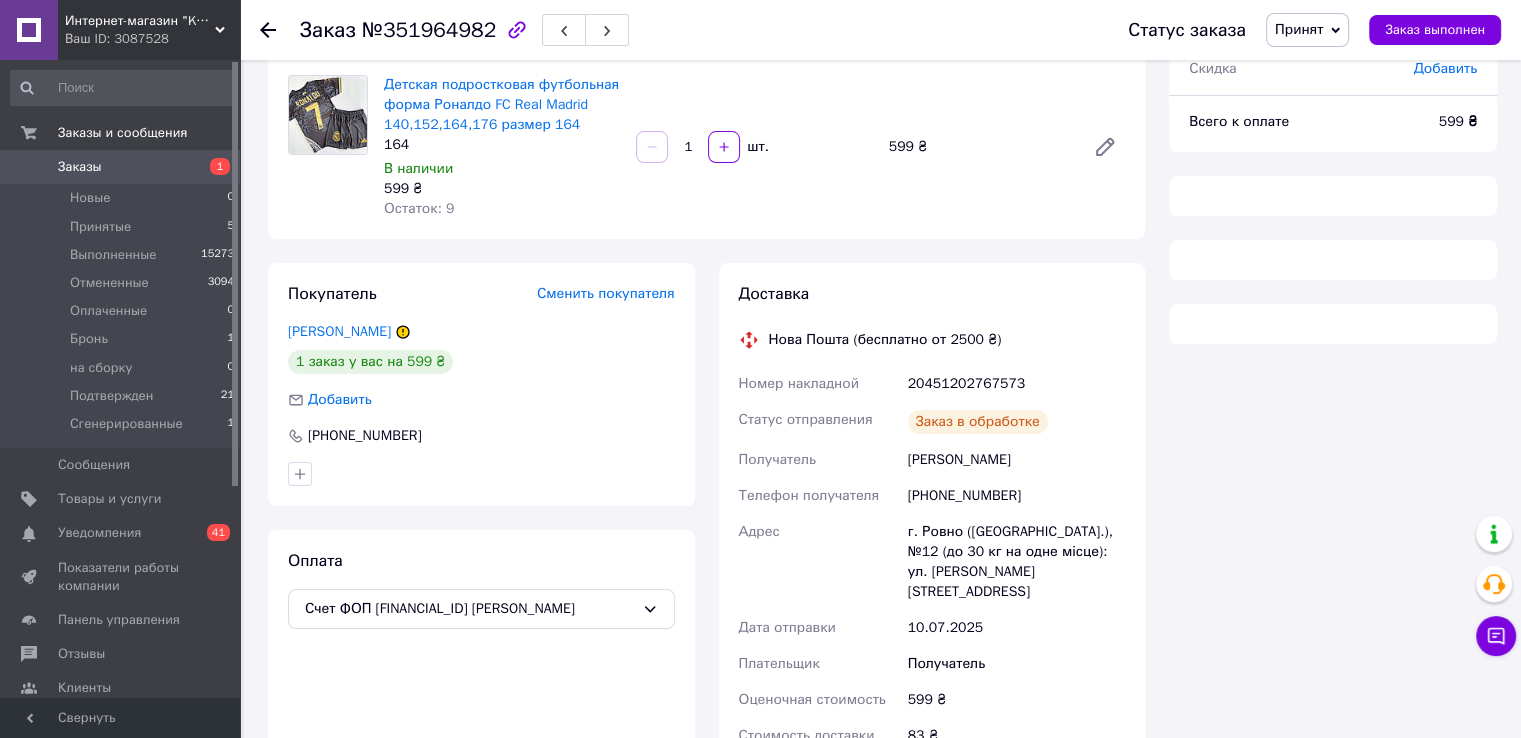 scroll, scrollTop: 200, scrollLeft: 0, axis: vertical 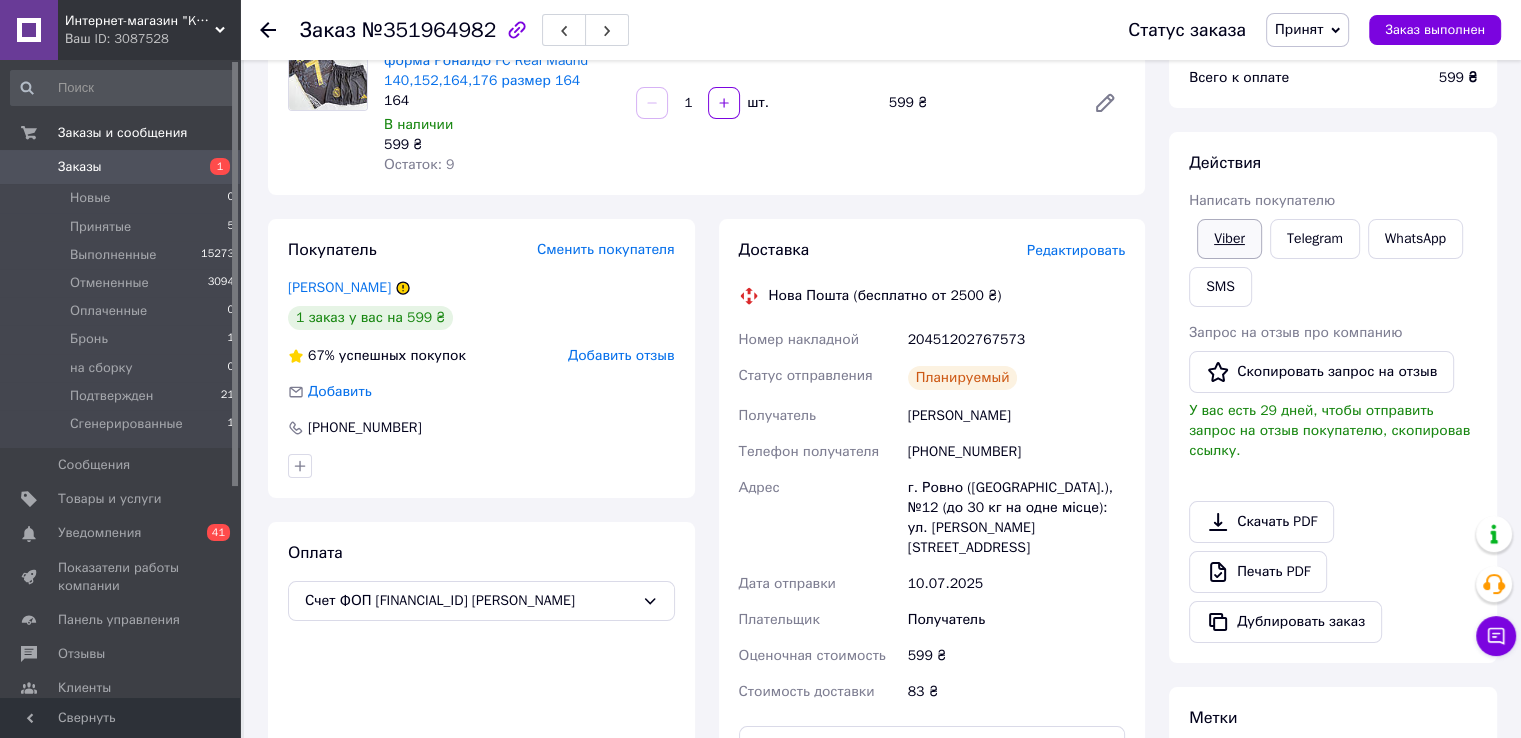 click on "Viber" at bounding box center [1229, 239] 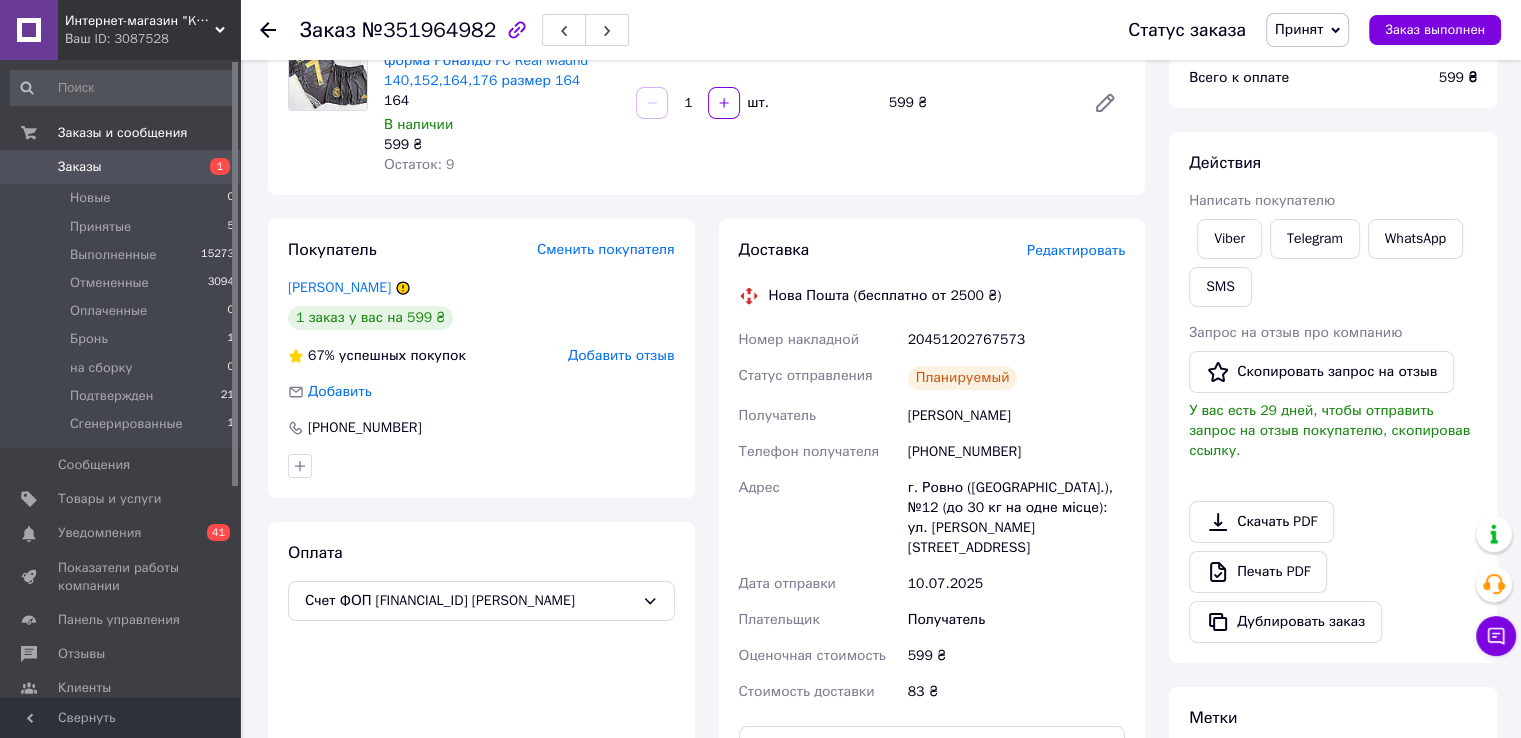 click 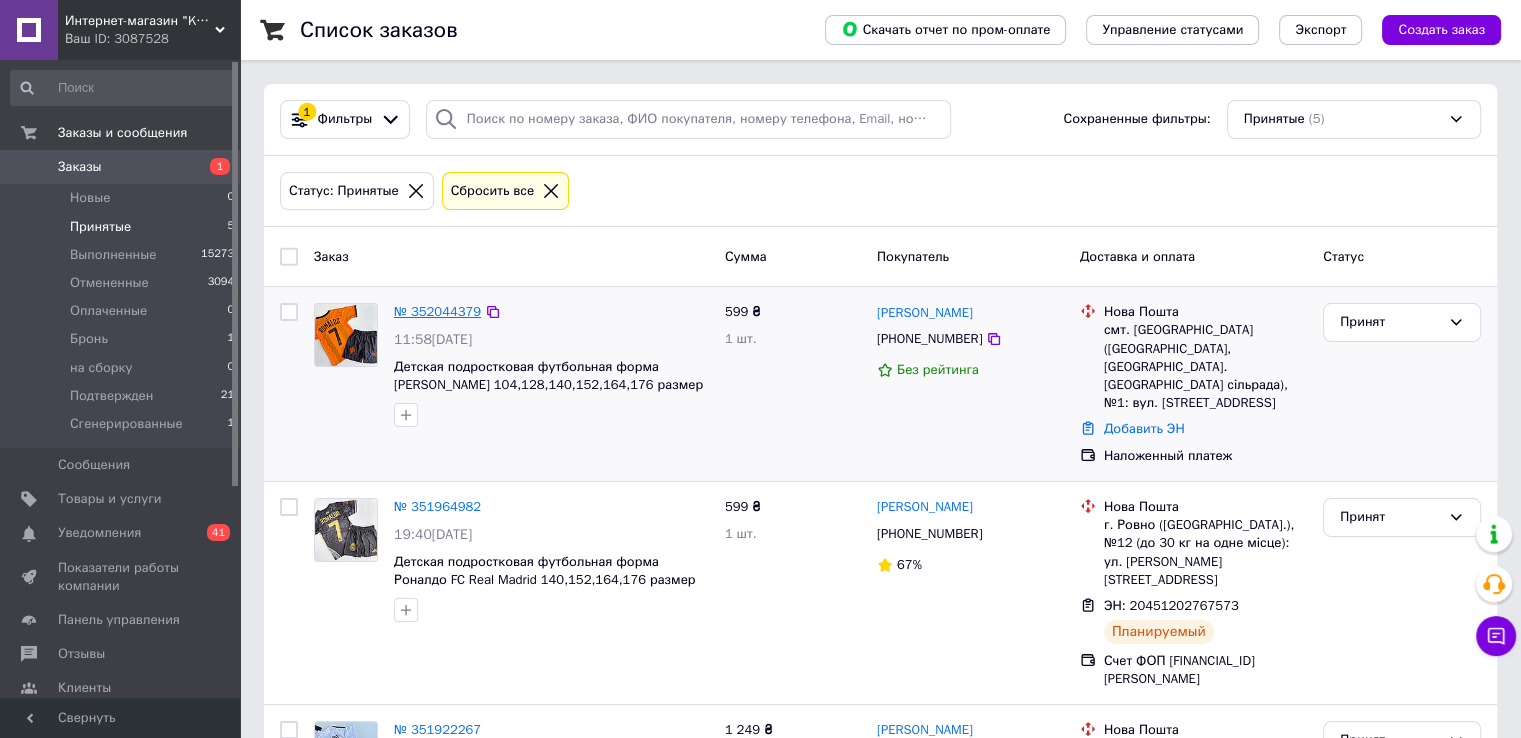 click on "№ 352044379" at bounding box center [437, 311] 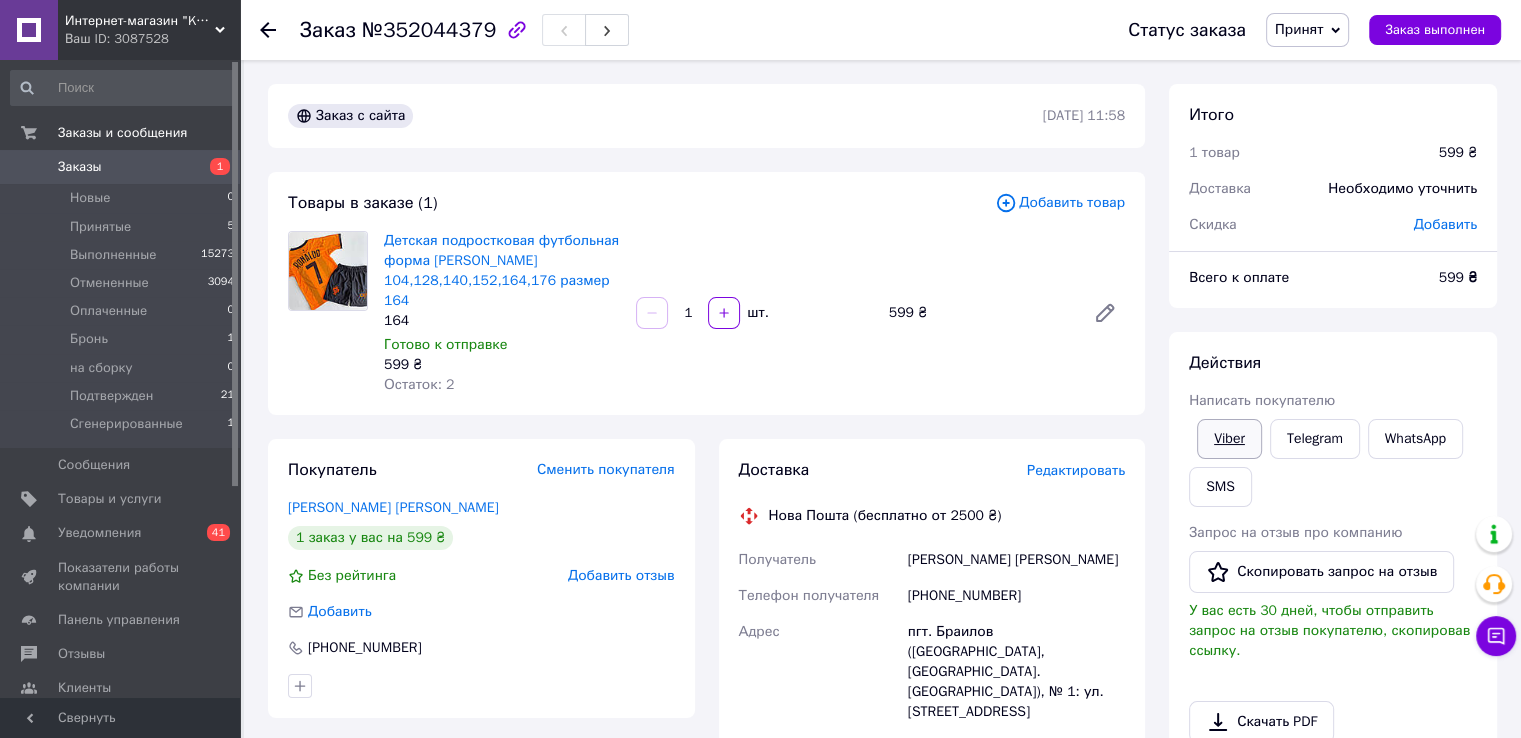 click on "Viber" at bounding box center (1229, 439) 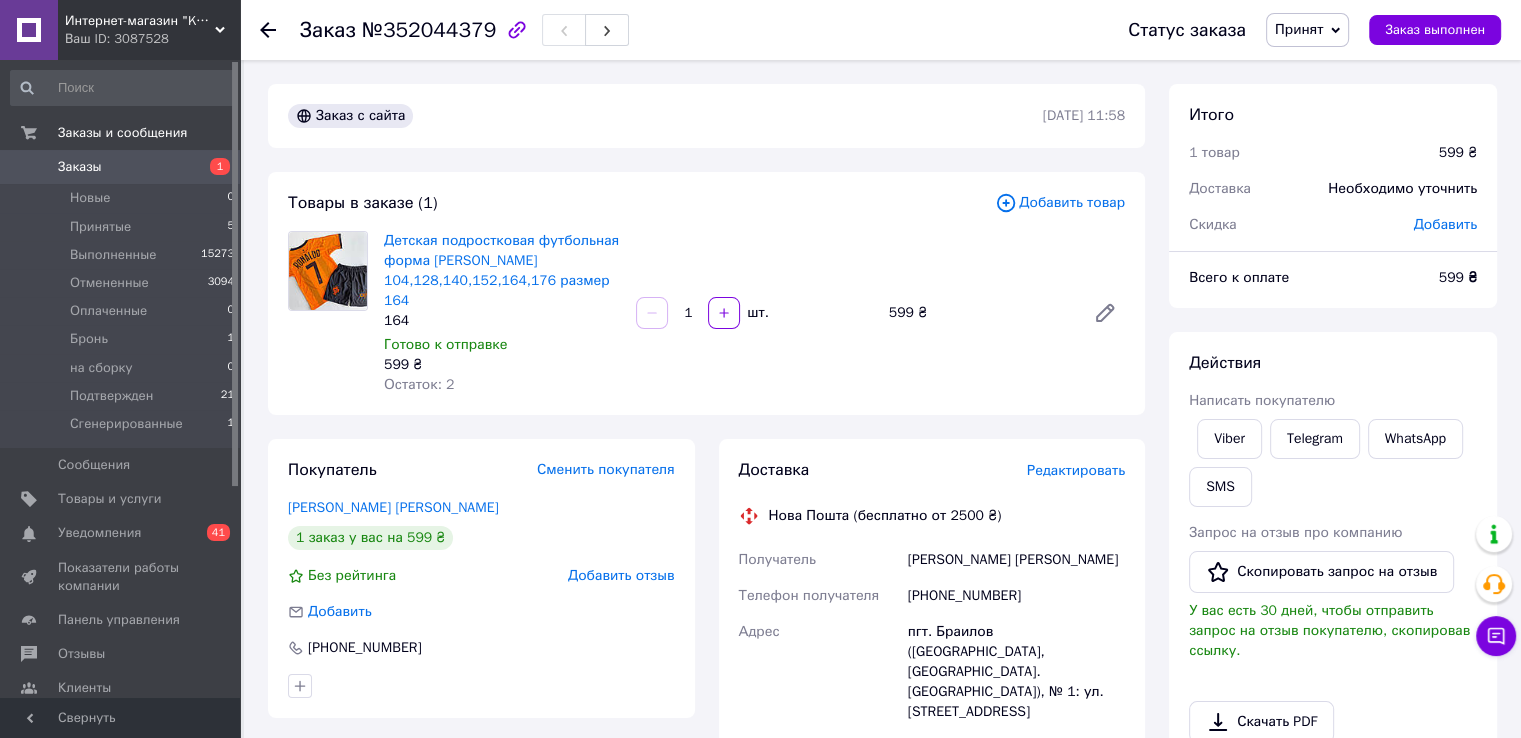 click on "Заказы" at bounding box center (80, 167) 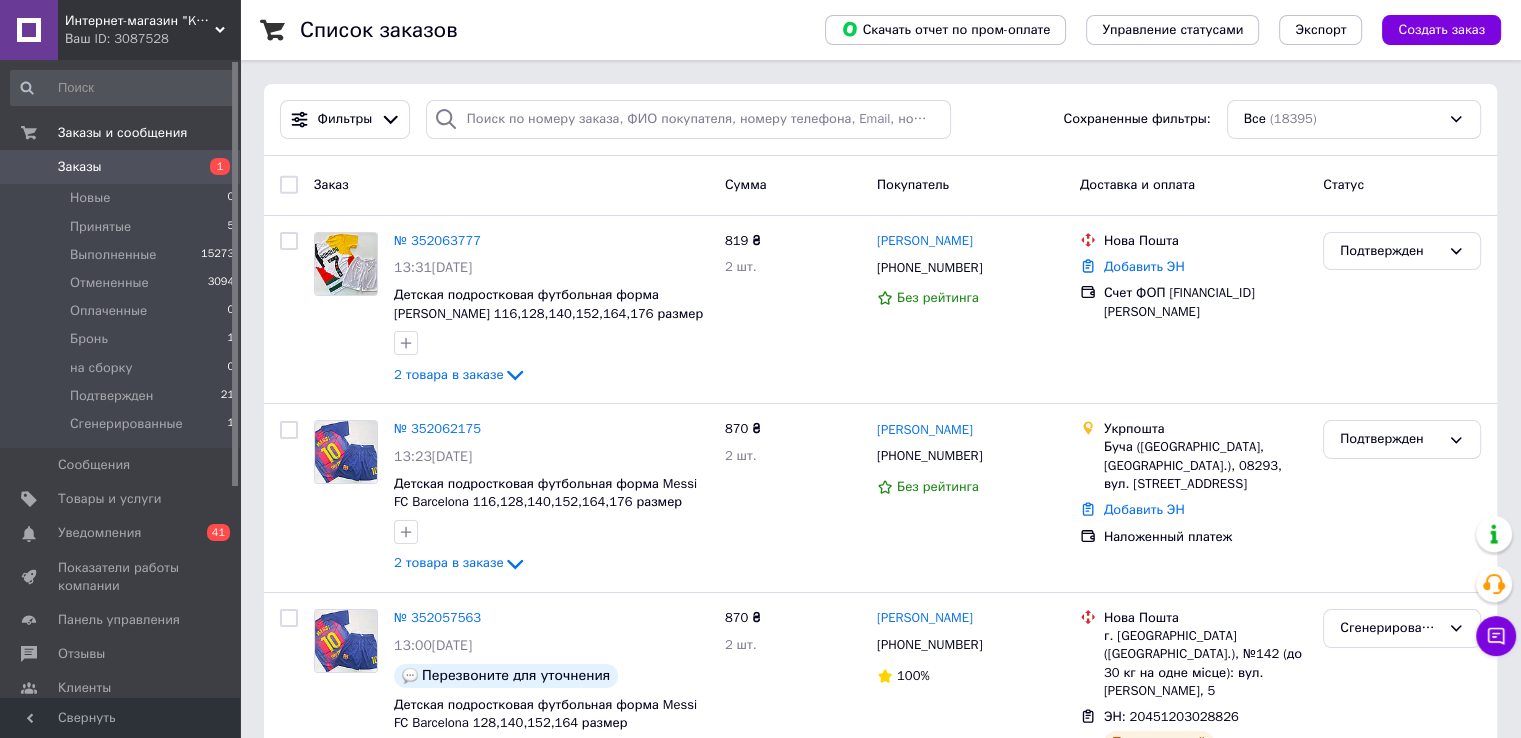 click on "Заказы" at bounding box center [80, 167] 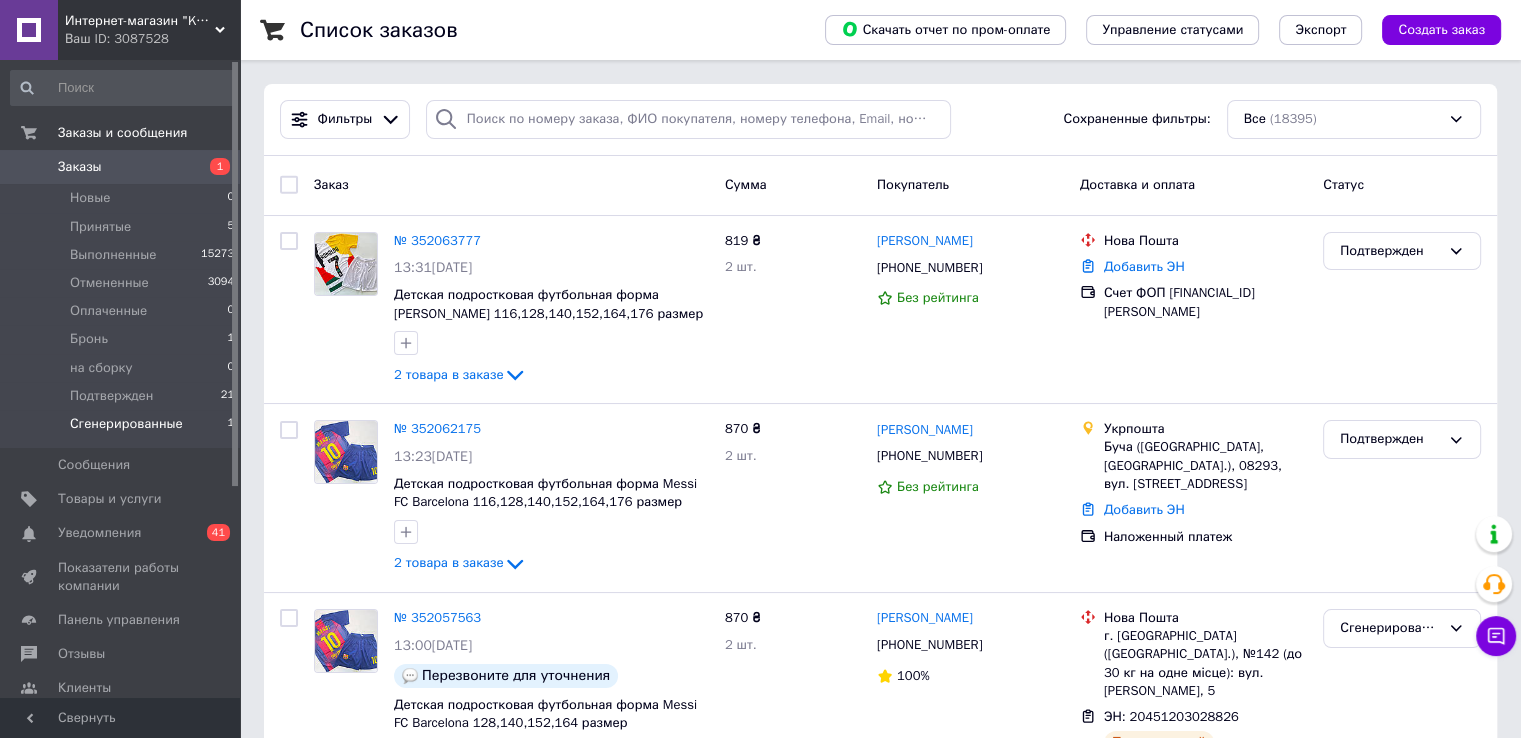 click on "Сгенерированные" at bounding box center (126, 424) 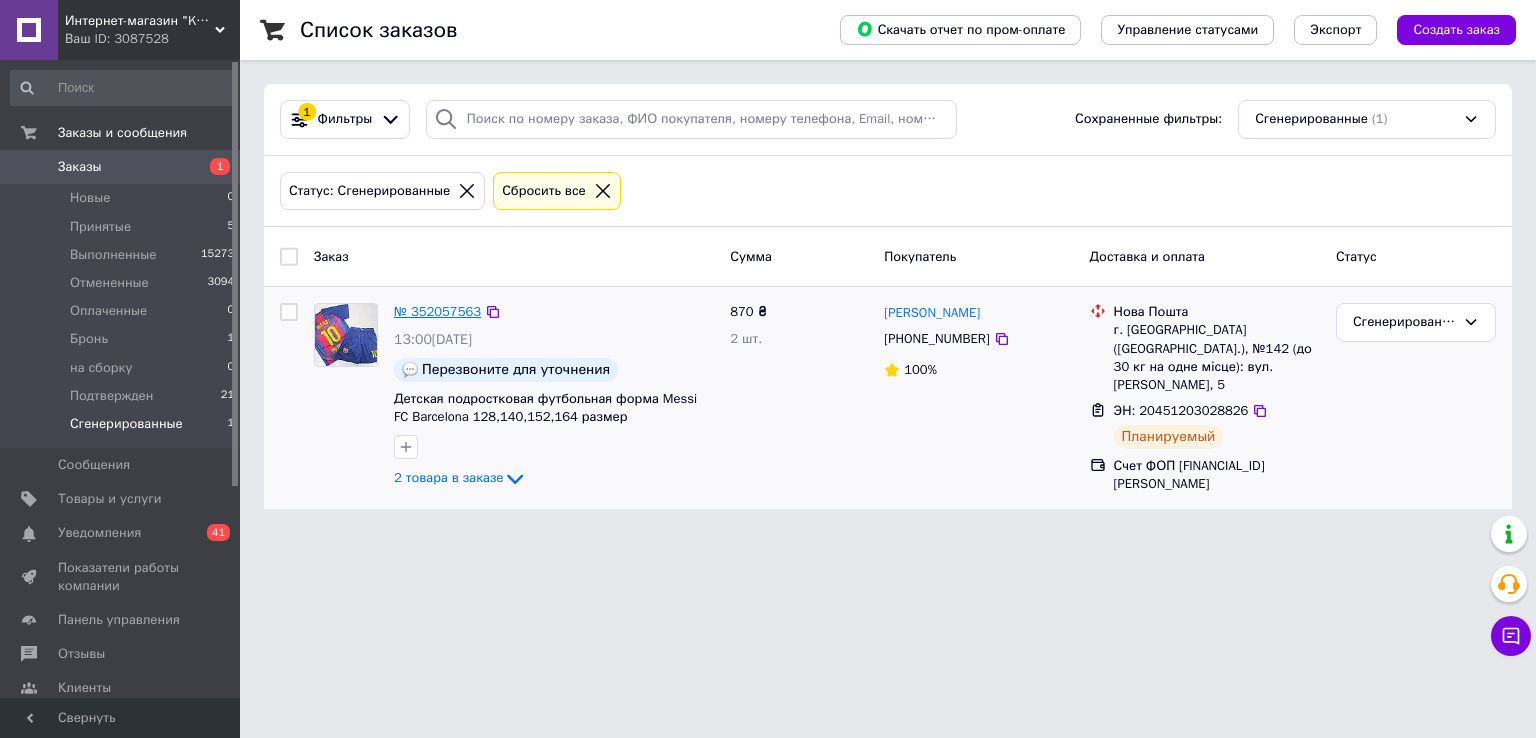 click on "№ 352057563" at bounding box center (437, 311) 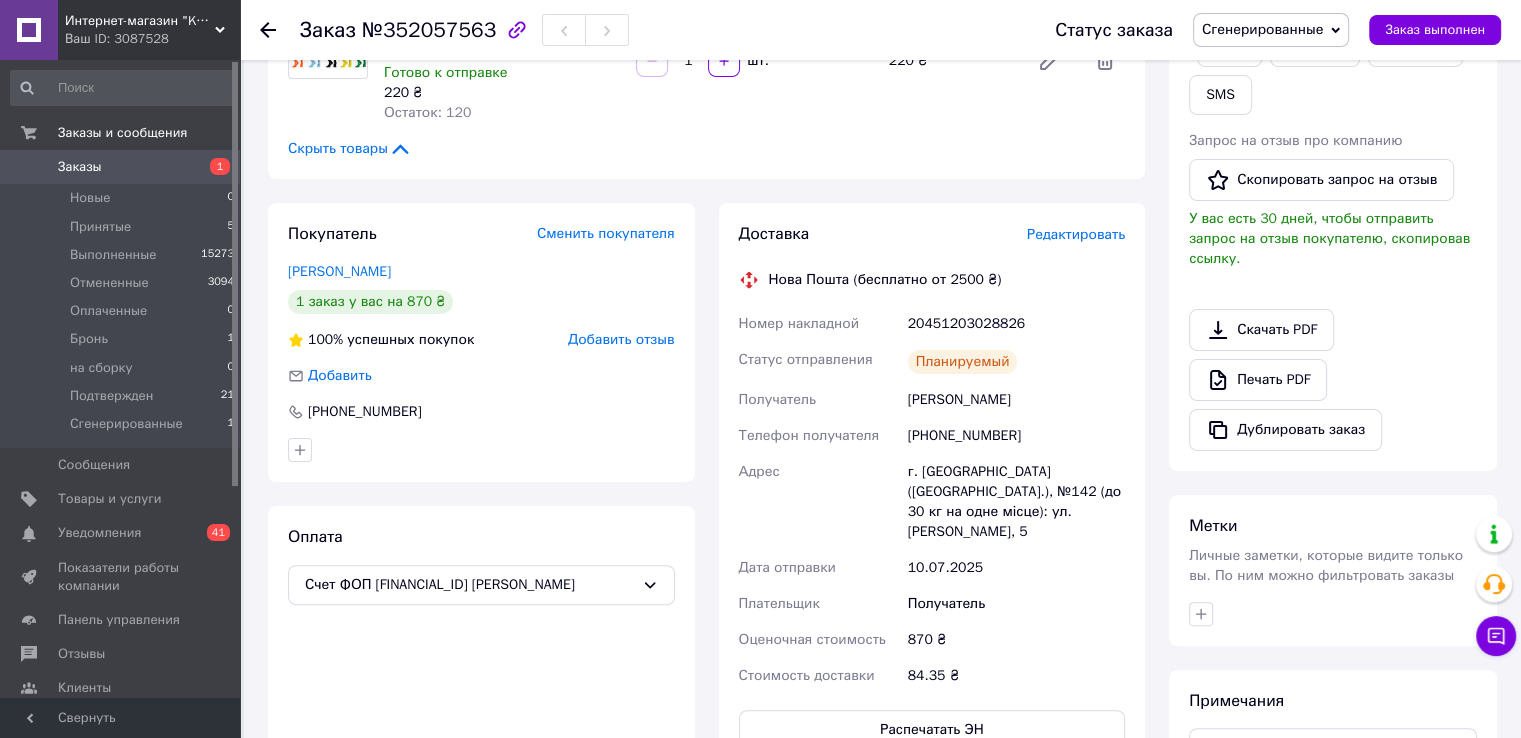 scroll, scrollTop: 400, scrollLeft: 0, axis: vertical 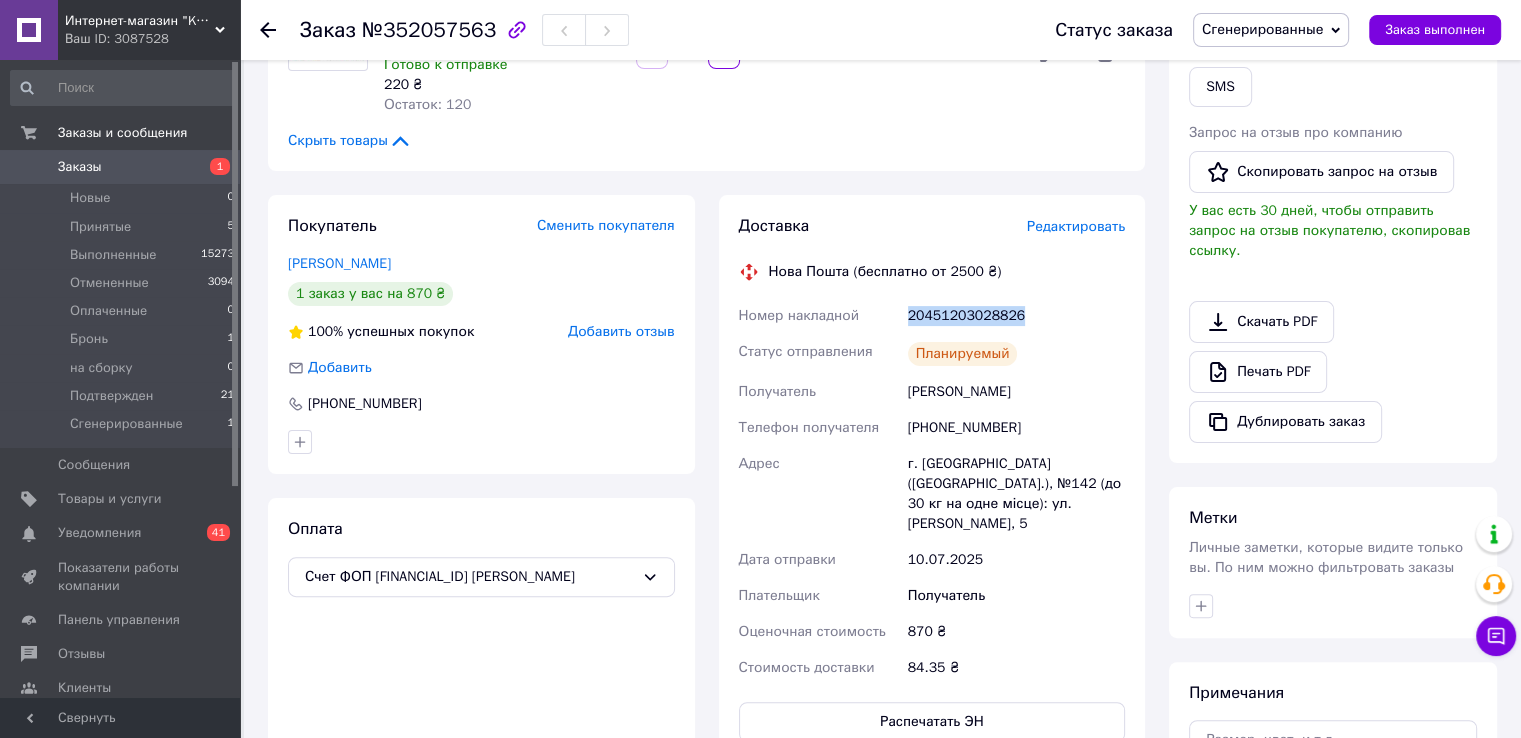 drag, startPoint x: 909, startPoint y: 317, endPoint x: 1020, endPoint y: 315, distance: 111.01801 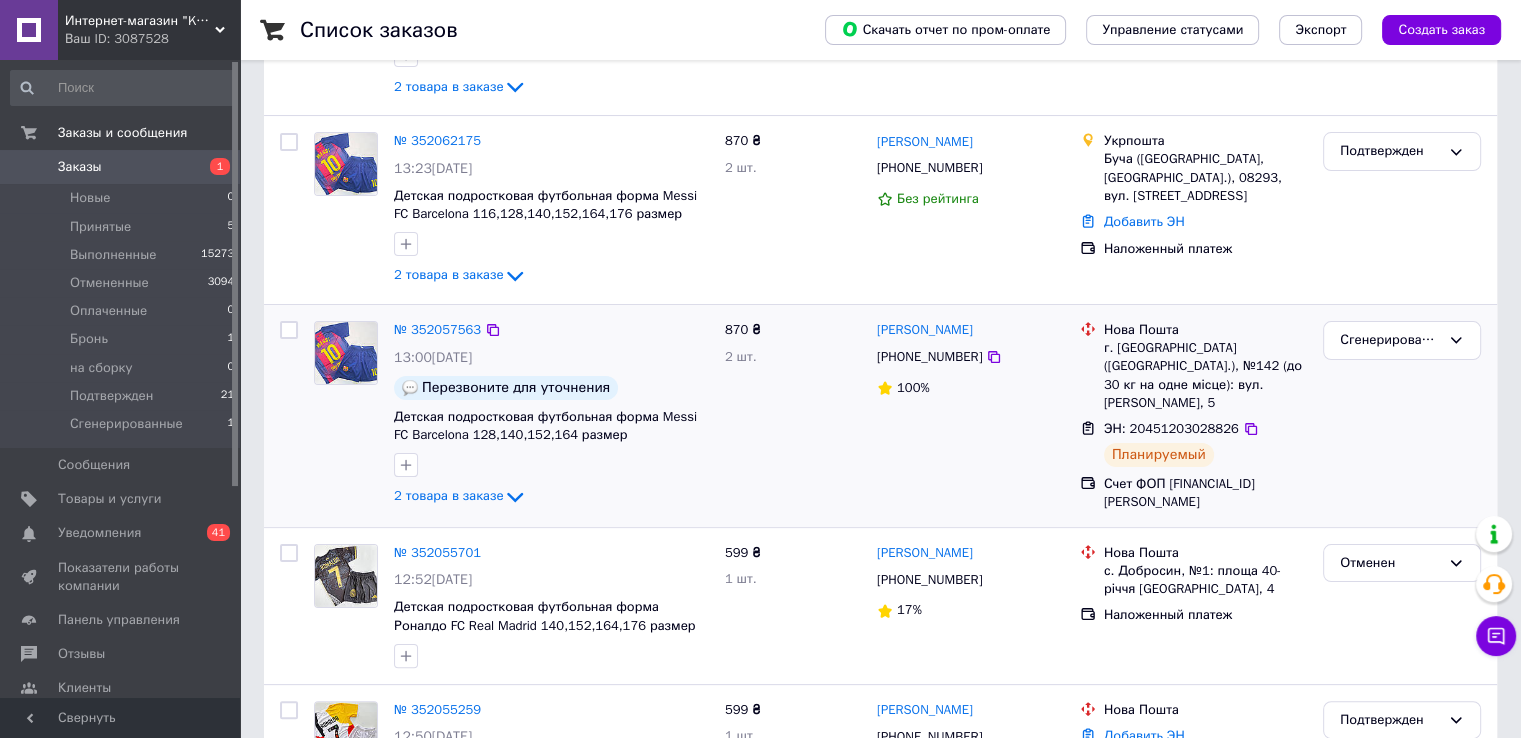 scroll, scrollTop: 300, scrollLeft: 0, axis: vertical 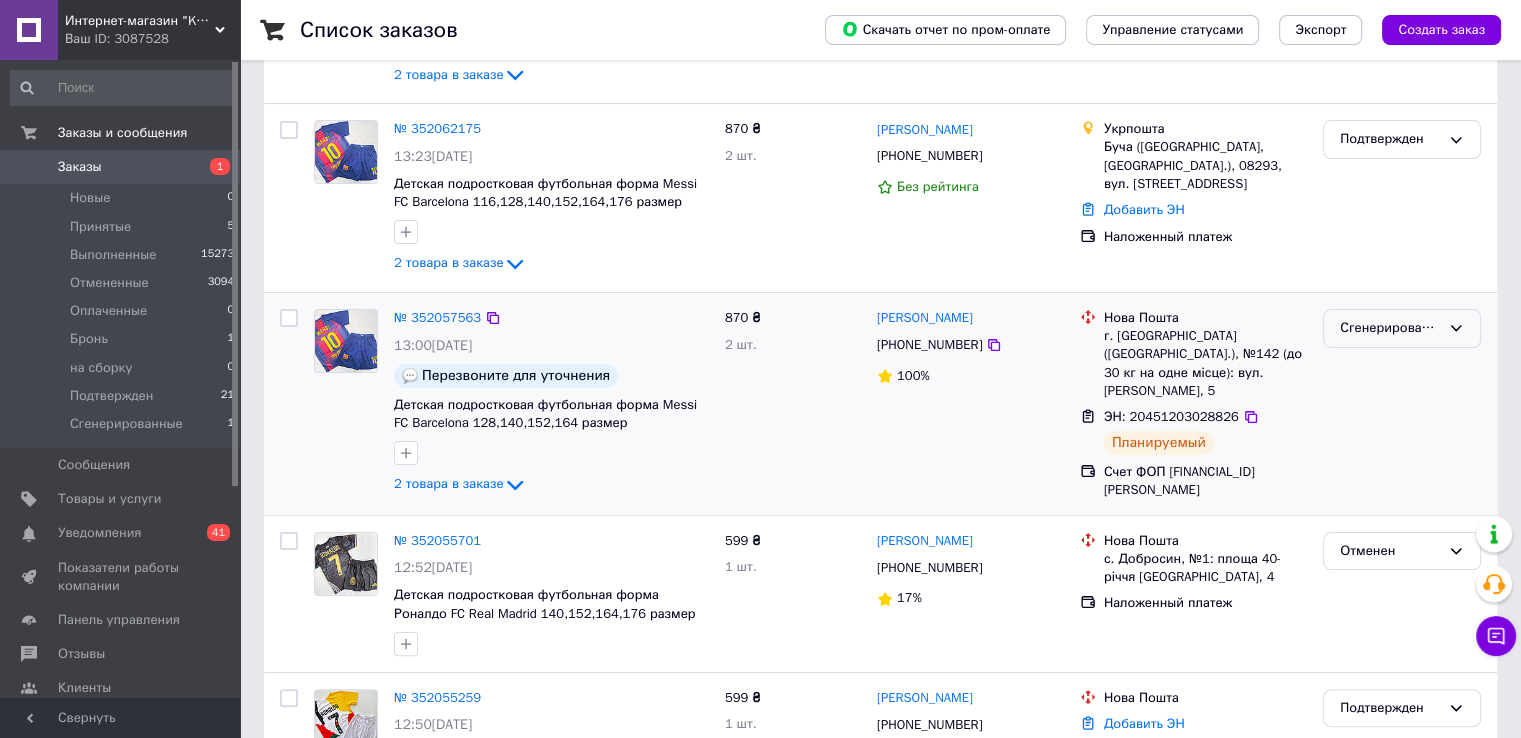 click on "Сгенерированные" at bounding box center (1390, 328) 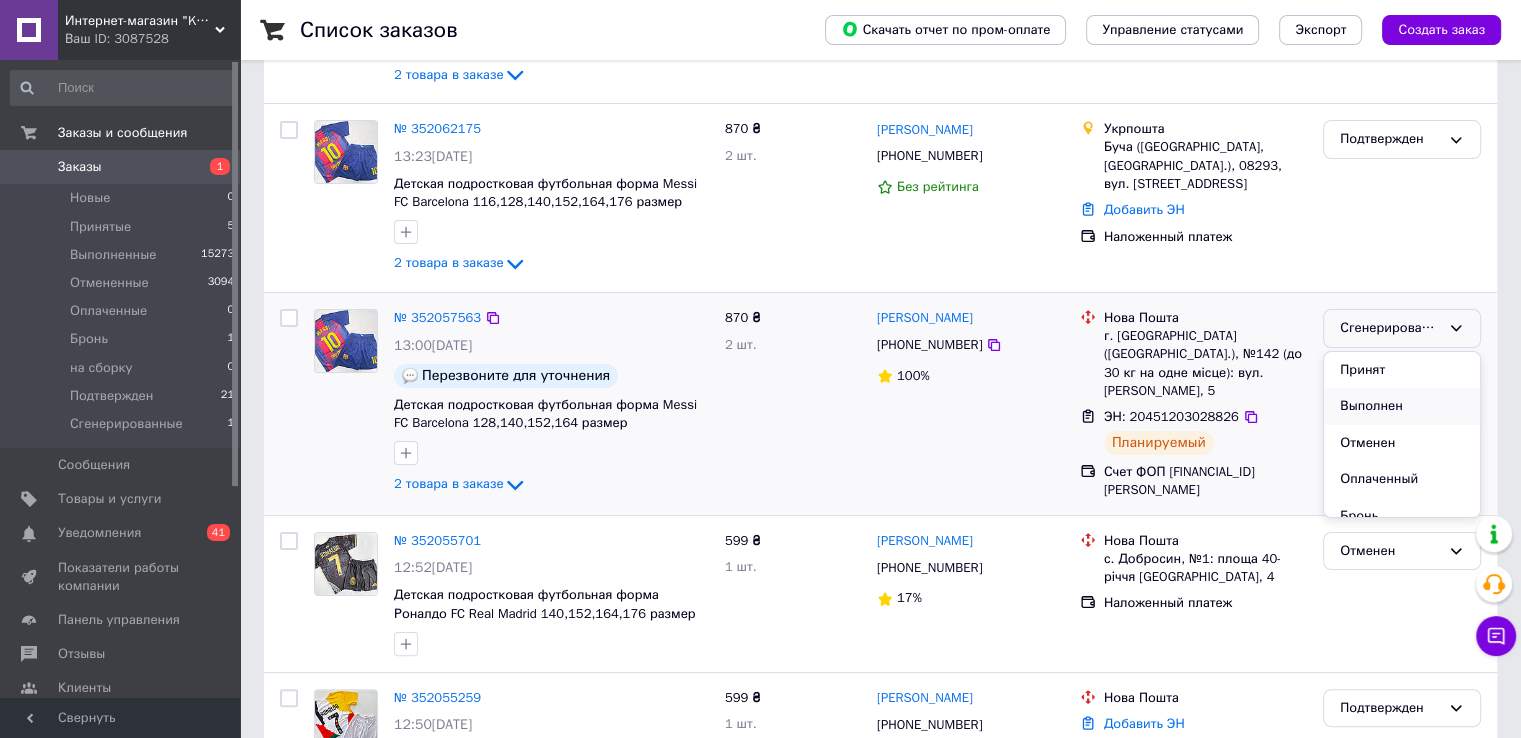 click on "Выполнен" at bounding box center (1402, 406) 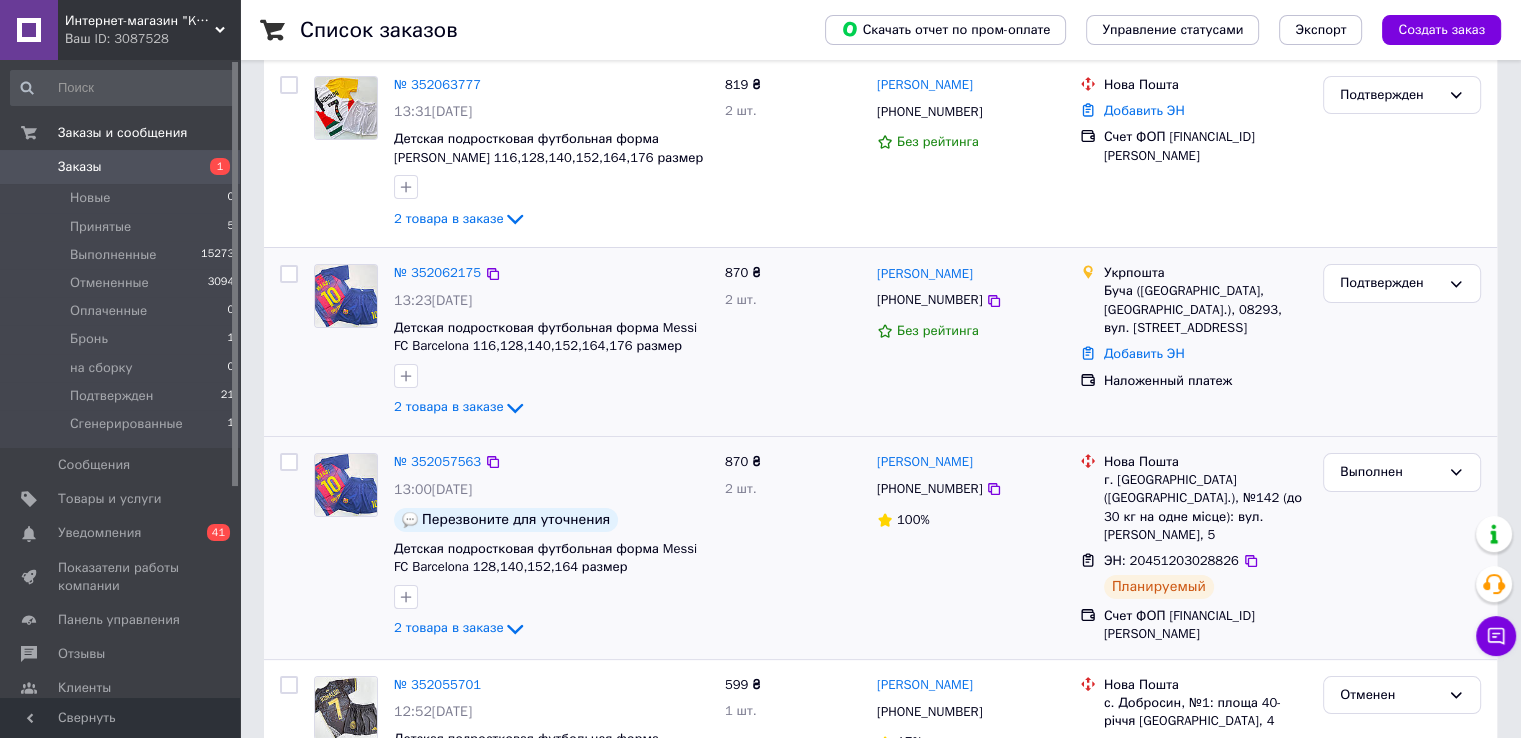 scroll, scrollTop: 0, scrollLeft: 0, axis: both 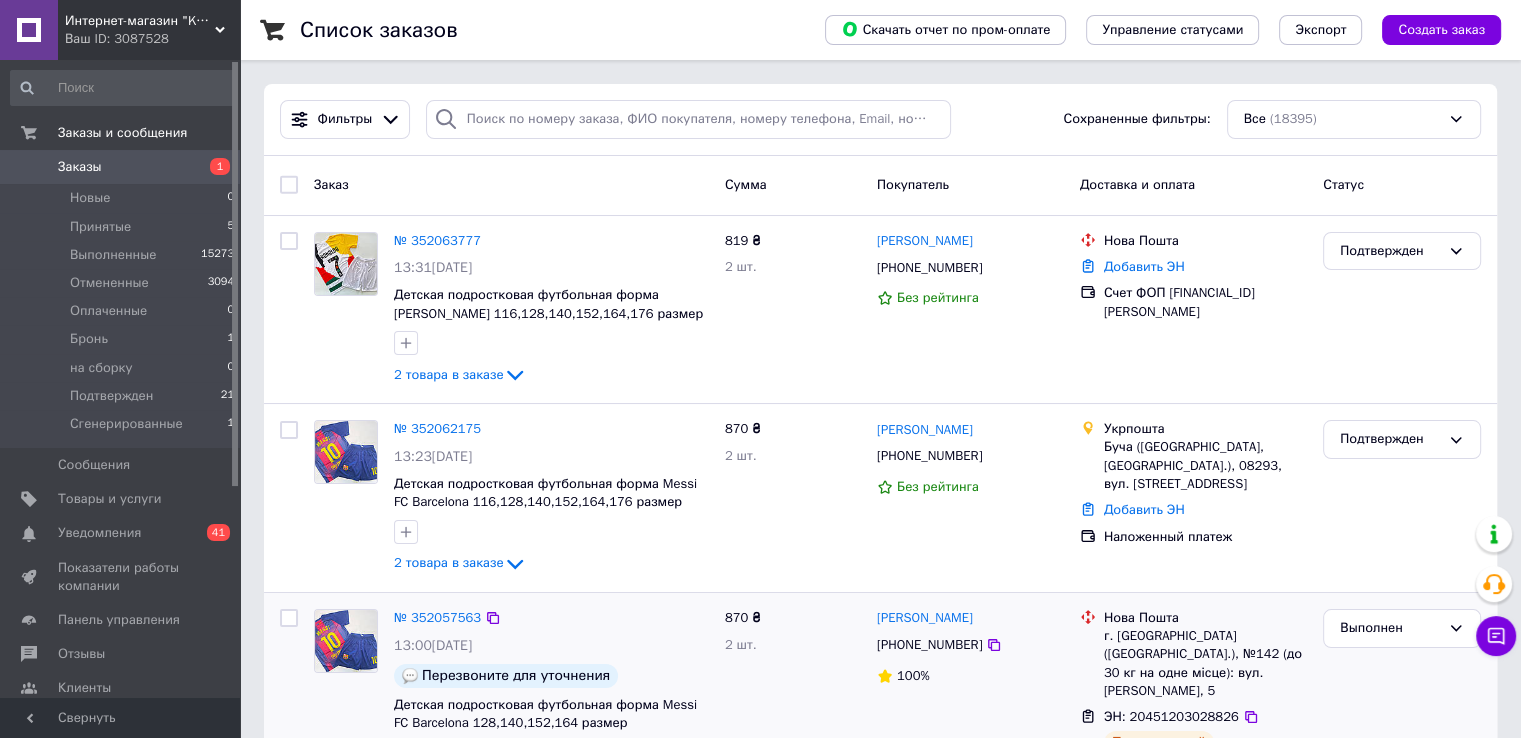 click on "Заказы" at bounding box center (80, 167) 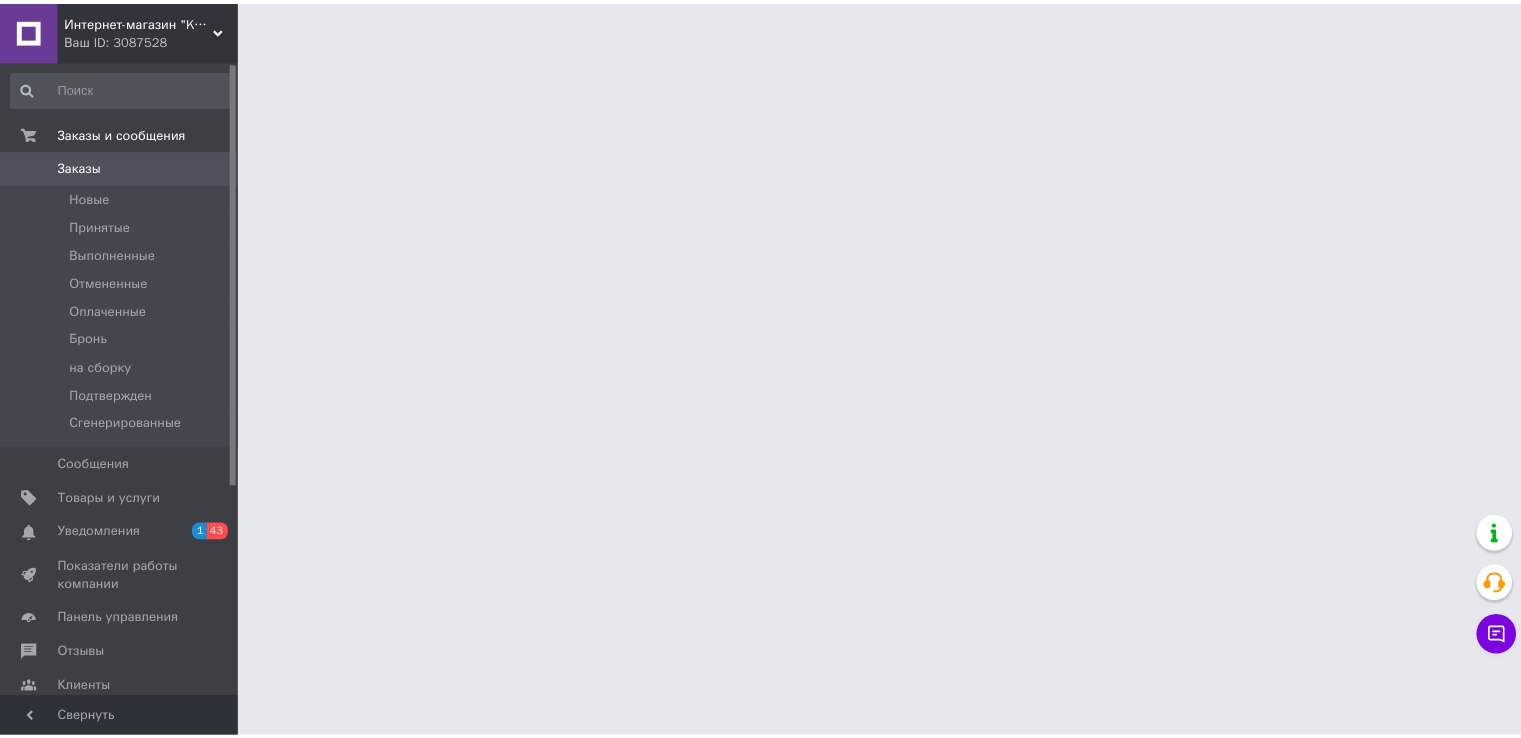 scroll, scrollTop: 0, scrollLeft: 0, axis: both 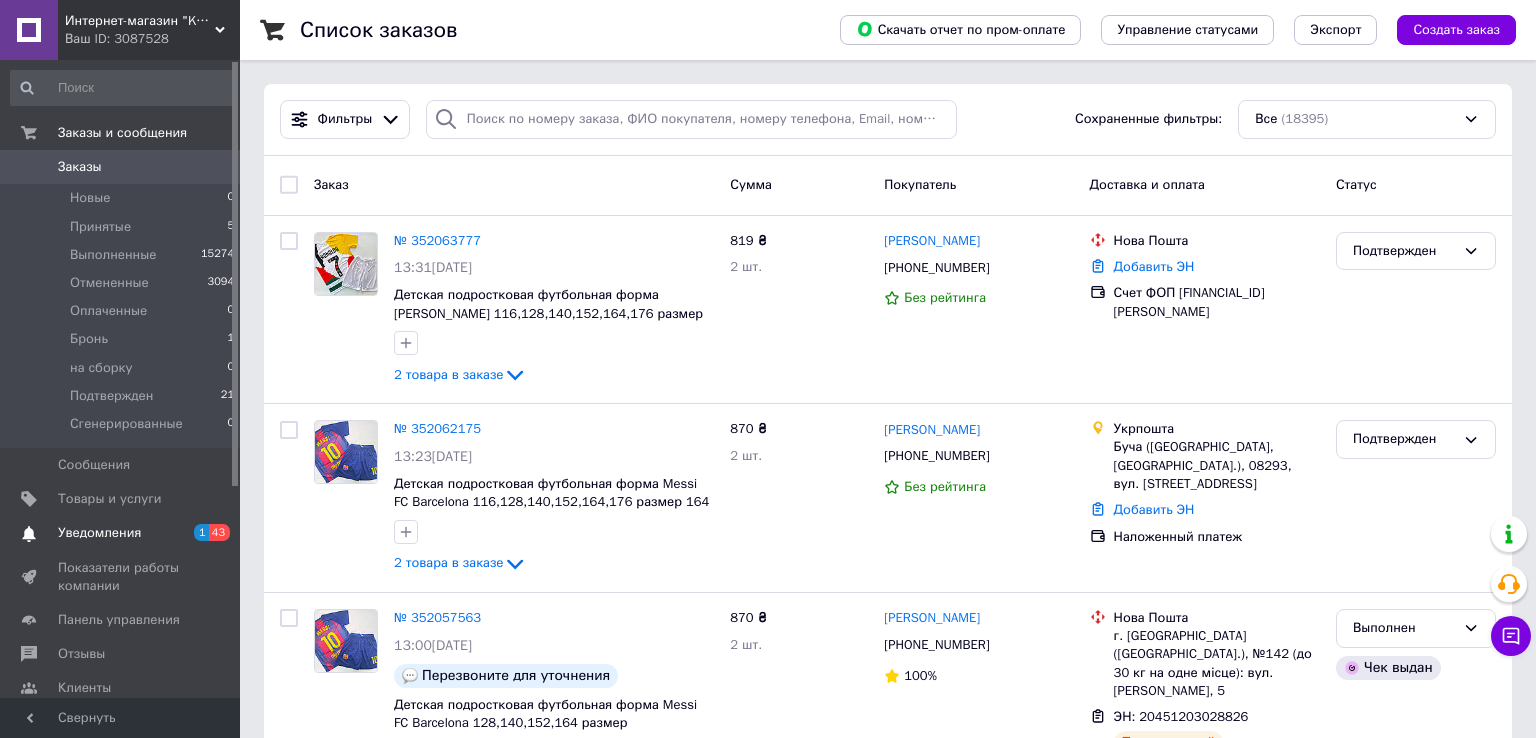click on "Уведомления" at bounding box center (99, 533) 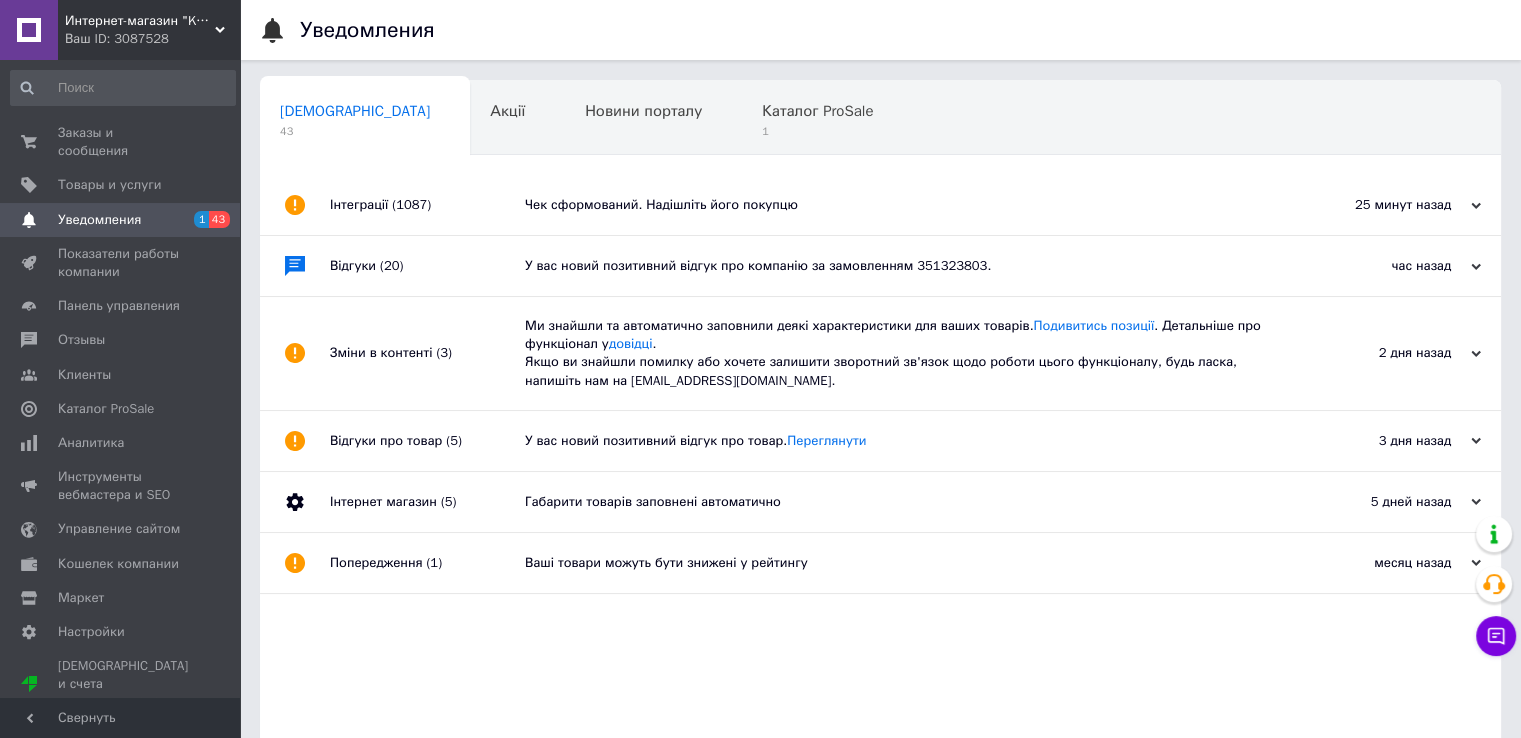 click on "Чек сформований. Надішліть його покупцю" at bounding box center (903, 205) 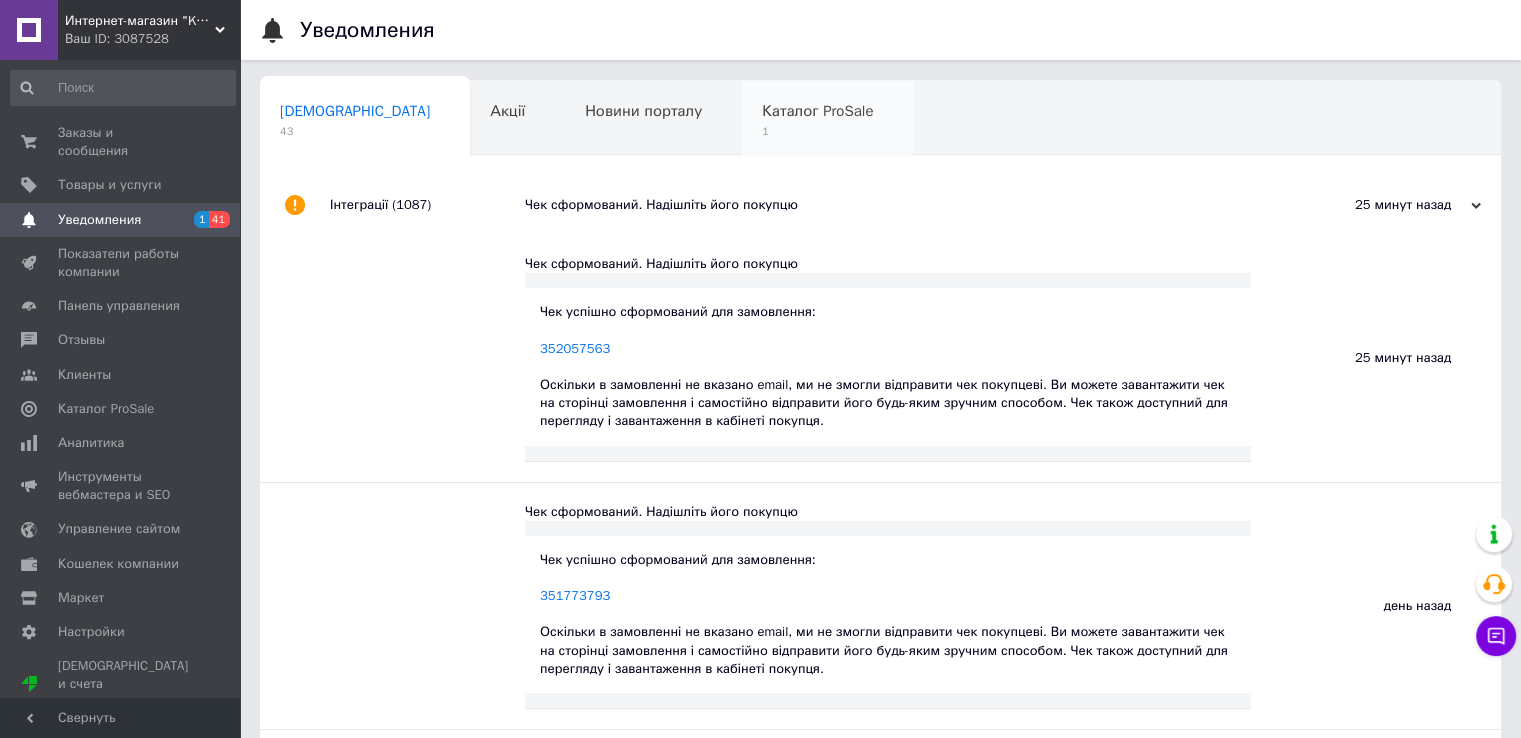 click on "Каталог ProSale 1" at bounding box center (827, 119) 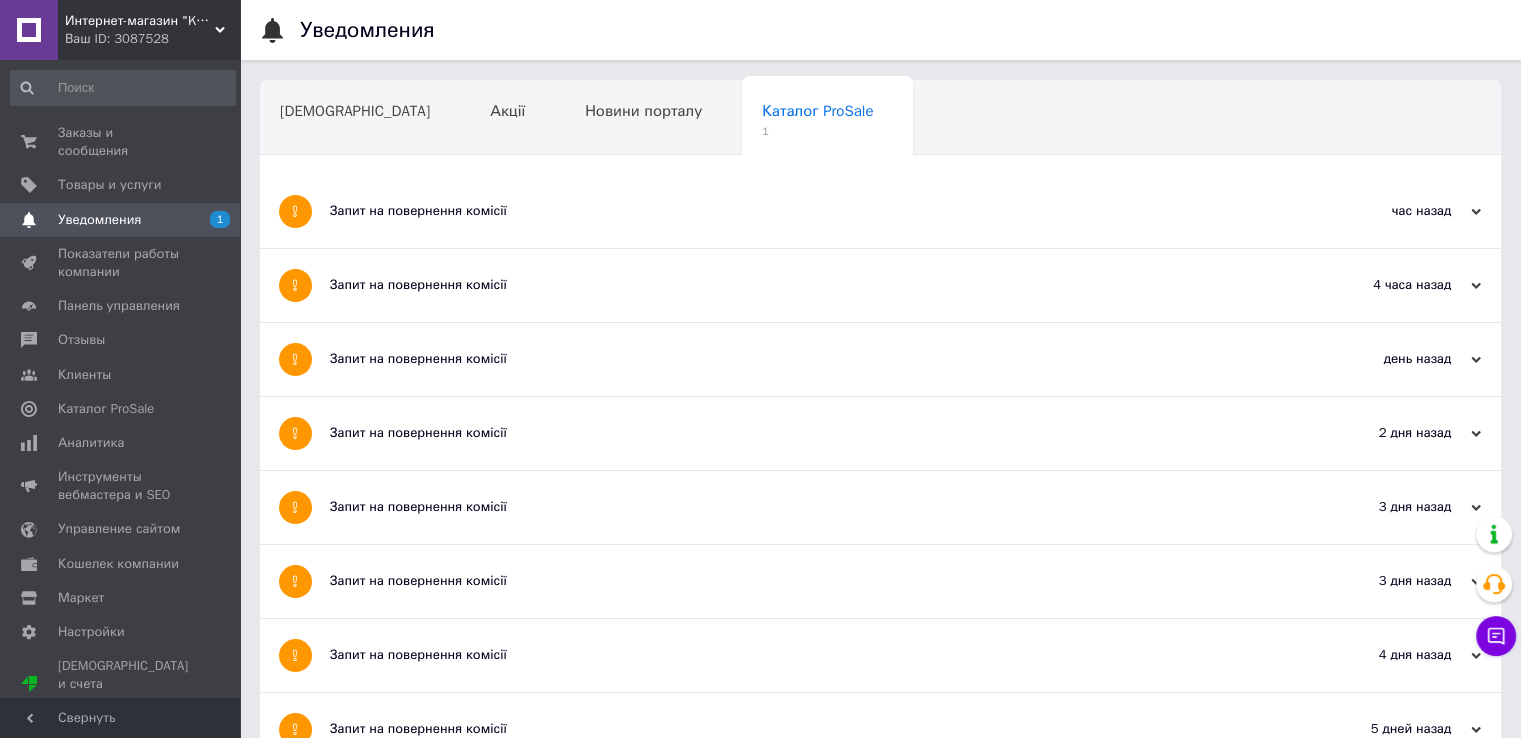 click on "Запит на повернення комісії" at bounding box center (805, 211) 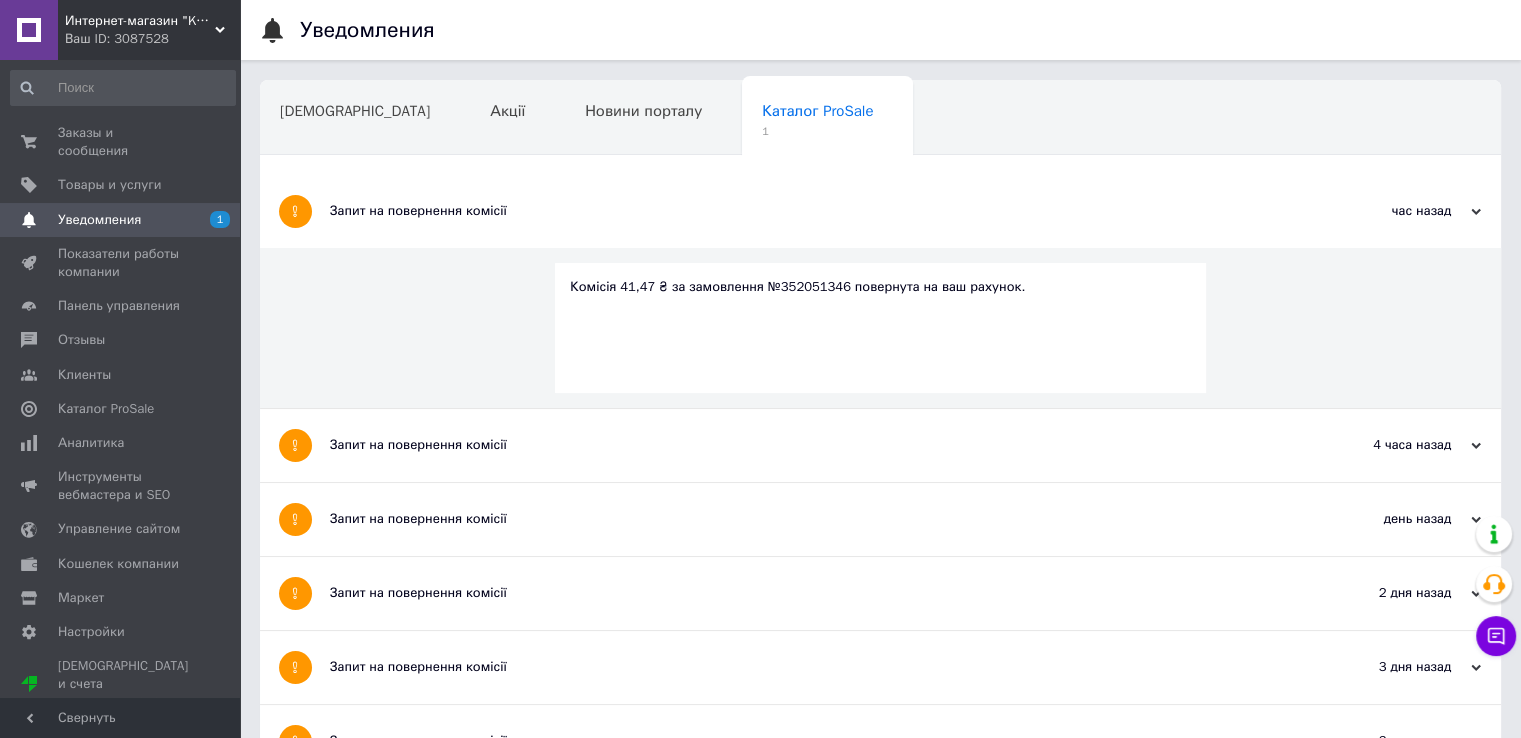 click on "Запит на повернення комісії" at bounding box center (805, 211) 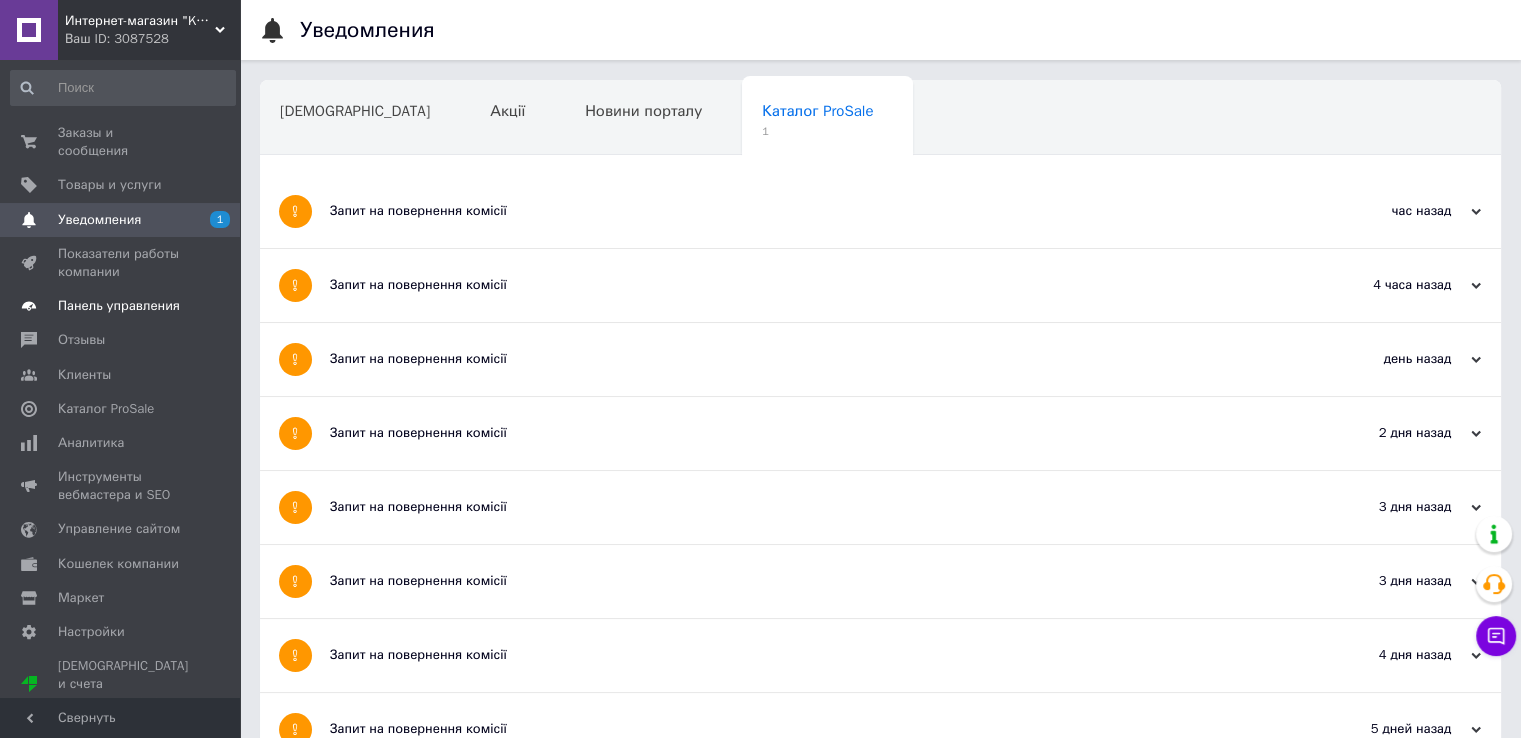 click on "Панель управления" at bounding box center [119, 306] 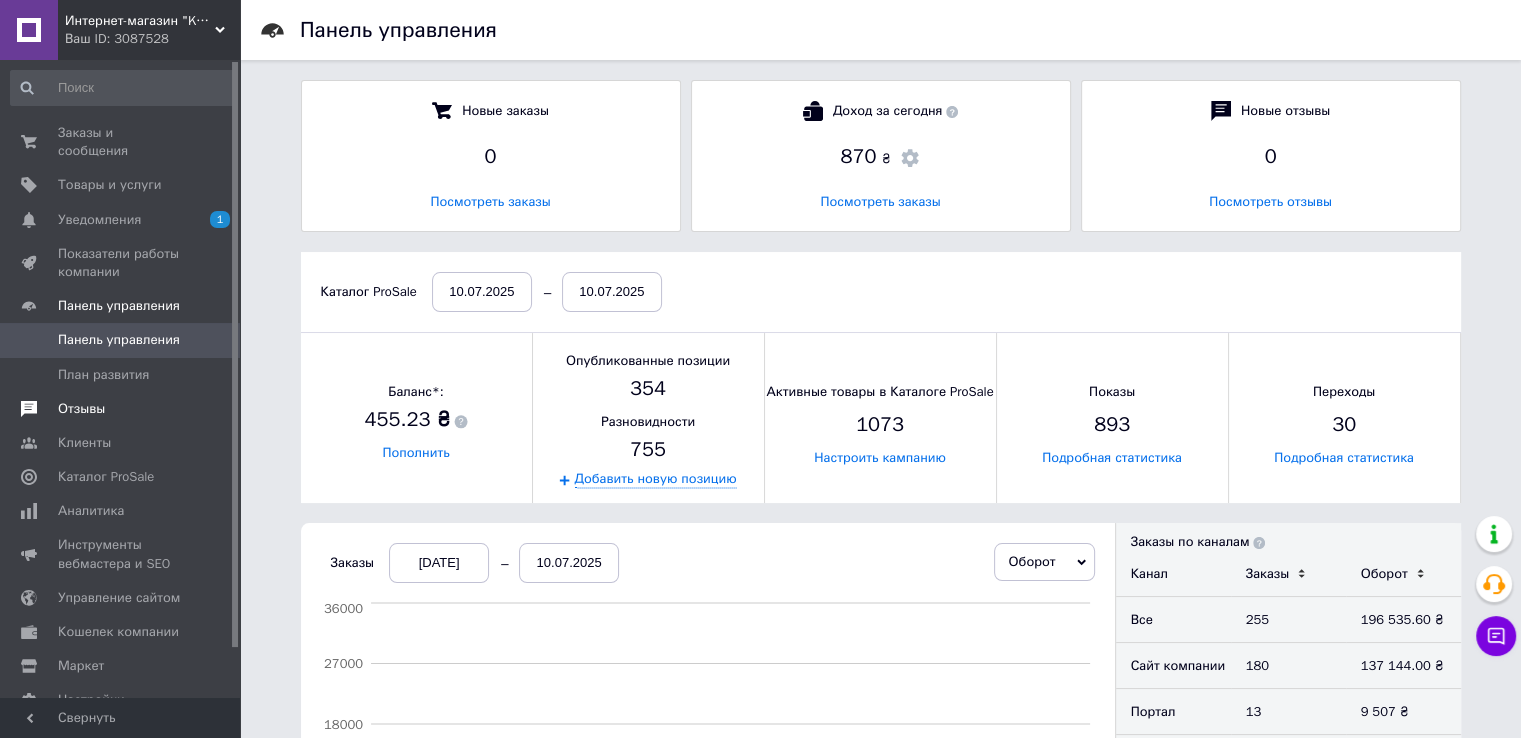 scroll, scrollTop: 10, scrollLeft: 9, axis: both 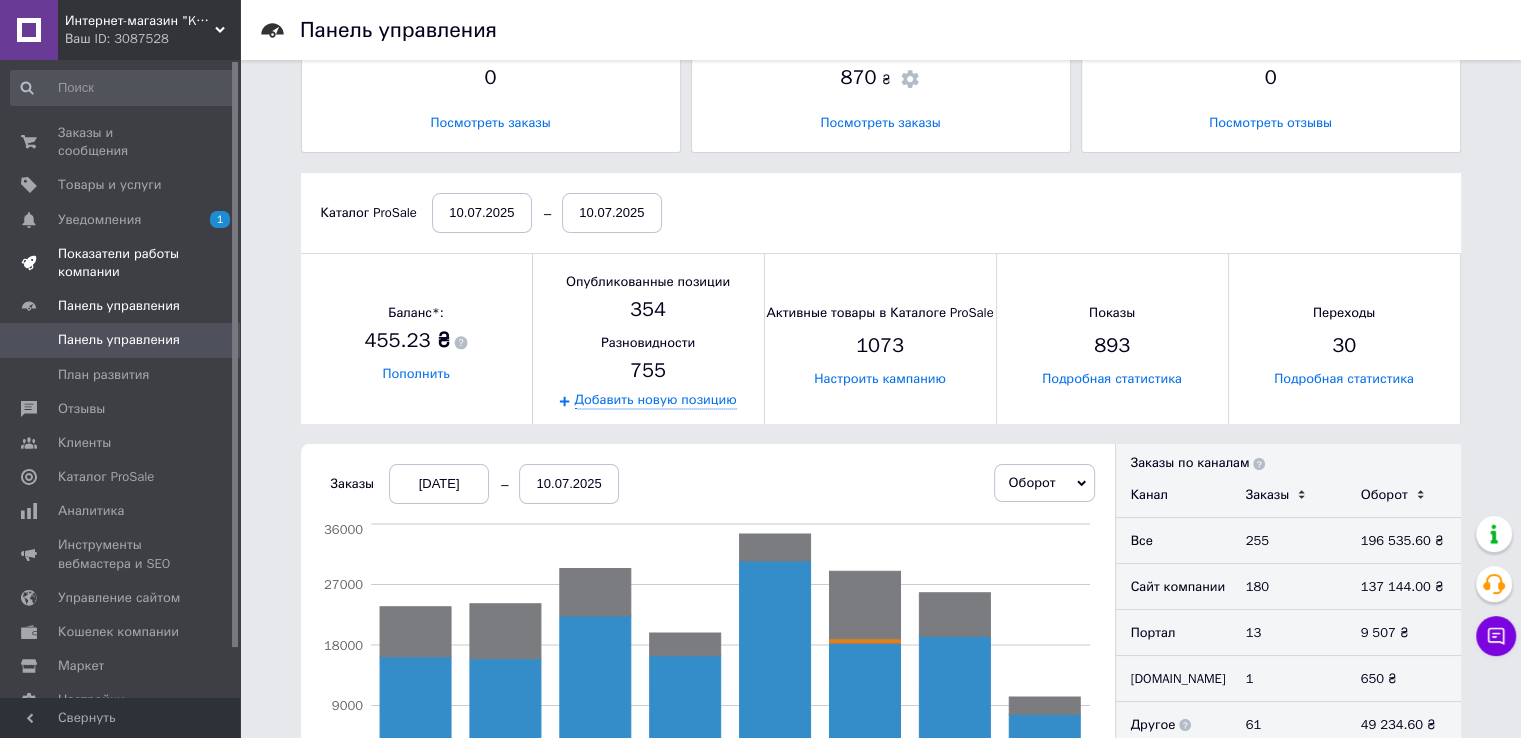 click on "Показатели работы компании" at bounding box center (121, 263) 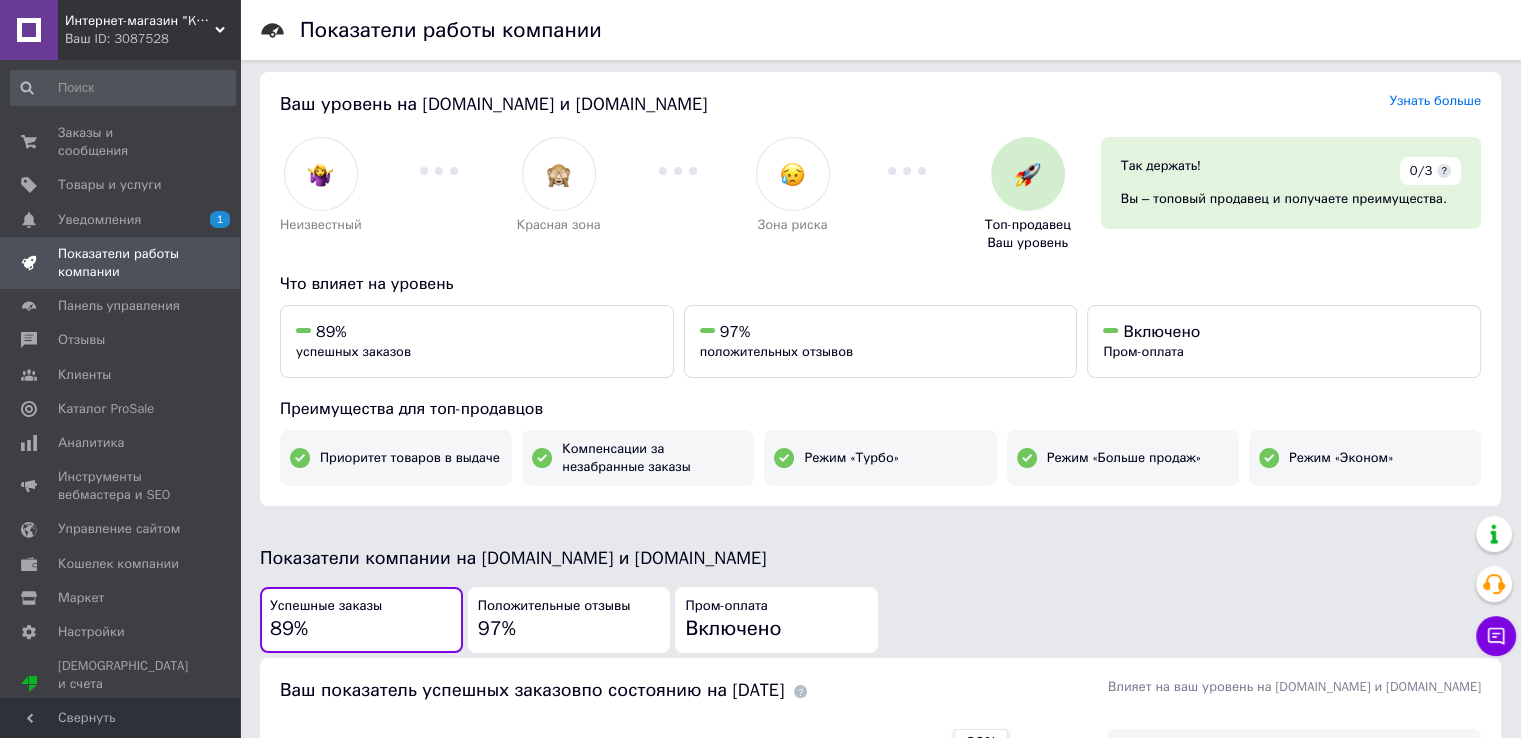 scroll, scrollTop: 0, scrollLeft: 0, axis: both 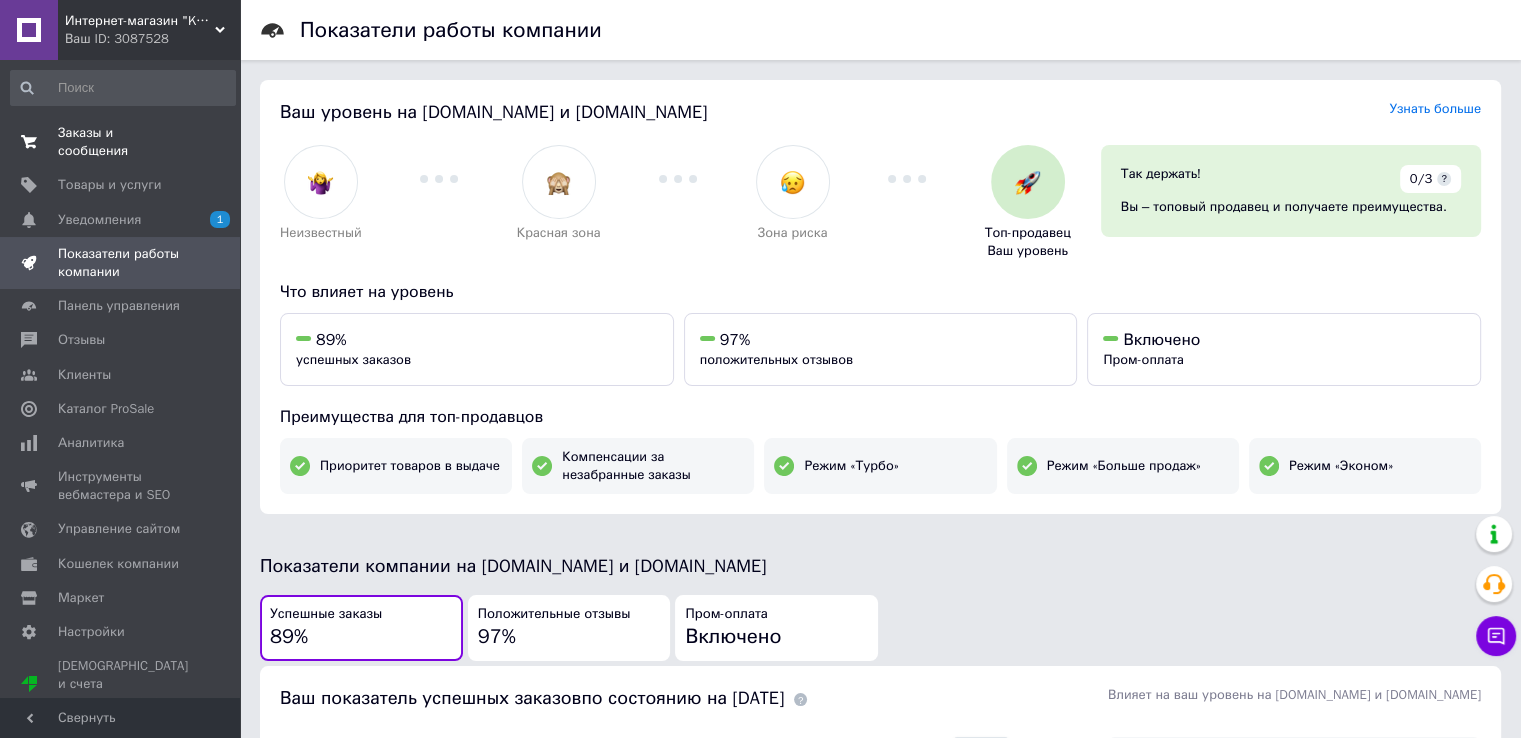 click on "Заказы и сообщения" at bounding box center [121, 142] 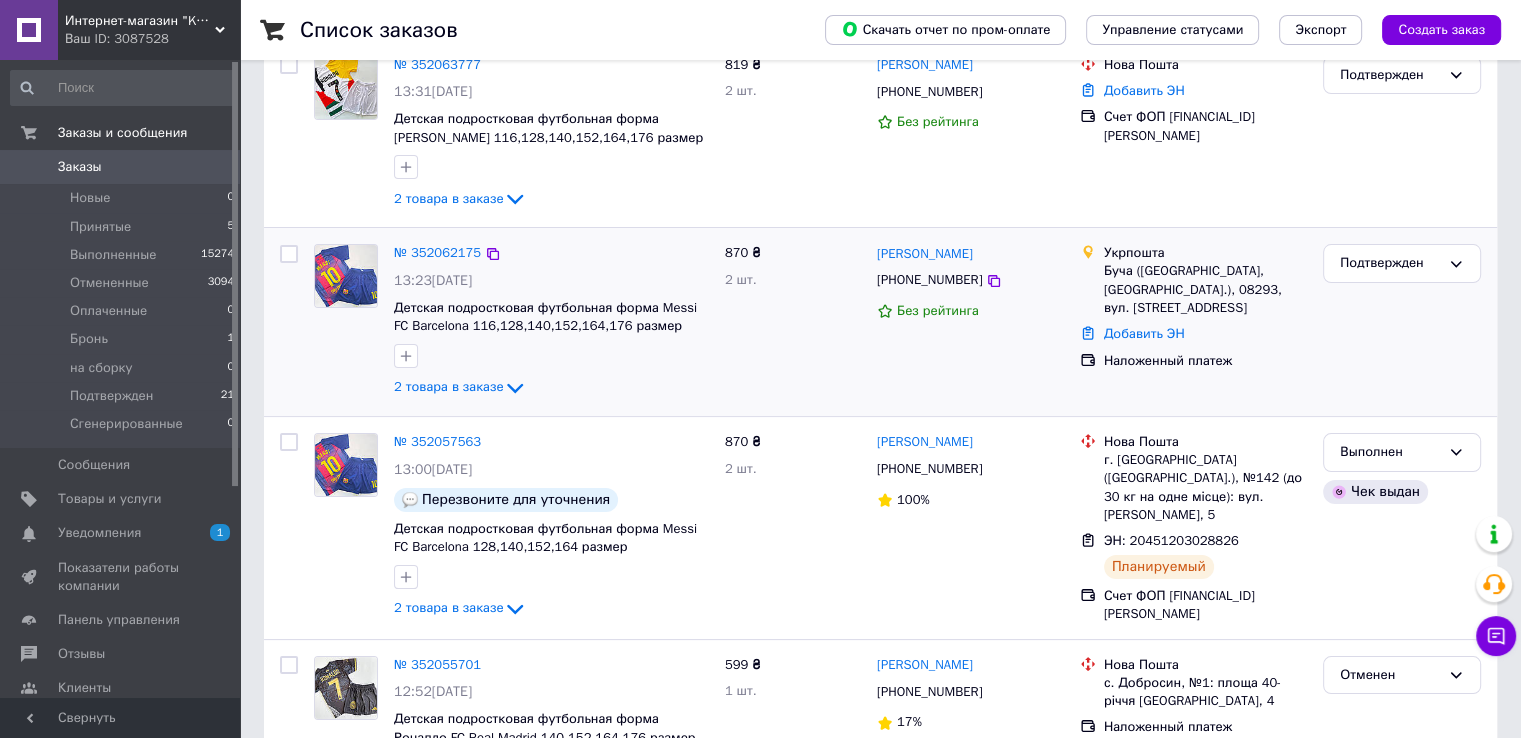 scroll, scrollTop: 200, scrollLeft: 0, axis: vertical 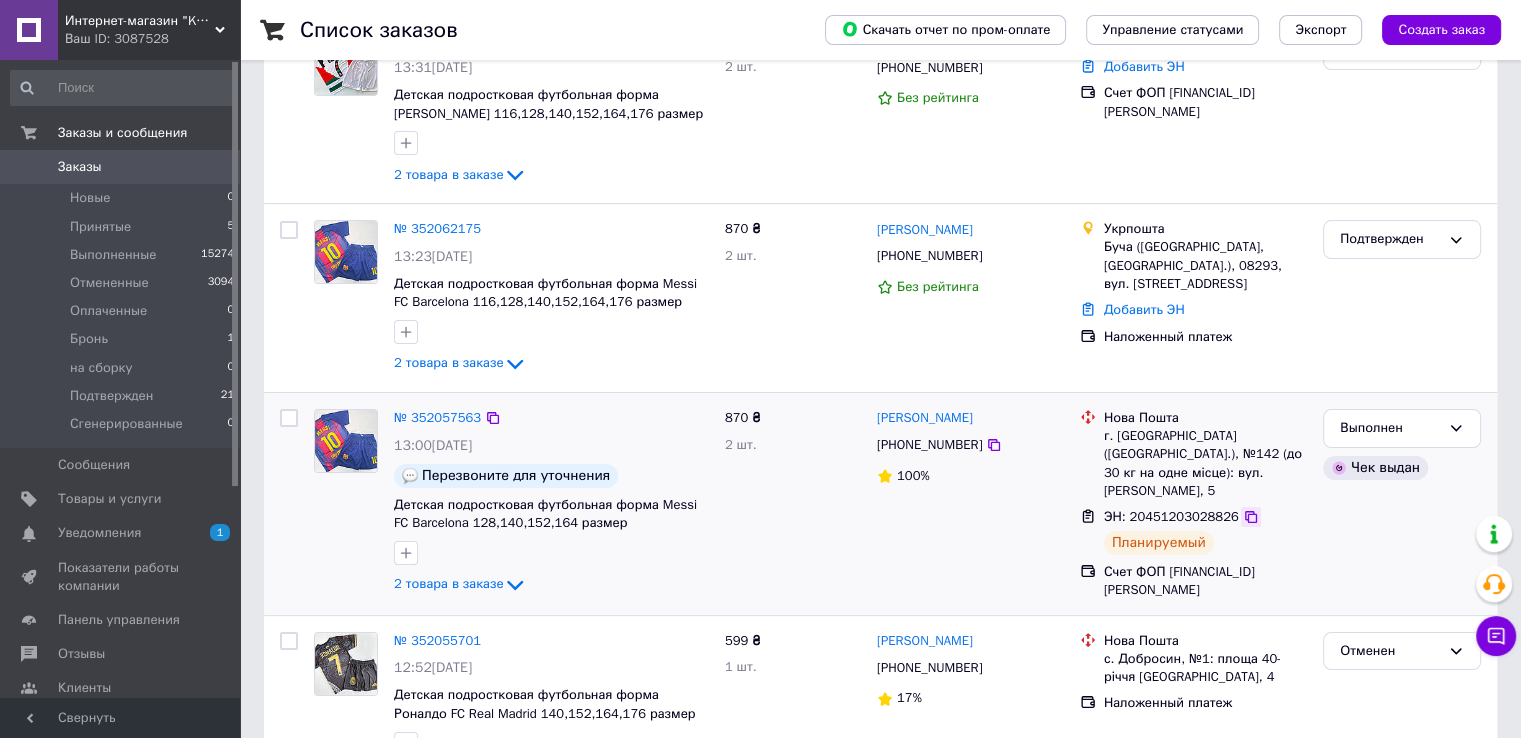 click 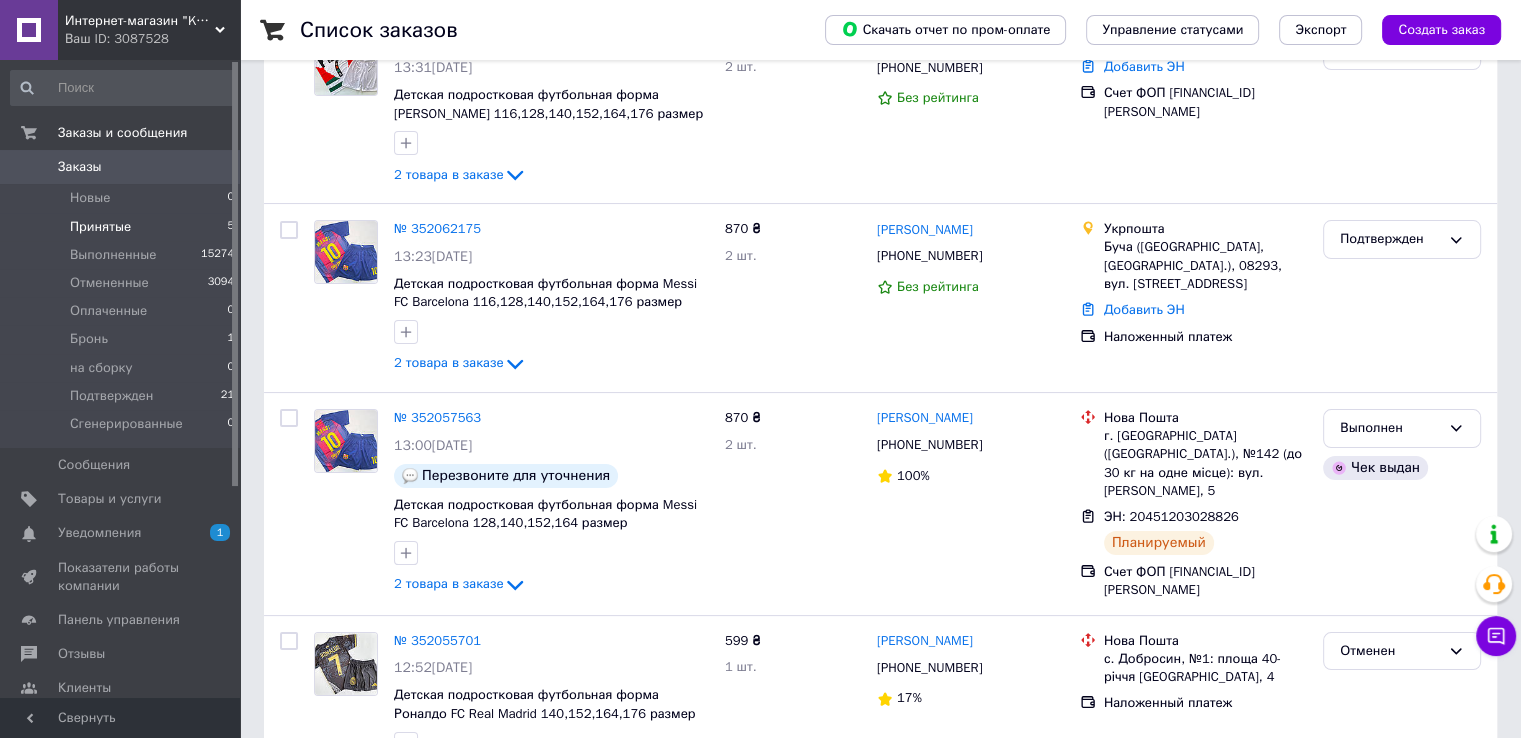 click on "Принятые" at bounding box center (100, 227) 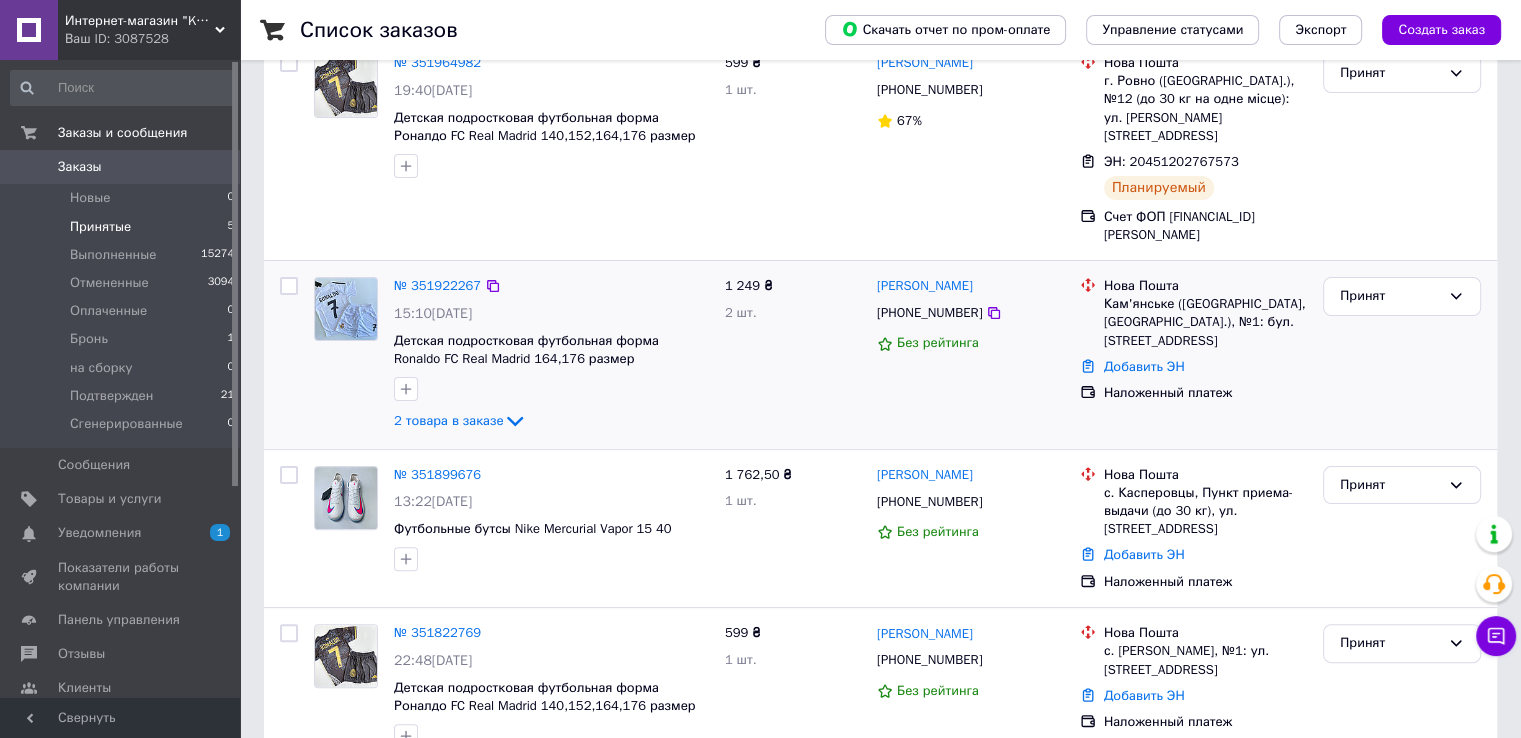 scroll, scrollTop: 456, scrollLeft: 0, axis: vertical 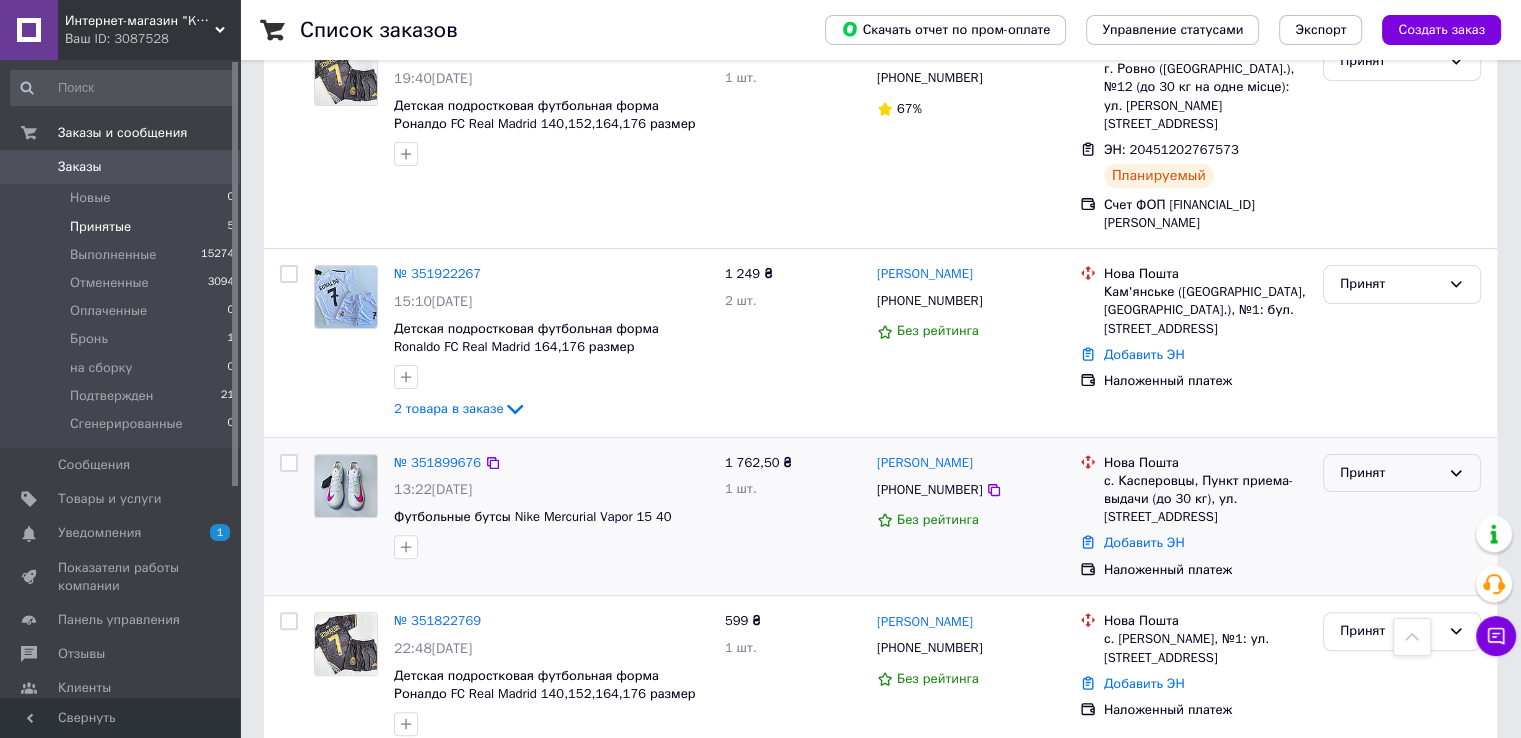click on "Принят" at bounding box center [1390, 473] 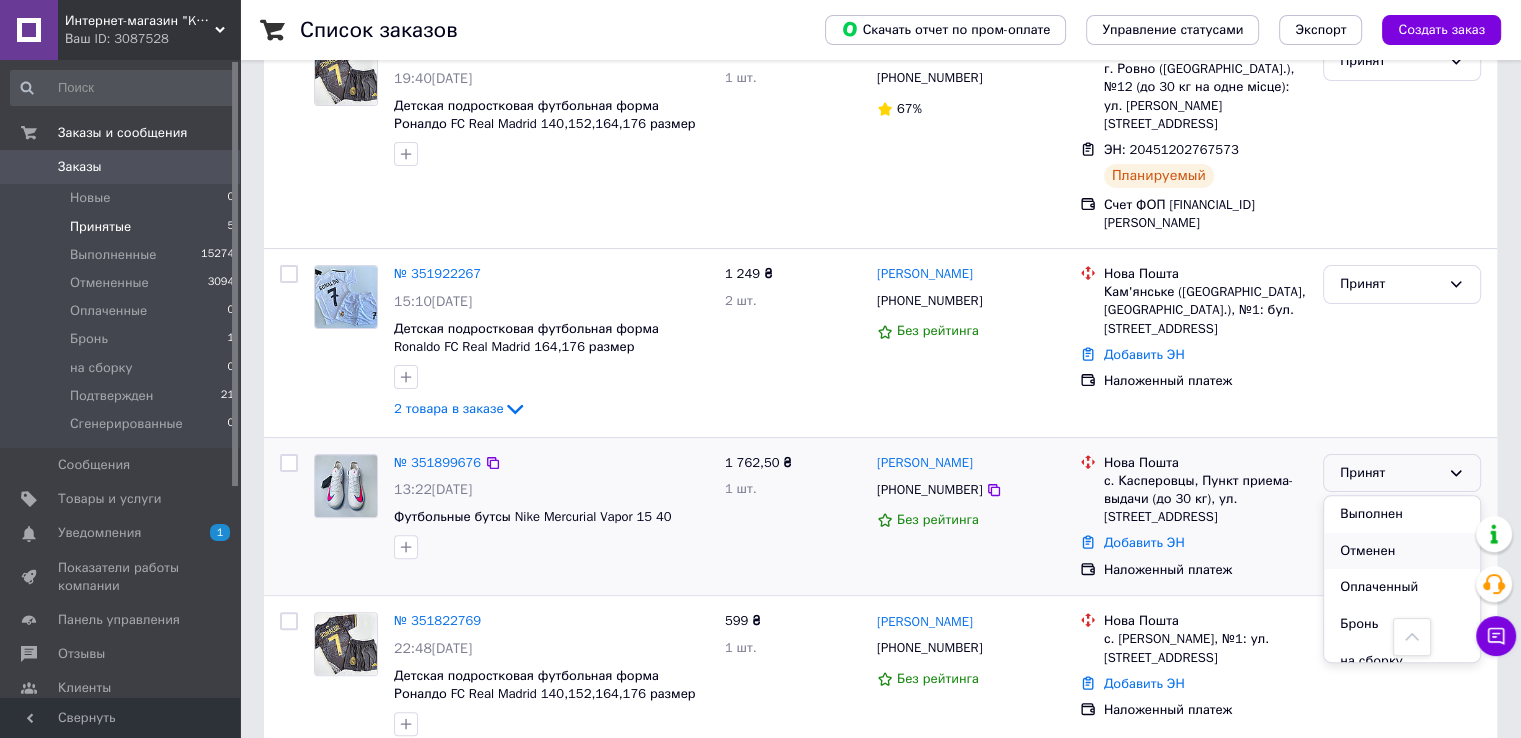 click on "Отменен" at bounding box center (1402, 551) 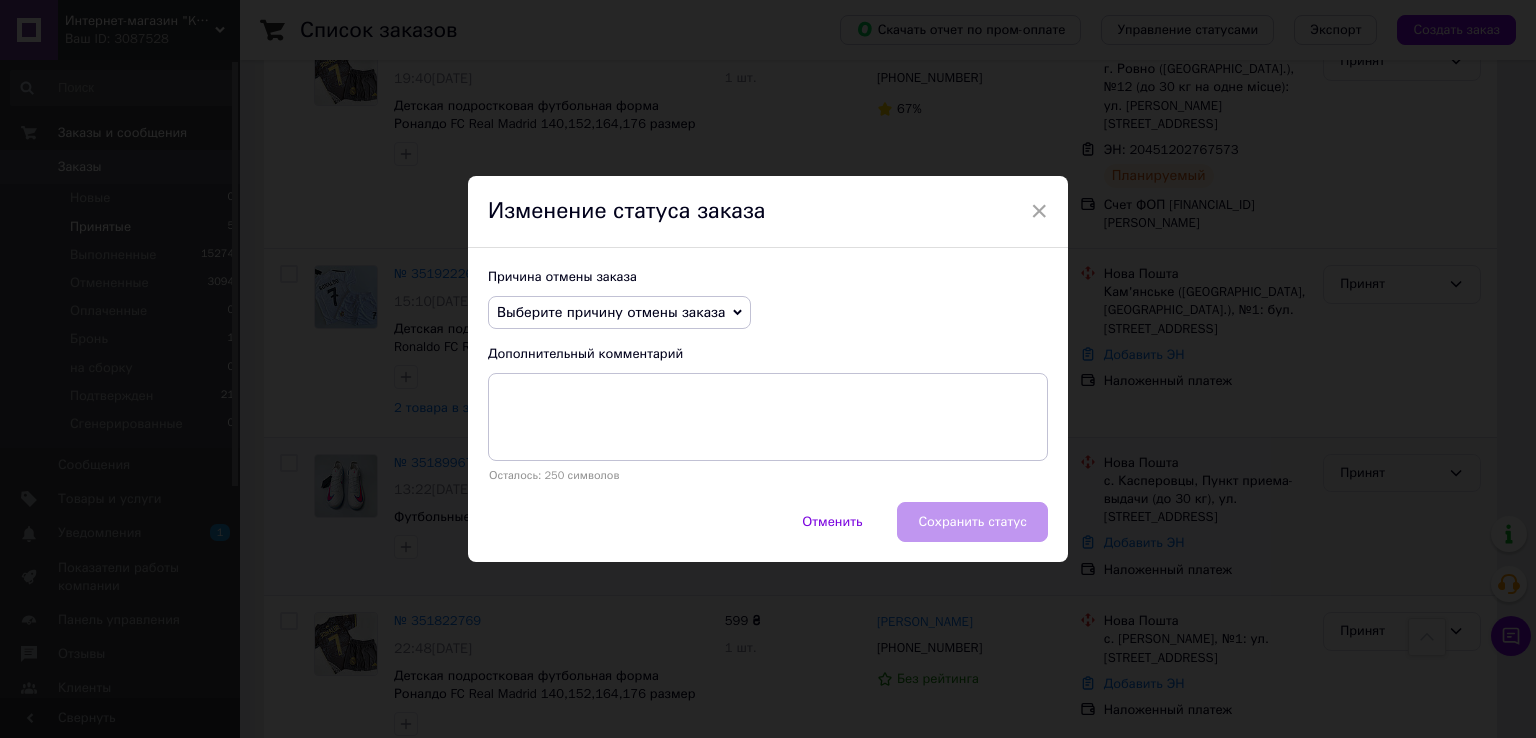click on "Выберите причину отмены заказа" at bounding box center (619, 313) 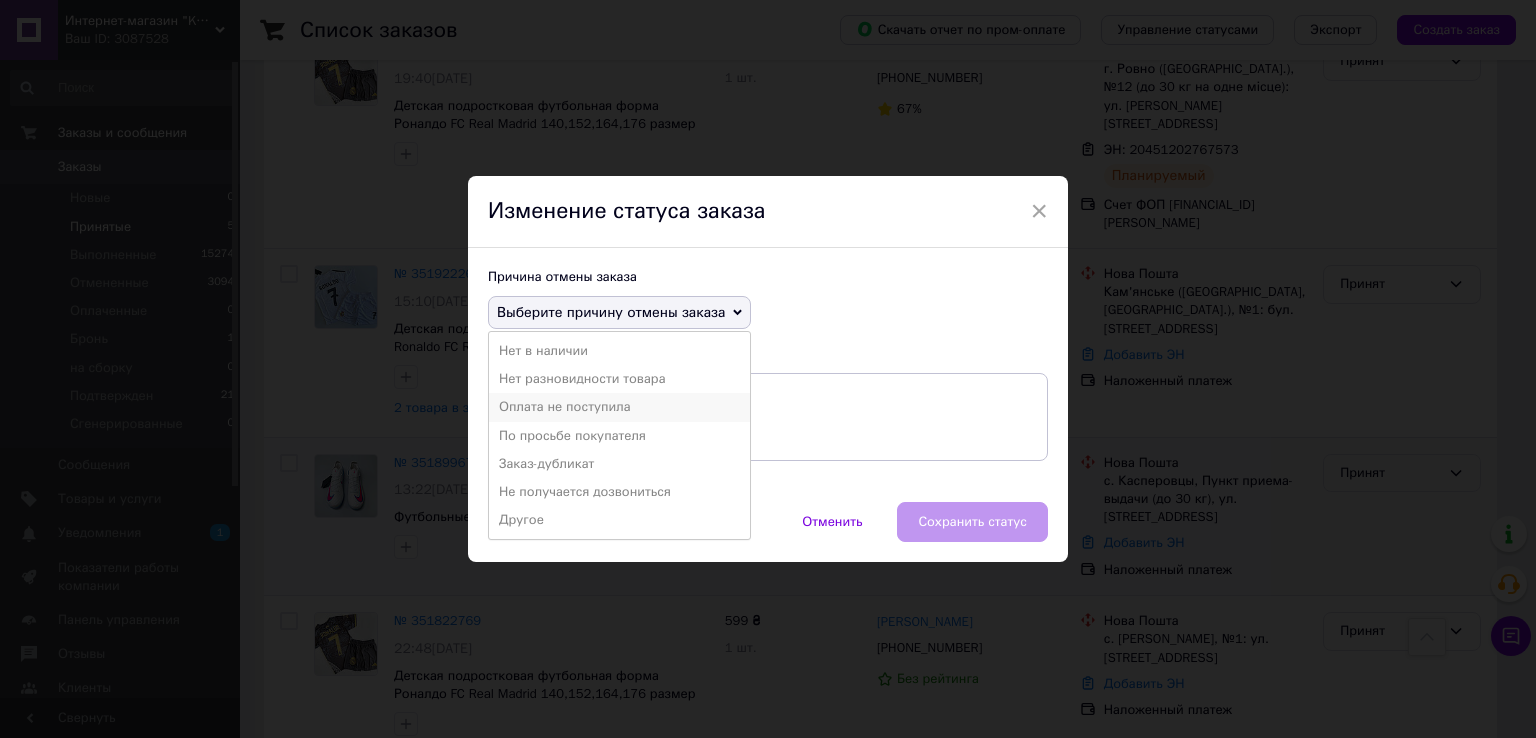 click on "Оплата не поступила" at bounding box center [619, 407] 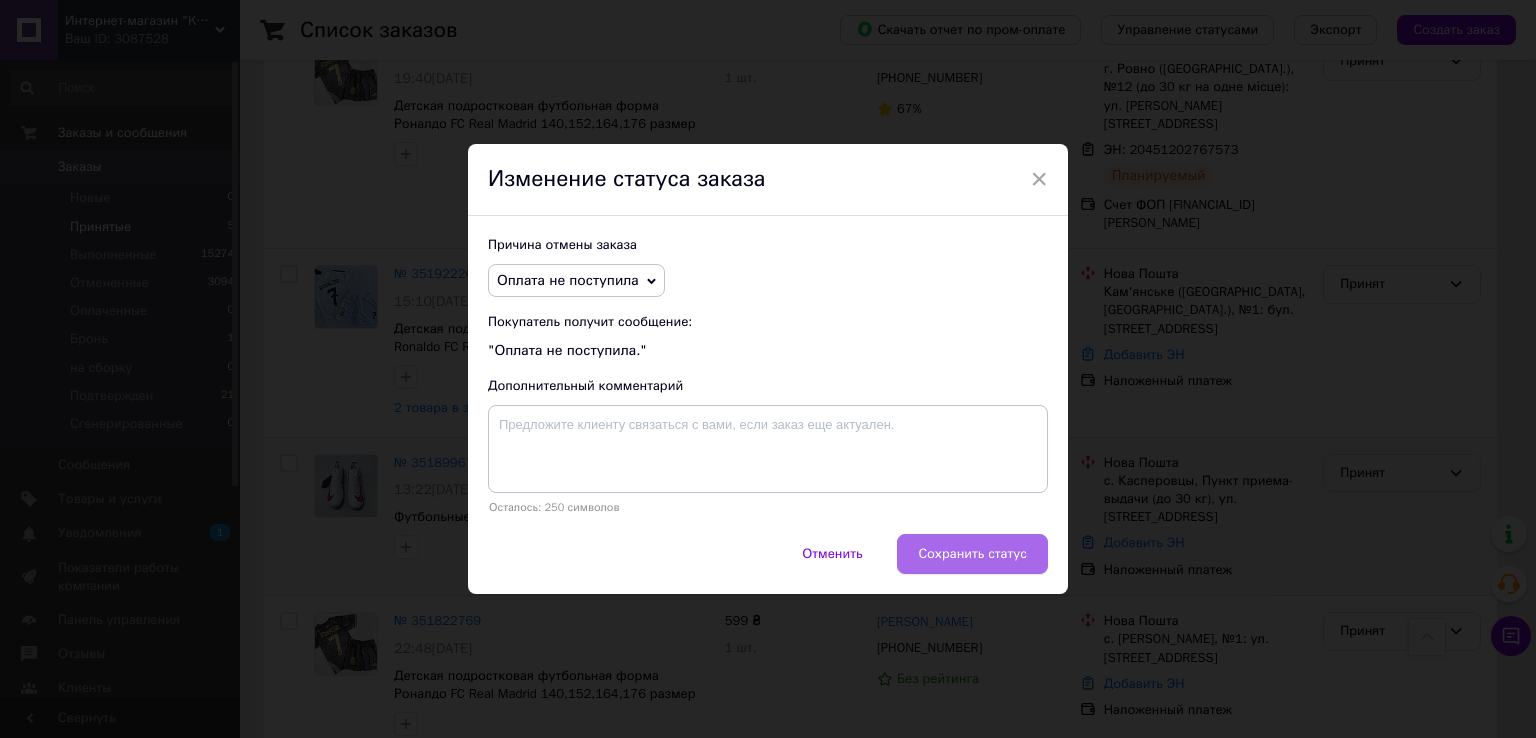 click on "Сохранить статус" at bounding box center [972, 554] 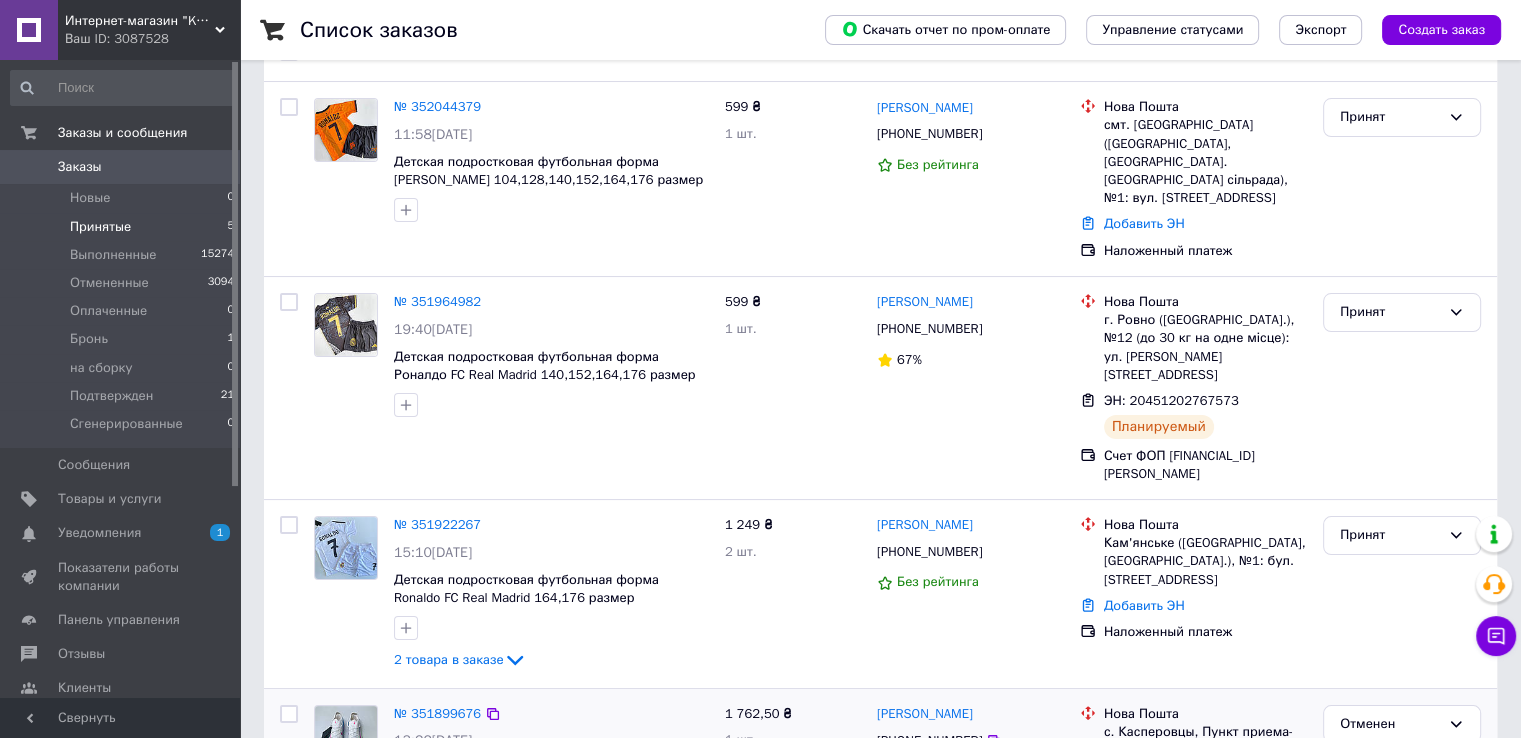 scroll, scrollTop: 453, scrollLeft: 0, axis: vertical 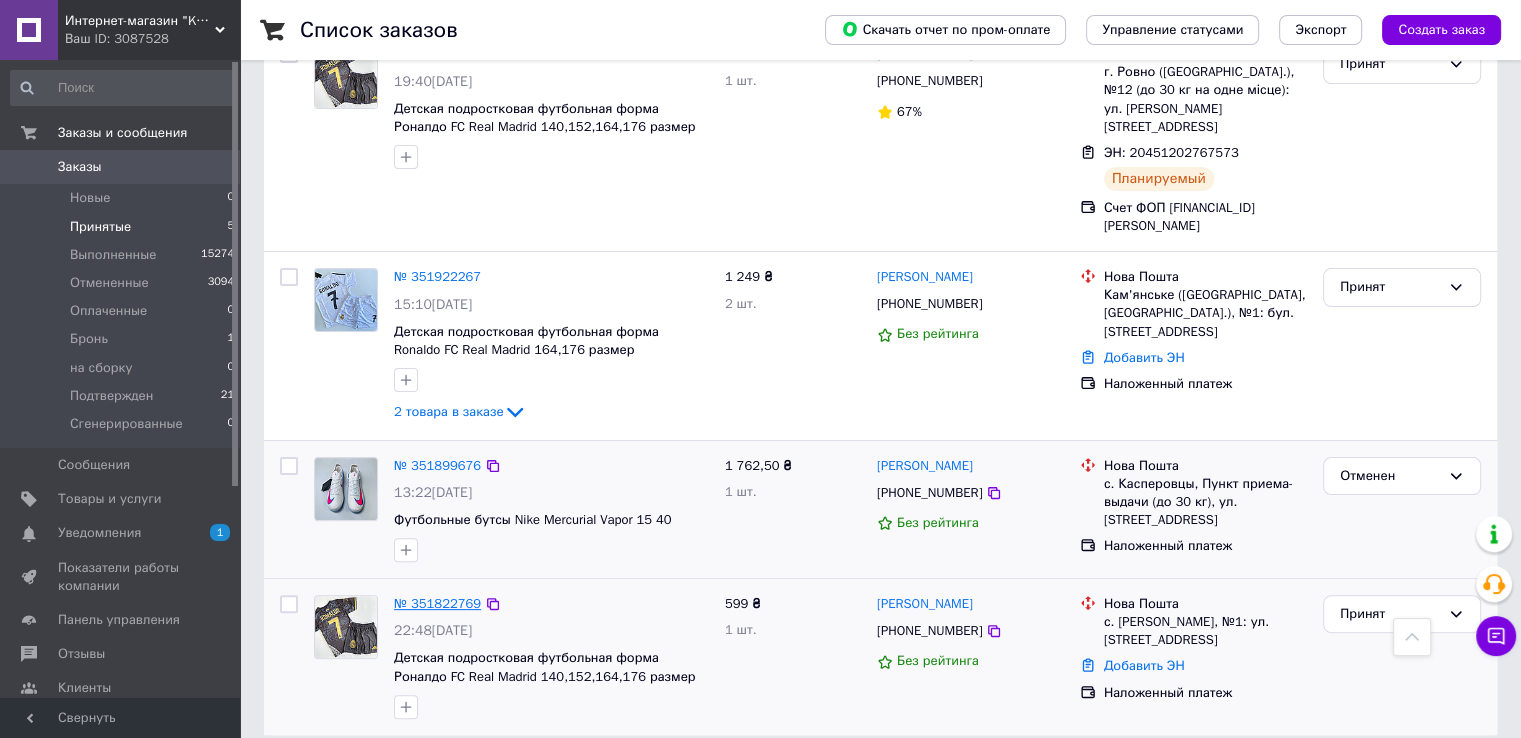 click on "№ 351822769" at bounding box center [437, 603] 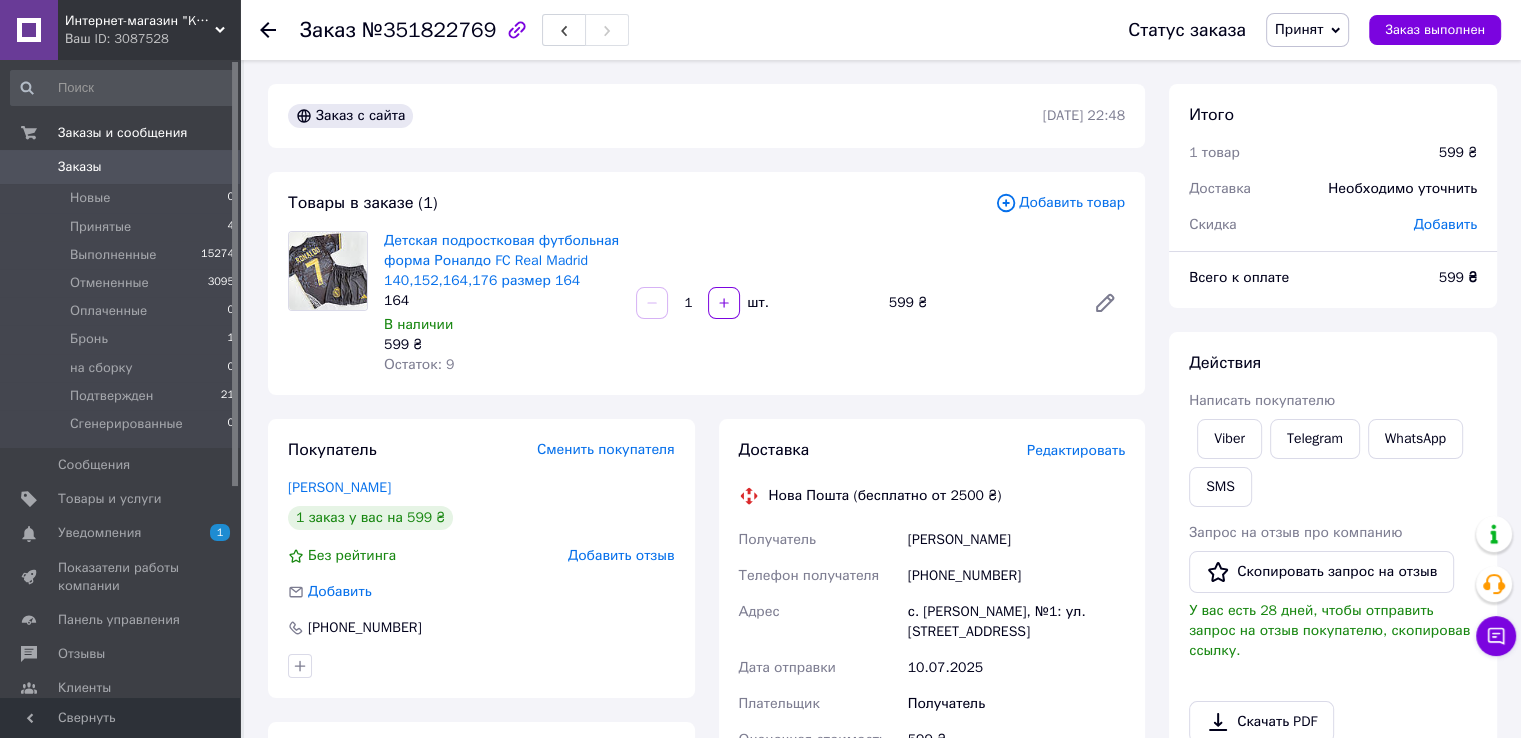 click on "Написать покупателю" at bounding box center (1262, 400) 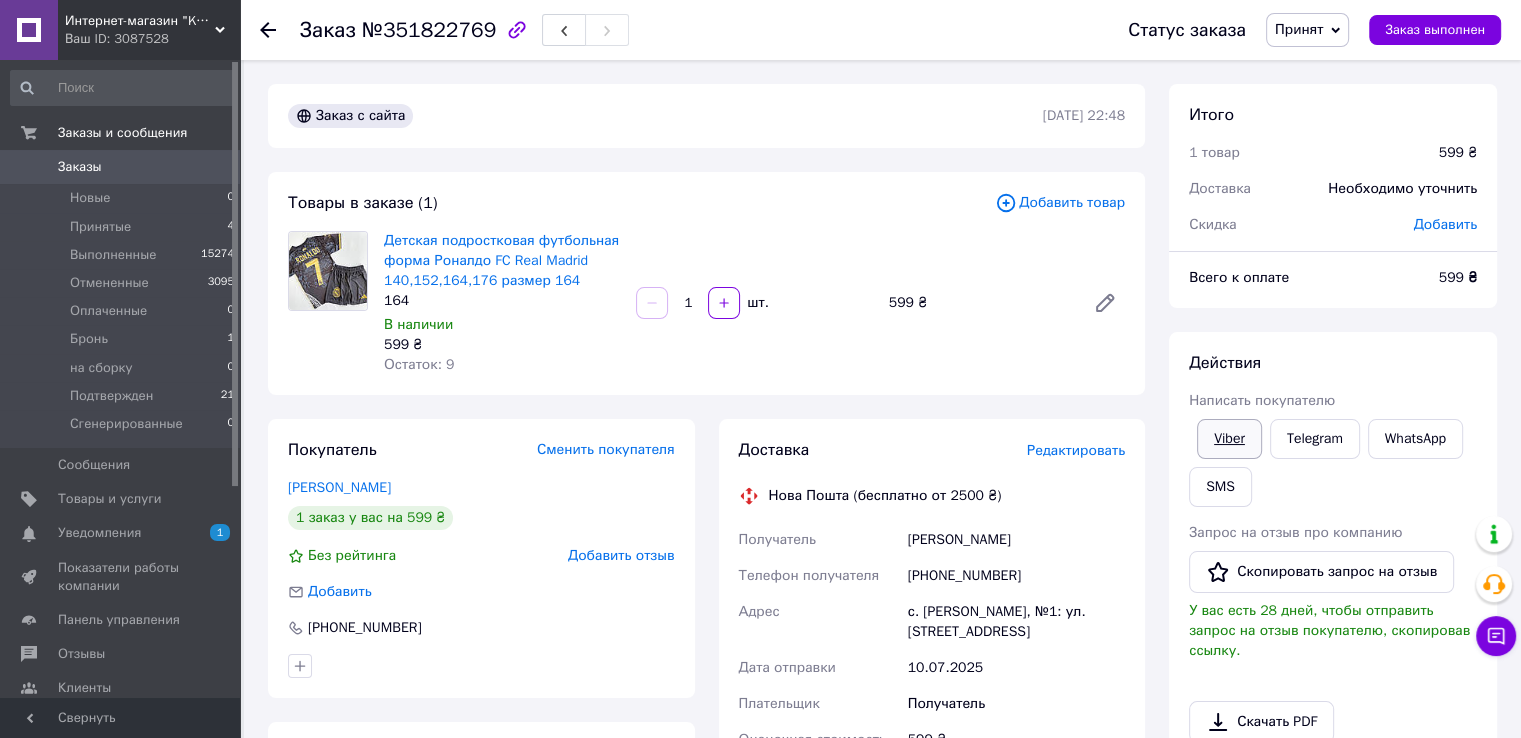 click on "Viber" at bounding box center [1229, 439] 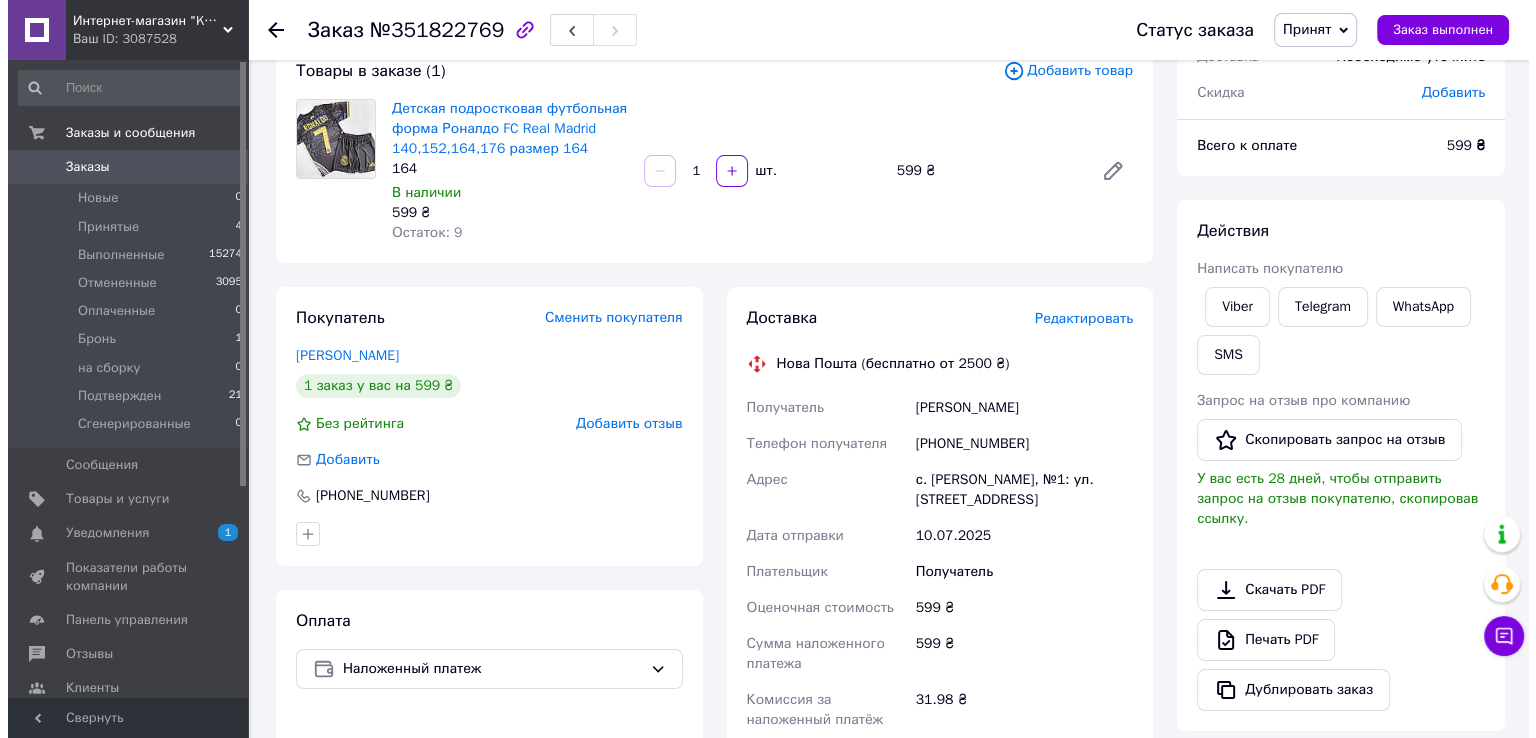 scroll, scrollTop: 100, scrollLeft: 0, axis: vertical 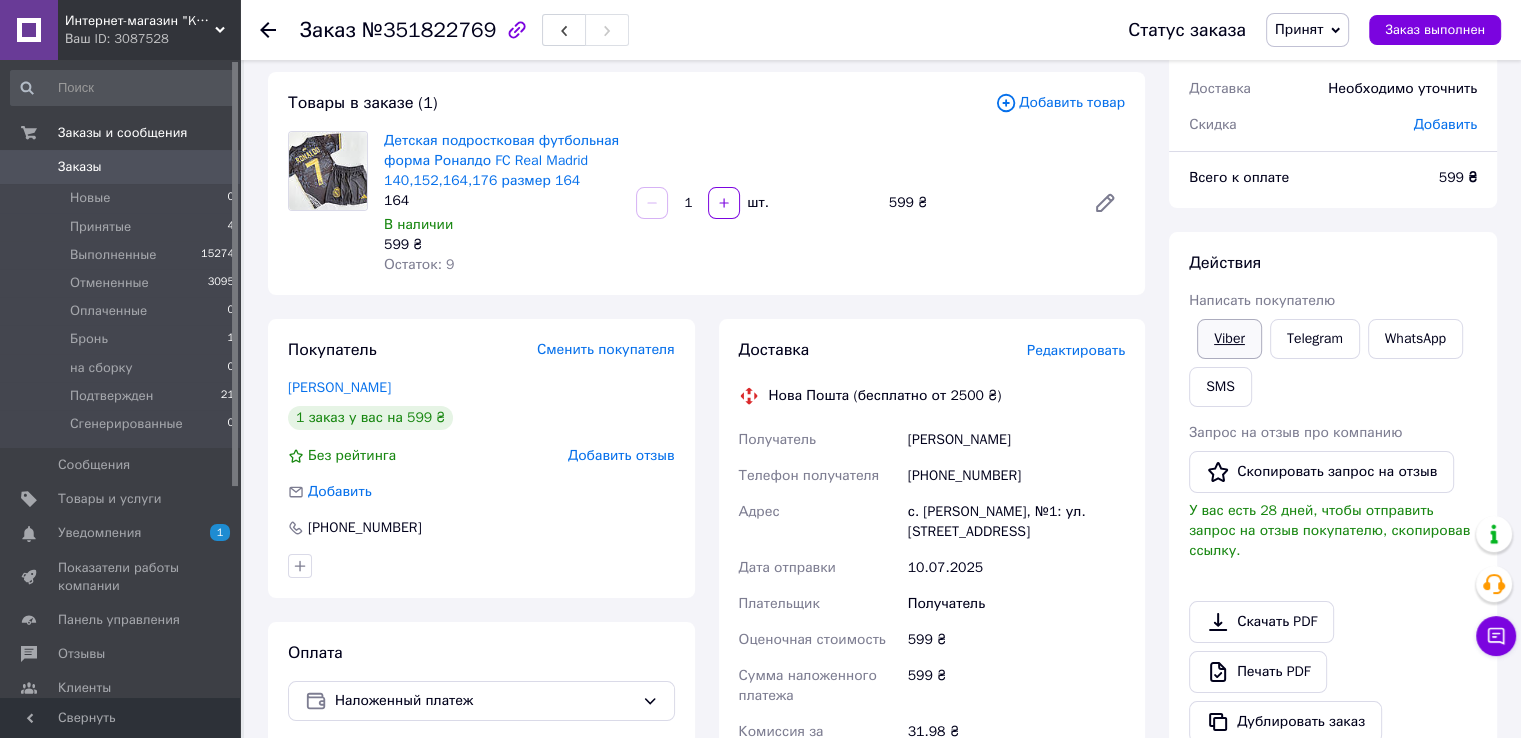 click on "Viber" at bounding box center [1229, 339] 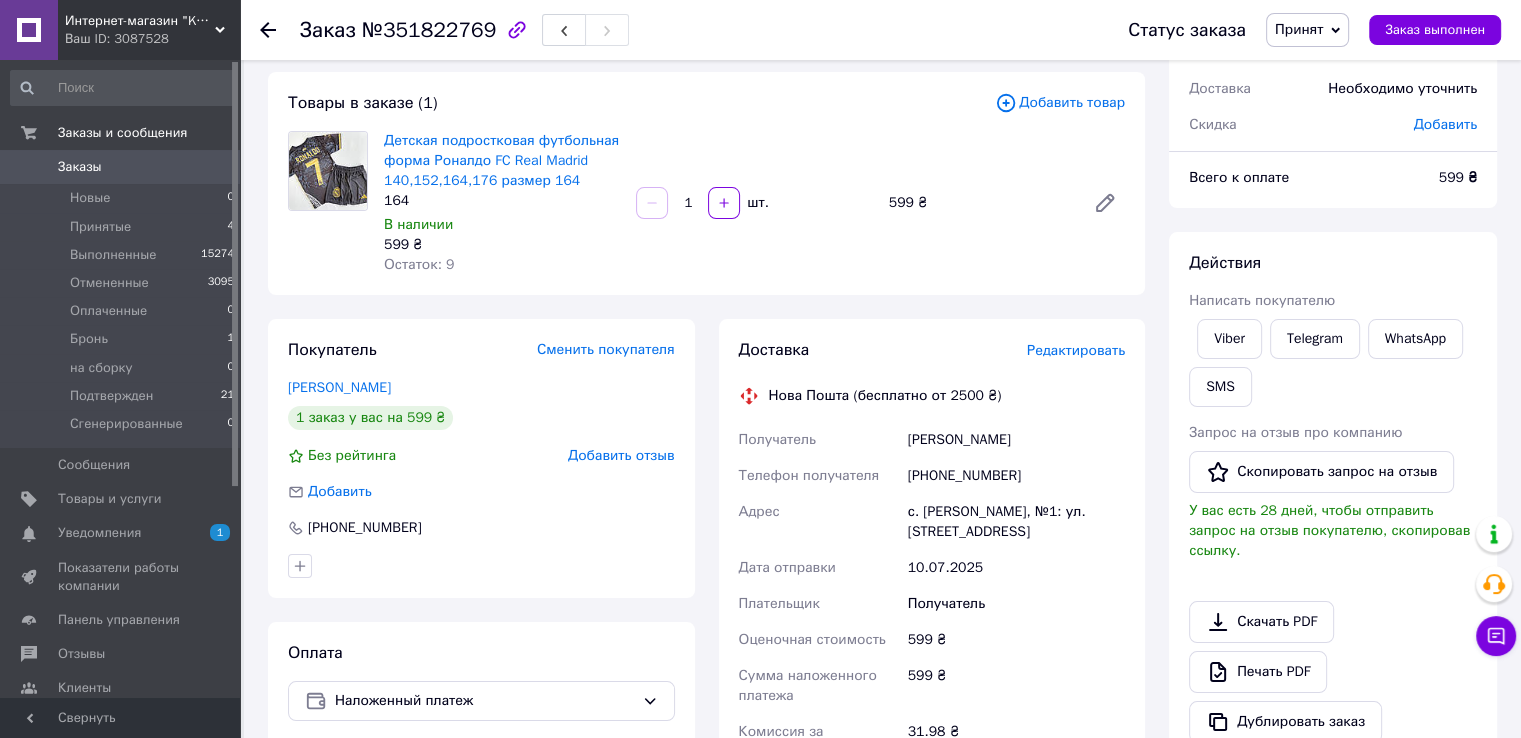 drag, startPoint x: 1300, startPoint y: 37, endPoint x: 1302, endPoint y: 47, distance: 10.198039 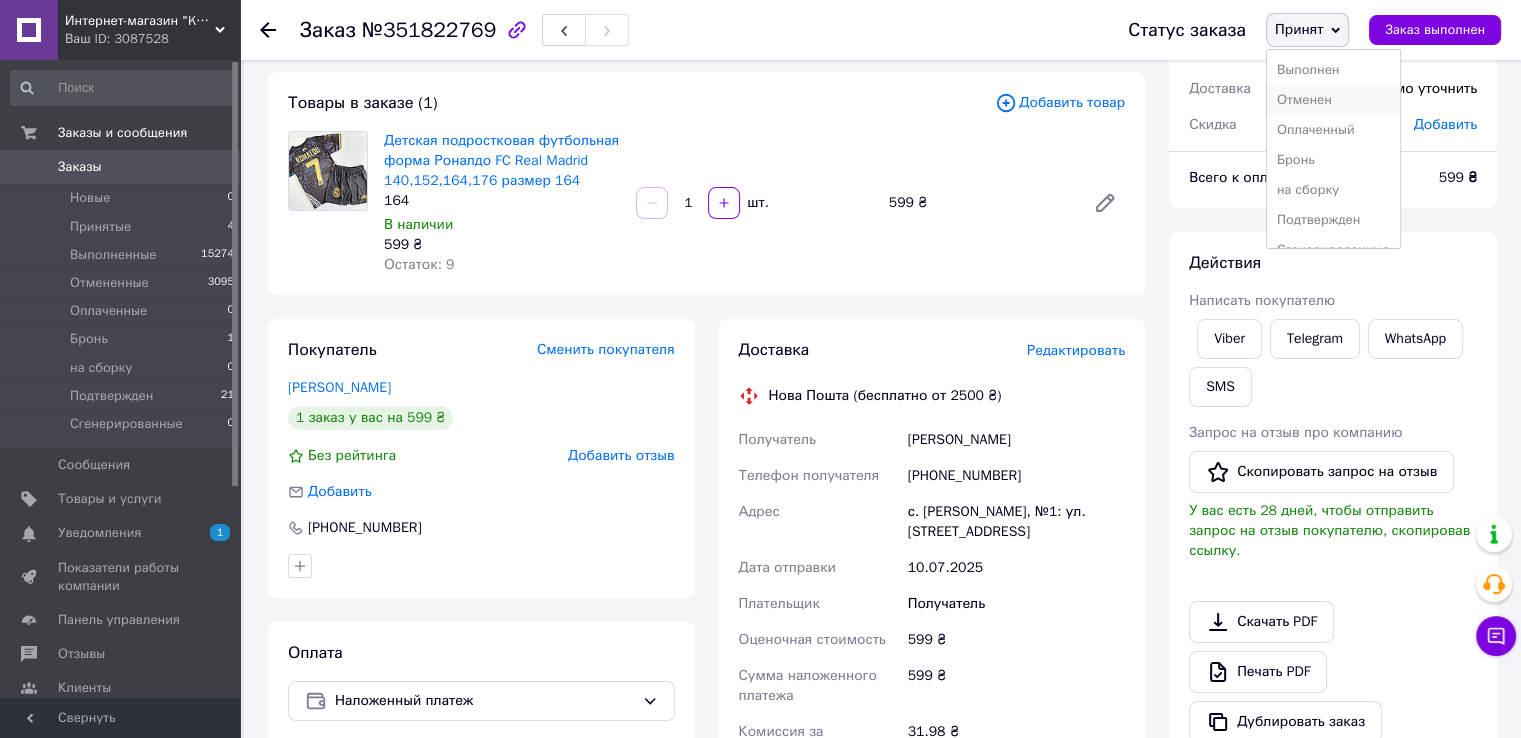 click on "Отменен" at bounding box center (1333, 100) 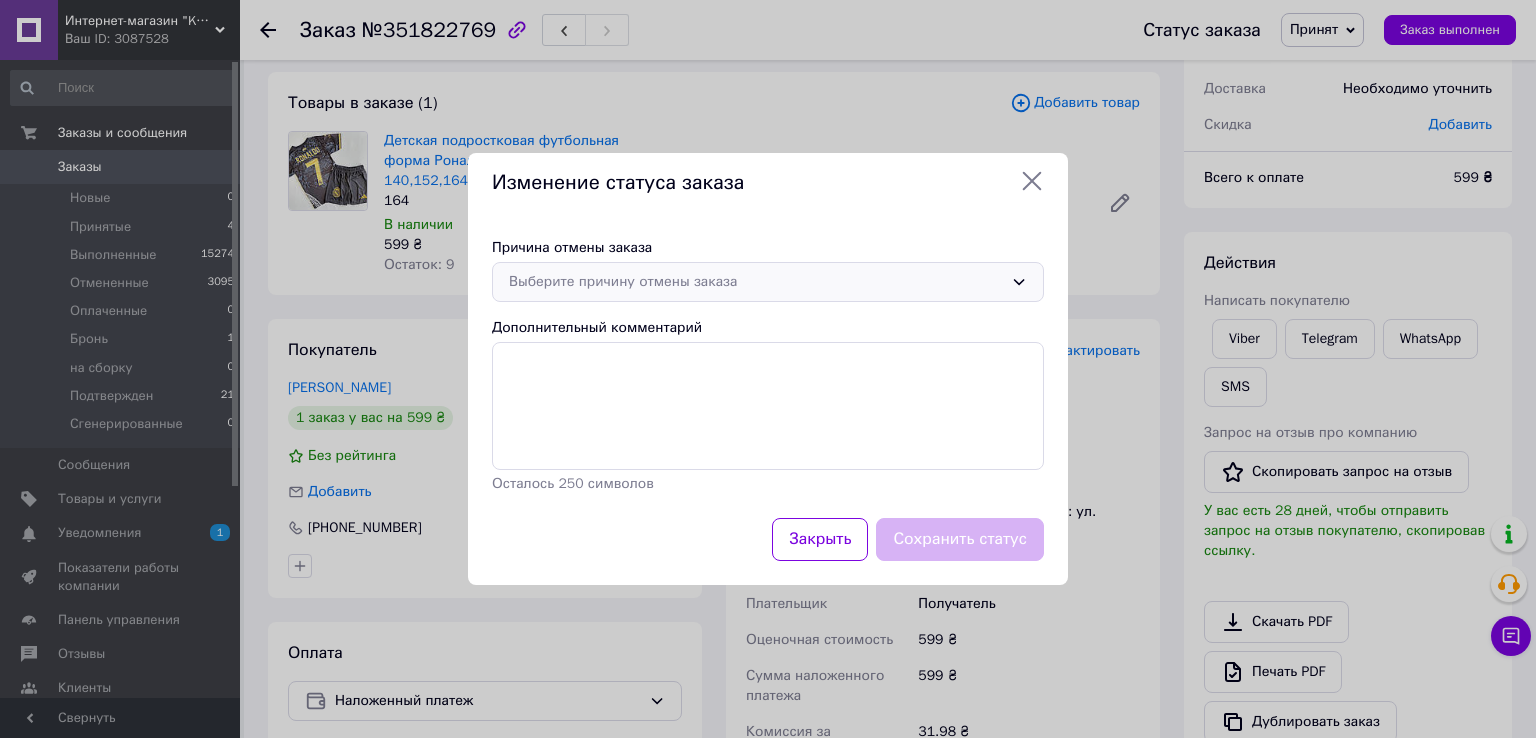 click on "Выберите причину отмены заказа" at bounding box center (756, 282) 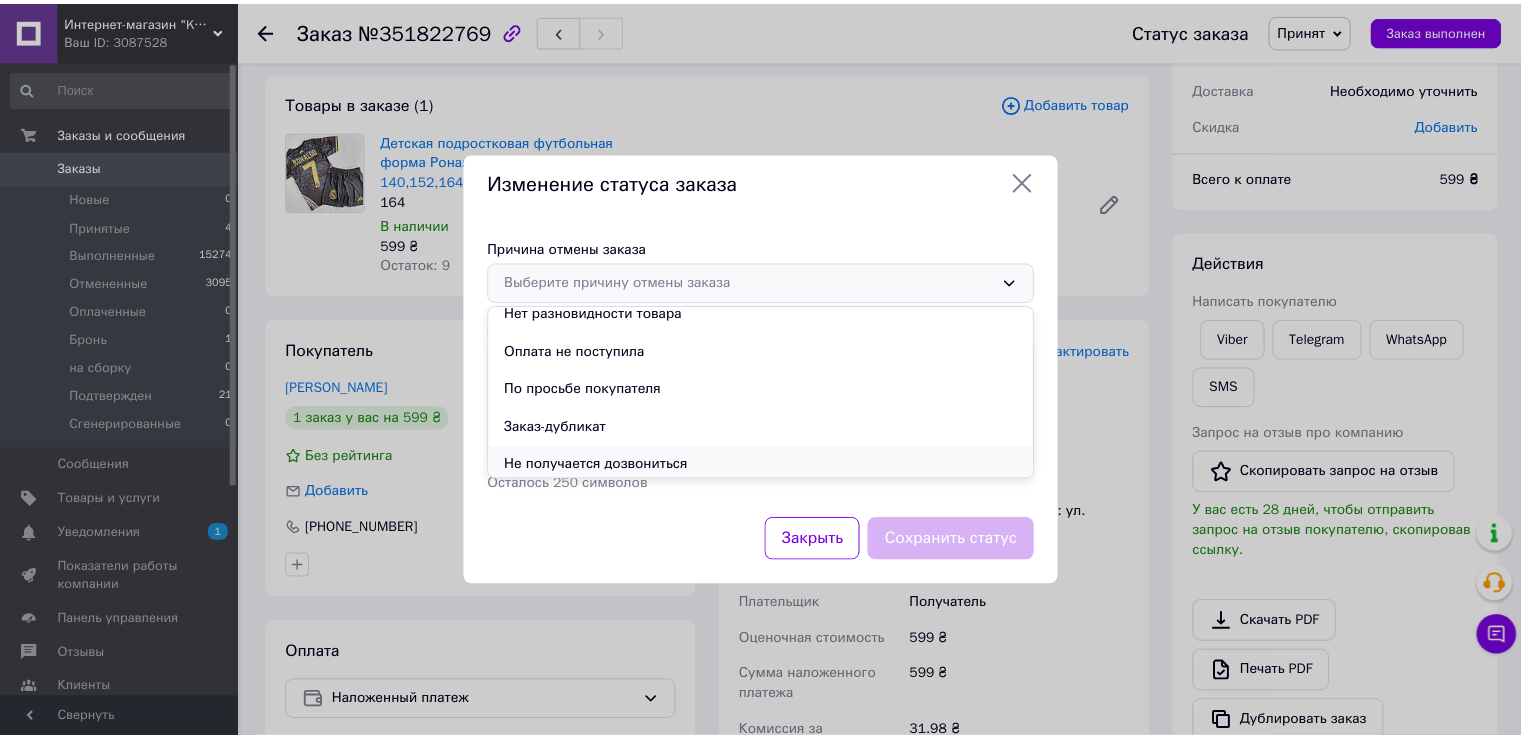 scroll, scrollTop: 93, scrollLeft: 0, axis: vertical 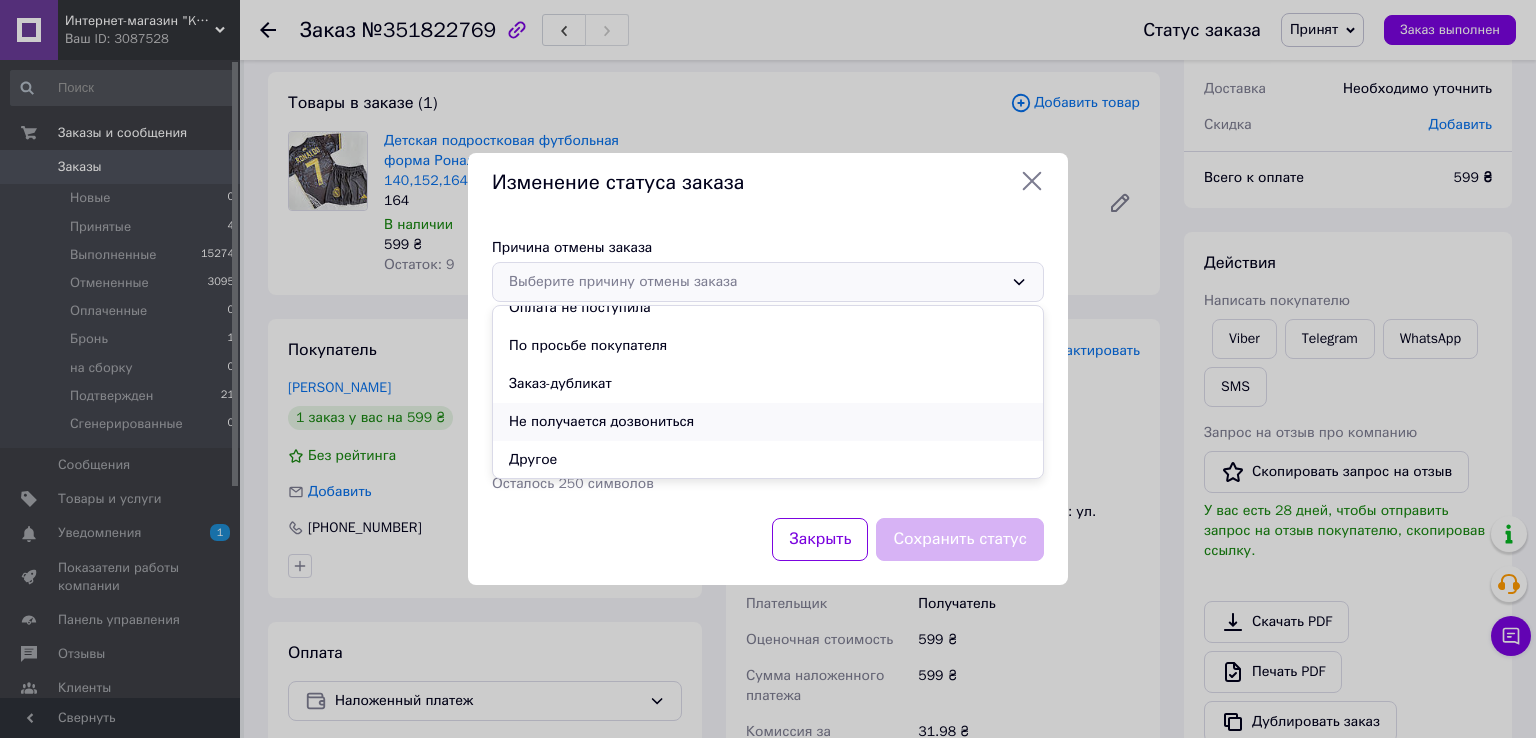 click on "Не получается дозвониться" at bounding box center [768, 422] 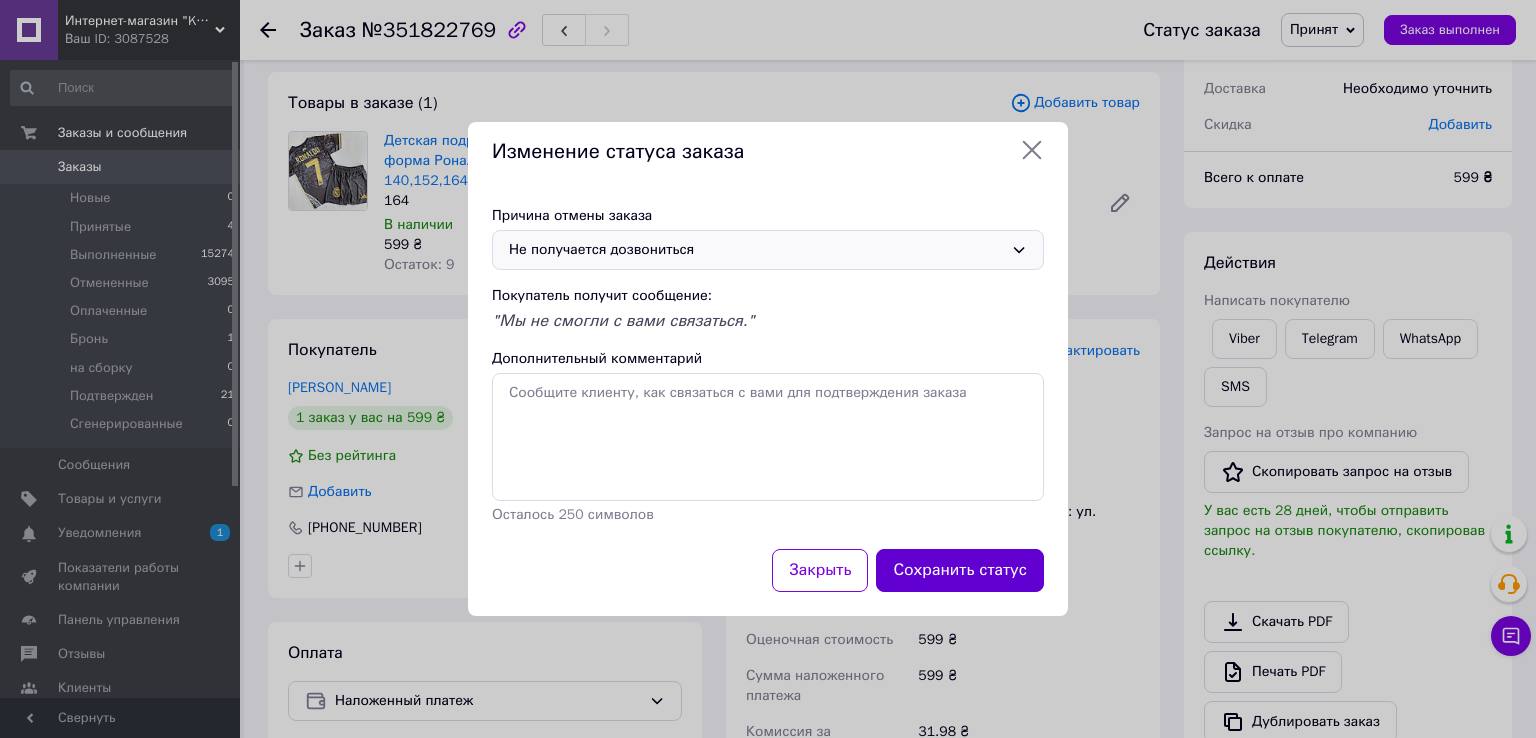 click on "Сохранить статус" at bounding box center (960, 570) 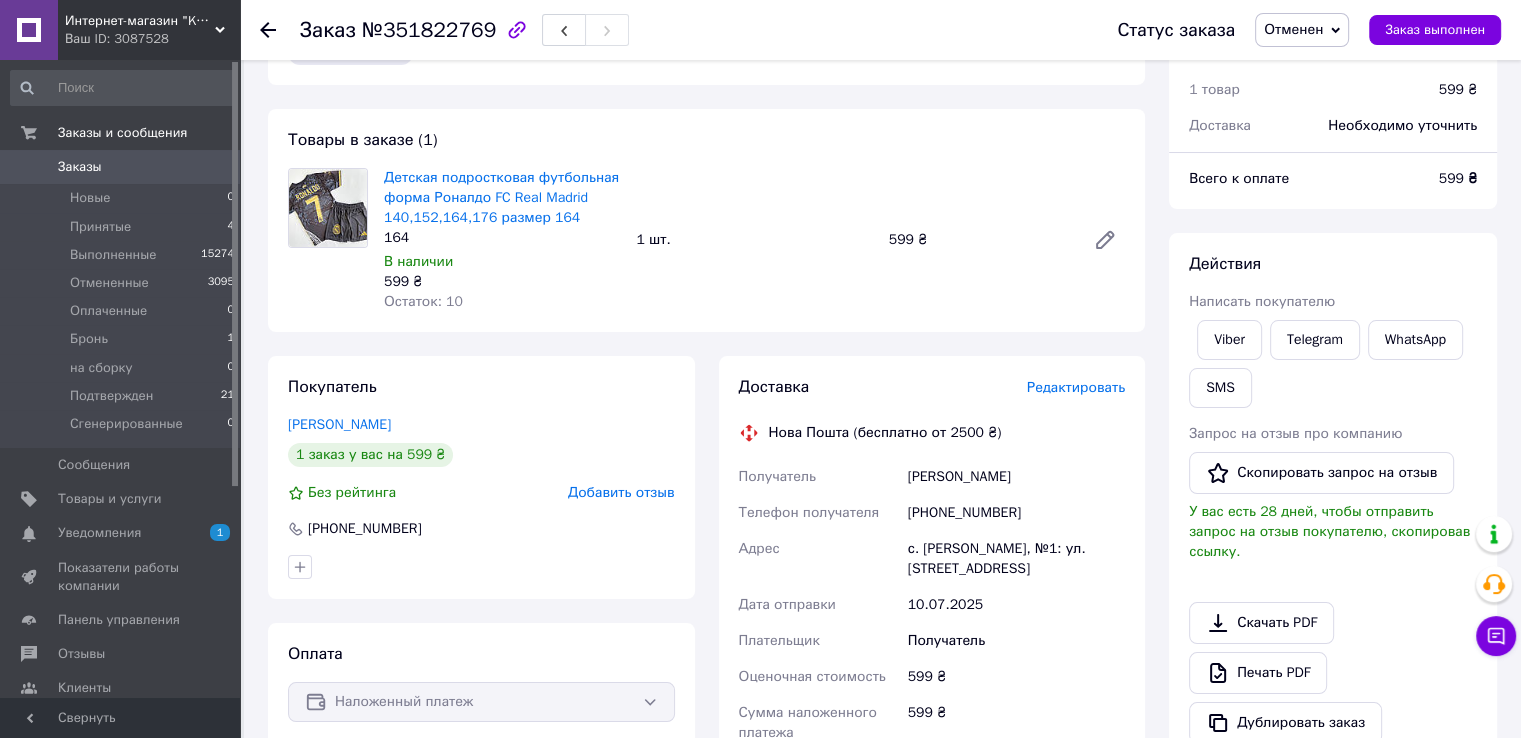 scroll, scrollTop: 0, scrollLeft: 0, axis: both 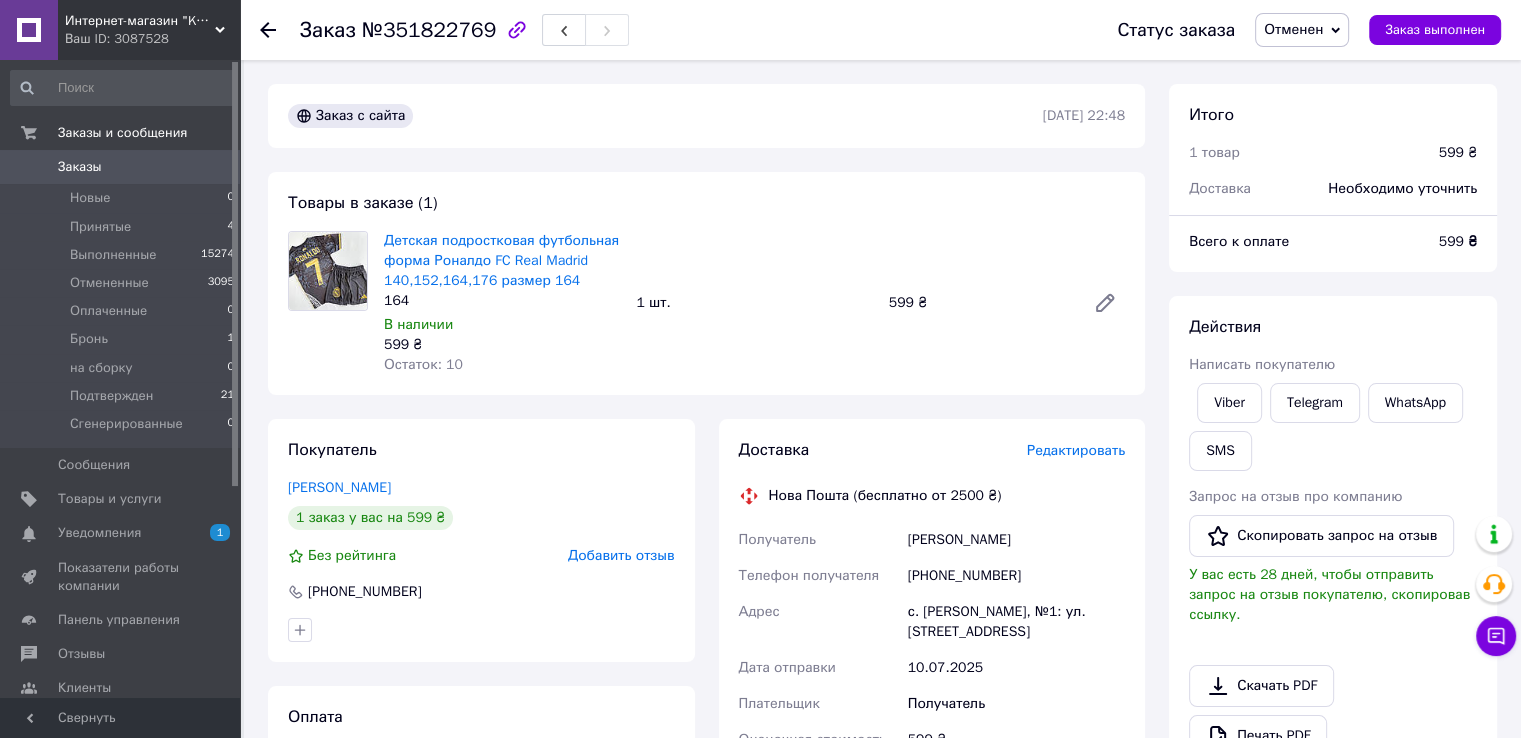 click on "Отменен" at bounding box center [1293, 29] 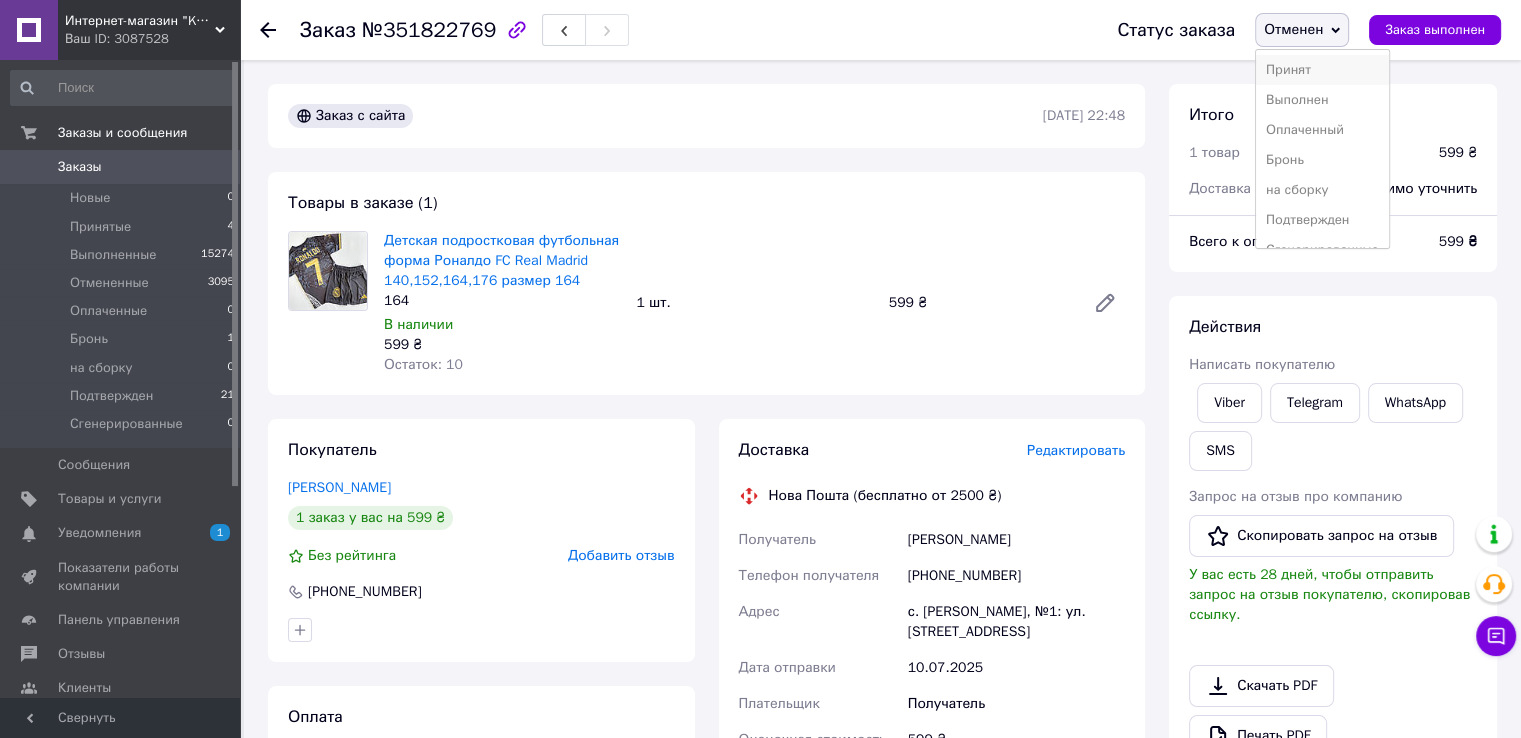 click on "Принят" at bounding box center (1322, 70) 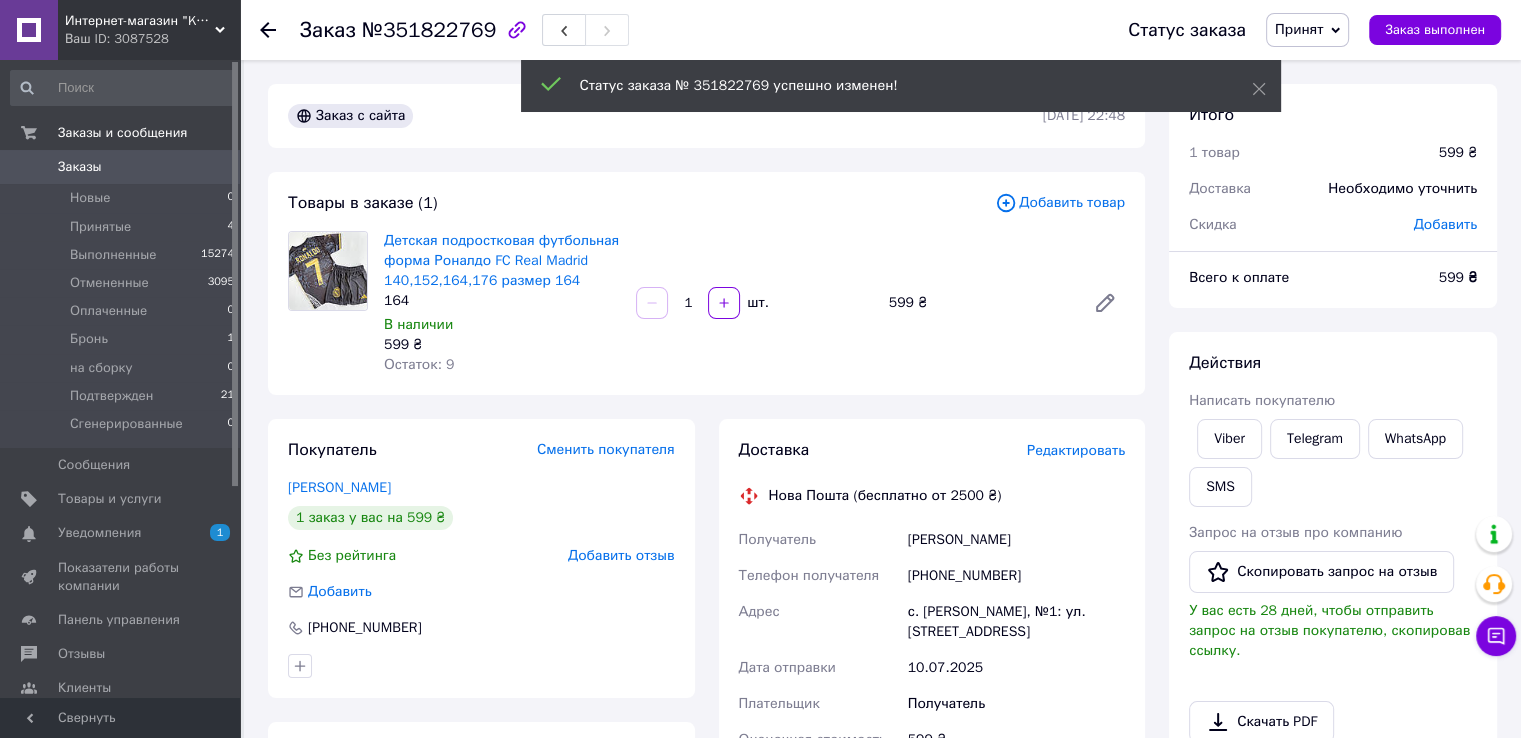 click on "Добавить товар" at bounding box center [1060, 203] 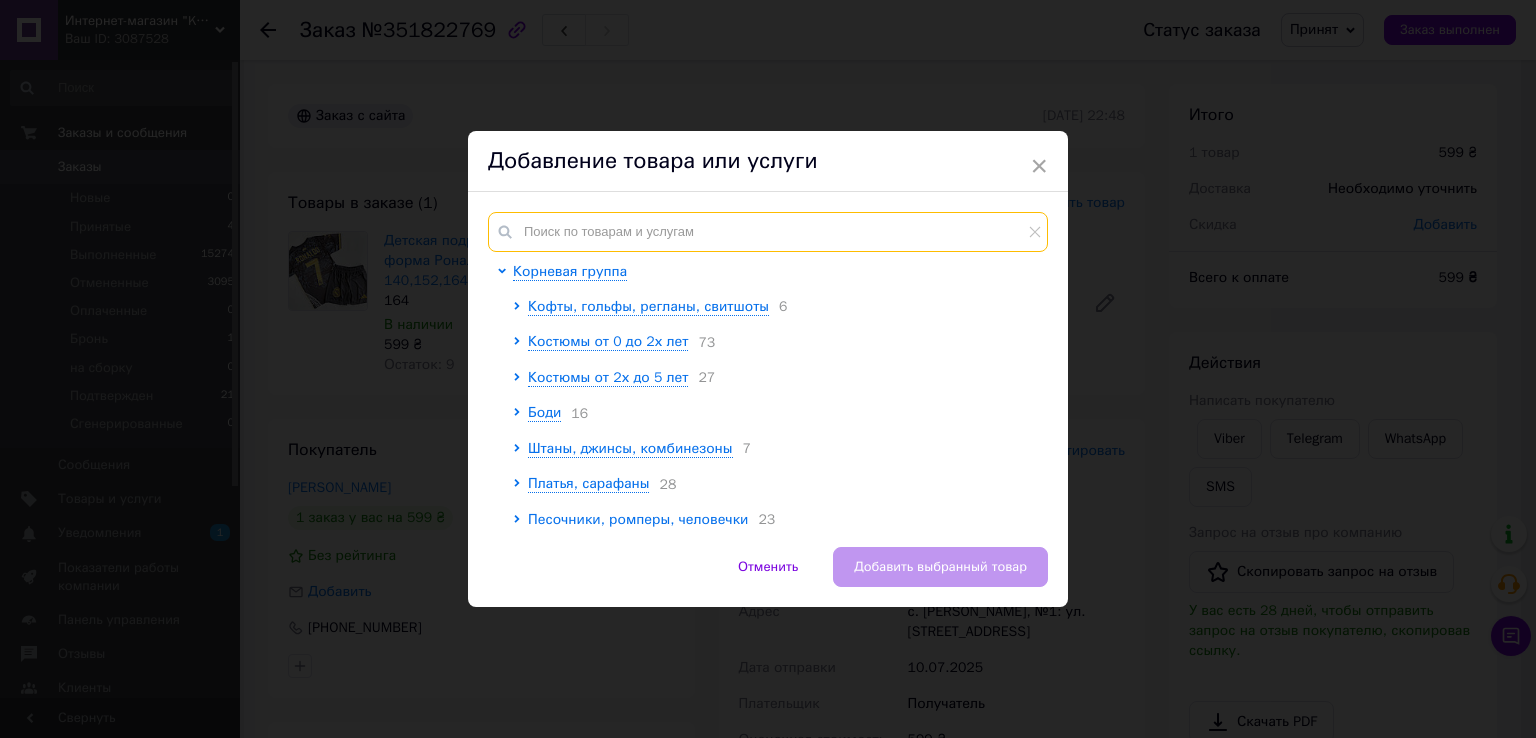 click at bounding box center [768, 232] 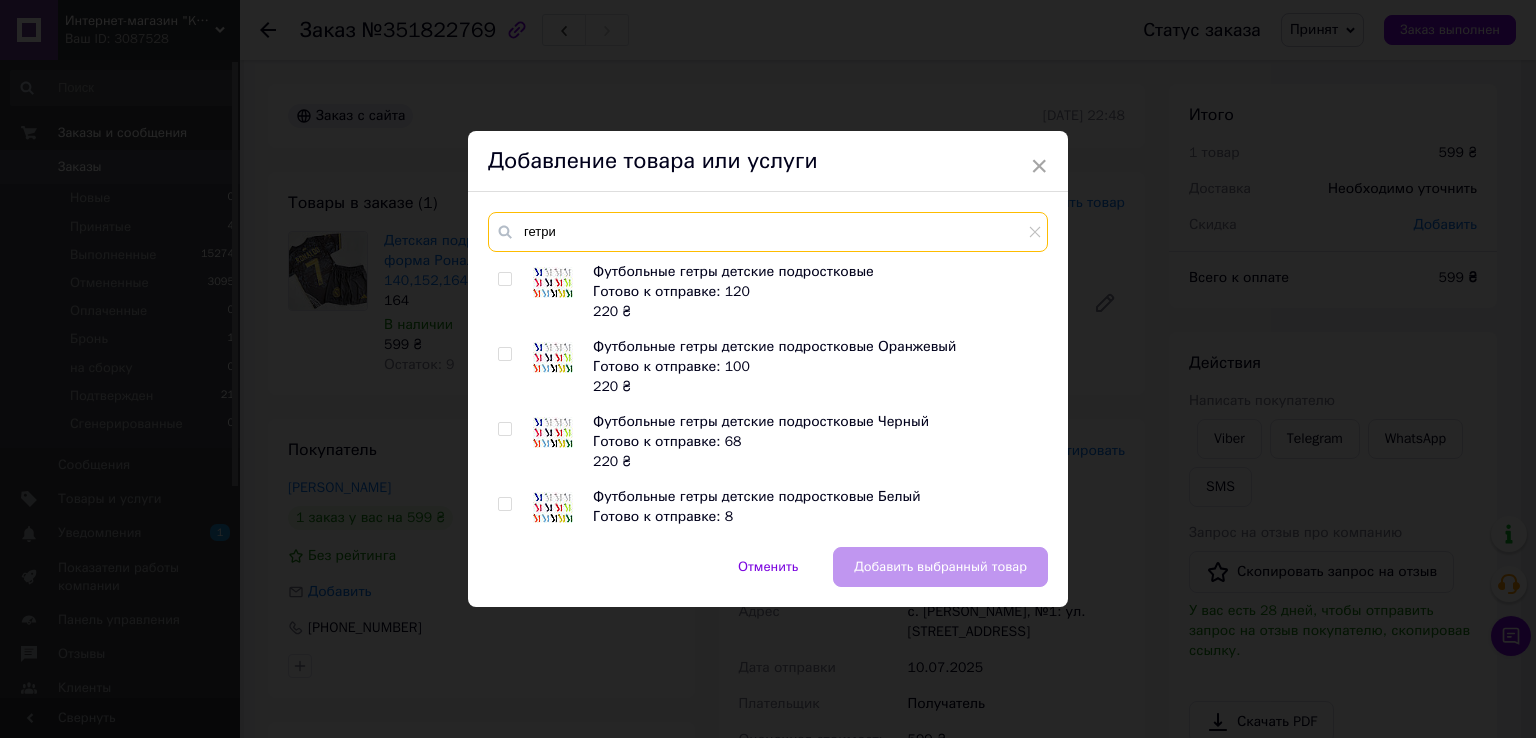 type on "гетри" 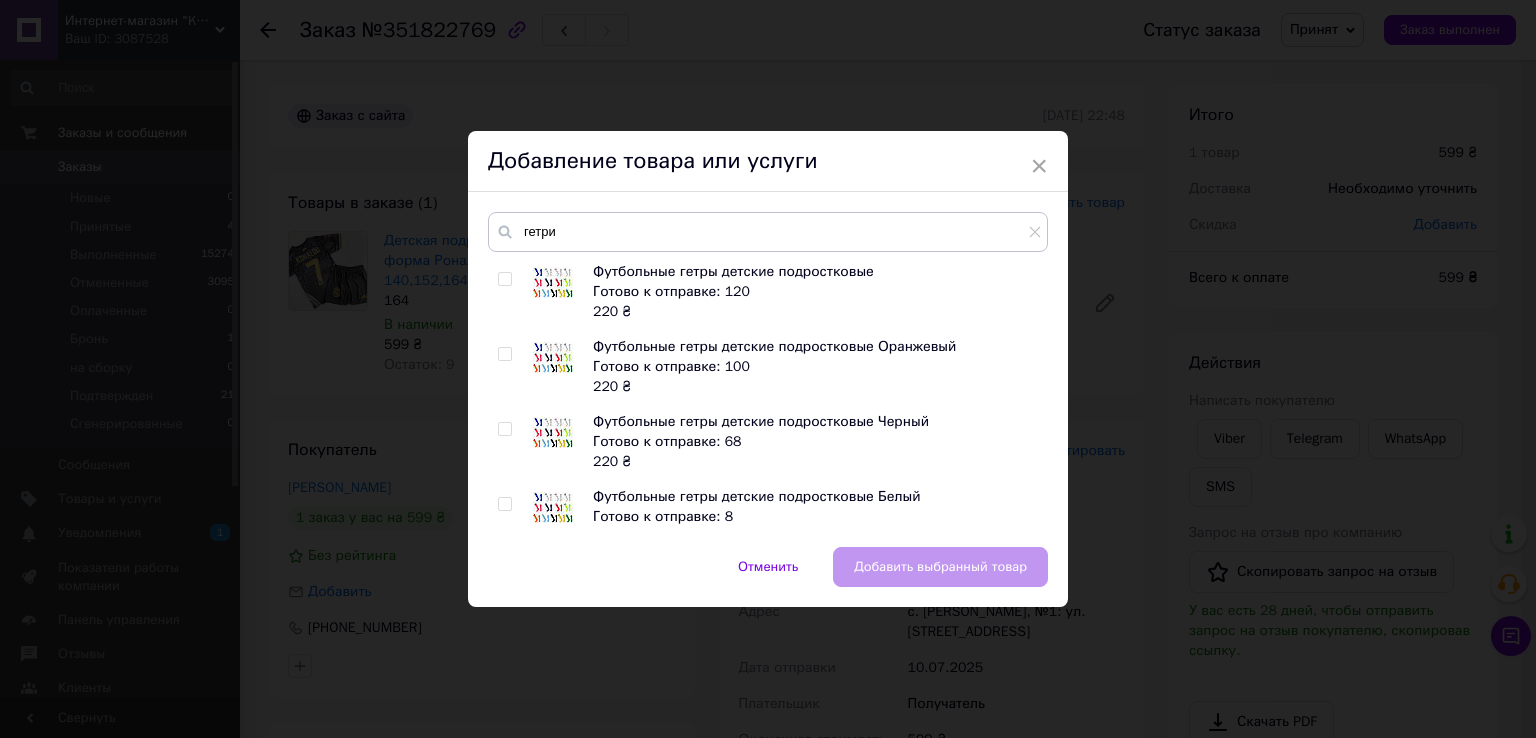click at bounding box center (504, 354) 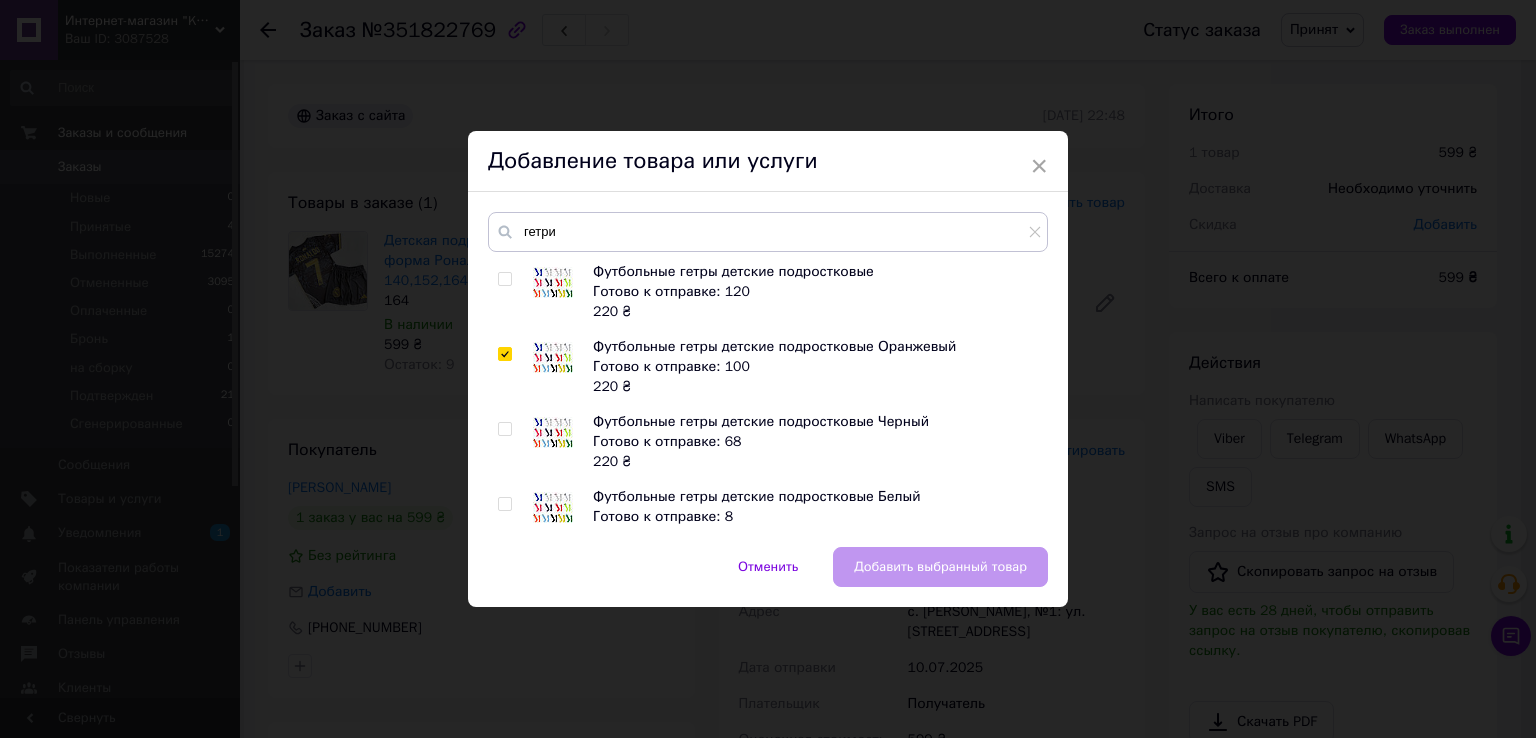 checkbox on "true" 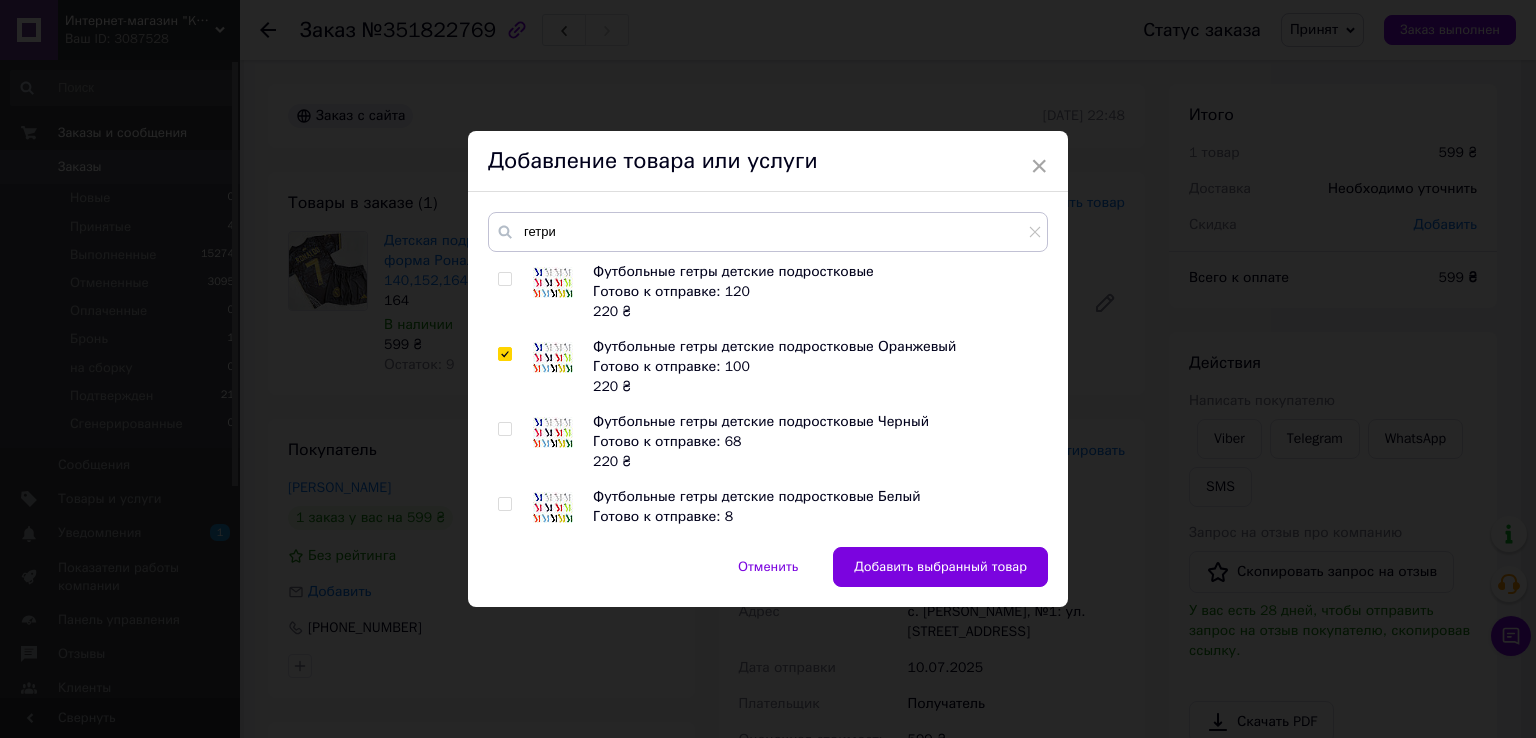 click on "Добавить выбранный товар" at bounding box center [940, 567] 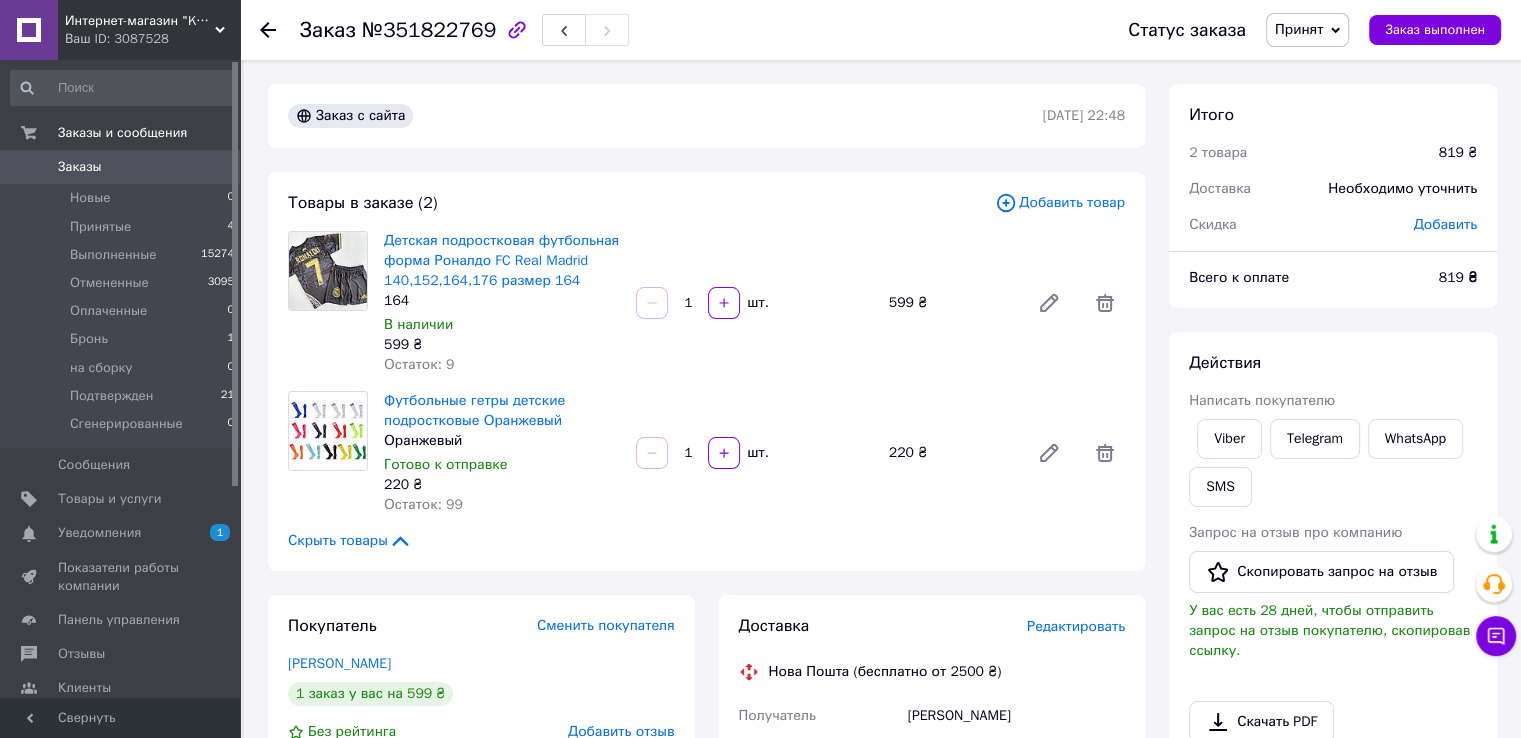 click on "Принят" at bounding box center [1299, 29] 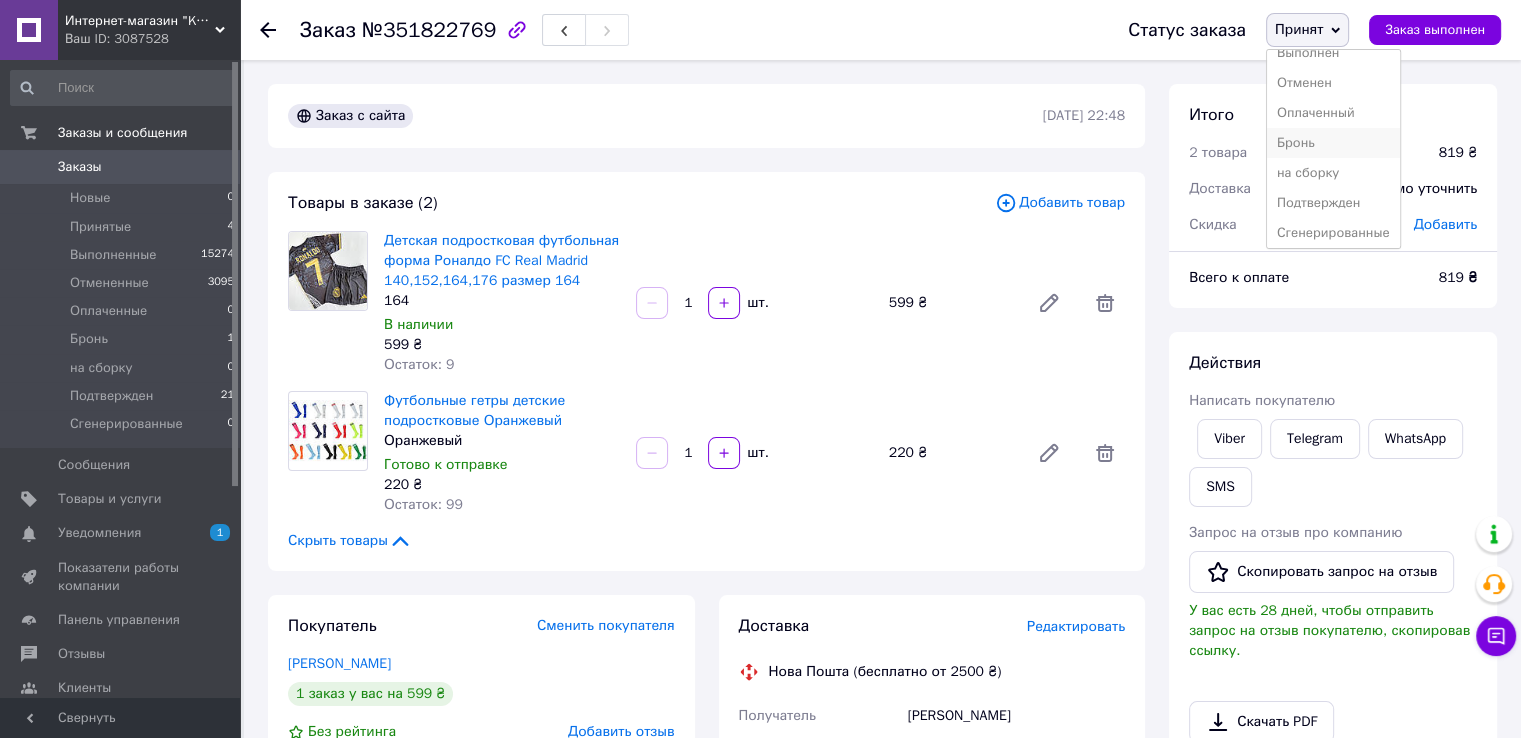 scroll, scrollTop: 21, scrollLeft: 0, axis: vertical 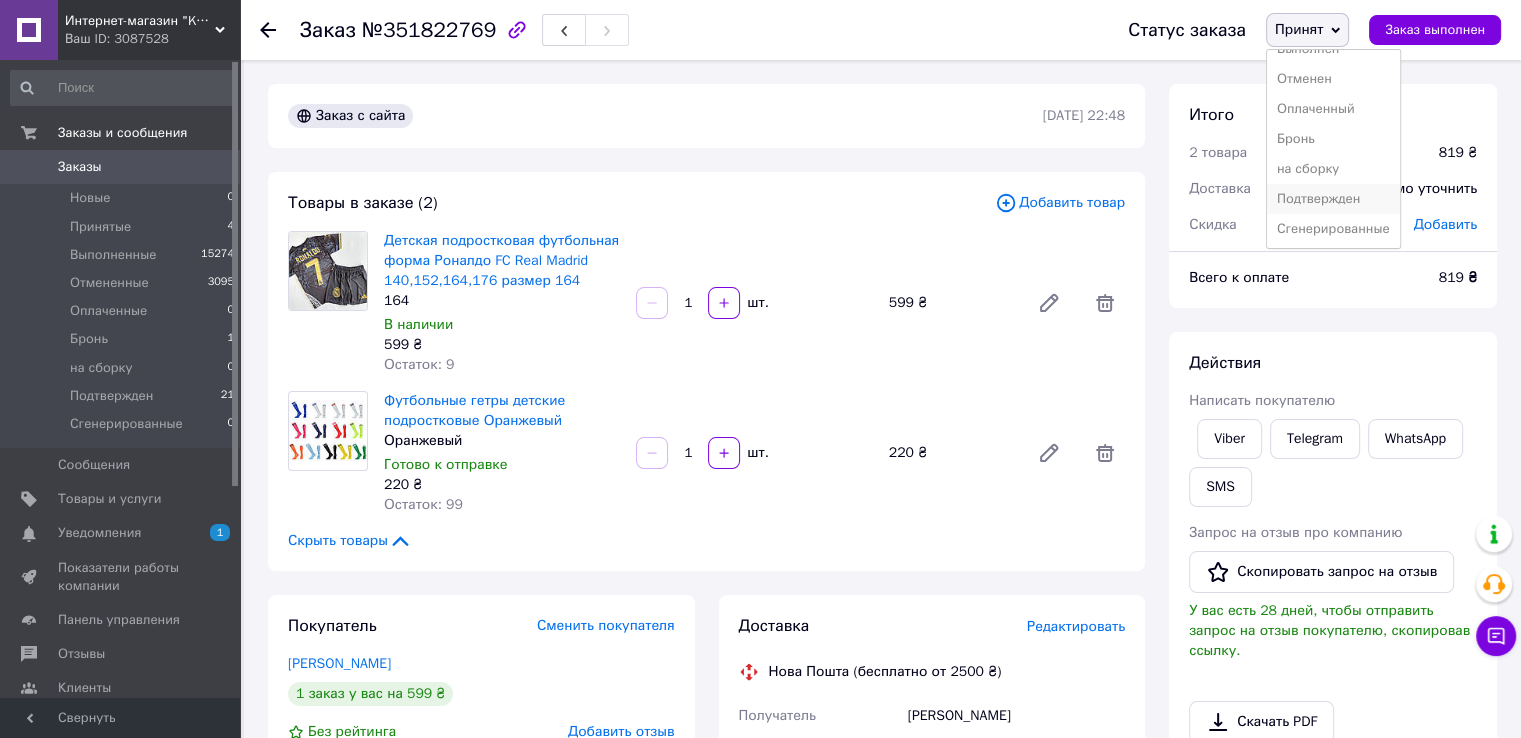 click on "Подтвержден" at bounding box center (1333, 199) 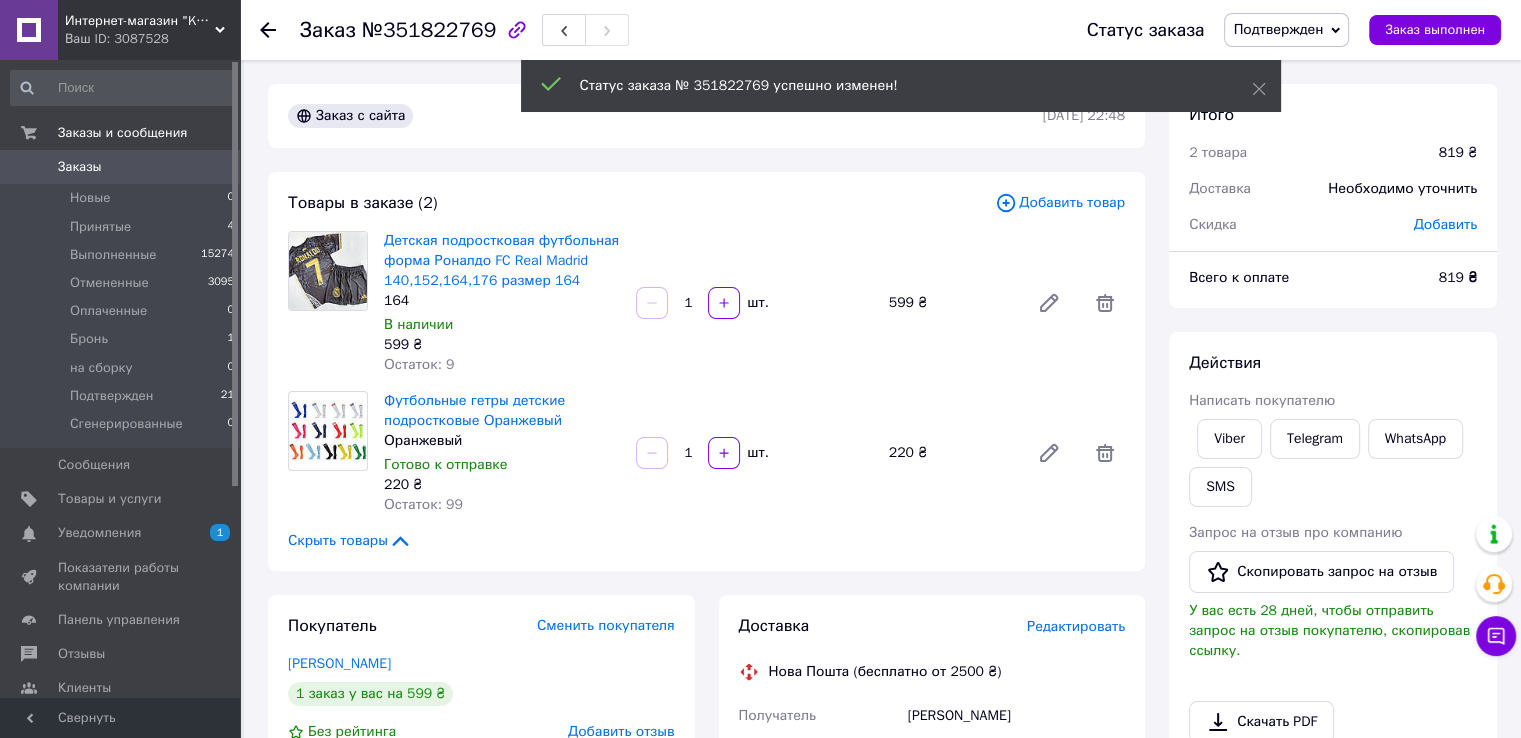click 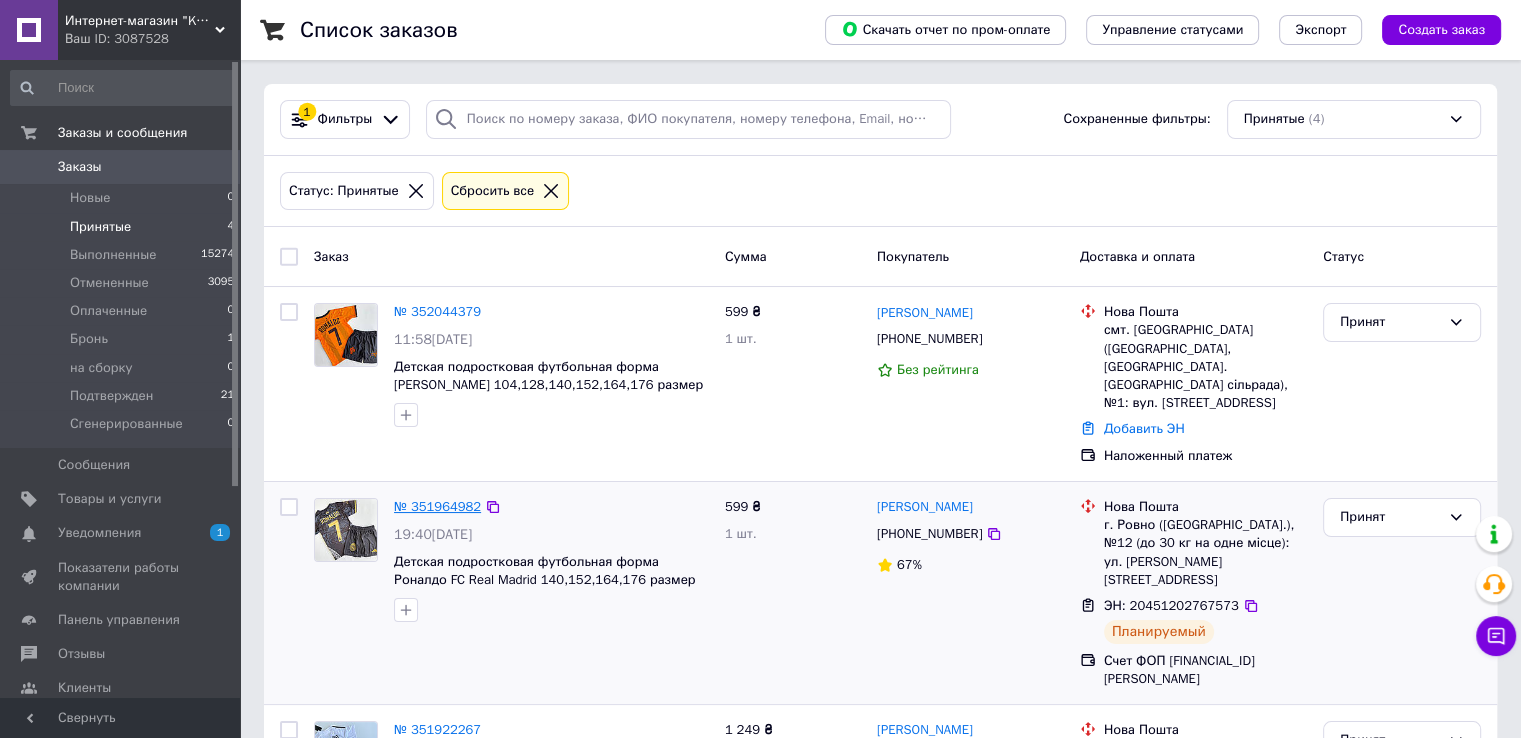 click on "№ 351964982" at bounding box center (437, 506) 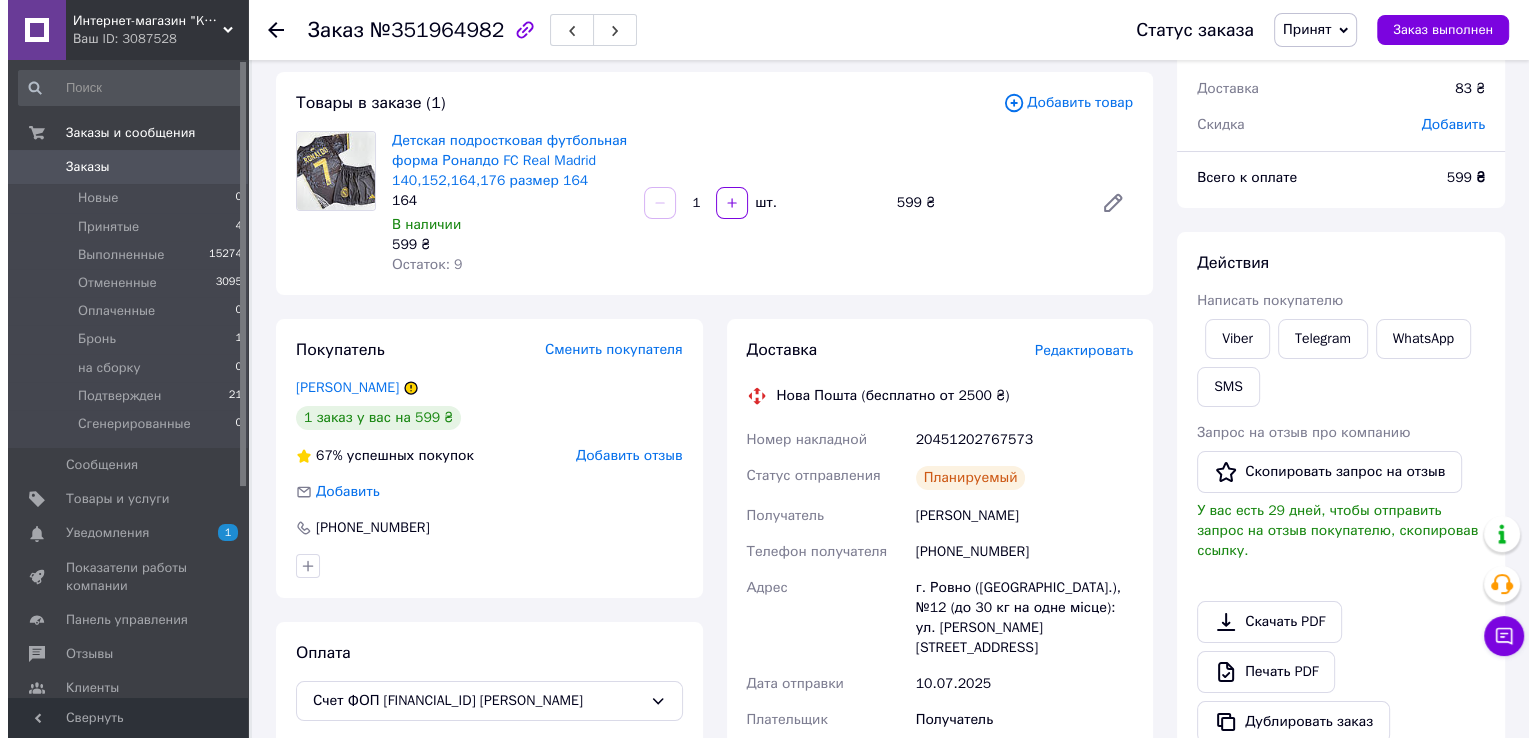 scroll, scrollTop: 100, scrollLeft: 0, axis: vertical 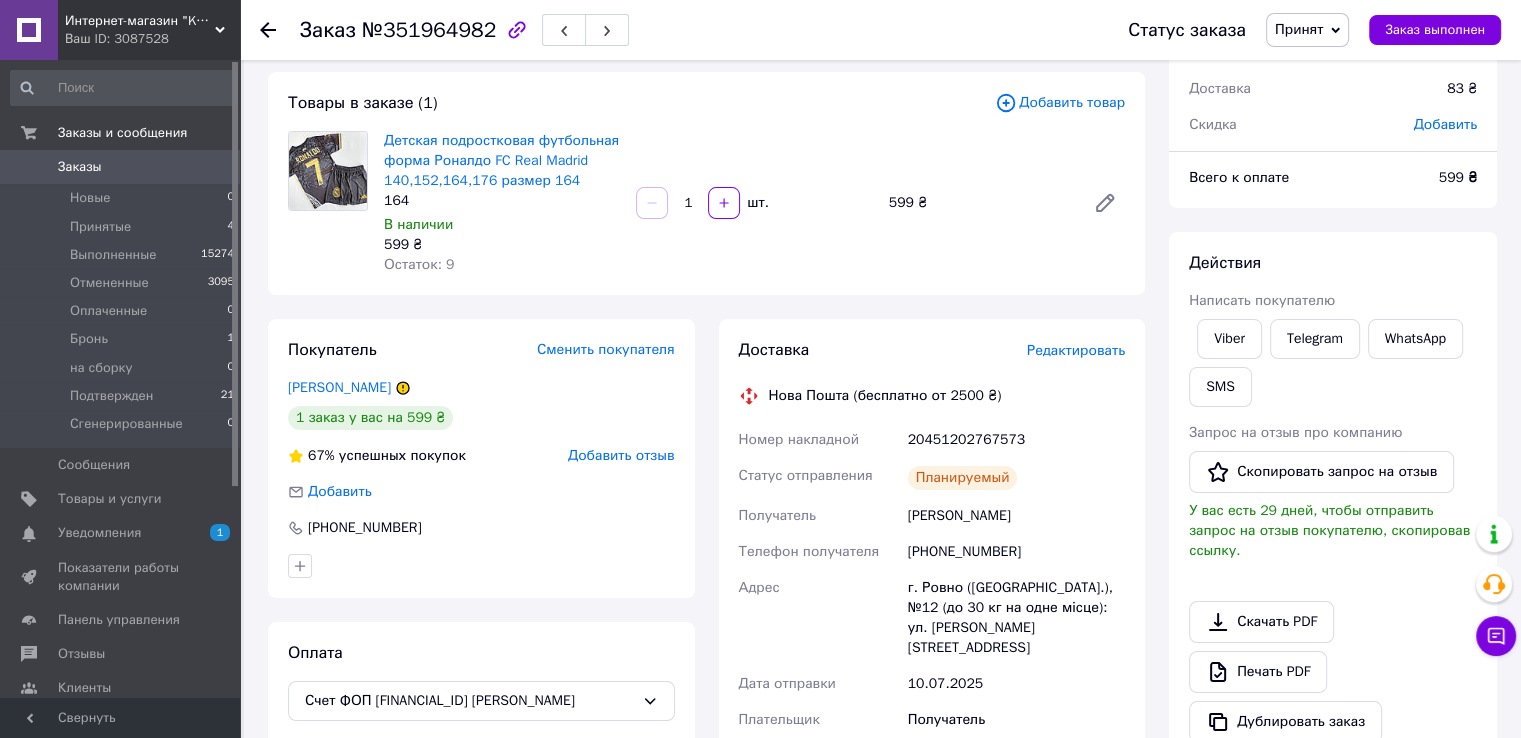click on "Принят" at bounding box center [1307, 30] 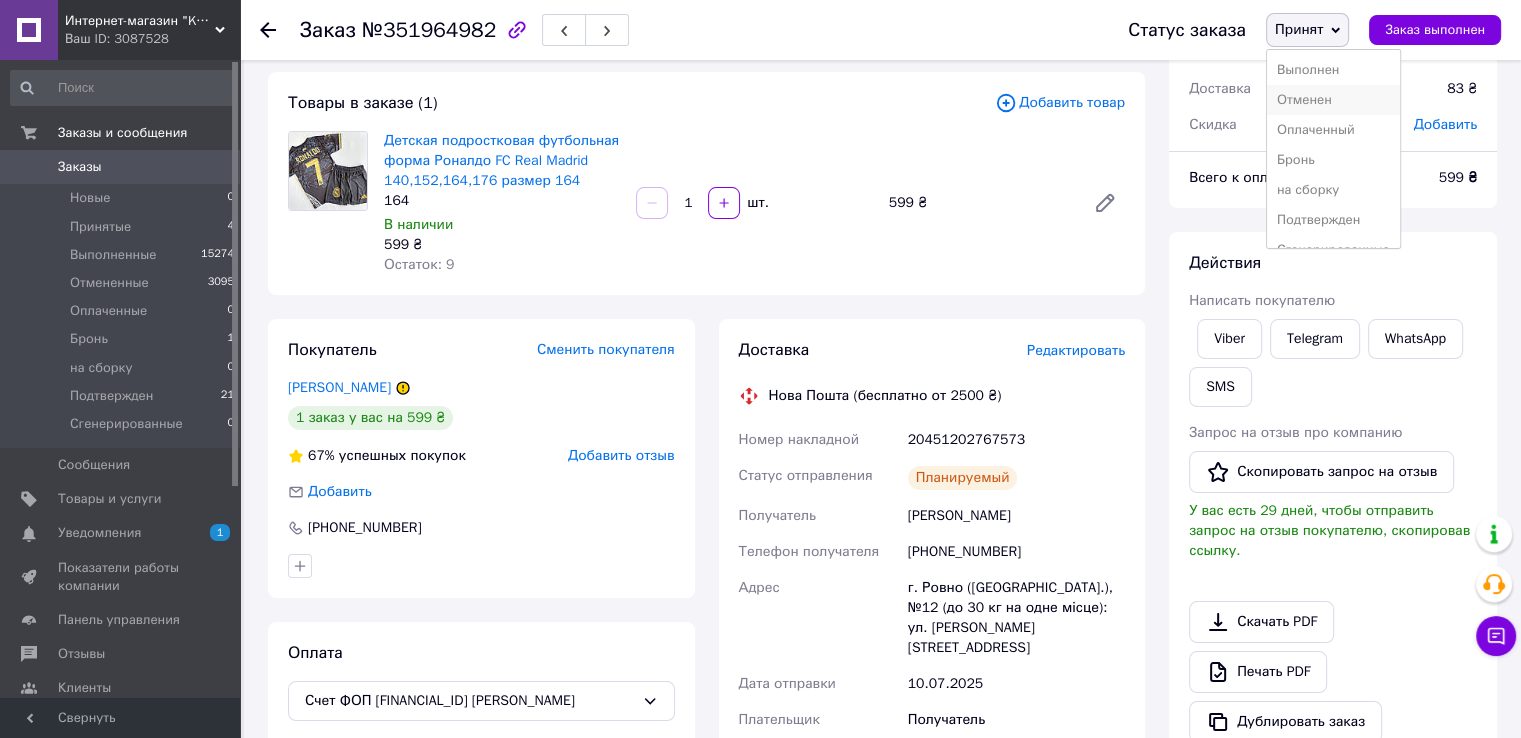 click on "Отменен" at bounding box center [1333, 100] 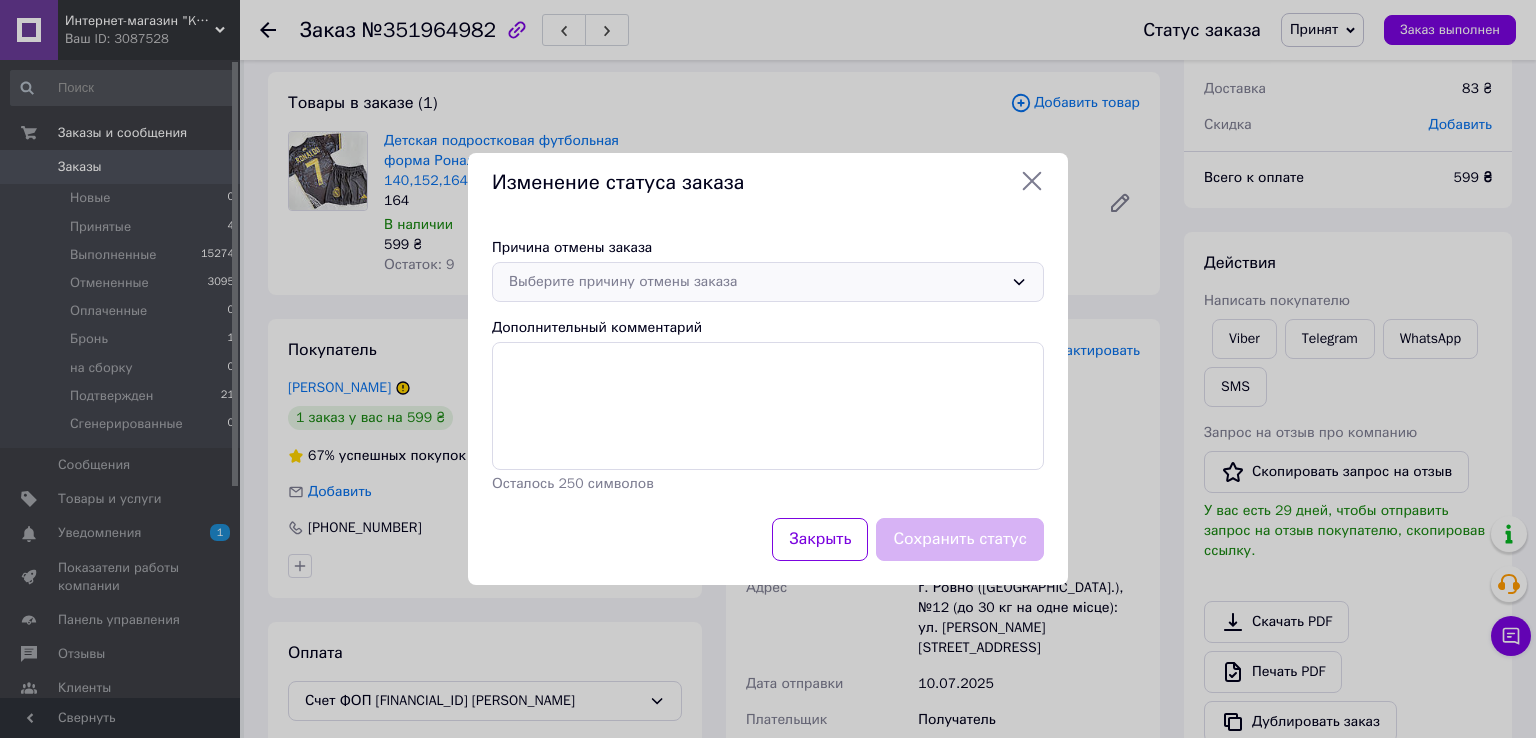 click on "Выберите причину отмены заказа" at bounding box center [756, 282] 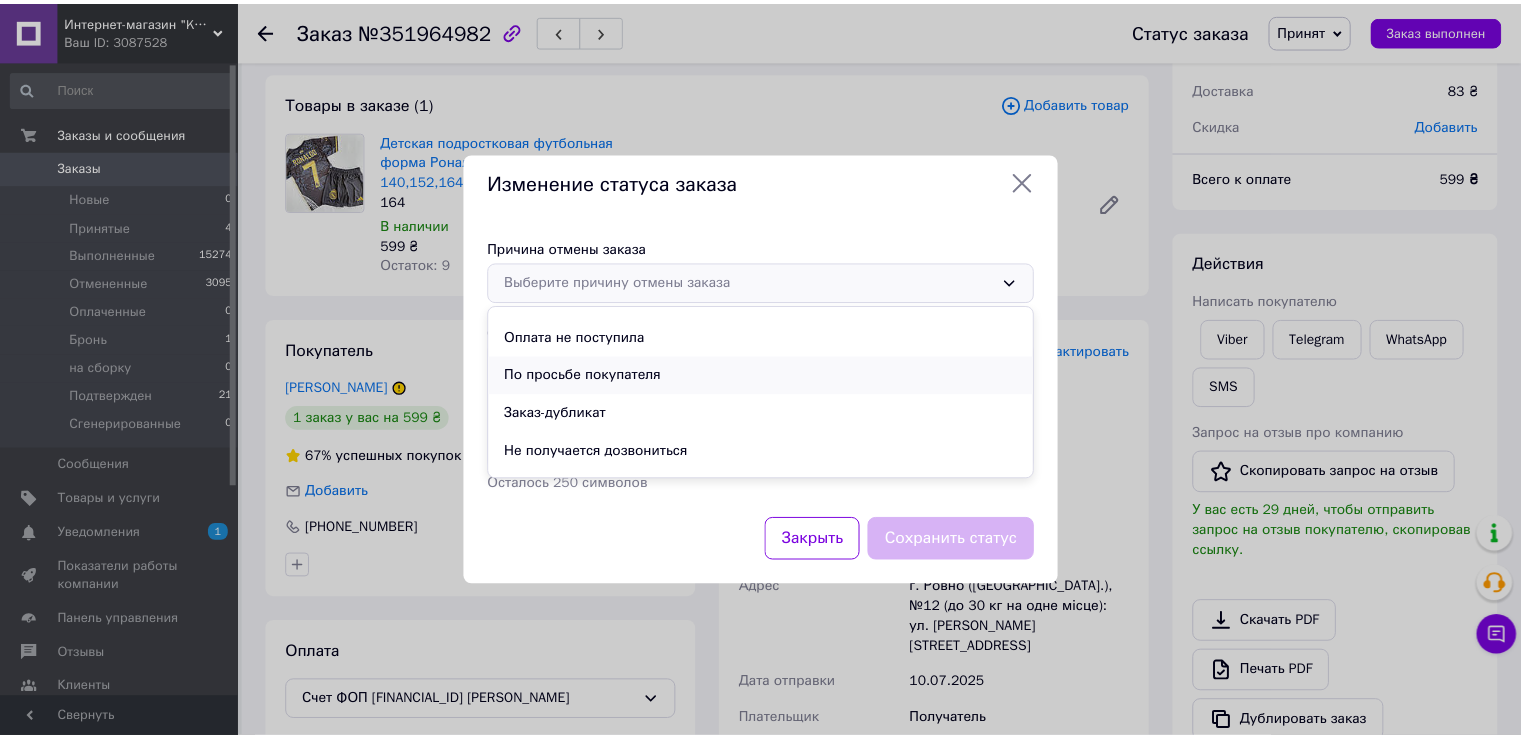 scroll, scrollTop: 93, scrollLeft: 0, axis: vertical 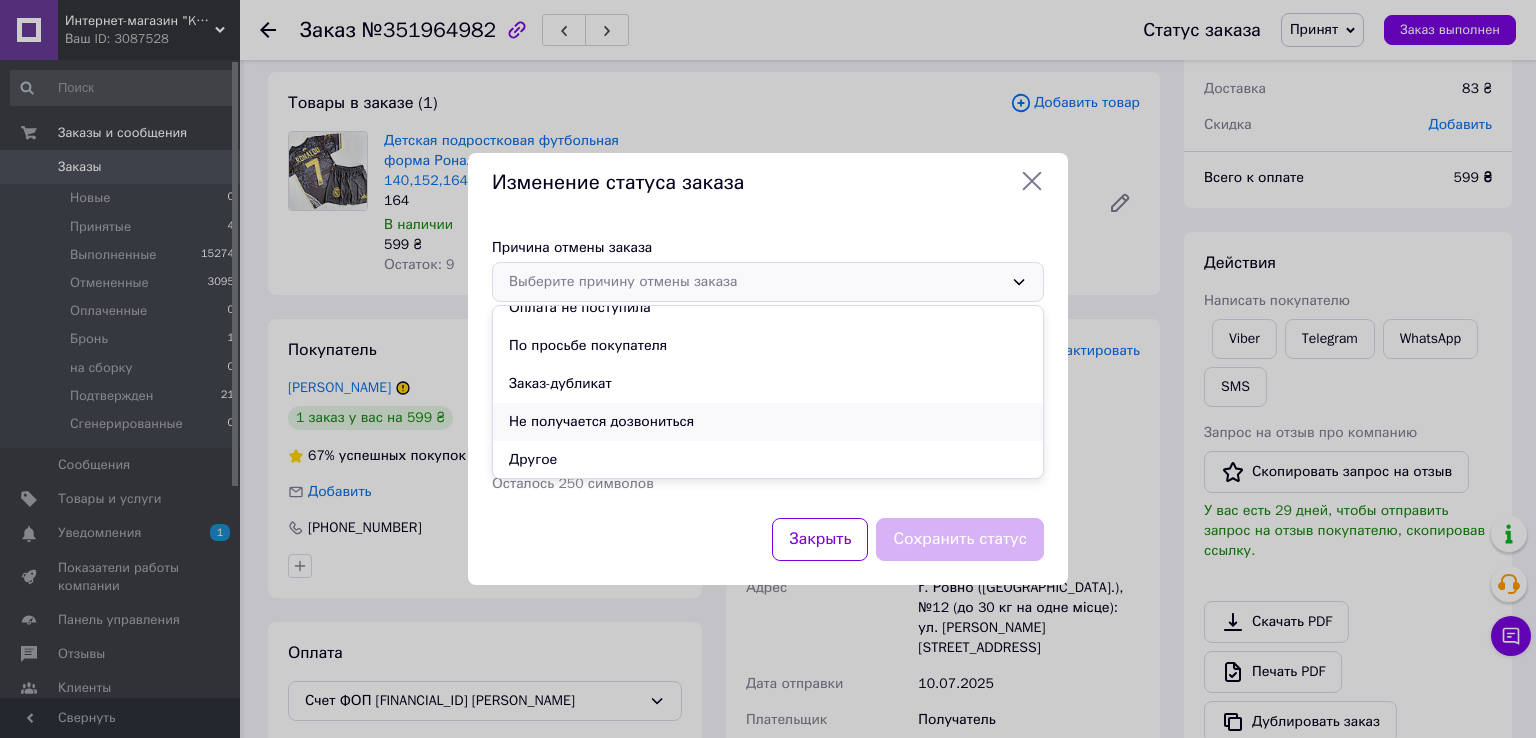click on "Не получается дозвониться" at bounding box center [768, 422] 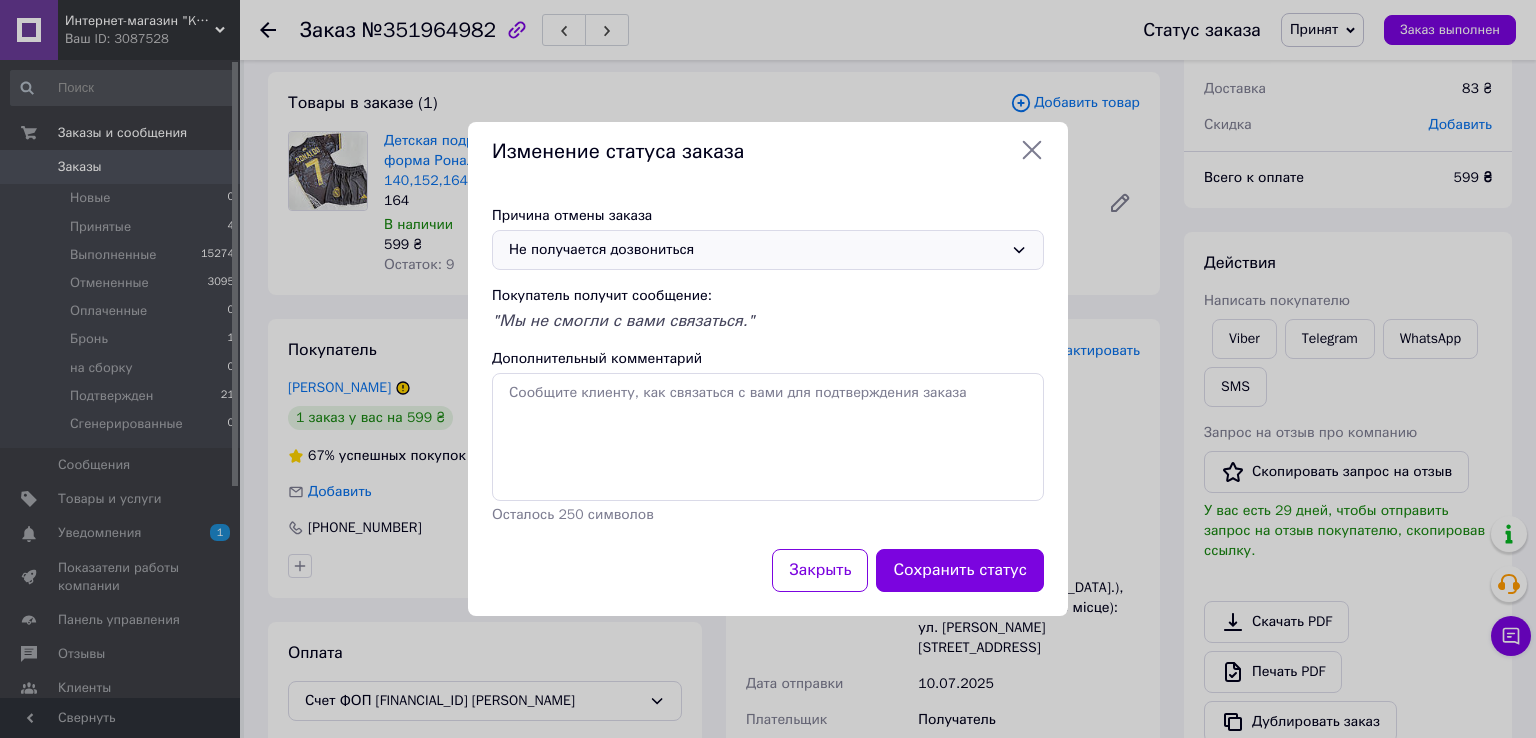 click on "Сохранить статус" at bounding box center (960, 570) 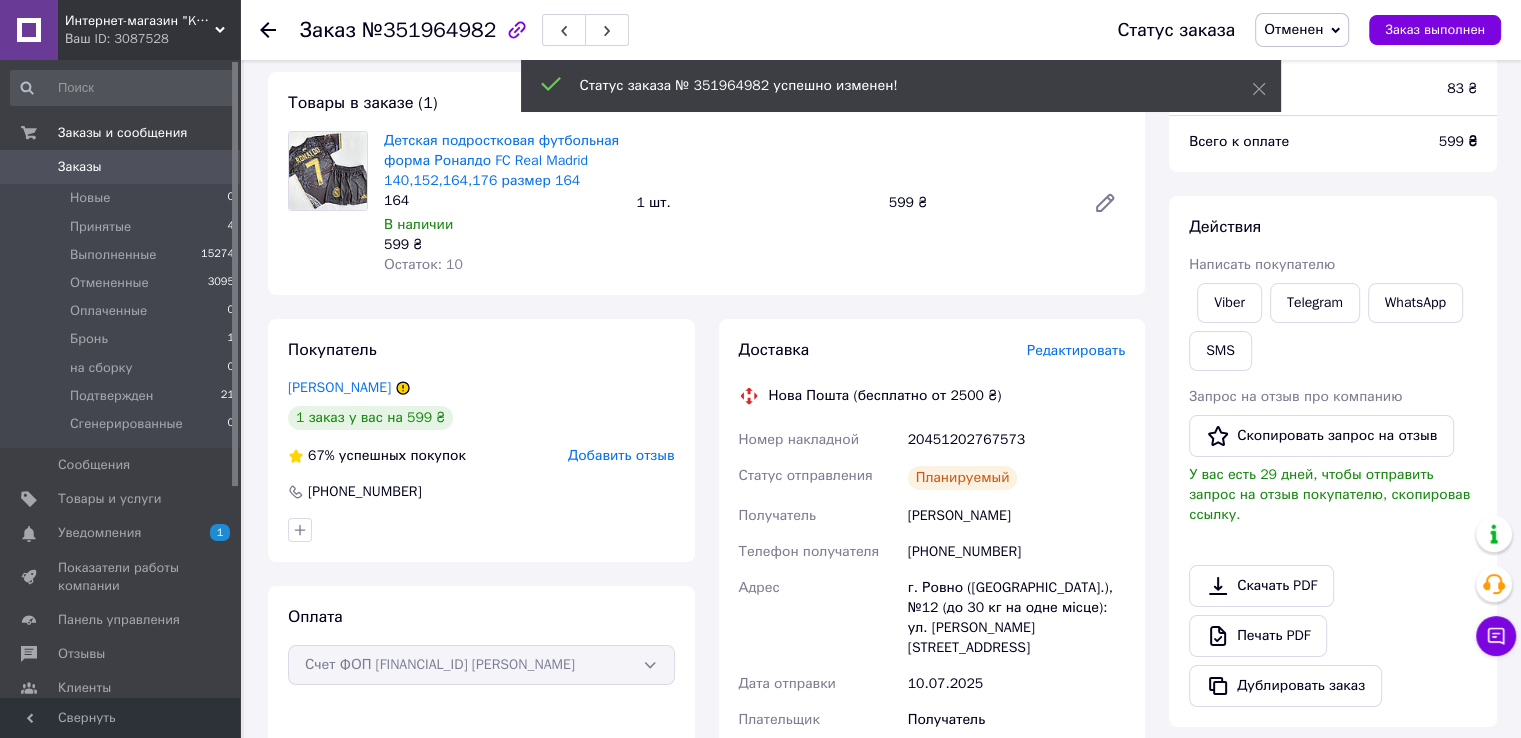 click 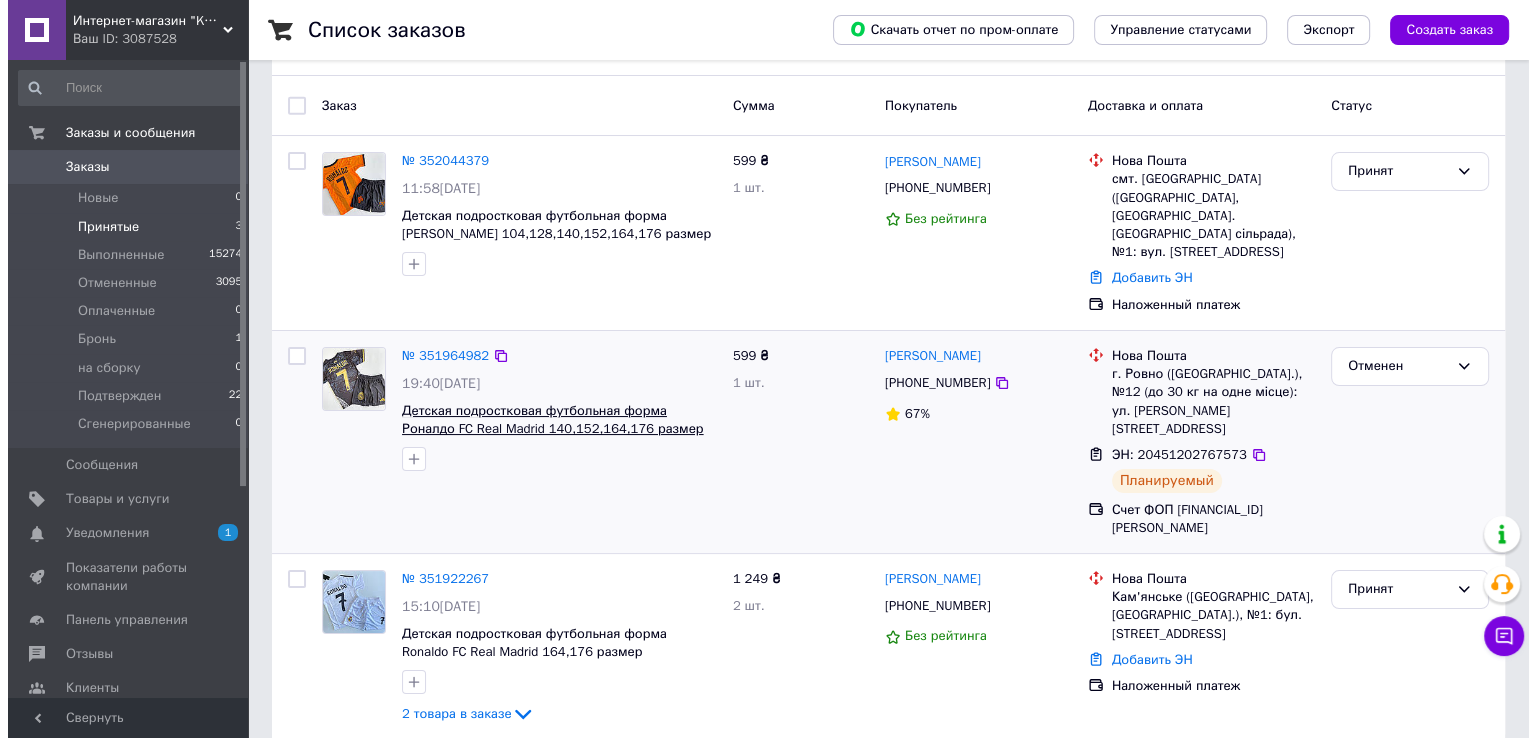 scroll, scrollTop: 159, scrollLeft: 0, axis: vertical 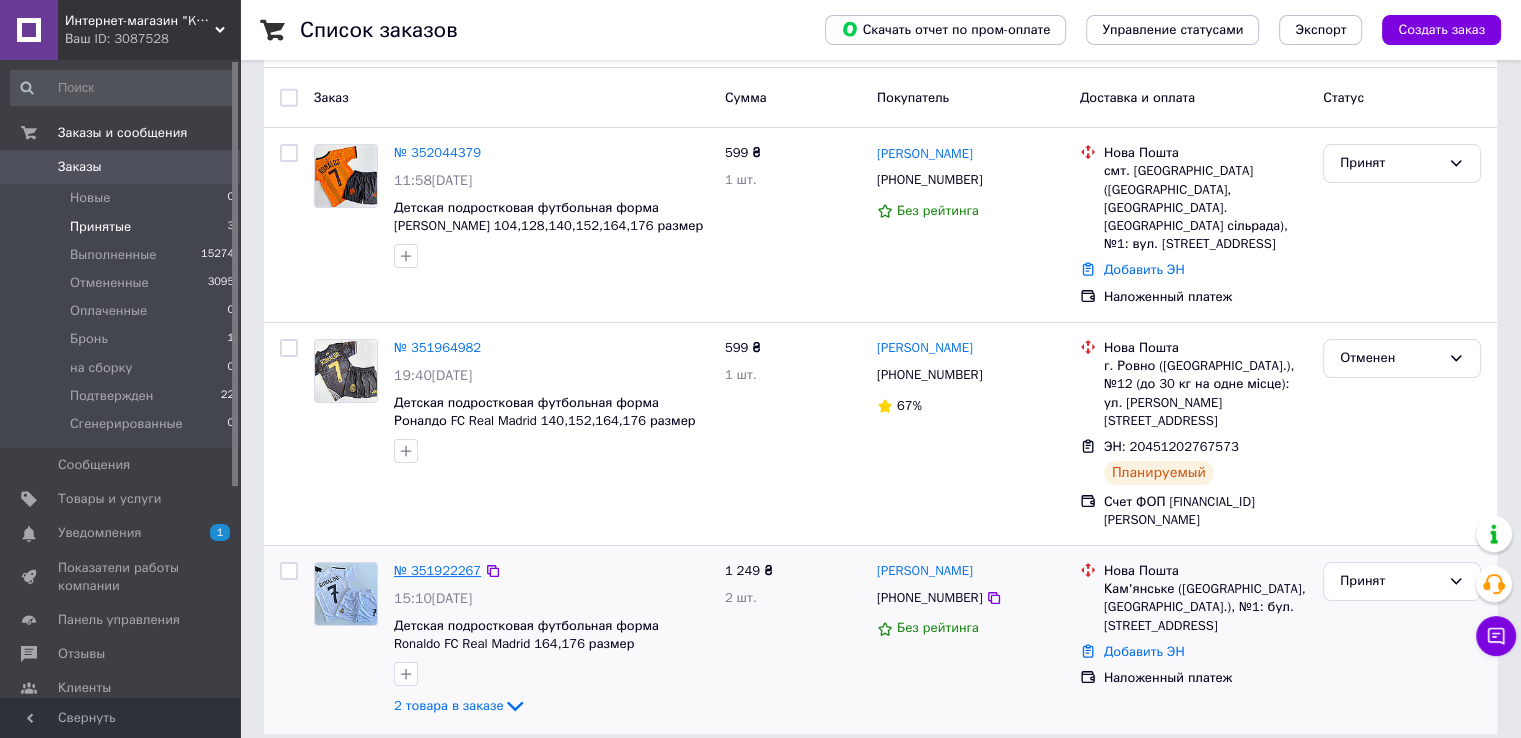 click on "№ 351922267" at bounding box center (437, 570) 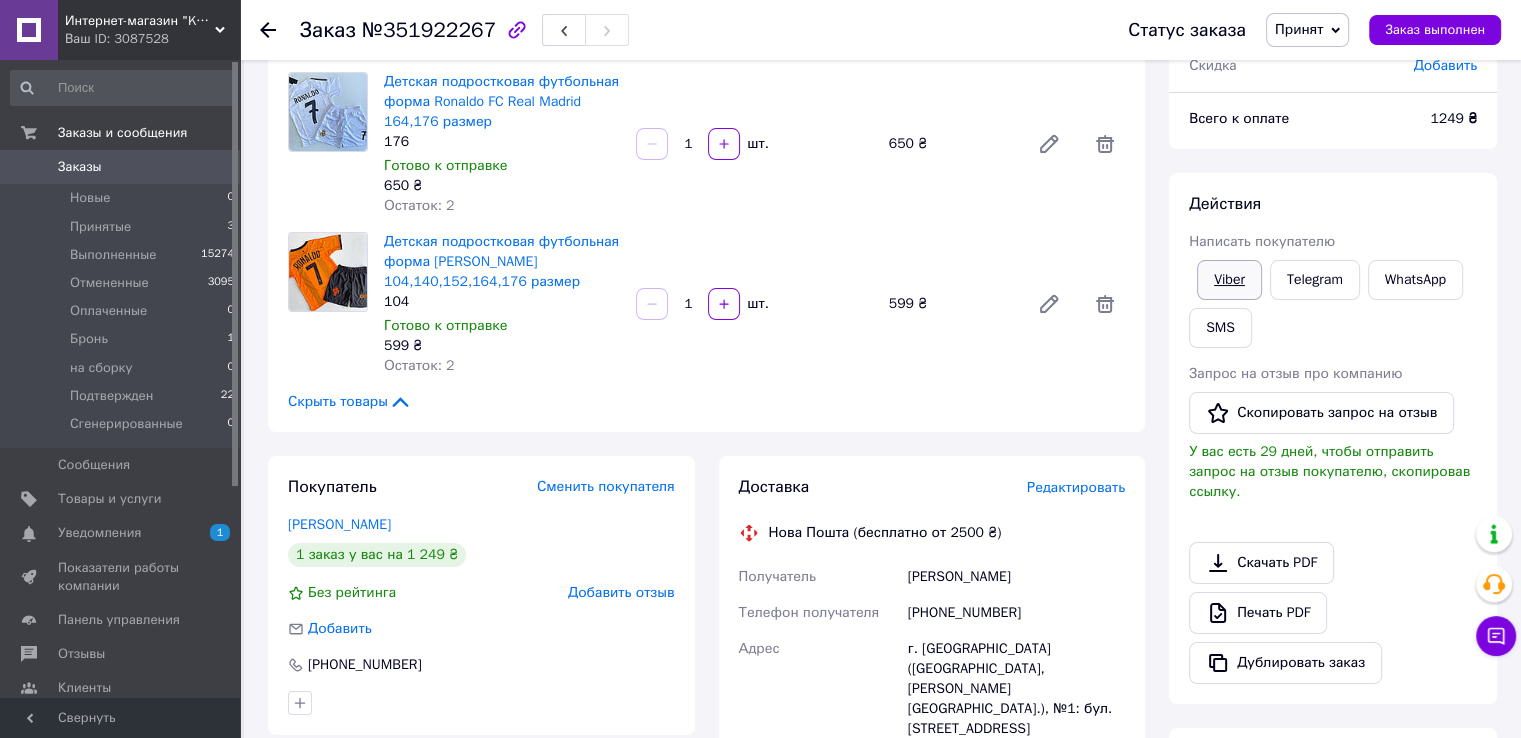 click on "Viber" at bounding box center [1229, 280] 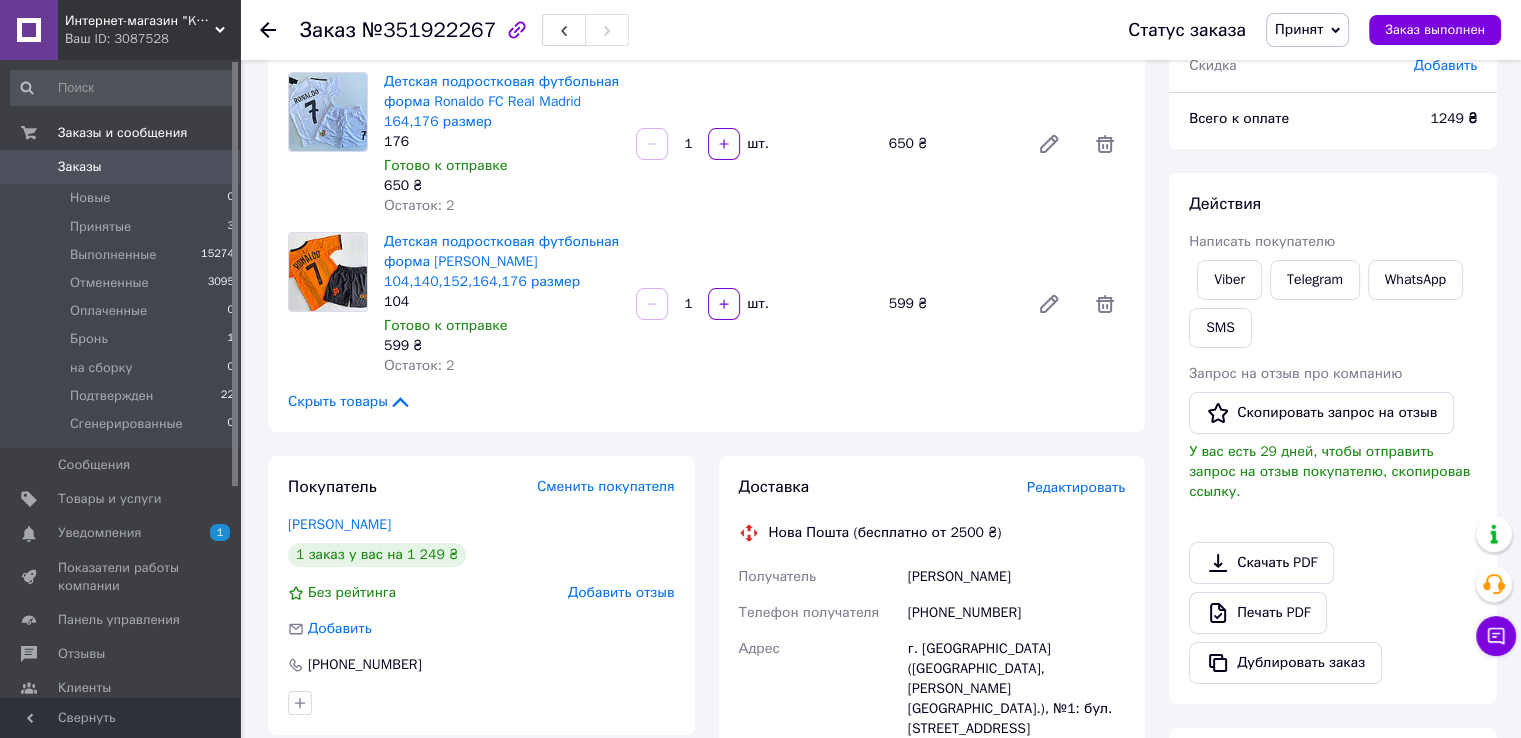 click on "Принят" at bounding box center (1299, 29) 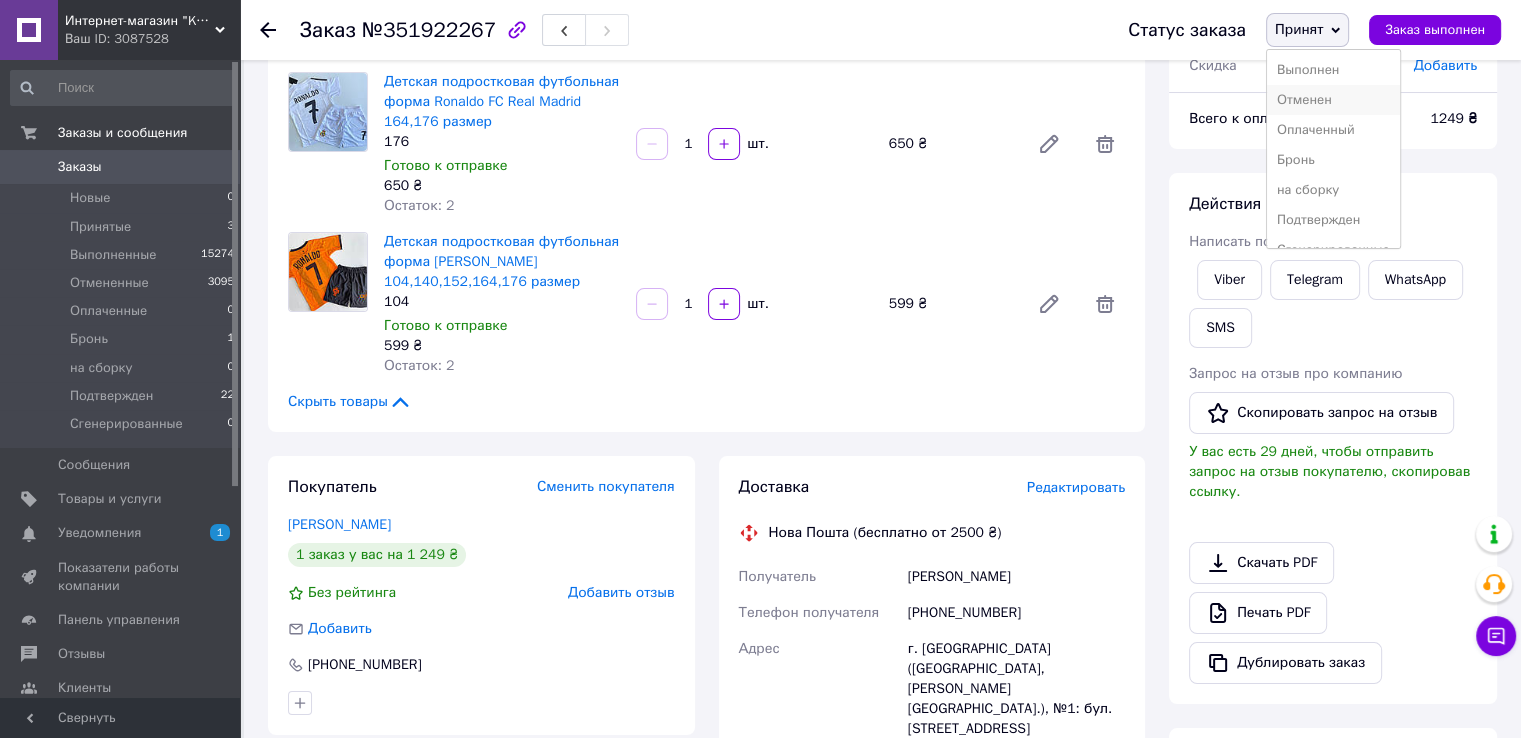 click on "Отменен" at bounding box center [1333, 100] 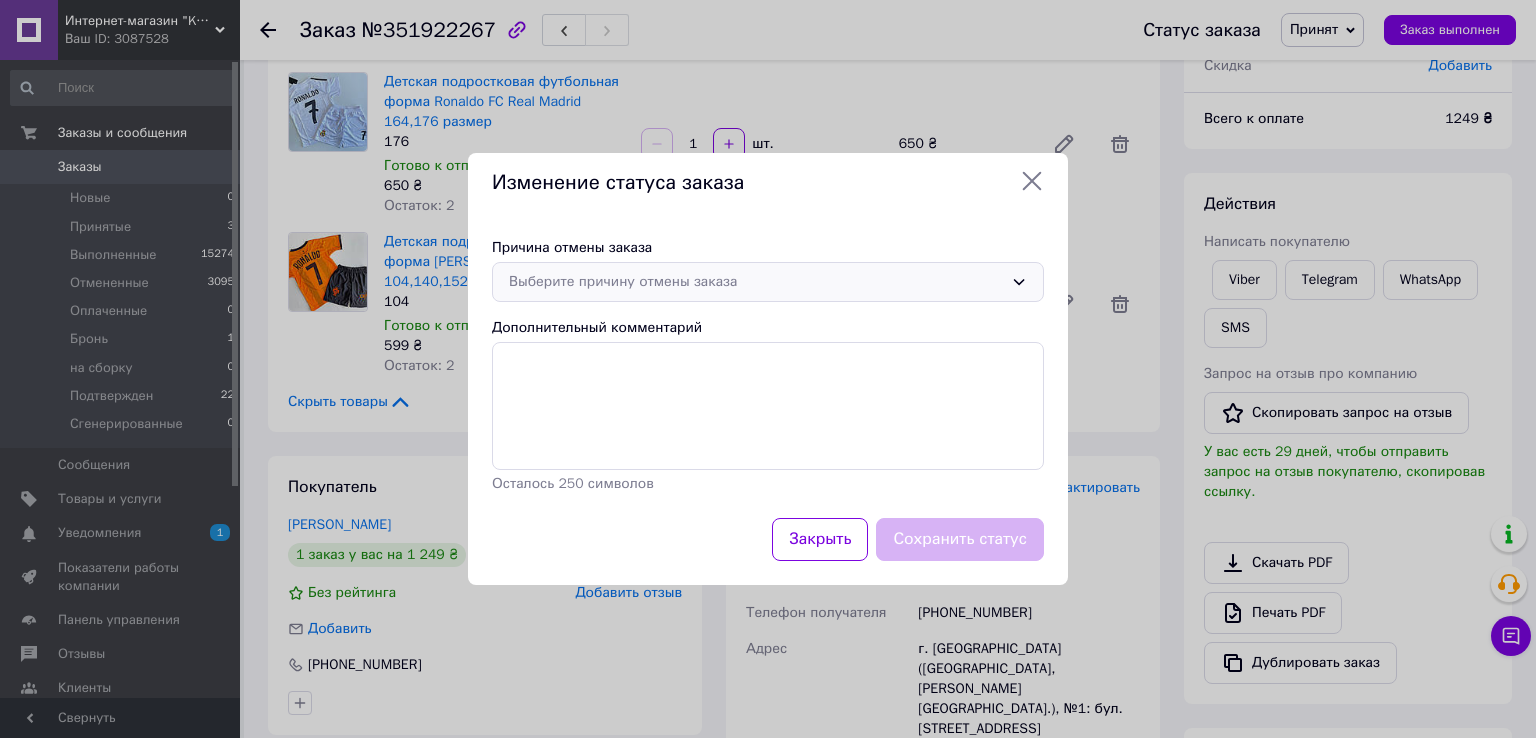 click on "Выберите причину отмены заказа" at bounding box center [756, 282] 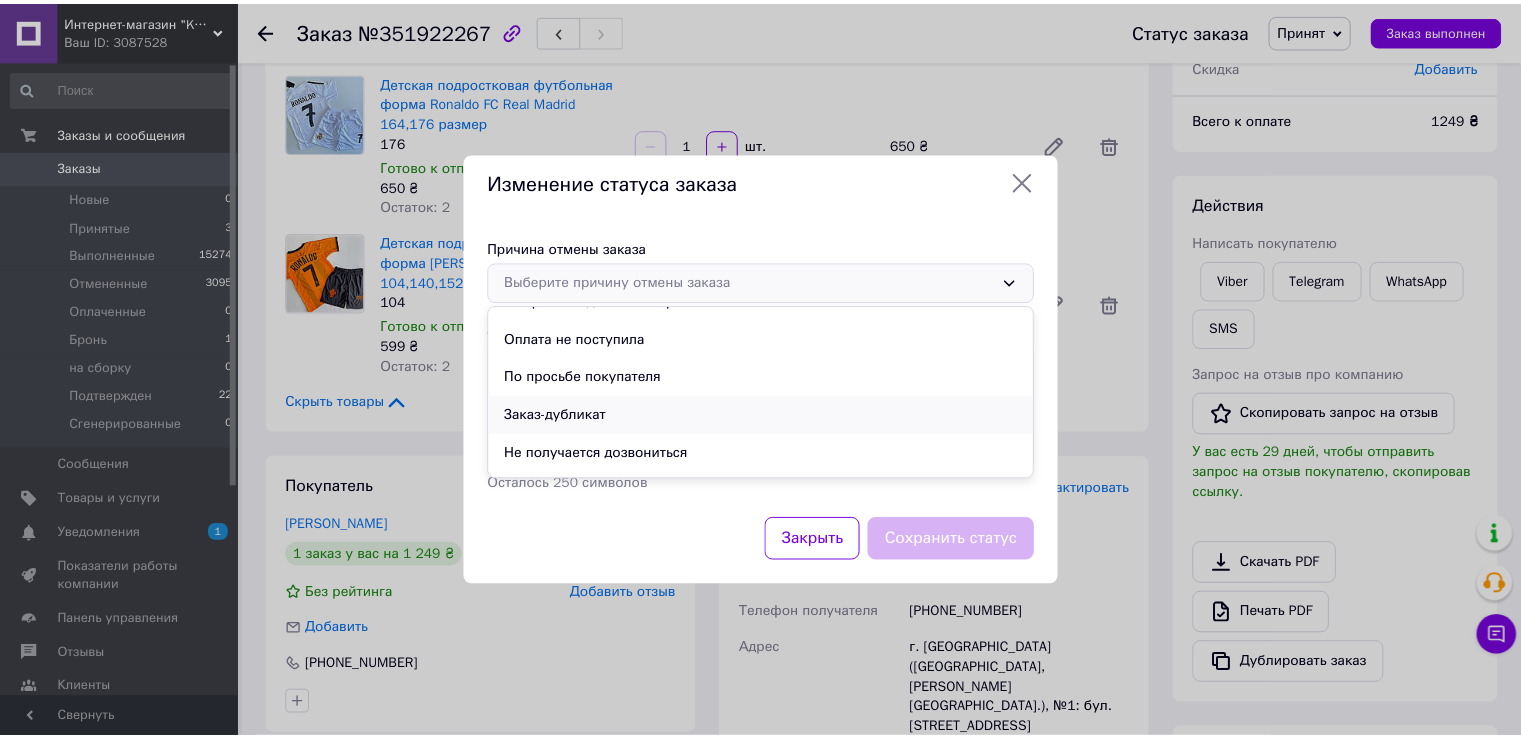 scroll, scrollTop: 93, scrollLeft: 0, axis: vertical 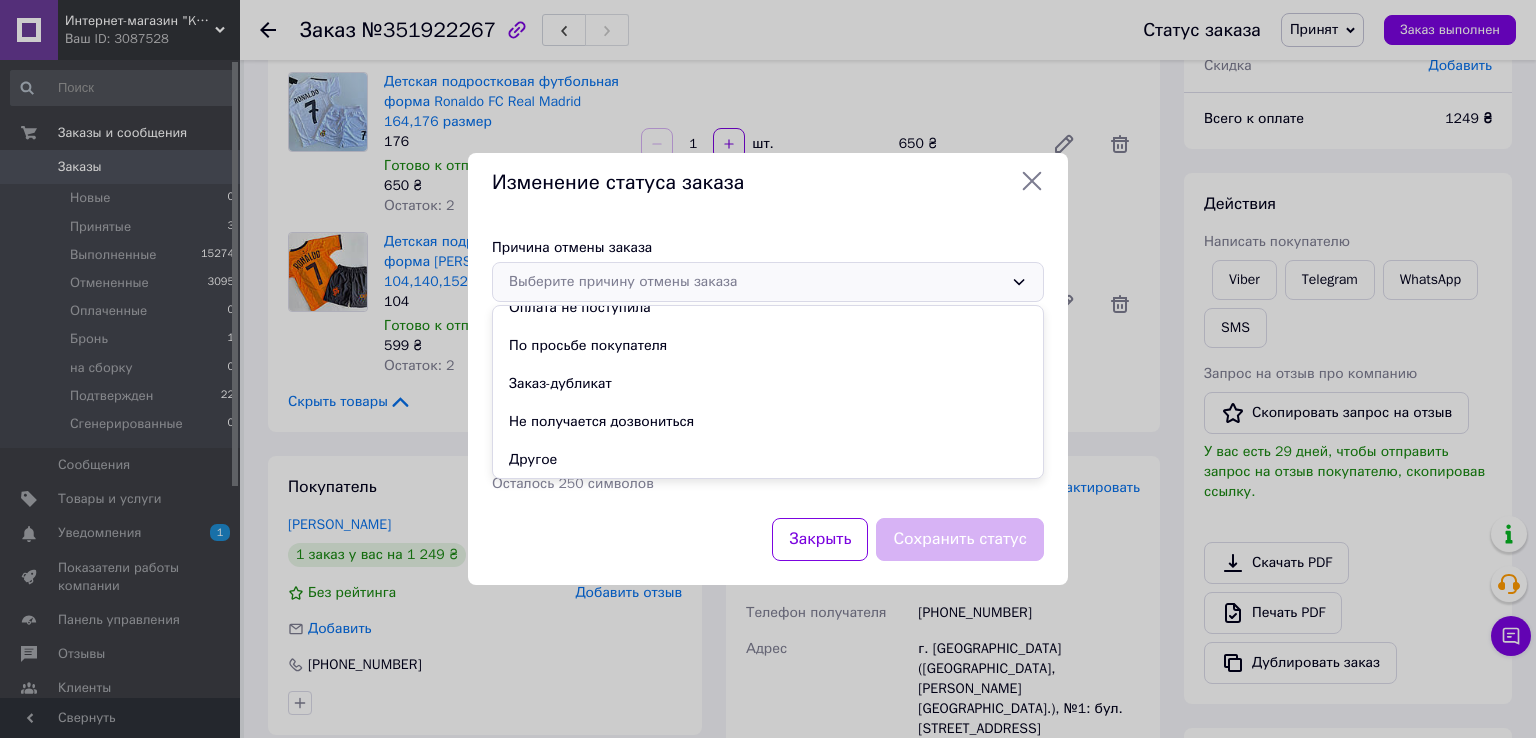 click 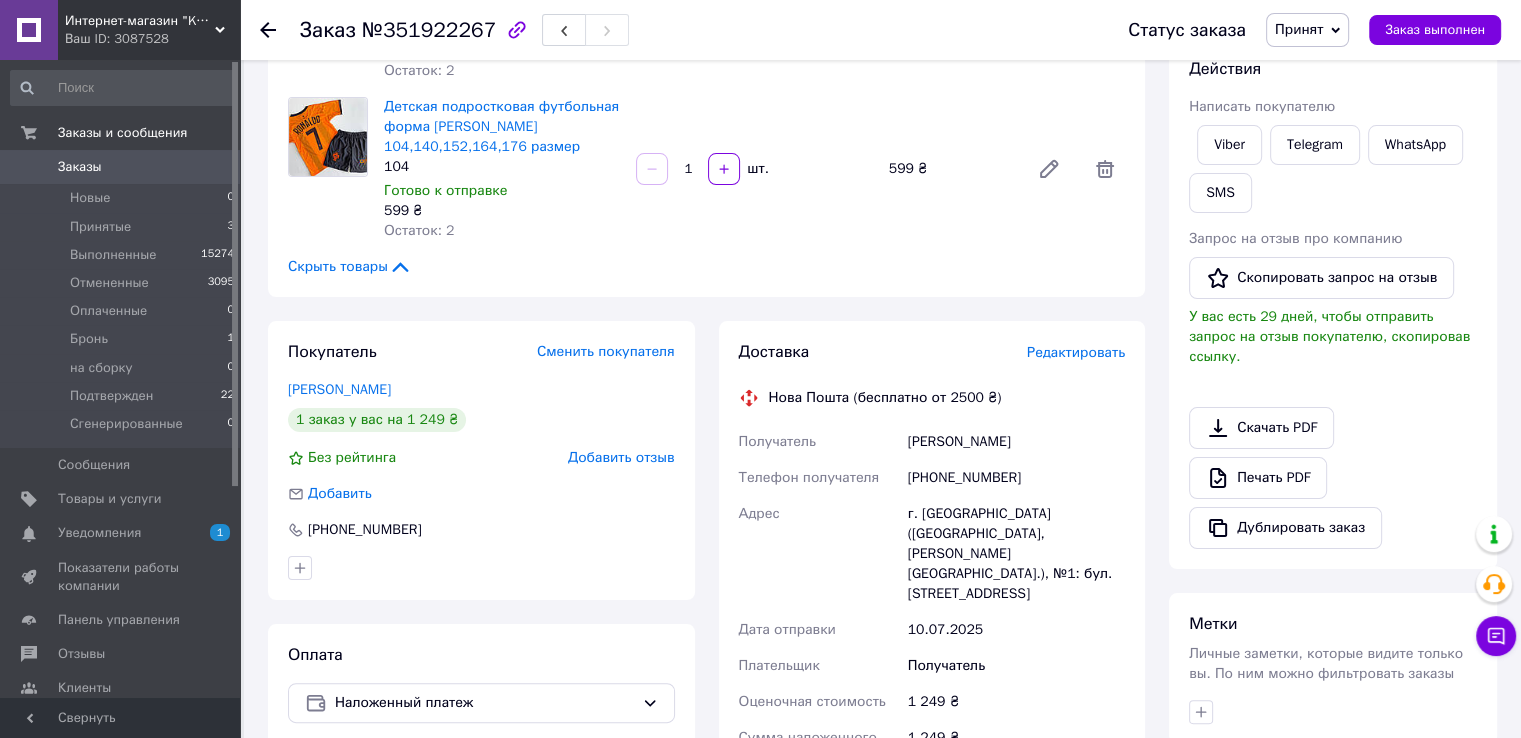 scroll, scrollTop: 159, scrollLeft: 0, axis: vertical 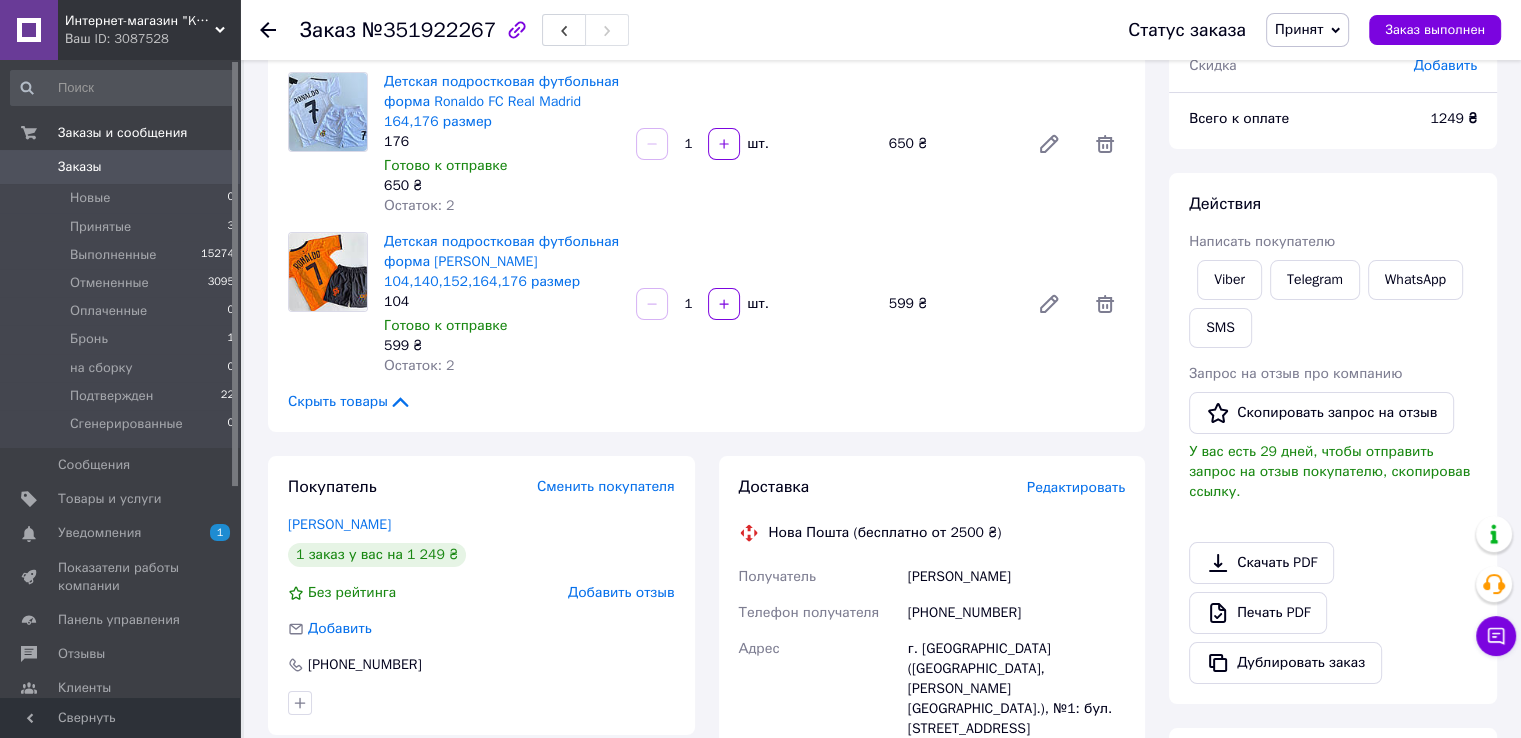 click on "Товары в заказе (2) Добавить товар Детская подростковая футбольная форма Ronaldo FC Real Madrid 164,176 размер 176 Готово к отправке 650 ₴ Остаток: 2 1   шт. 650 ₴ Детская подростковая футбольная форма Ronaldo 104,140,152,164,176 размер 104 Готово к отправке 599 ₴ Остаток: 2 1   шт. 599 ₴ Скрыть товары" at bounding box center [706, 222] 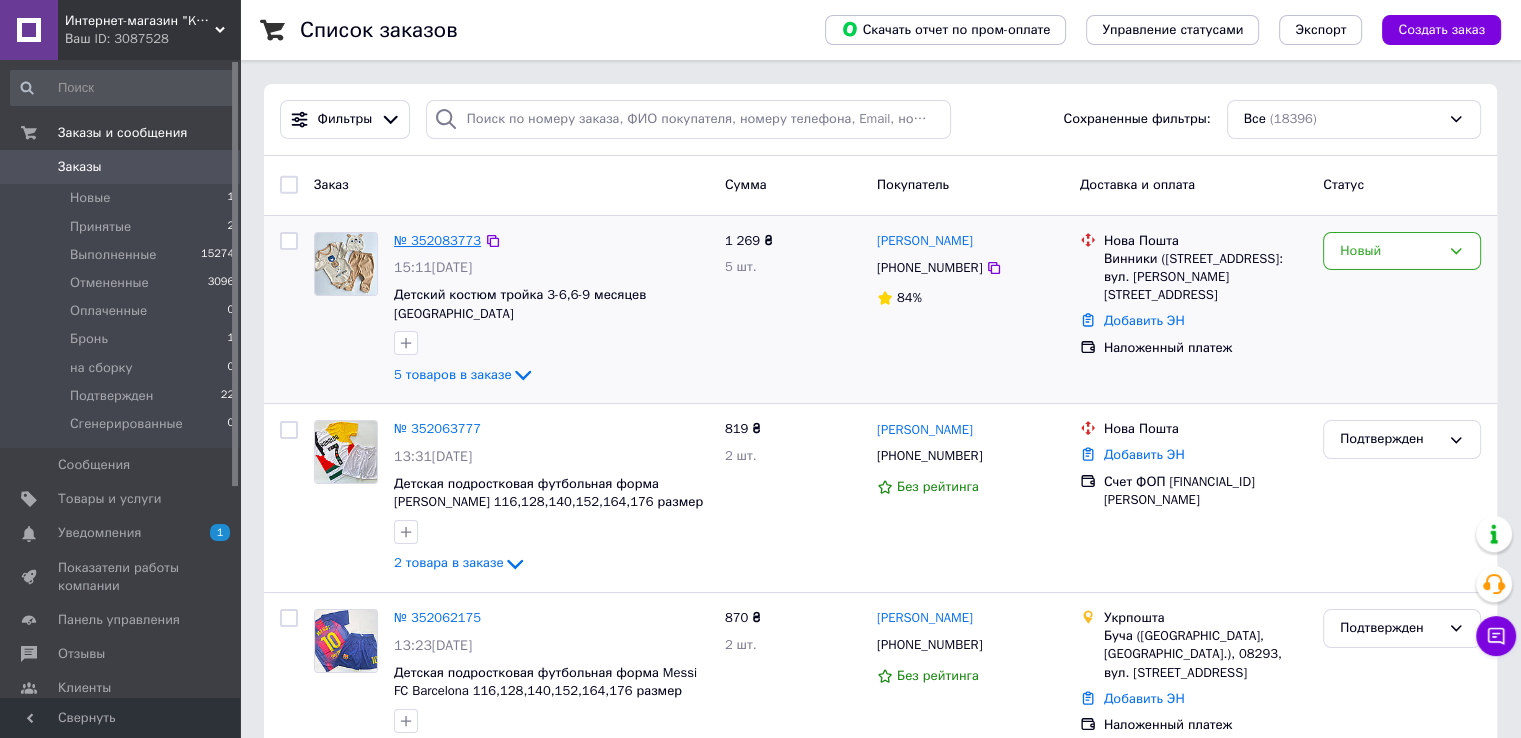 click on "№ 352083773" at bounding box center (437, 240) 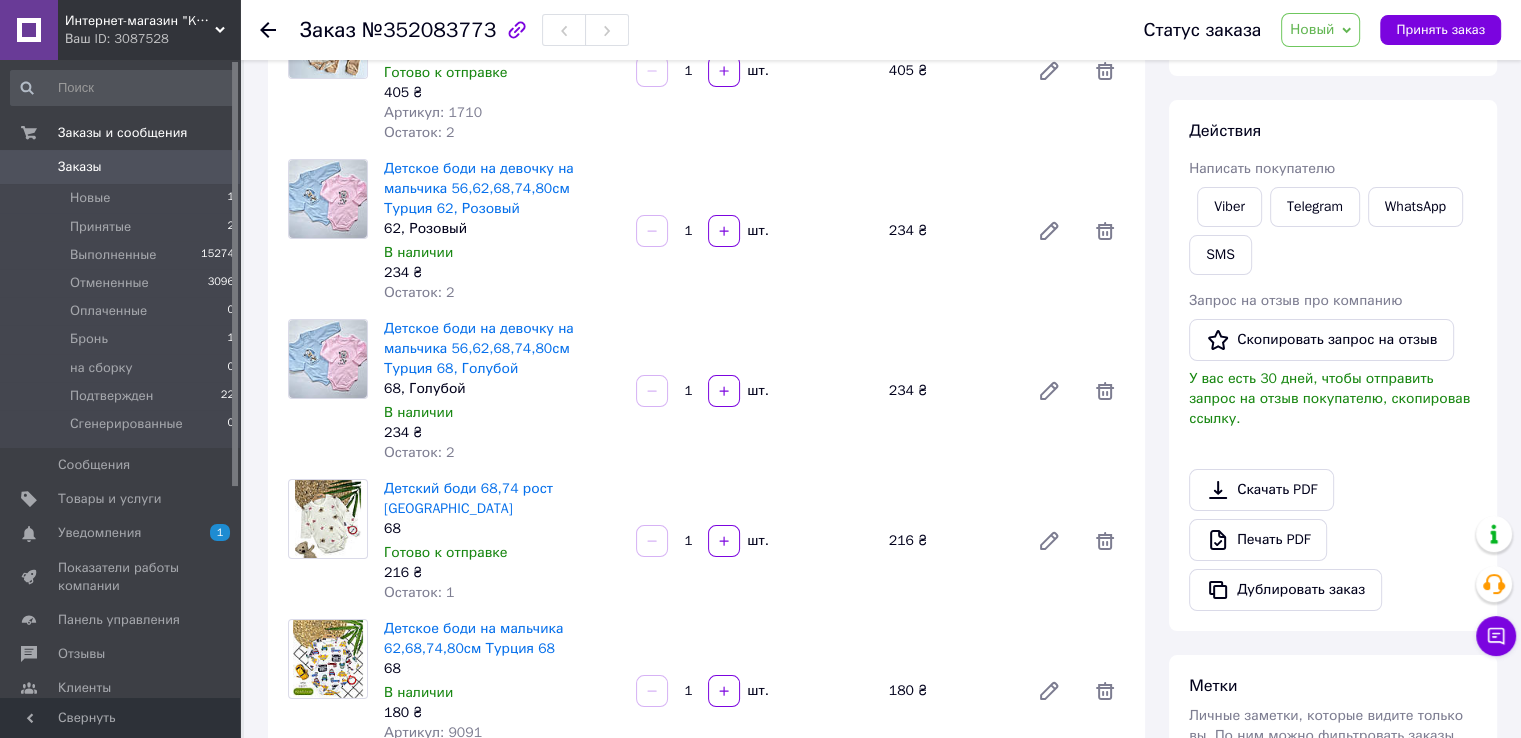 scroll, scrollTop: 200, scrollLeft: 0, axis: vertical 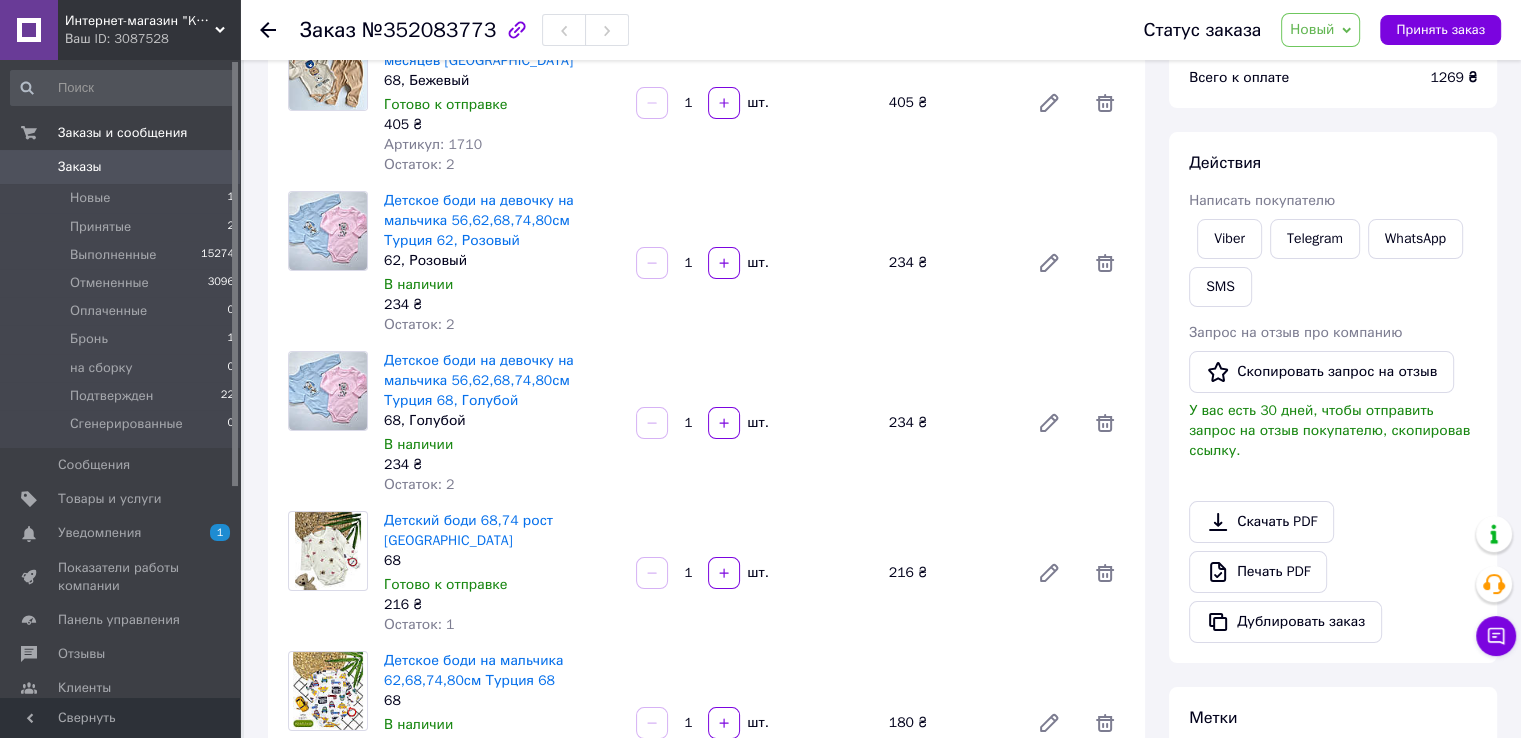 click on "Новый" at bounding box center (1312, 29) 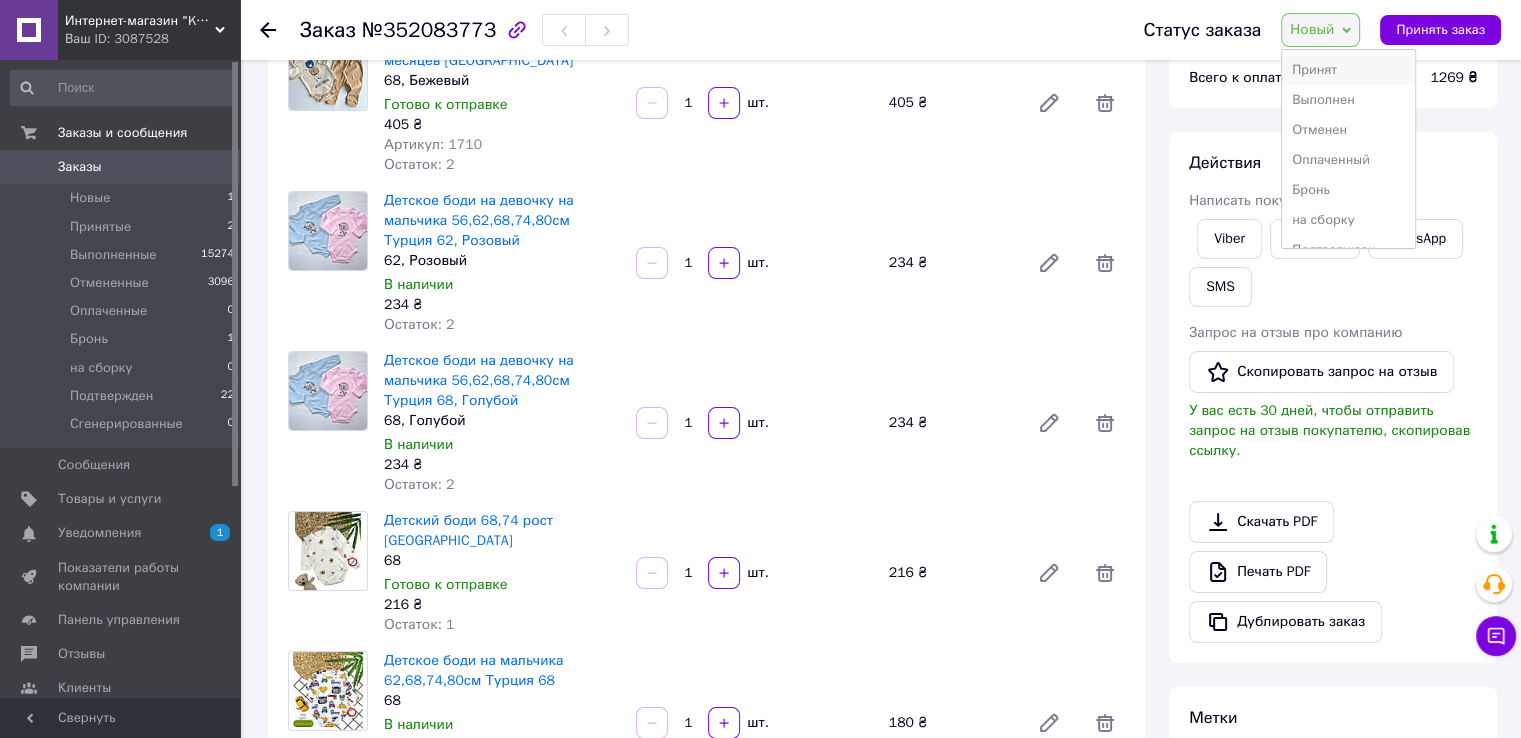 click on "Принят" at bounding box center [1348, 70] 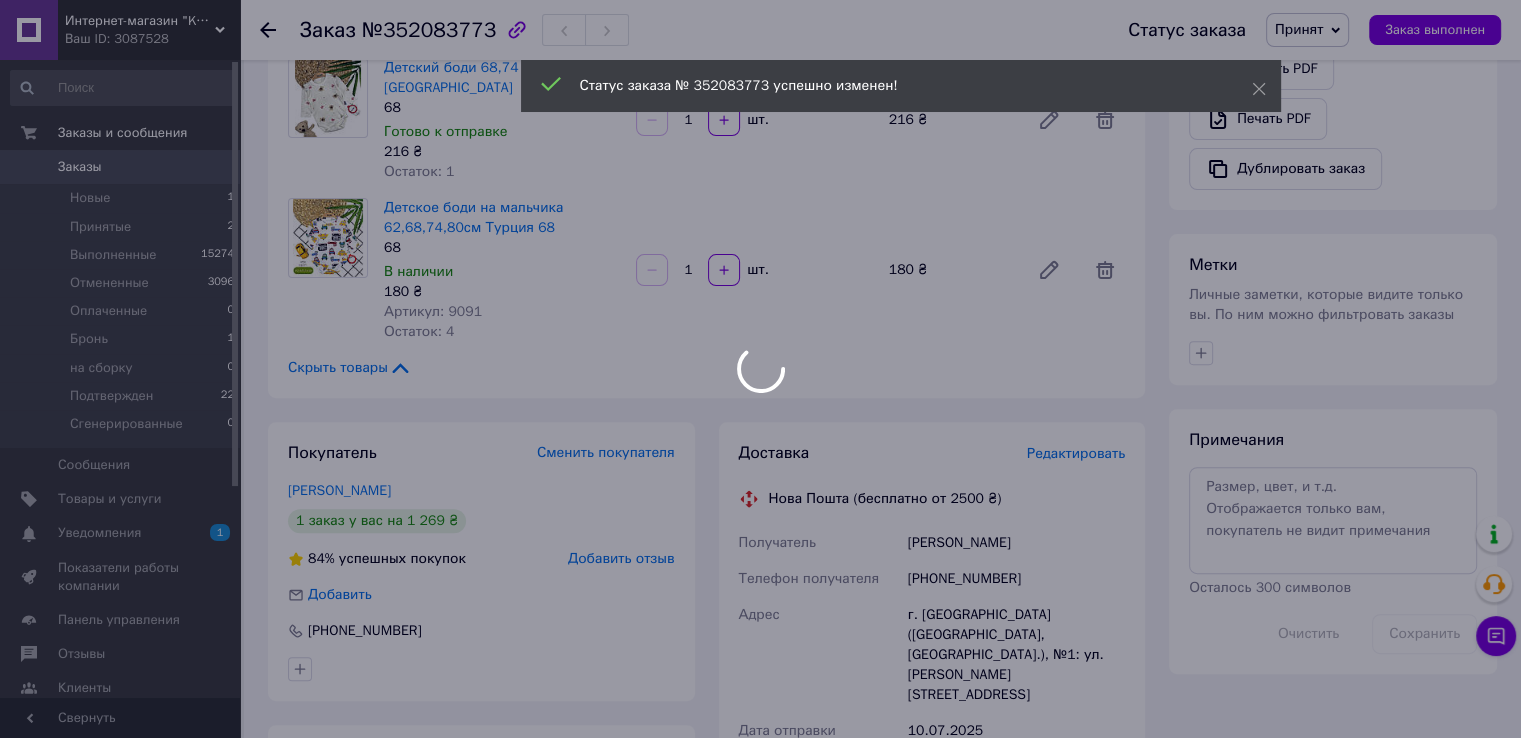 scroll, scrollTop: 700, scrollLeft: 0, axis: vertical 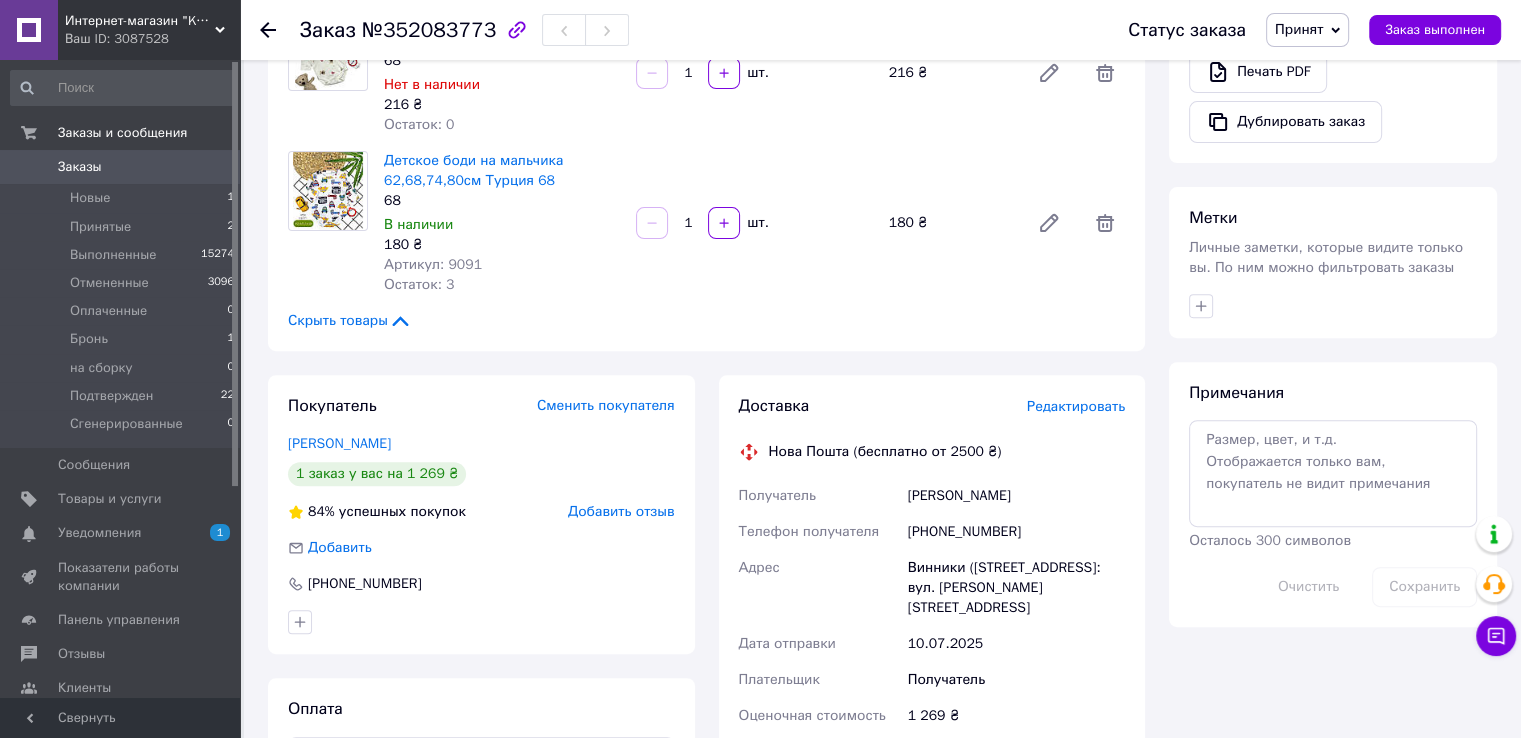 click on "Заказы" at bounding box center [80, 167] 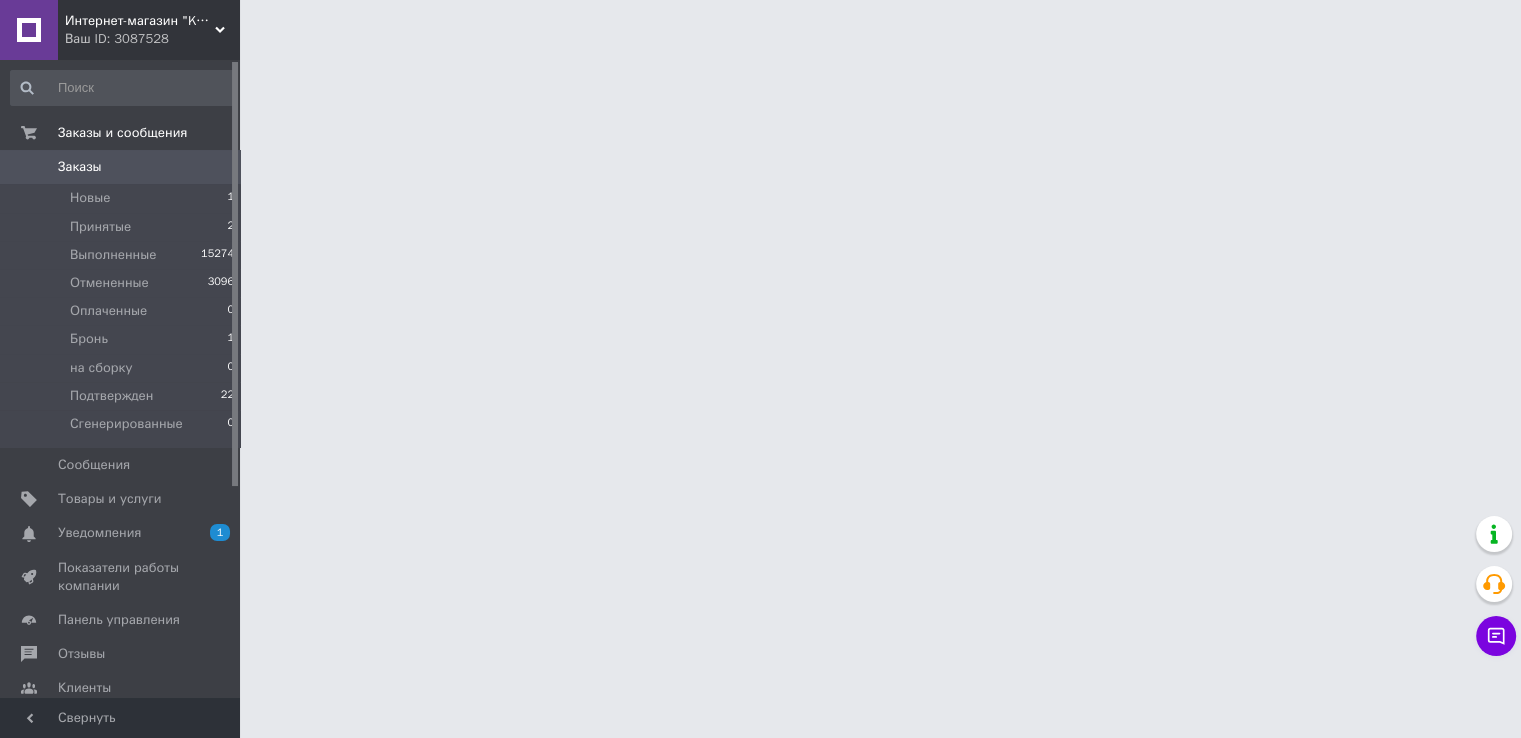 scroll, scrollTop: 0, scrollLeft: 0, axis: both 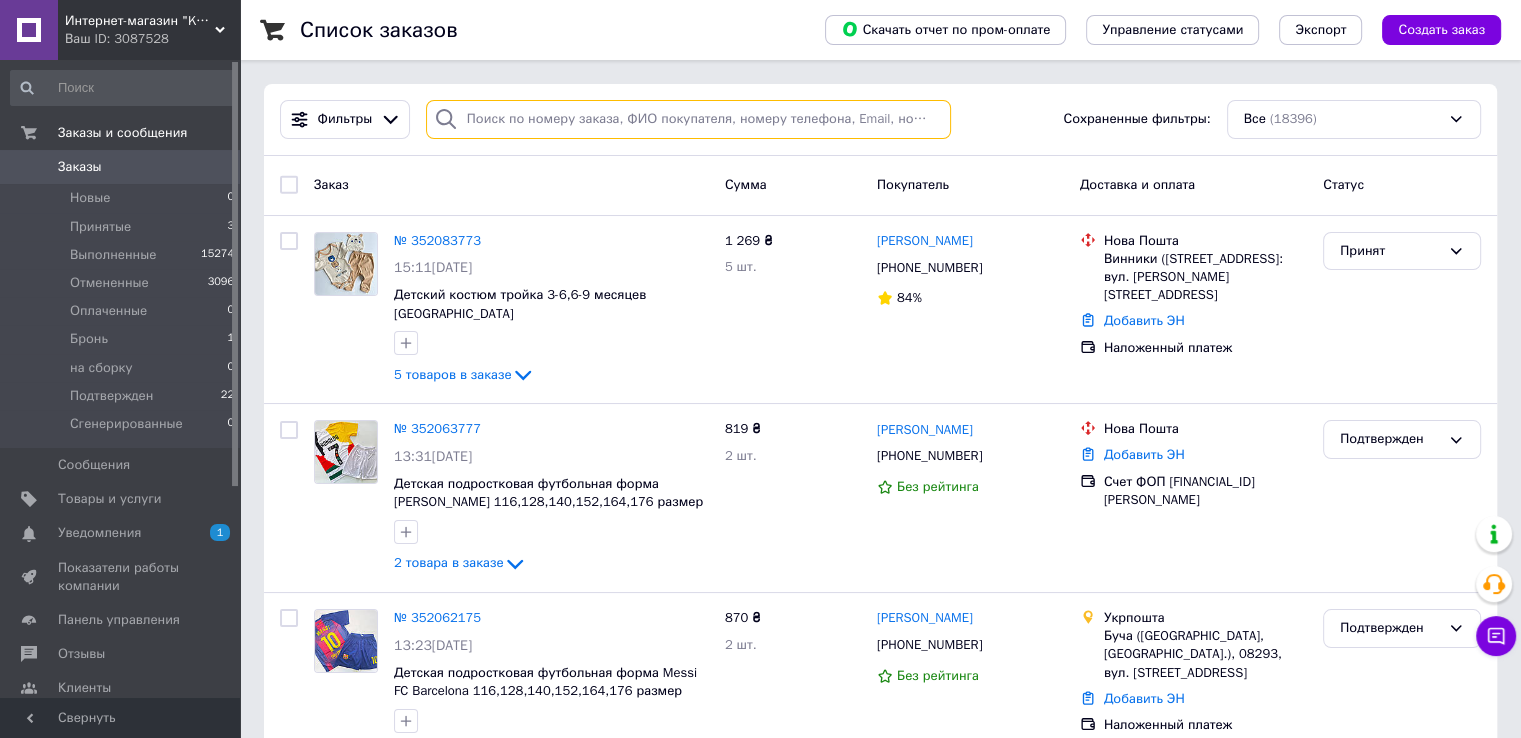 click at bounding box center (688, 119) 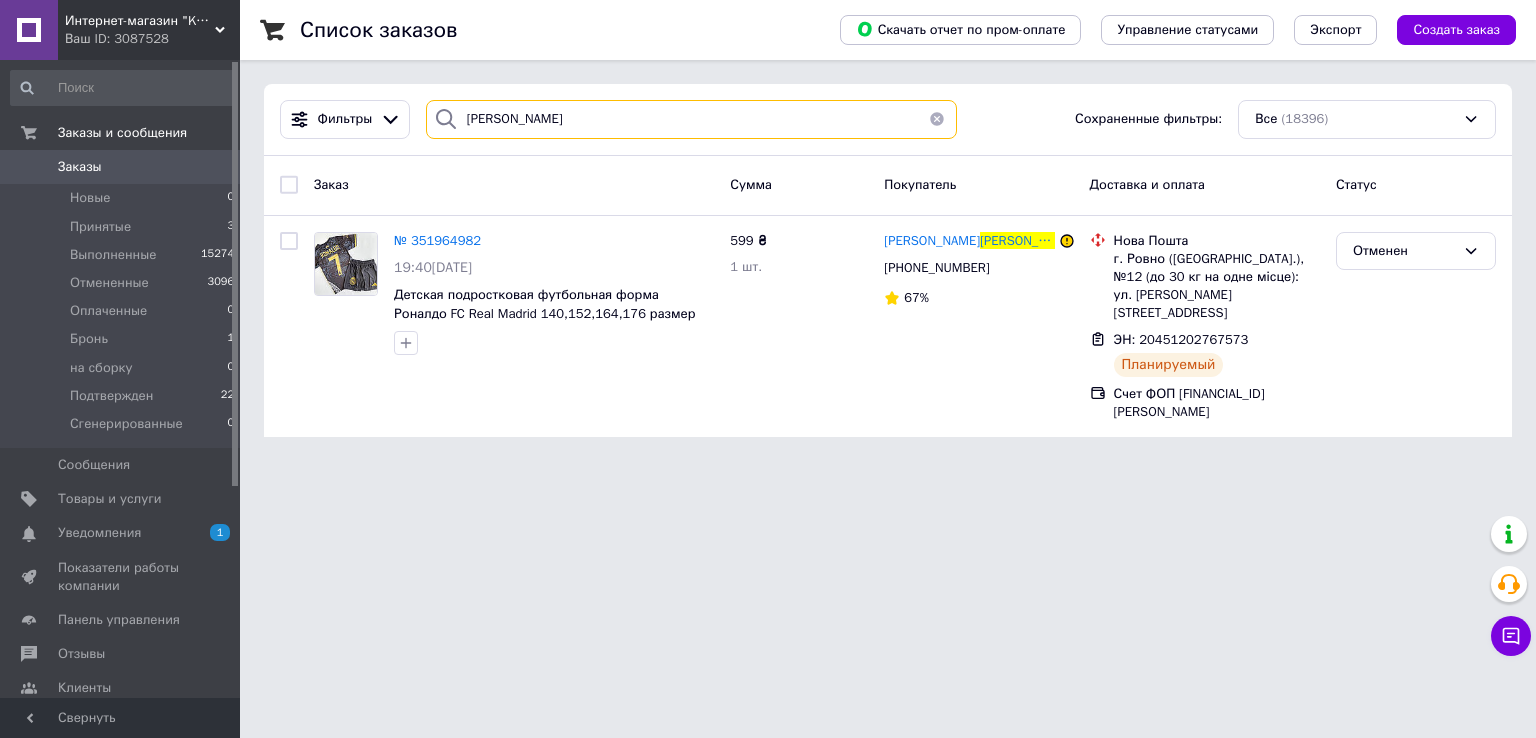 type on "крутенчук" 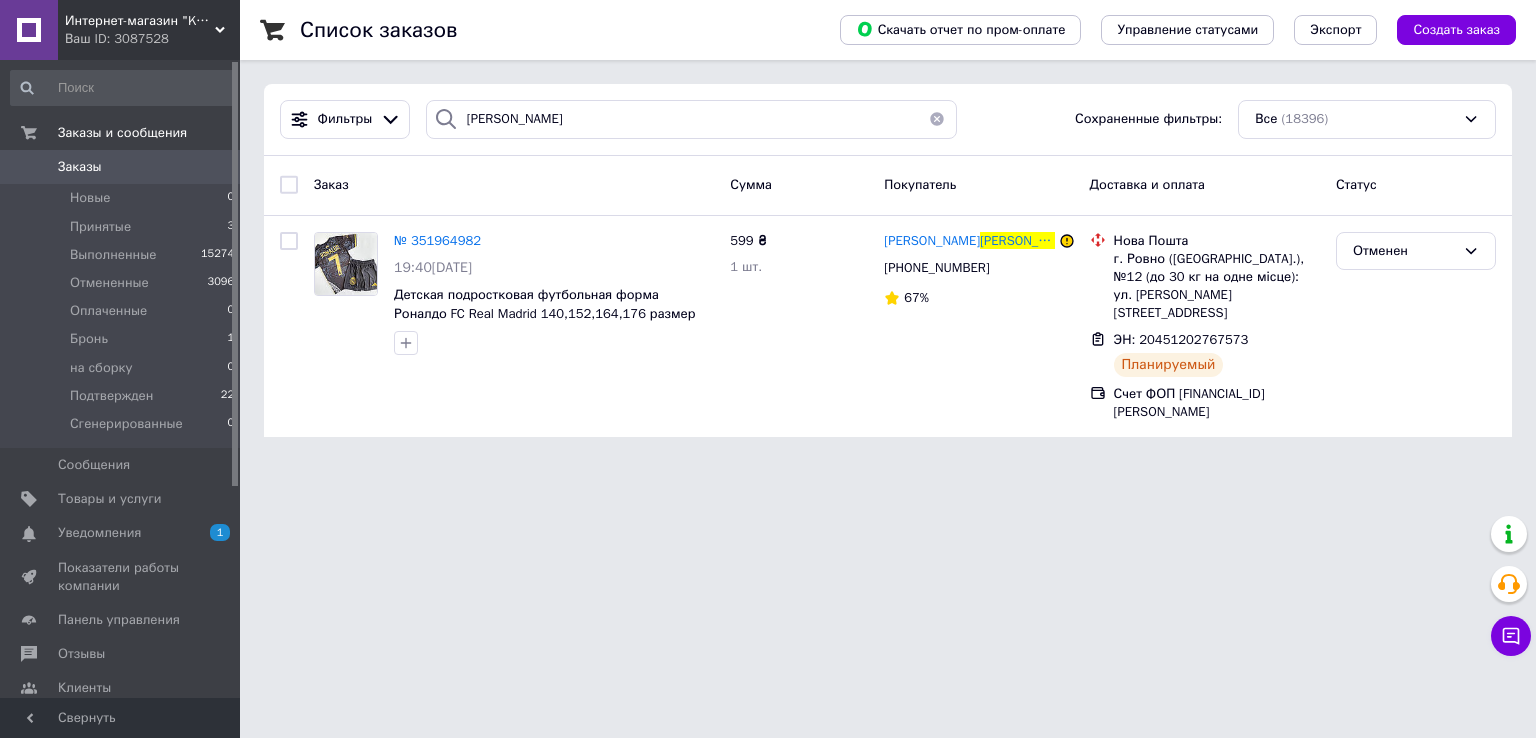 click on "Заказы" at bounding box center [80, 167] 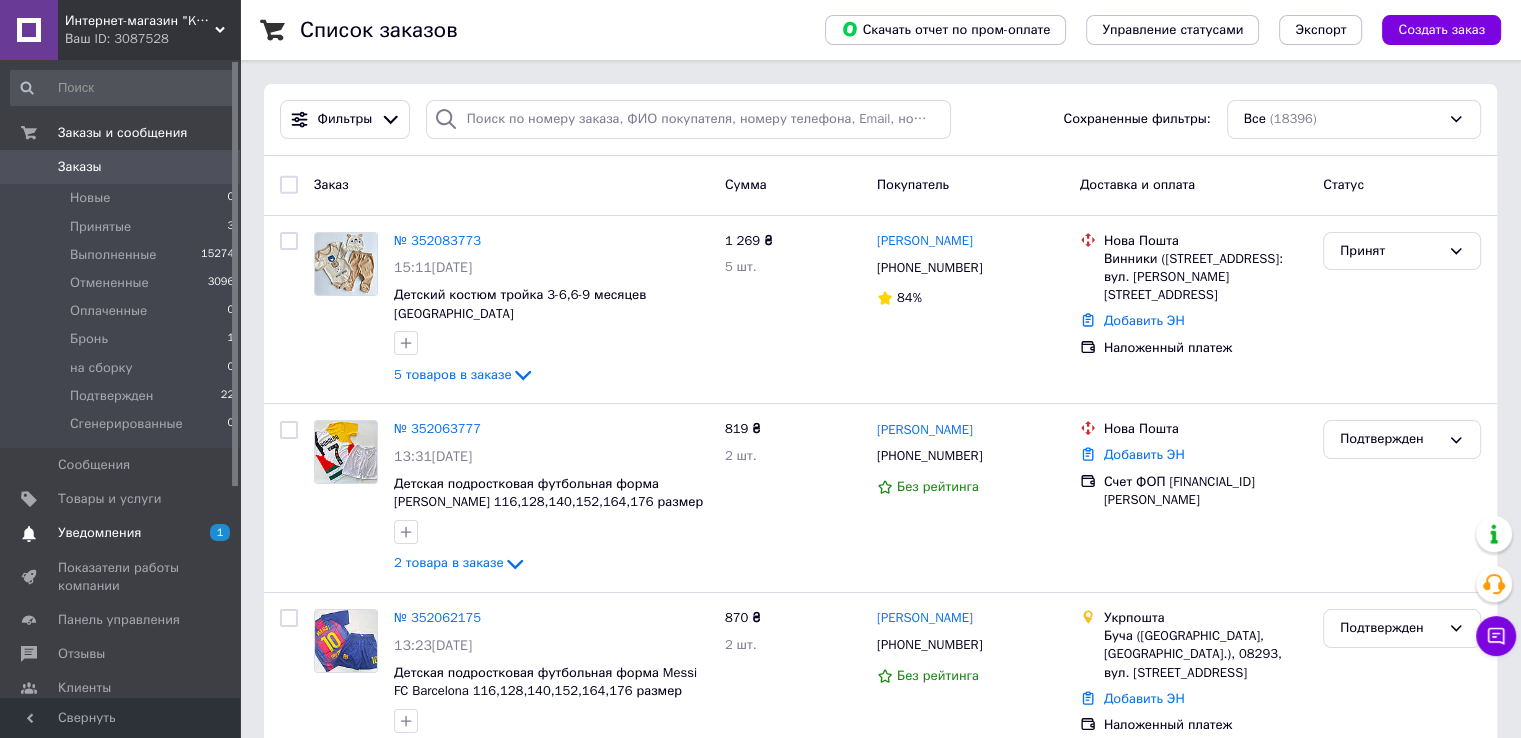 click on "Уведомления" at bounding box center (99, 533) 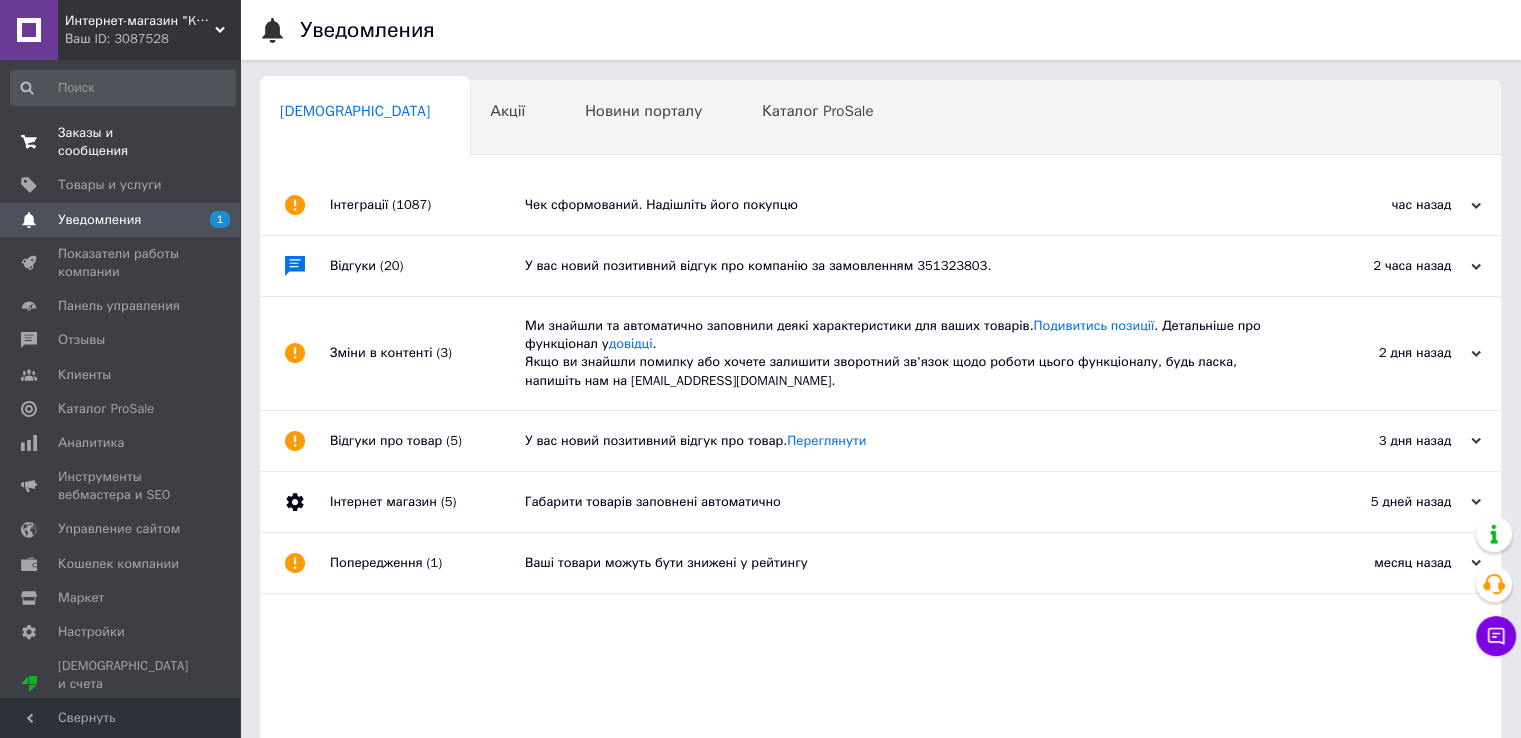 click on "Заказы и сообщения" at bounding box center (121, 142) 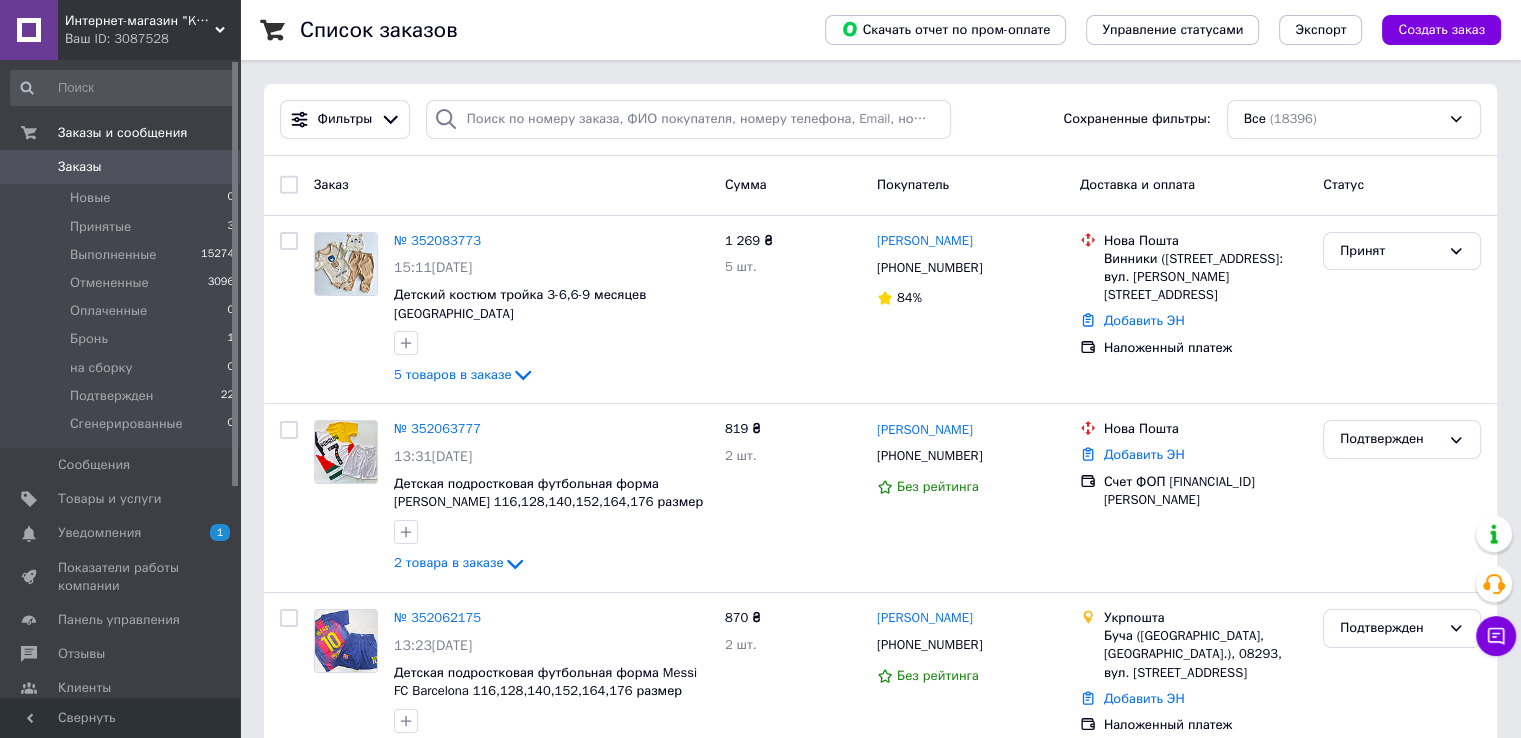 click on "Заказы" at bounding box center [121, 167] 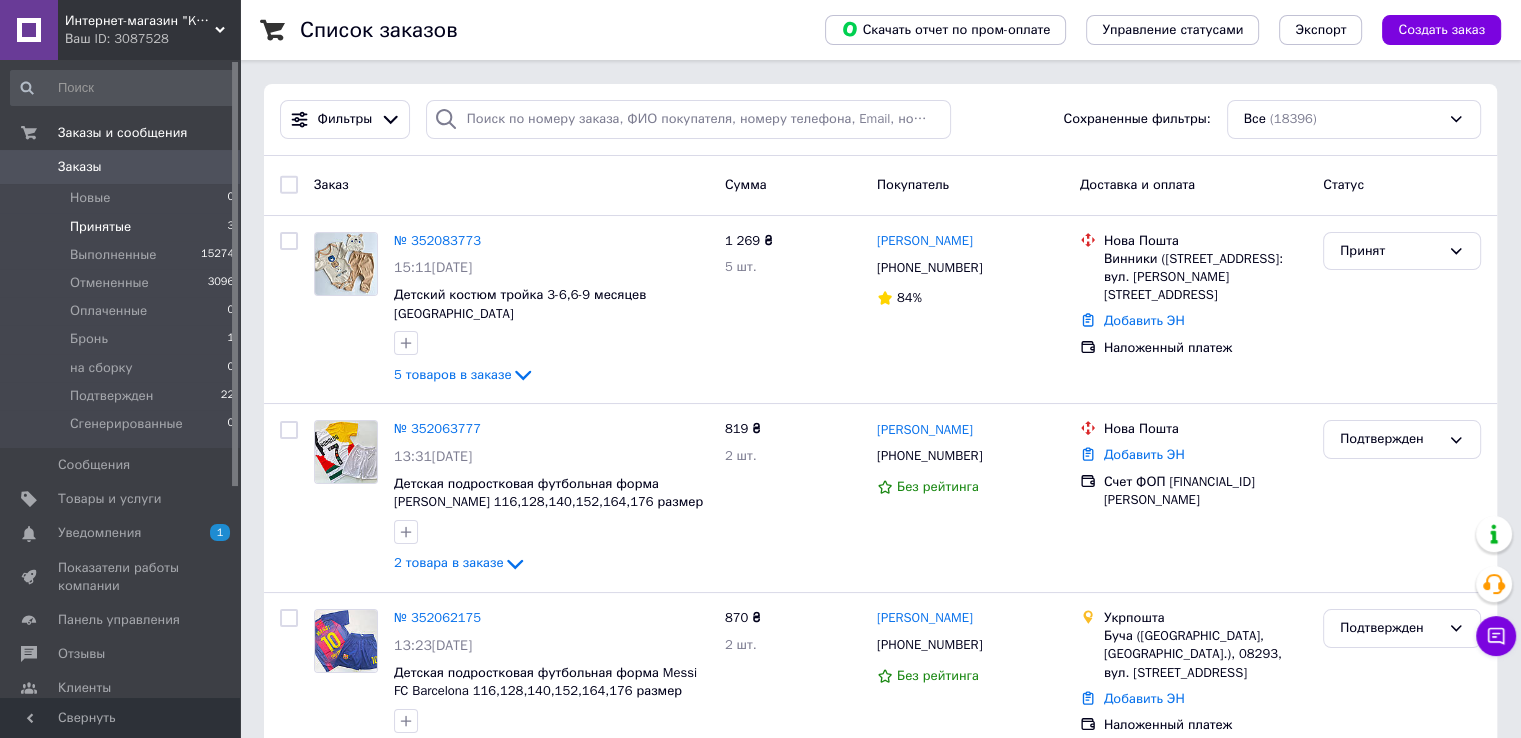 click on "Принятые" at bounding box center [100, 227] 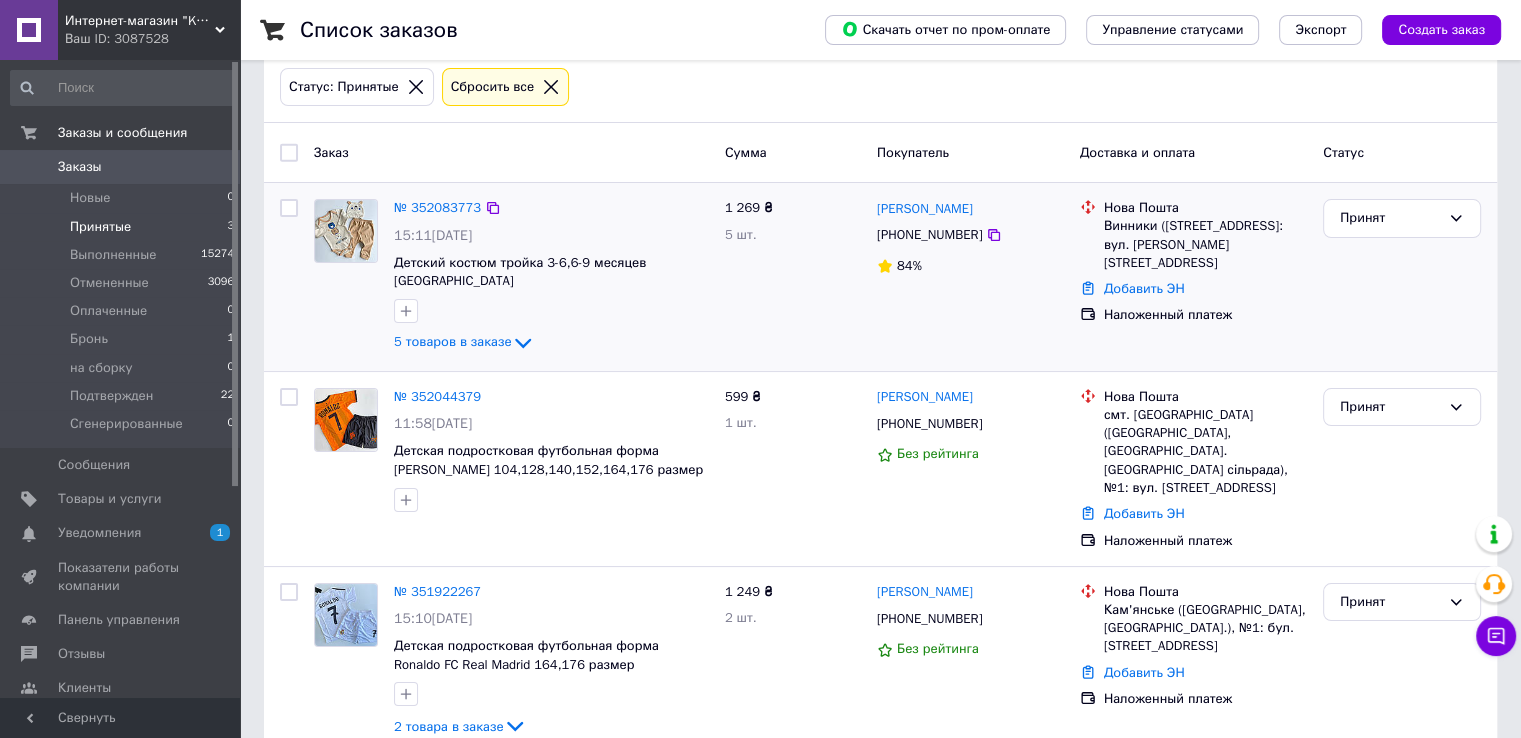scroll, scrollTop: 106, scrollLeft: 0, axis: vertical 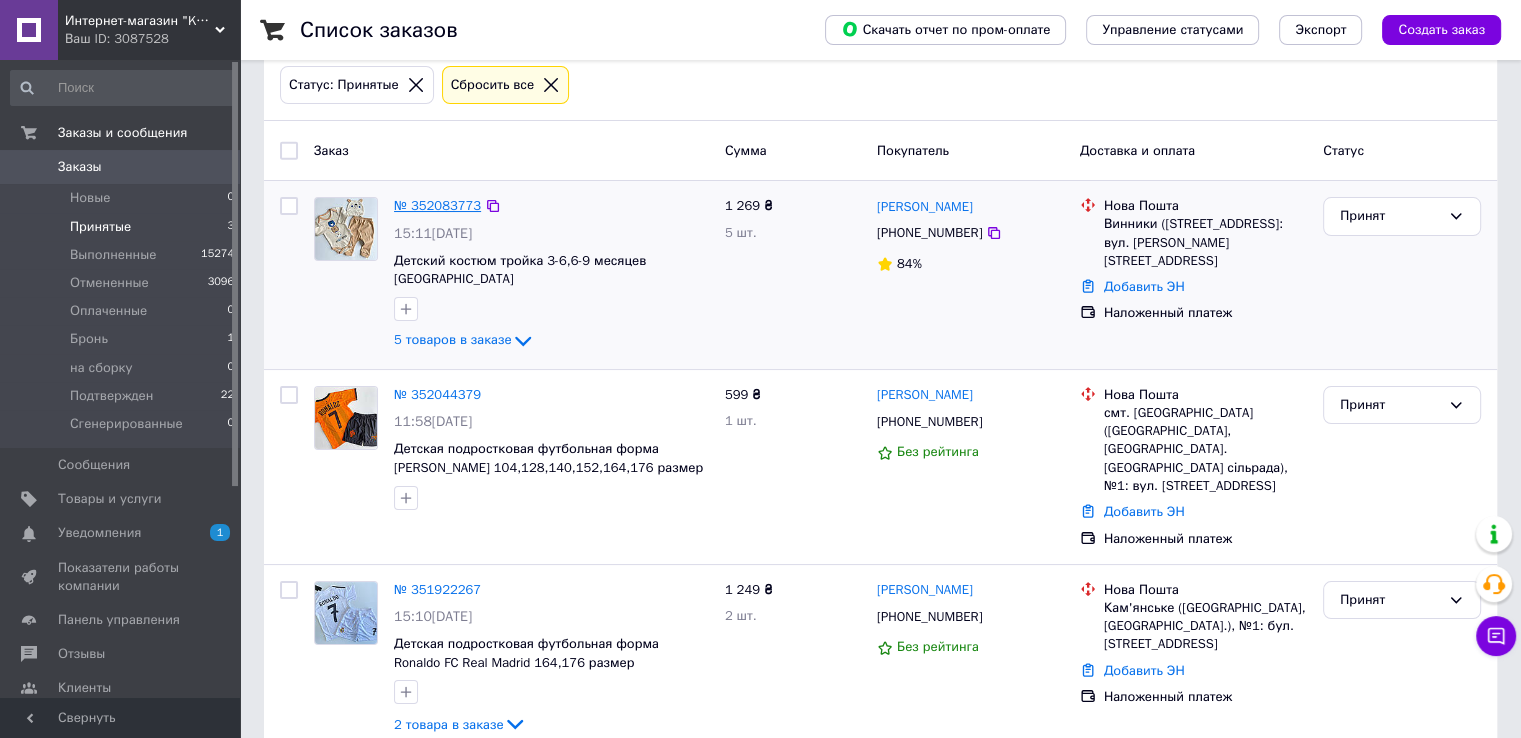 click on "№ 352083773" at bounding box center [437, 205] 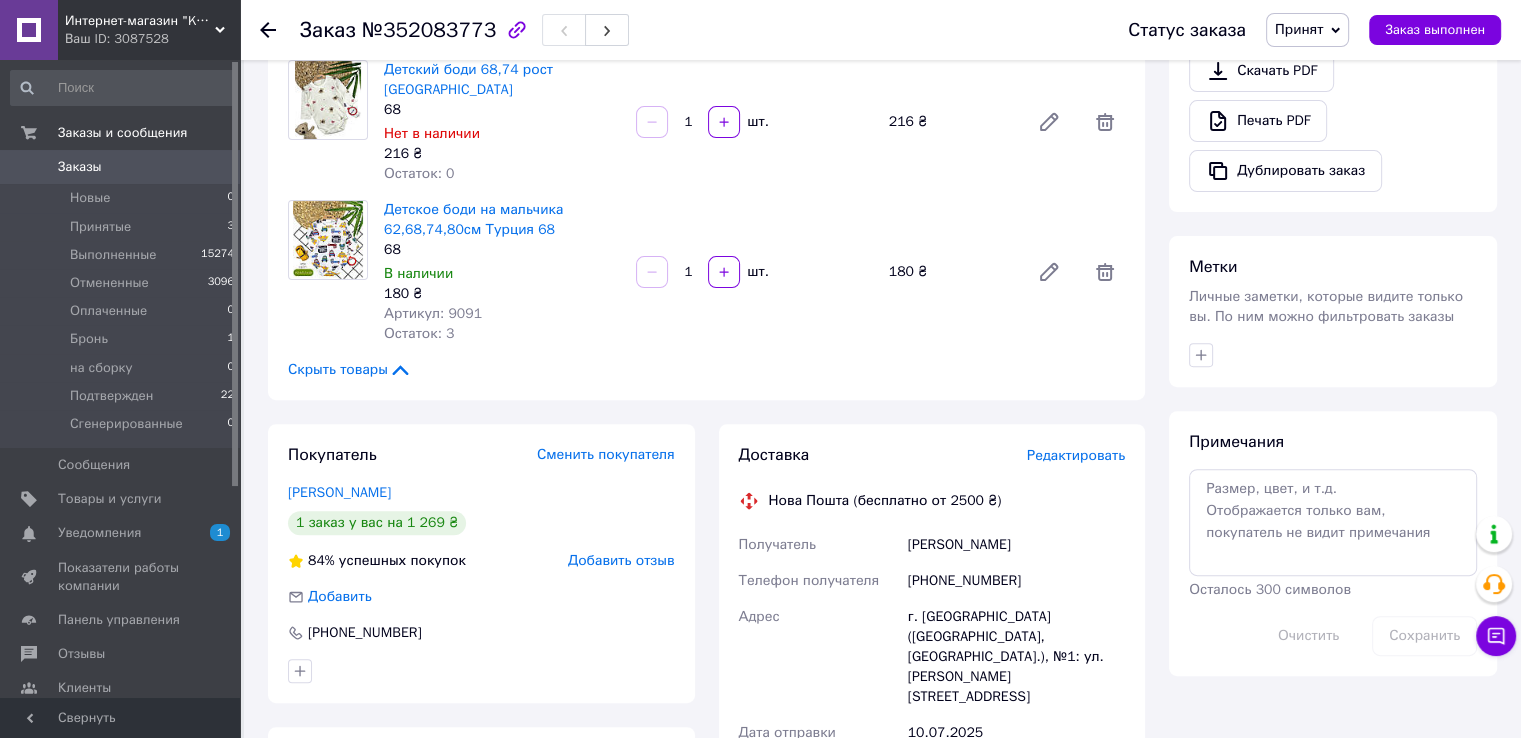 scroll, scrollTop: 700, scrollLeft: 0, axis: vertical 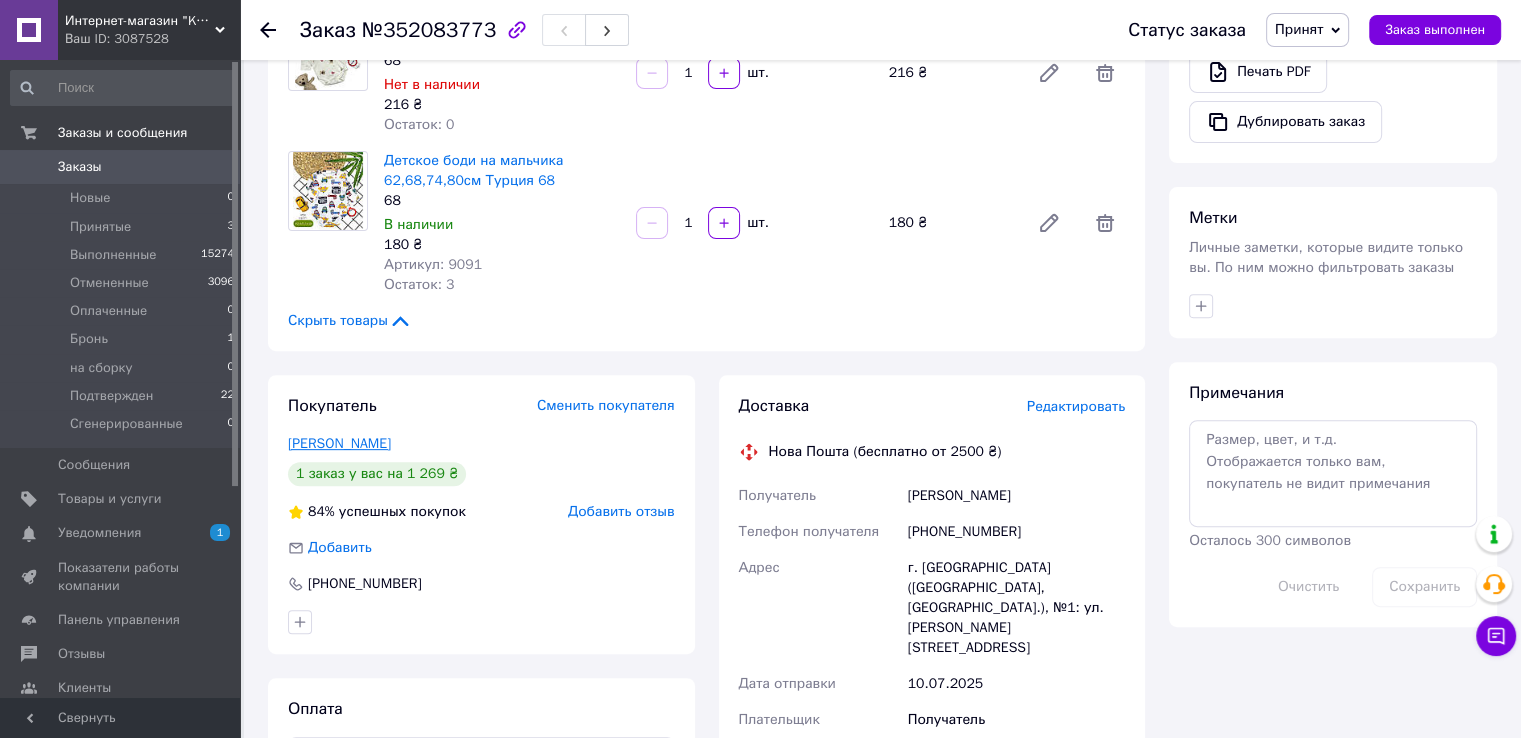 click on "Біла Любов" at bounding box center (339, 443) 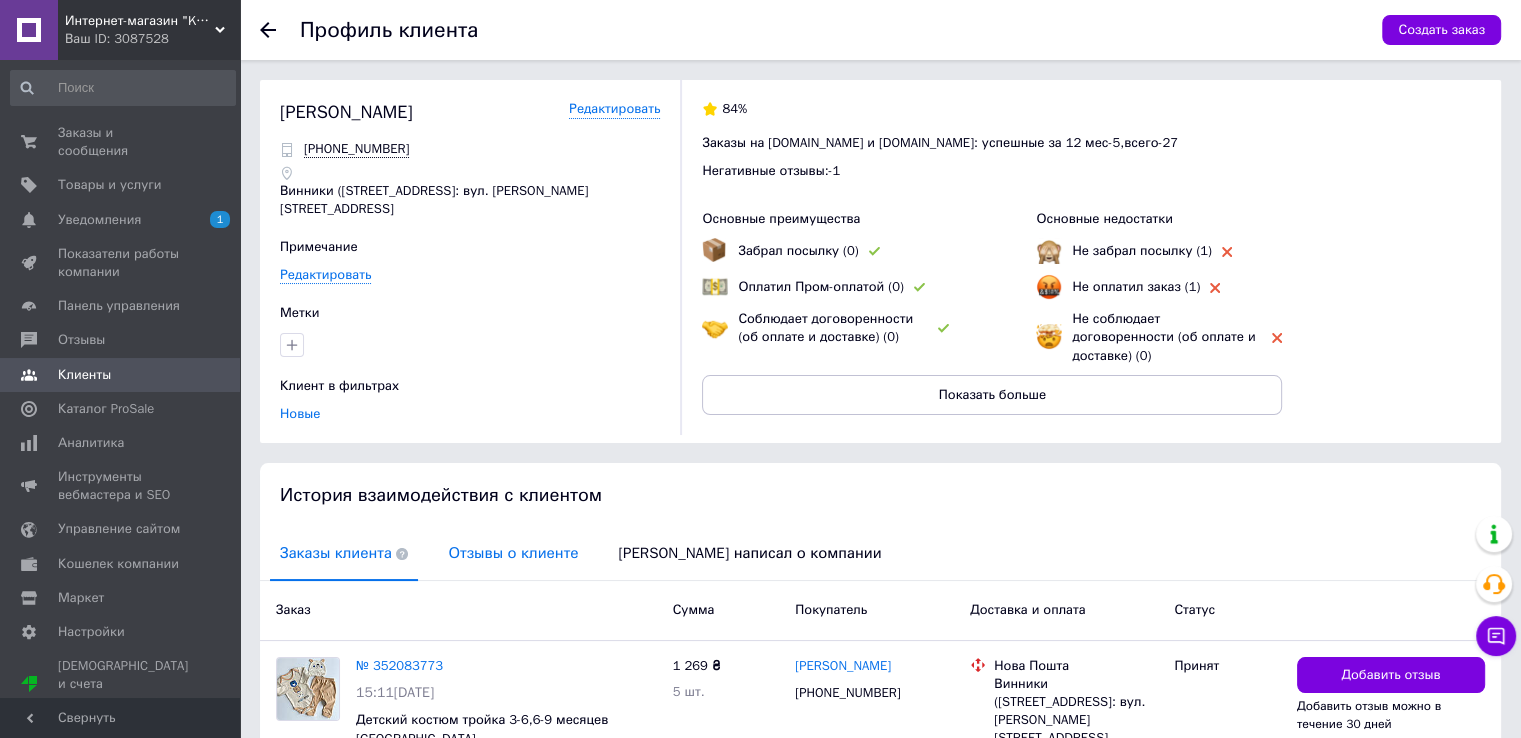 click on "Отзывы о клиенте" at bounding box center [513, 553] 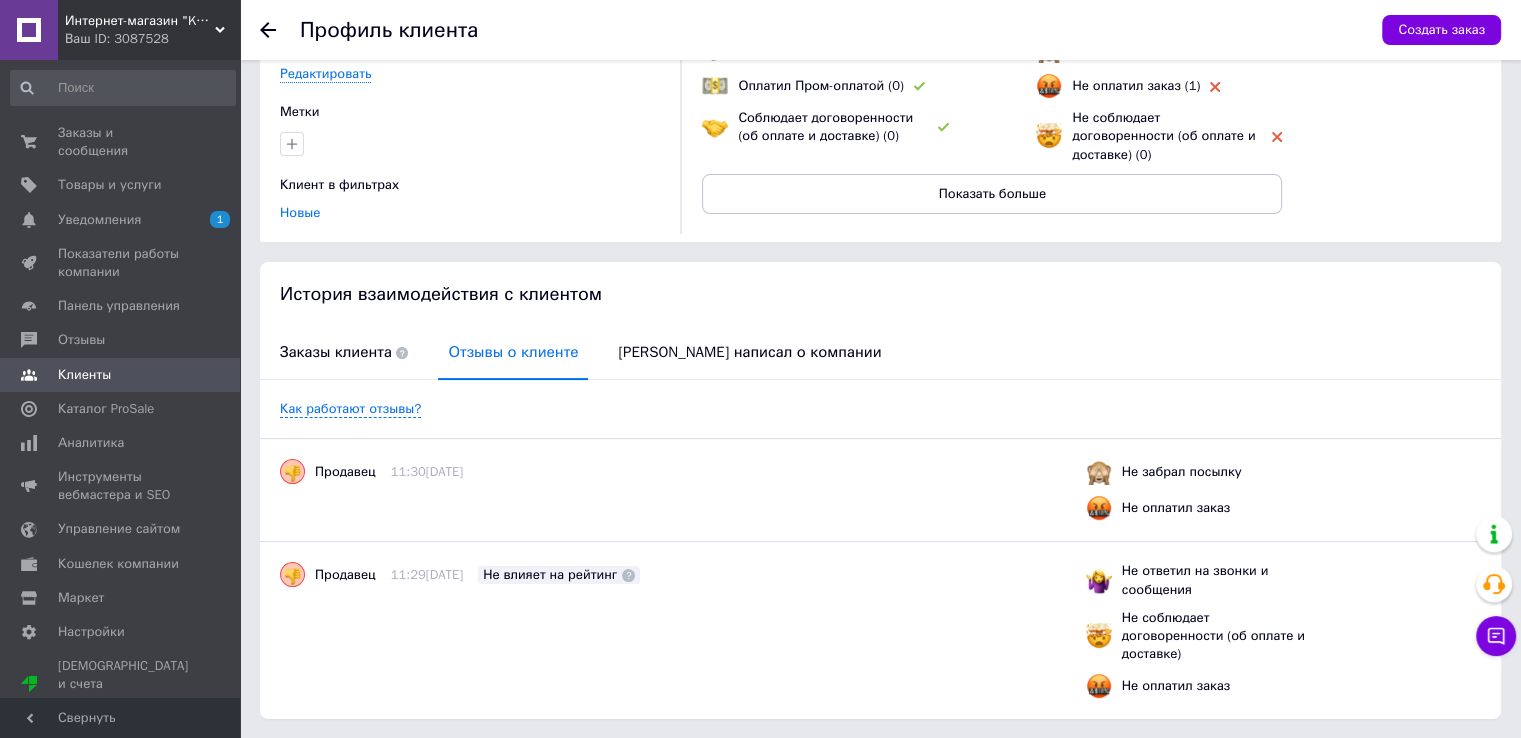 scroll, scrollTop: 244, scrollLeft: 0, axis: vertical 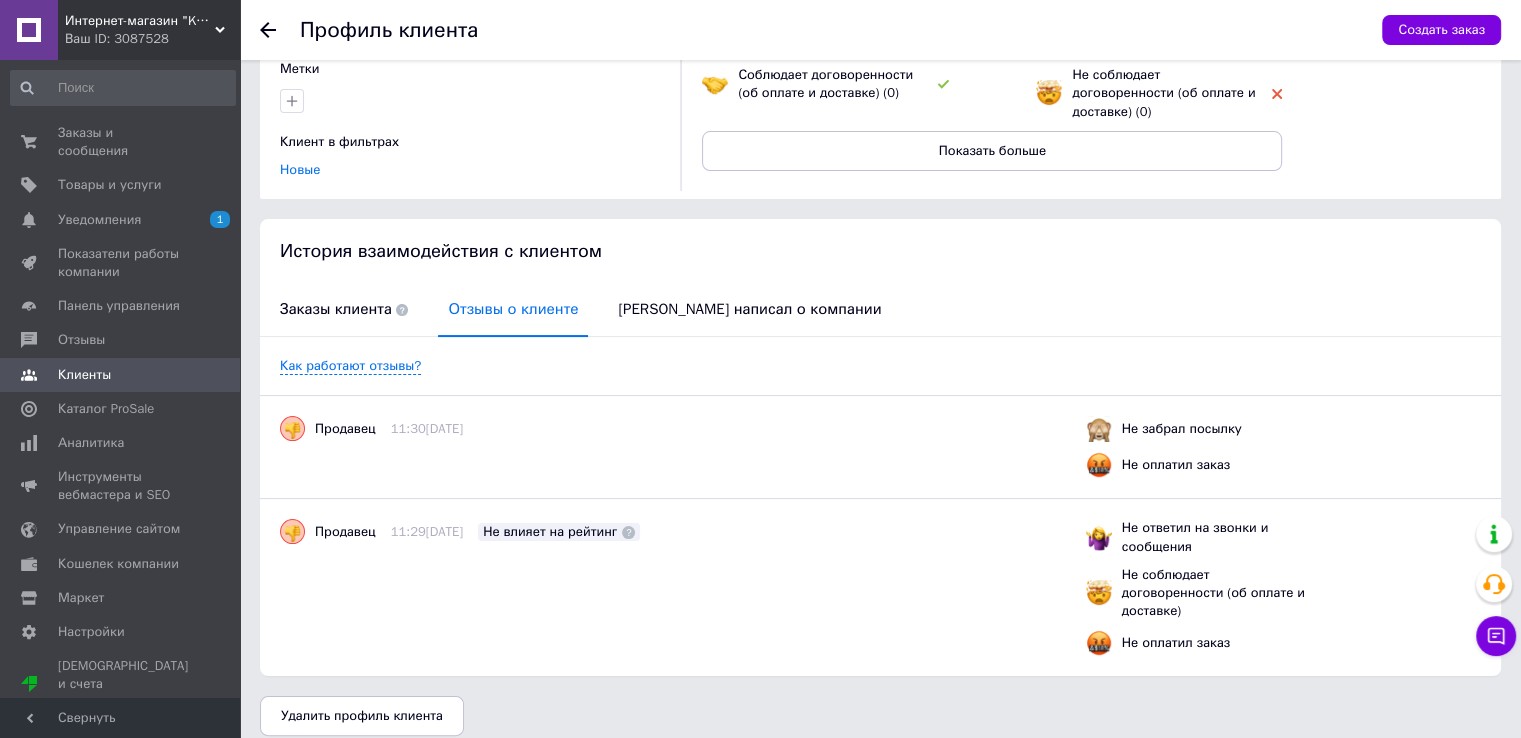 click 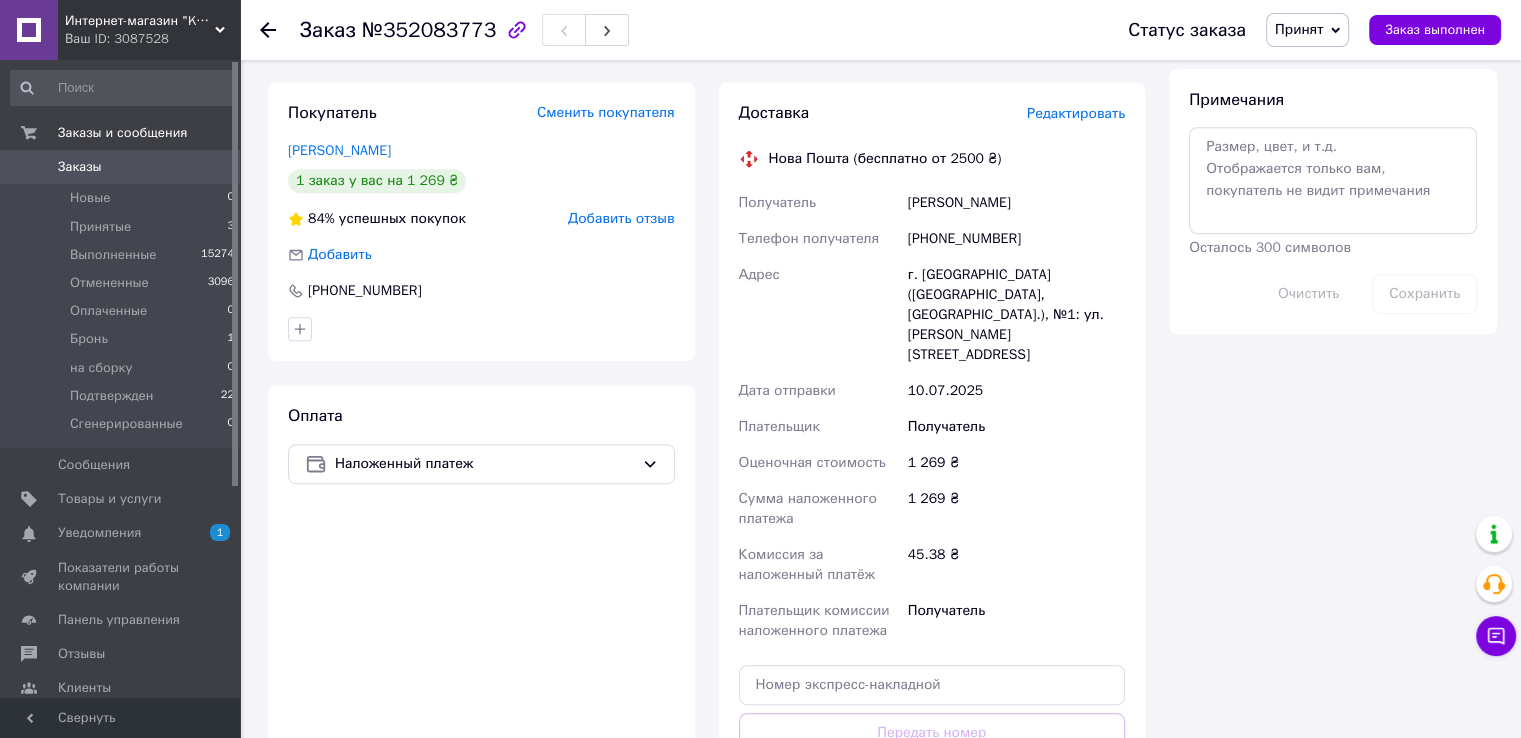 scroll, scrollTop: 872, scrollLeft: 0, axis: vertical 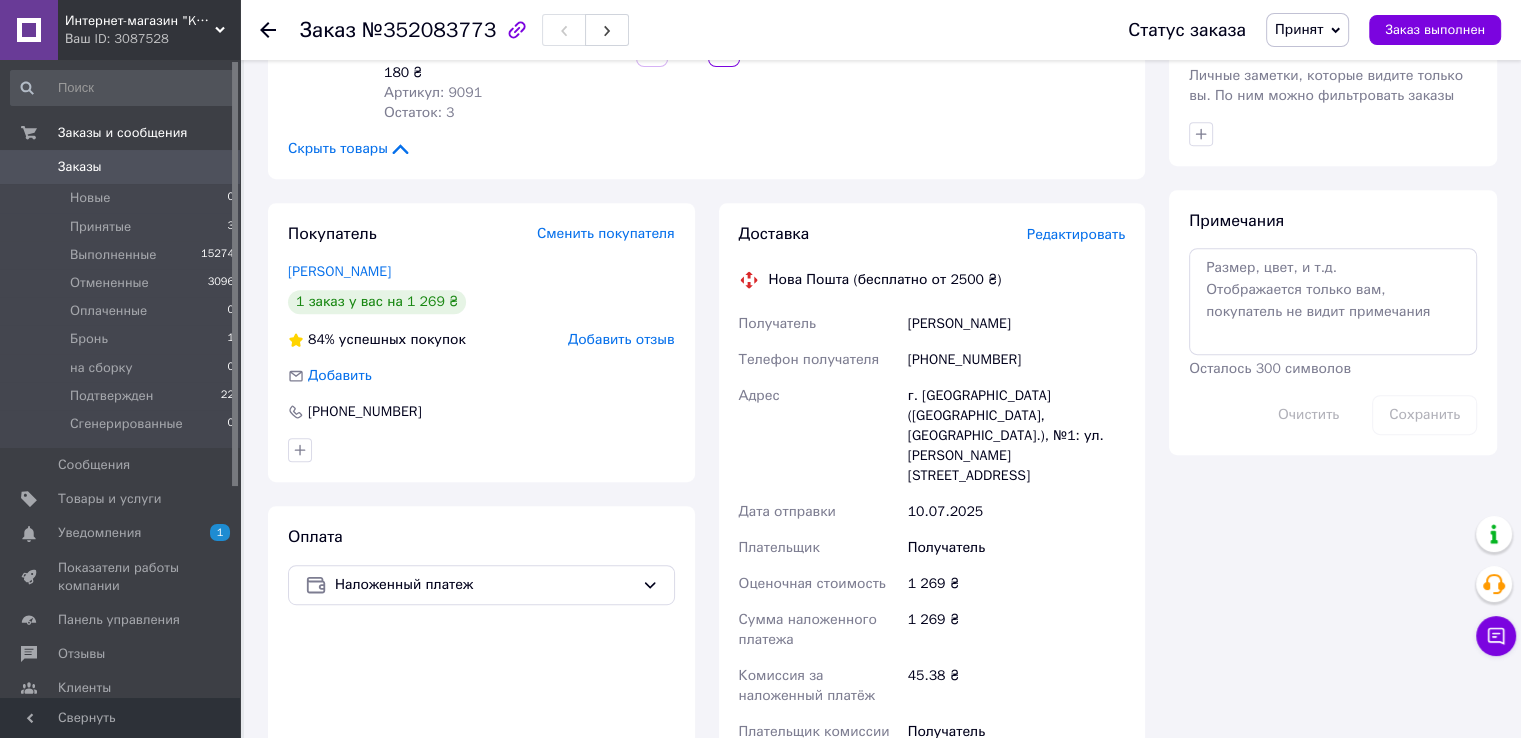 click on "Принят" at bounding box center (1299, 29) 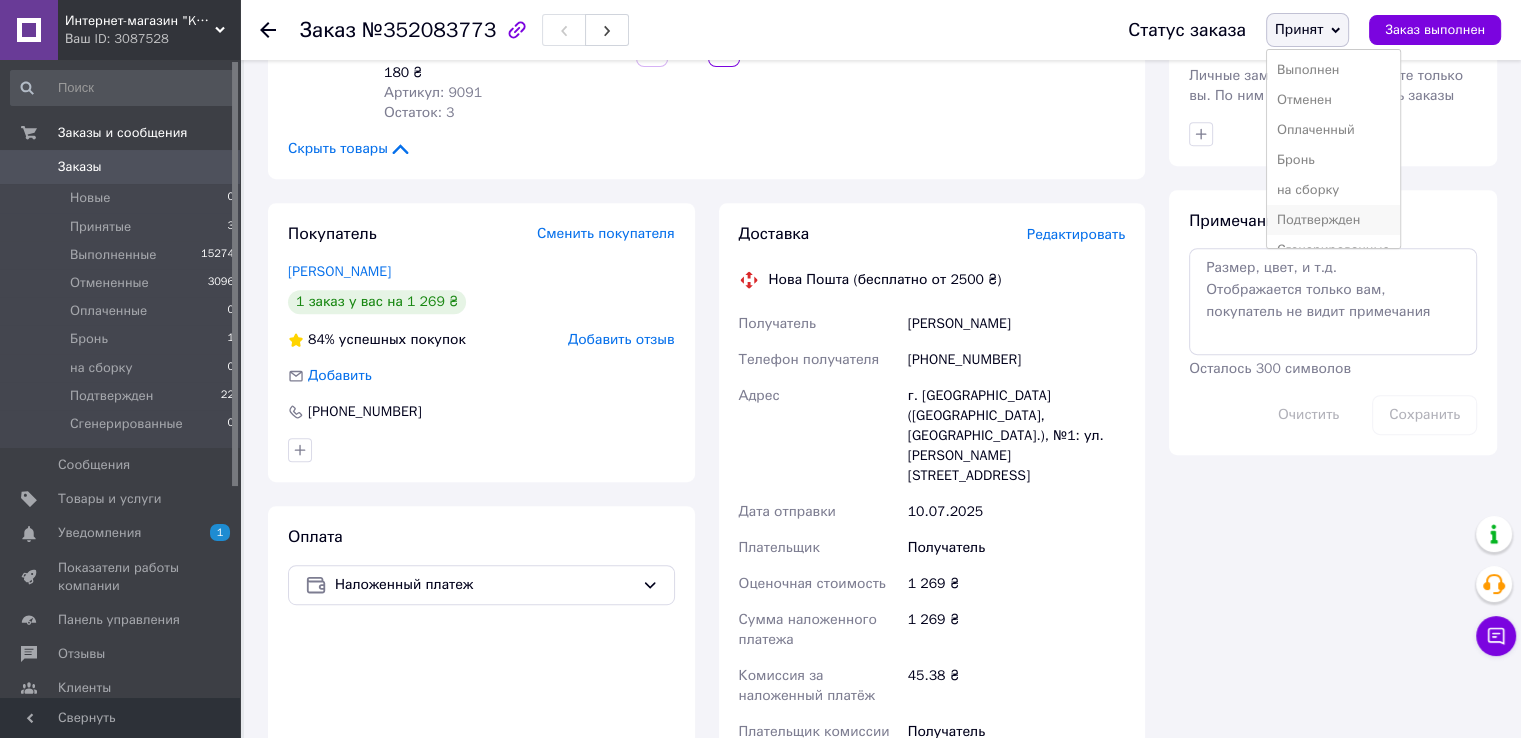 click on "Подтвержден" at bounding box center [1333, 220] 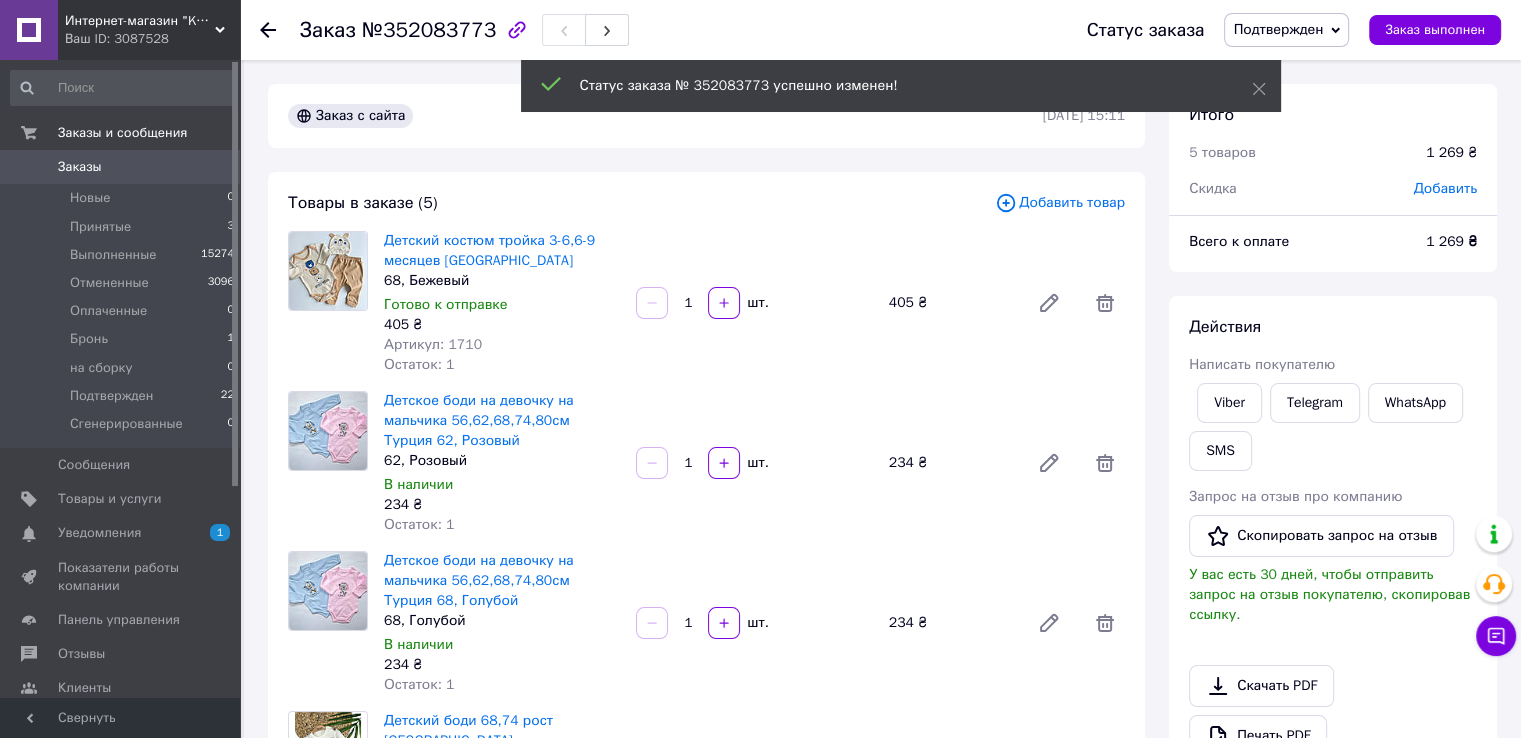 scroll, scrollTop: 100, scrollLeft: 0, axis: vertical 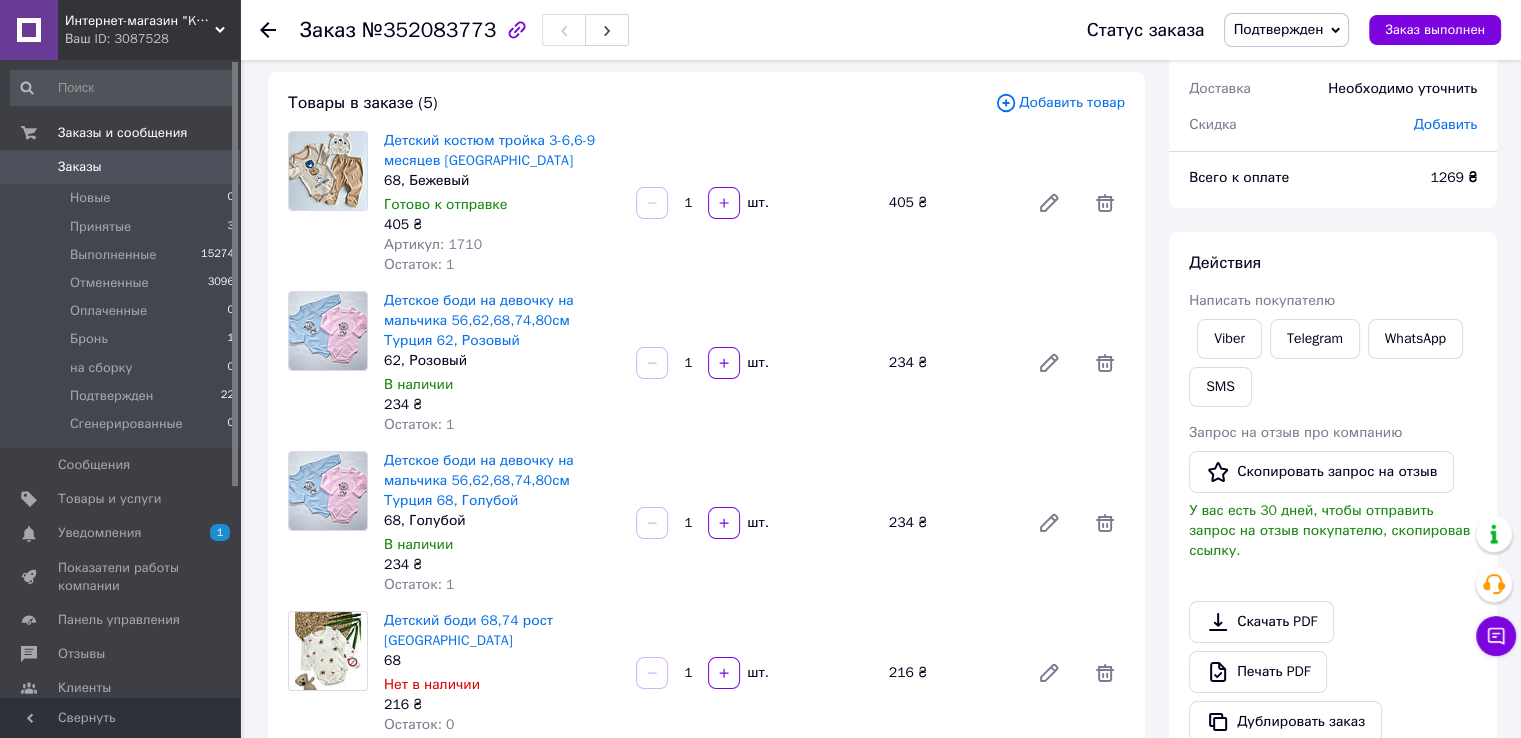 click on "Заказы" at bounding box center (121, 167) 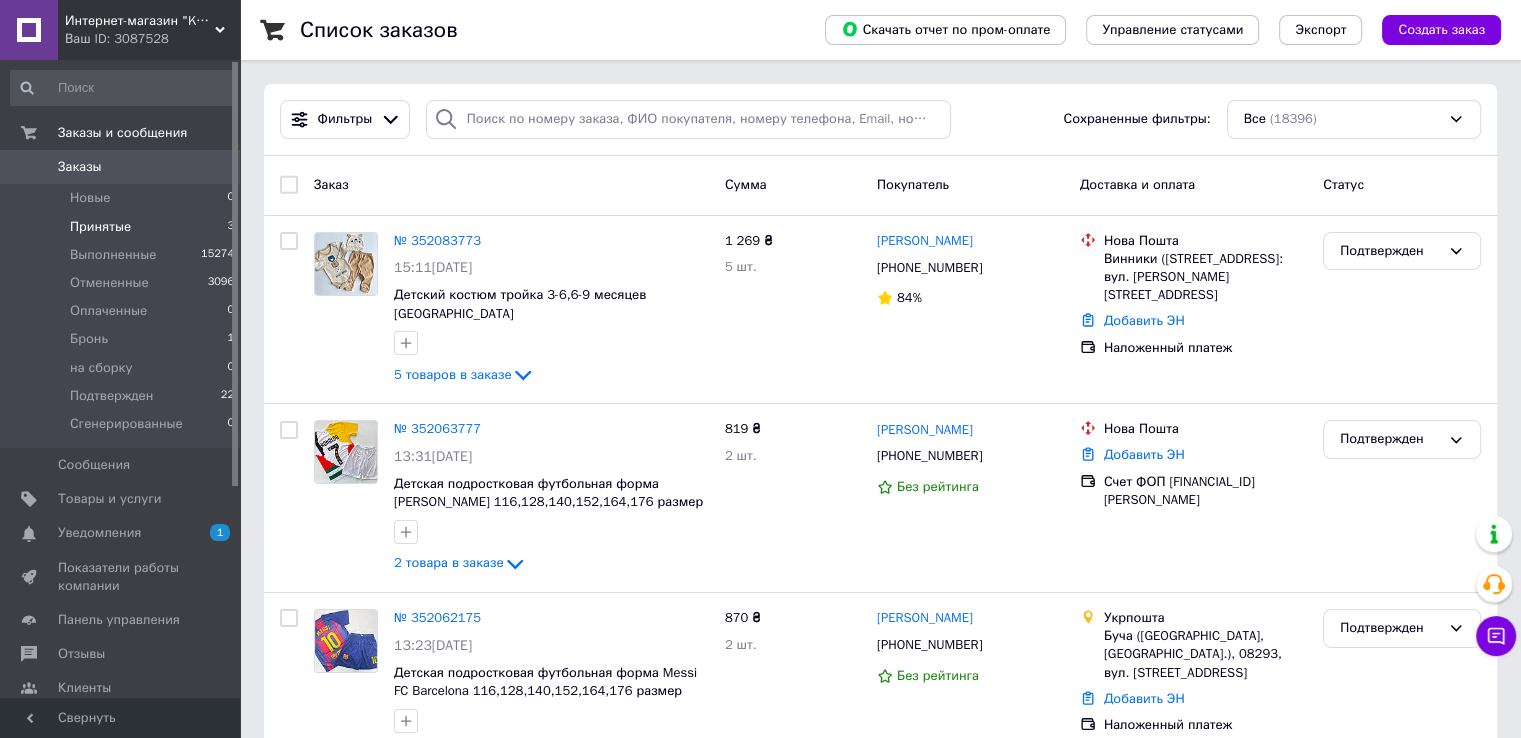 click on "Принятые" at bounding box center [100, 227] 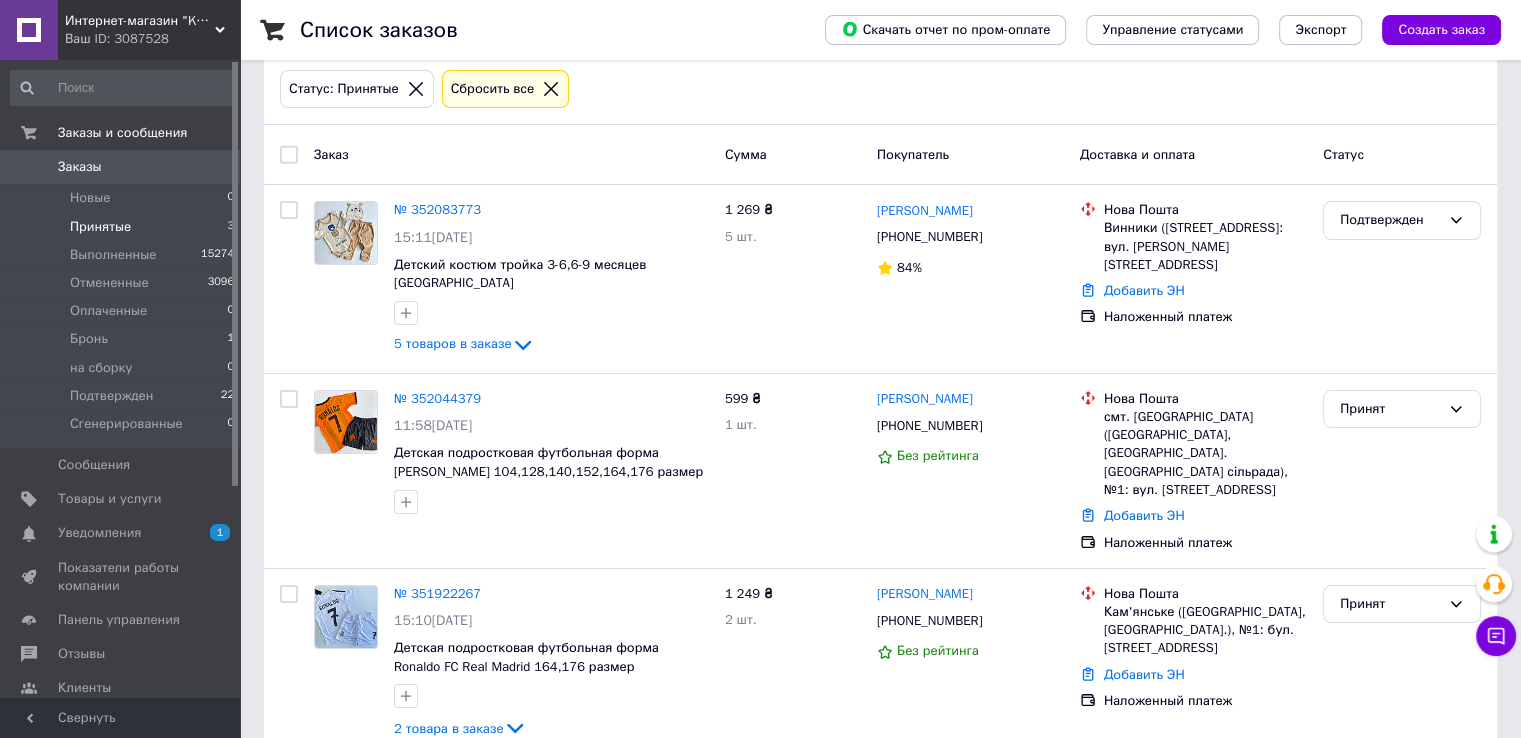 scroll, scrollTop: 106, scrollLeft: 0, axis: vertical 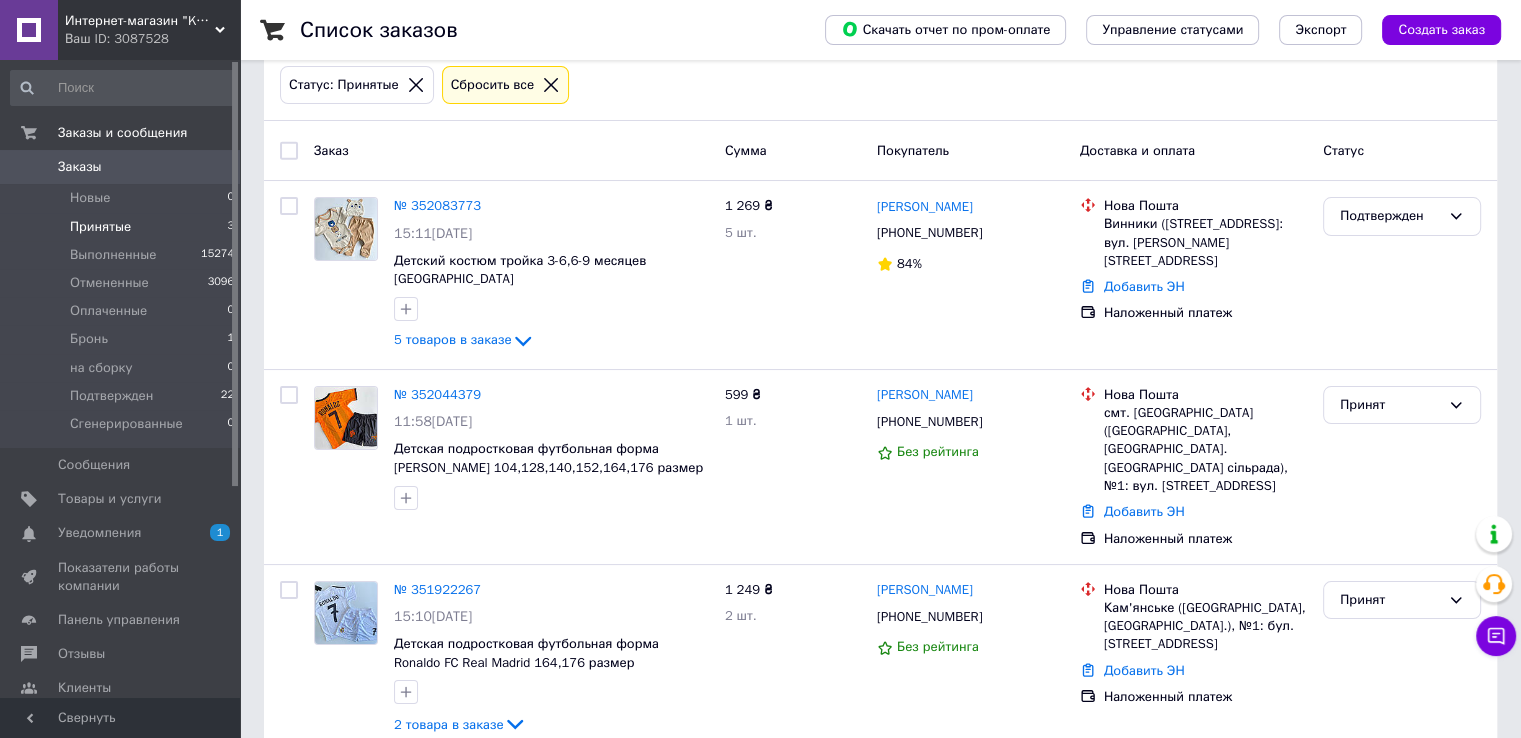 click on "Заказы" at bounding box center (121, 167) 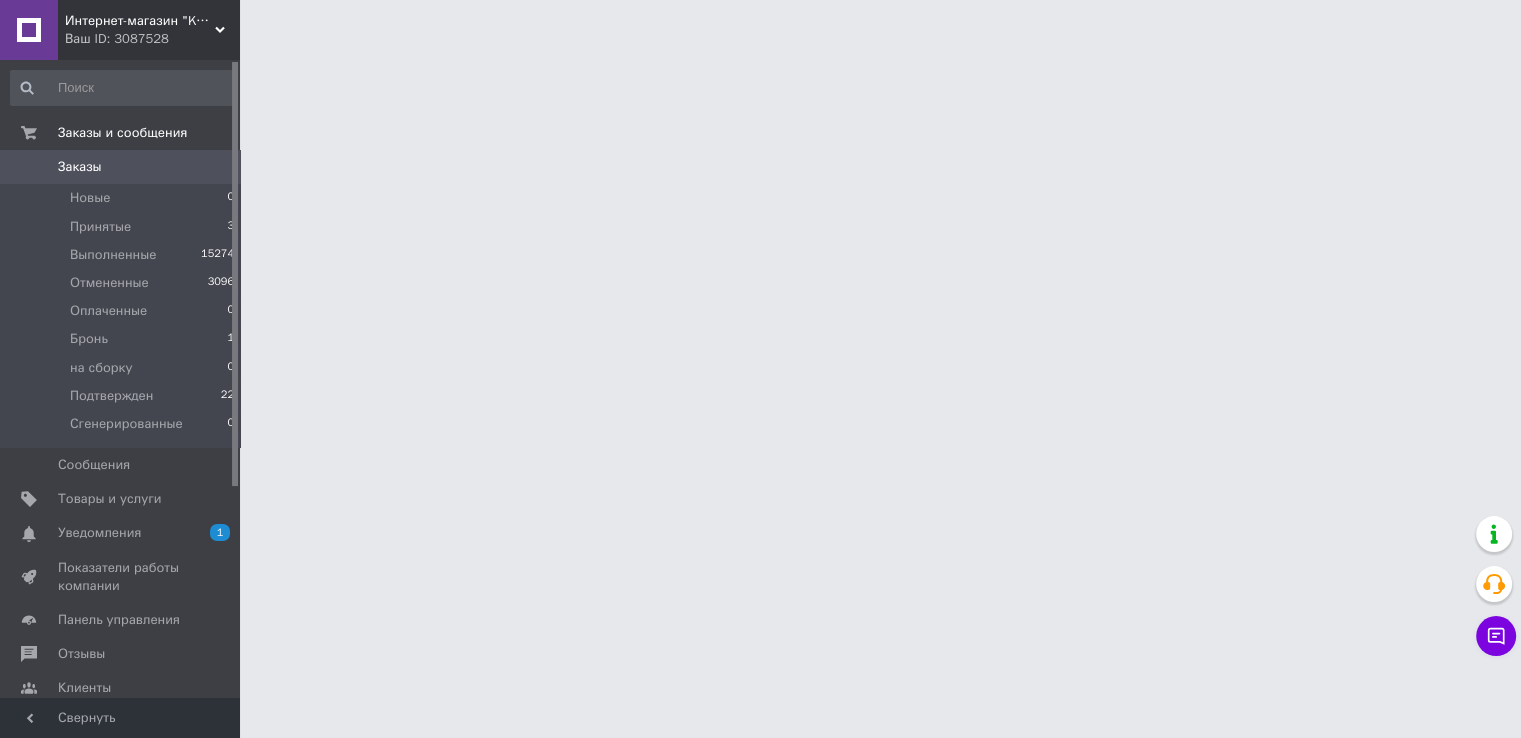 scroll, scrollTop: 0, scrollLeft: 0, axis: both 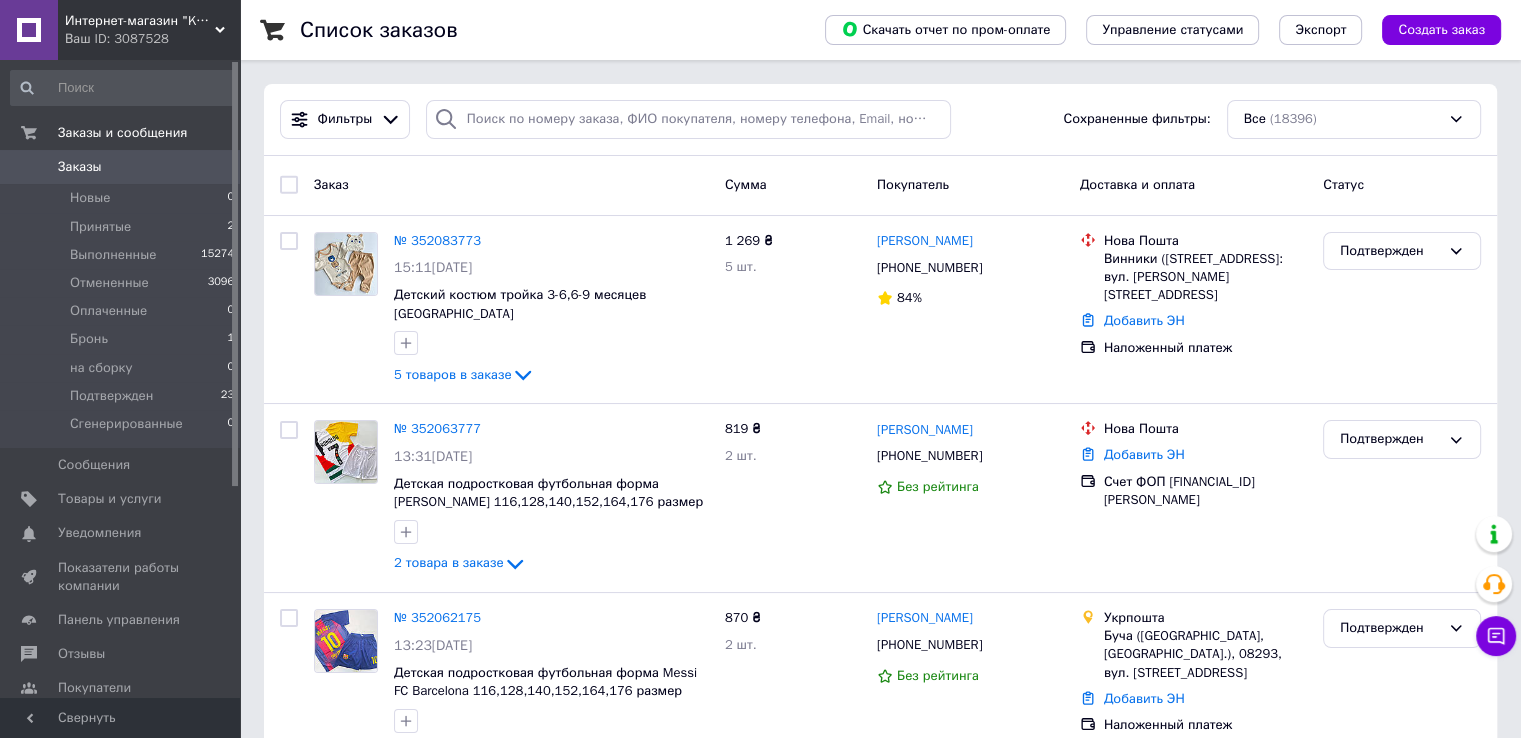 click on "Заказы" at bounding box center (80, 167) 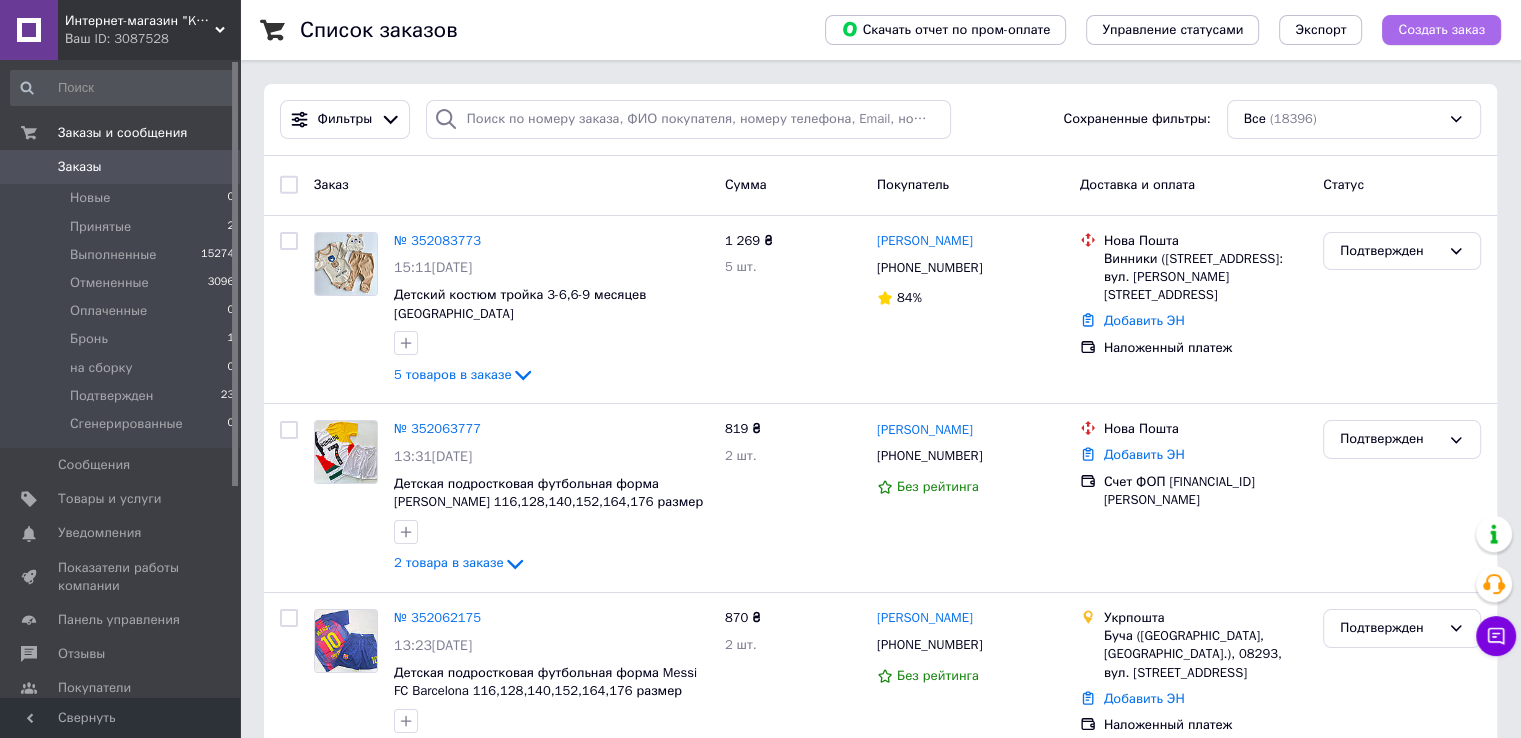 click on "Создать заказ" at bounding box center [1441, 30] 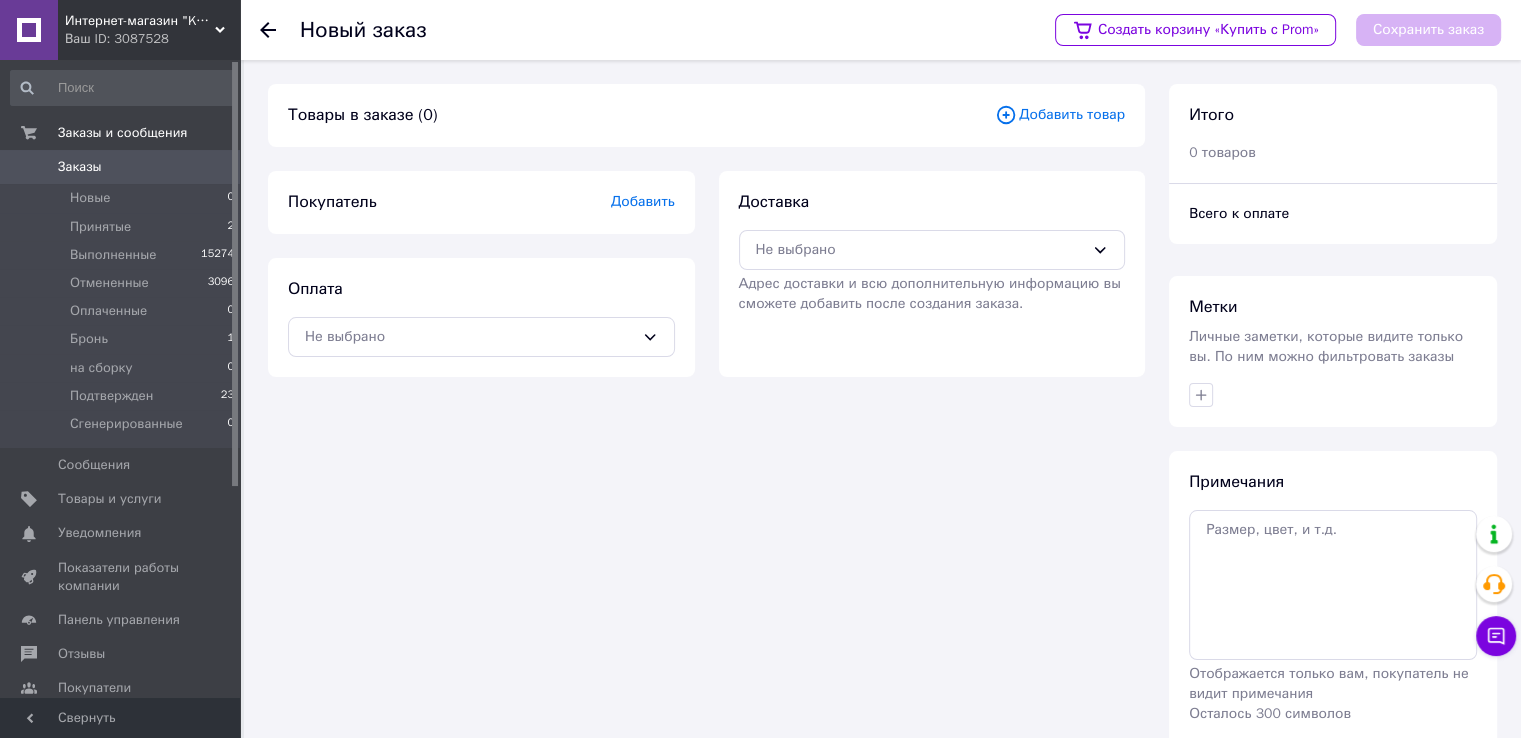 click on "Добавить товар" at bounding box center [1060, 115] 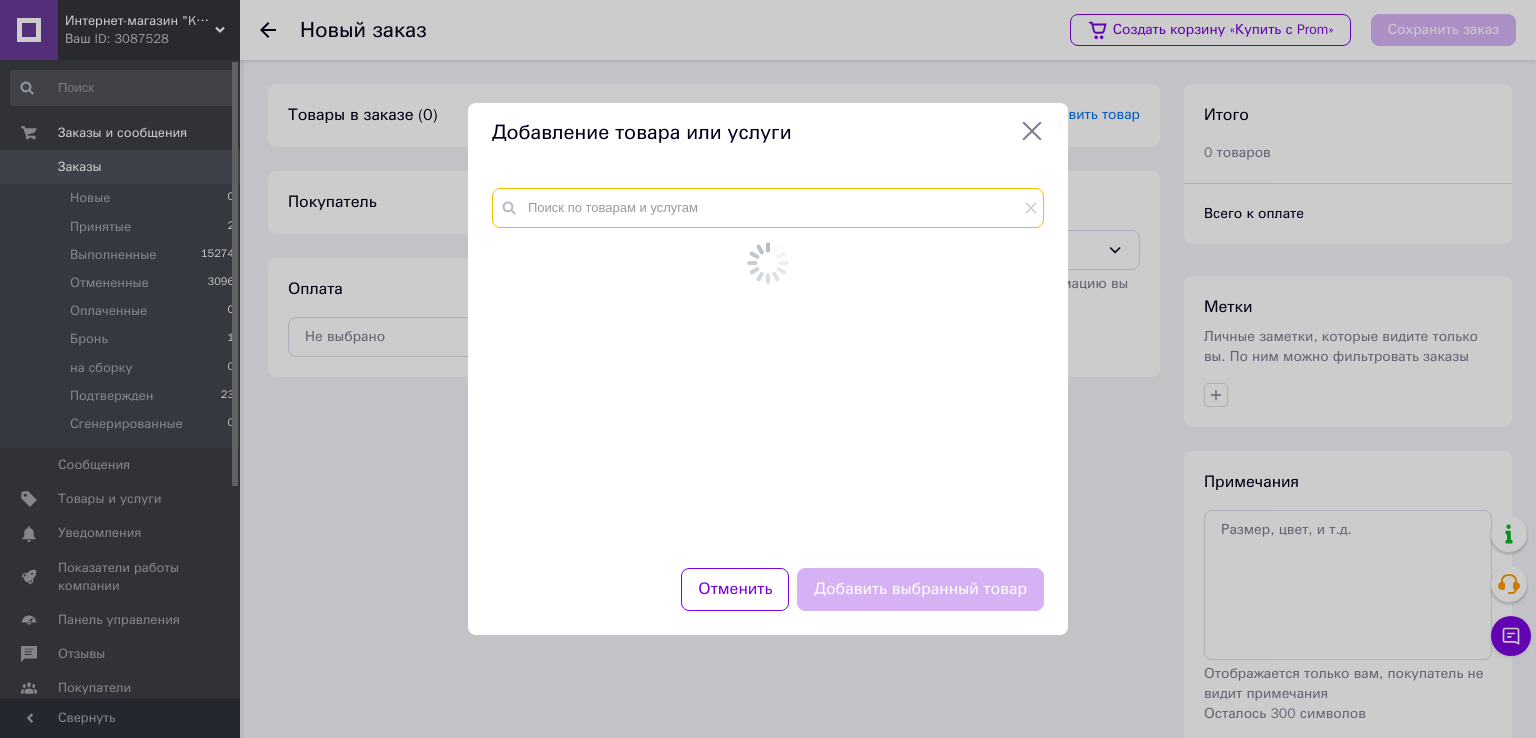 click at bounding box center [768, 208] 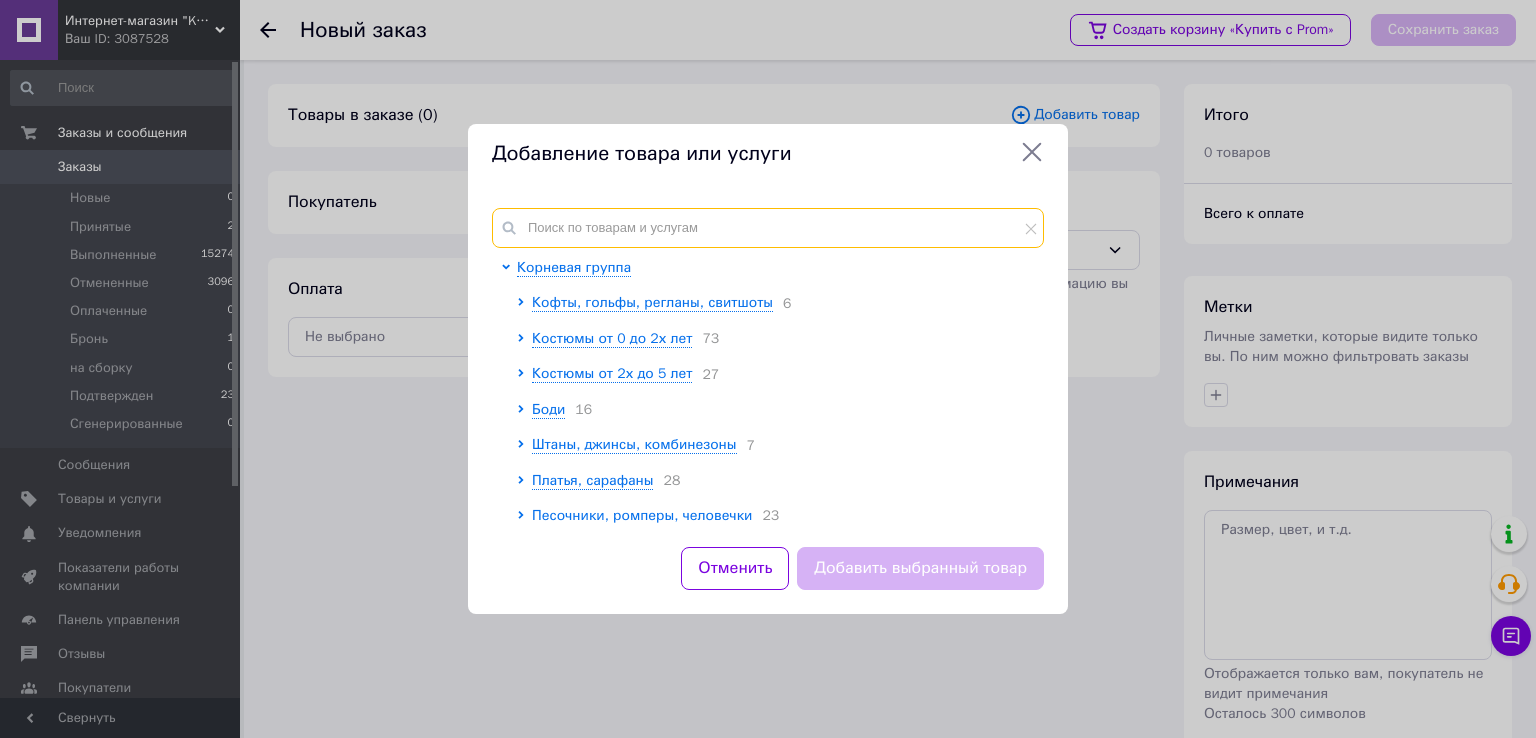 paste on "Детская подростковая футбольная форма Ronaldo FC Real Madrid 140,152,164,176 размер 152" 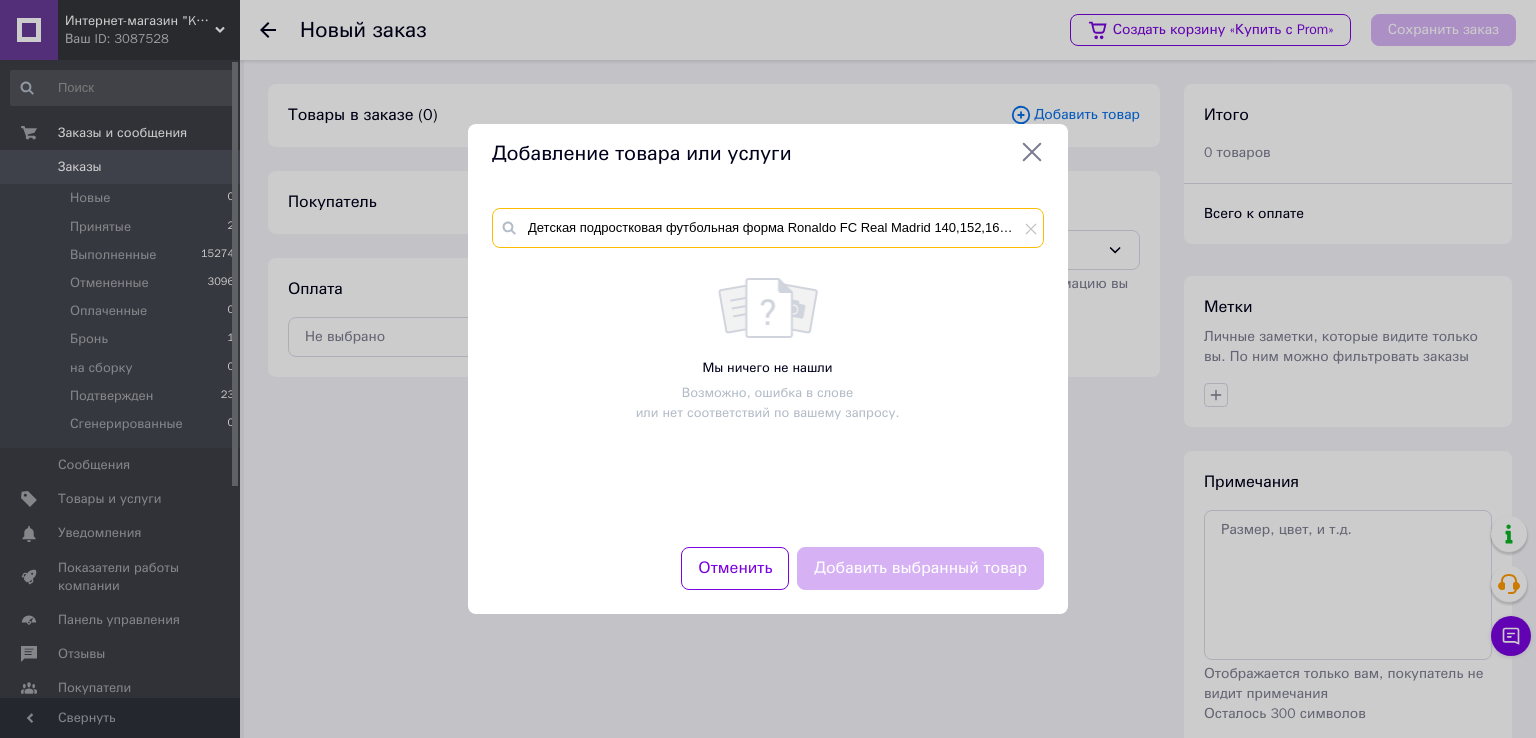 scroll, scrollTop: 0, scrollLeft: 85, axis: horizontal 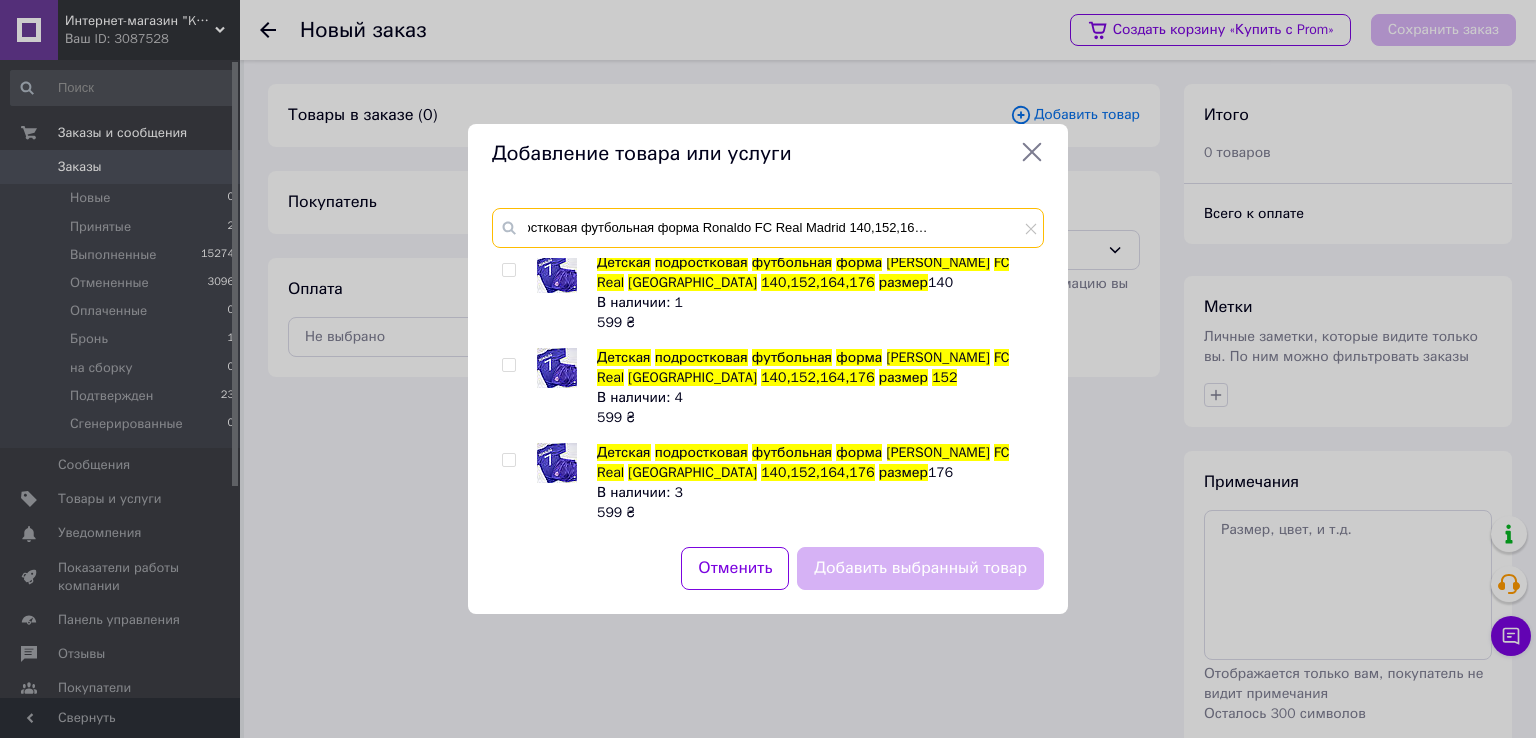 type on "Детская подростковая футбольная форма Ronaldo FC Real Madrid 140,152,164,176 размер 152" 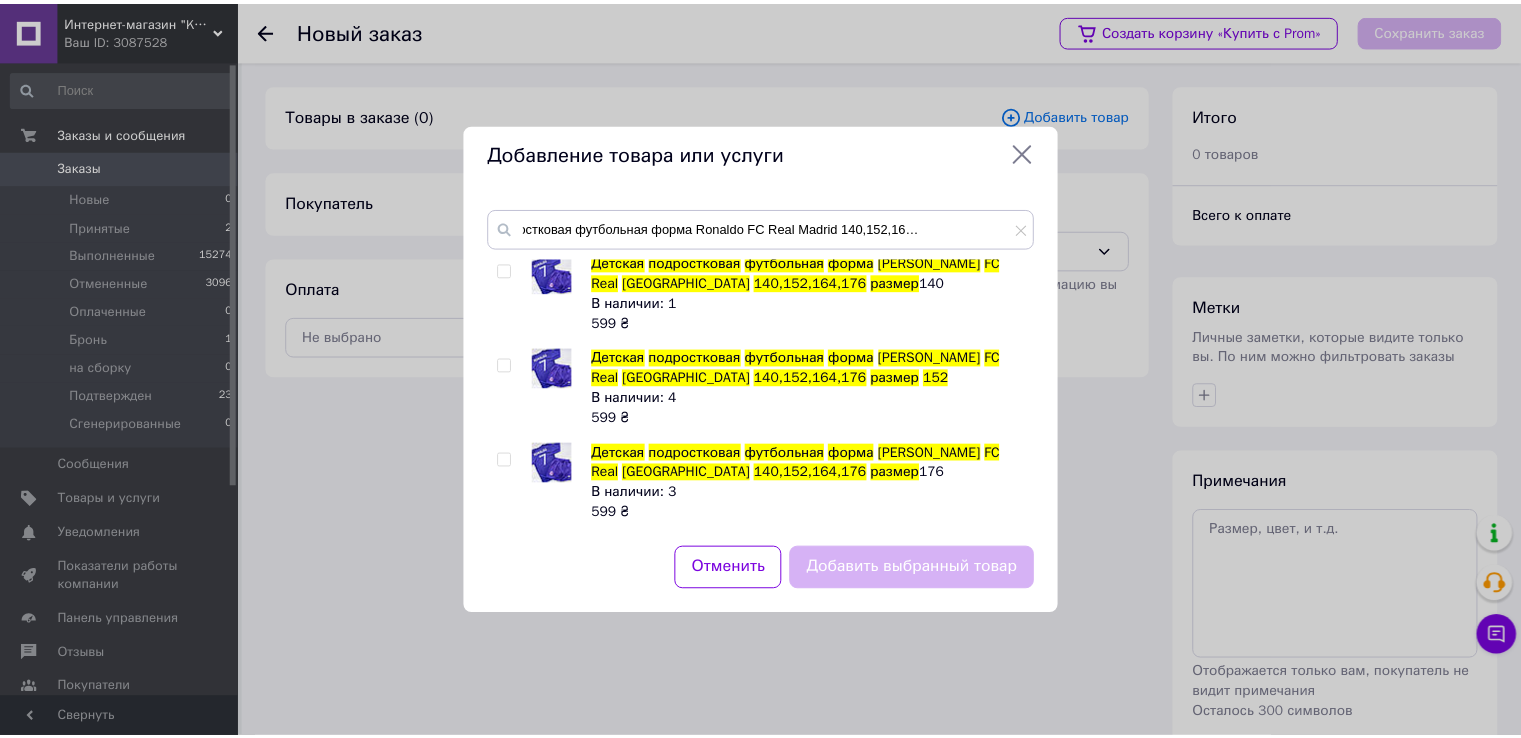 scroll, scrollTop: 0, scrollLeft: 0, axis: both 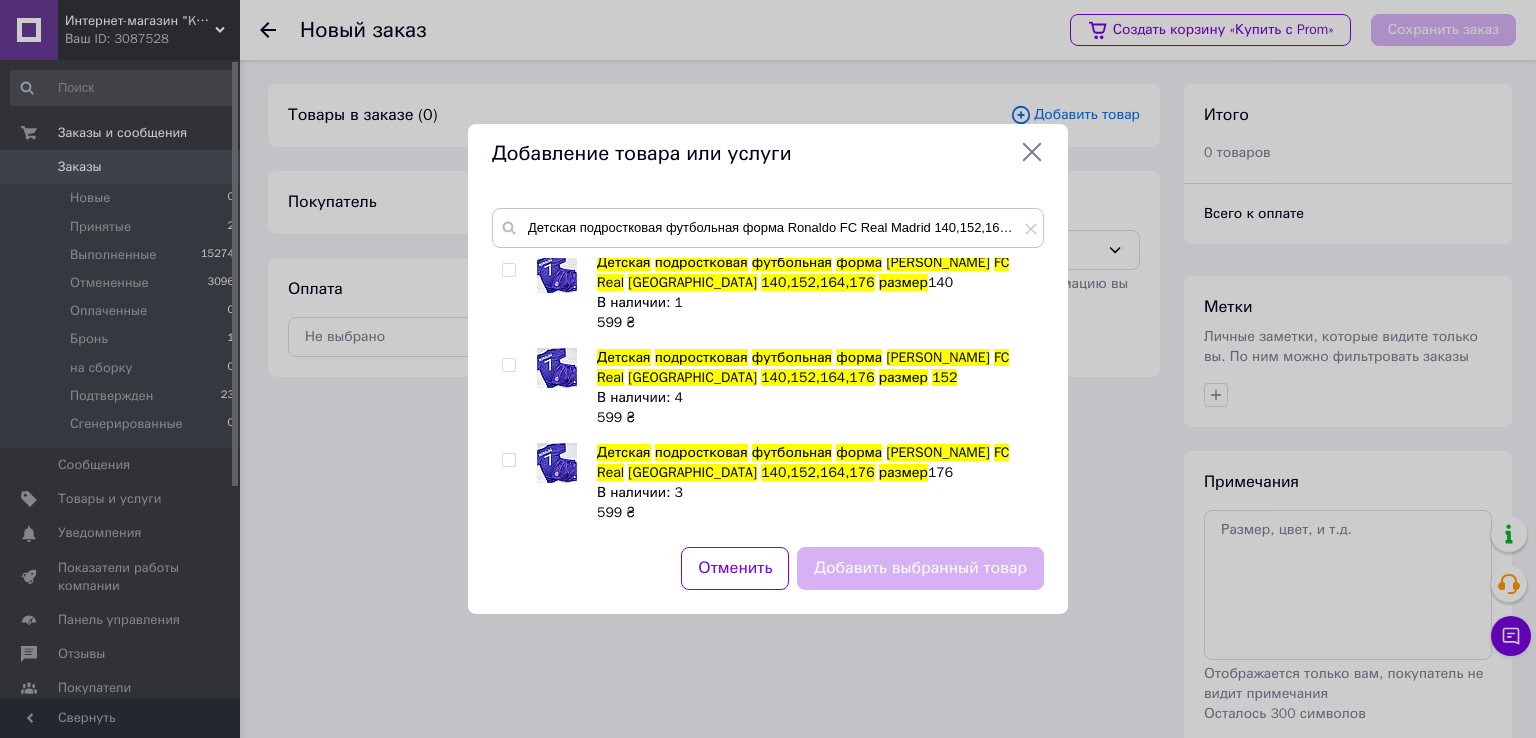 click at bounding box center (508, 365) 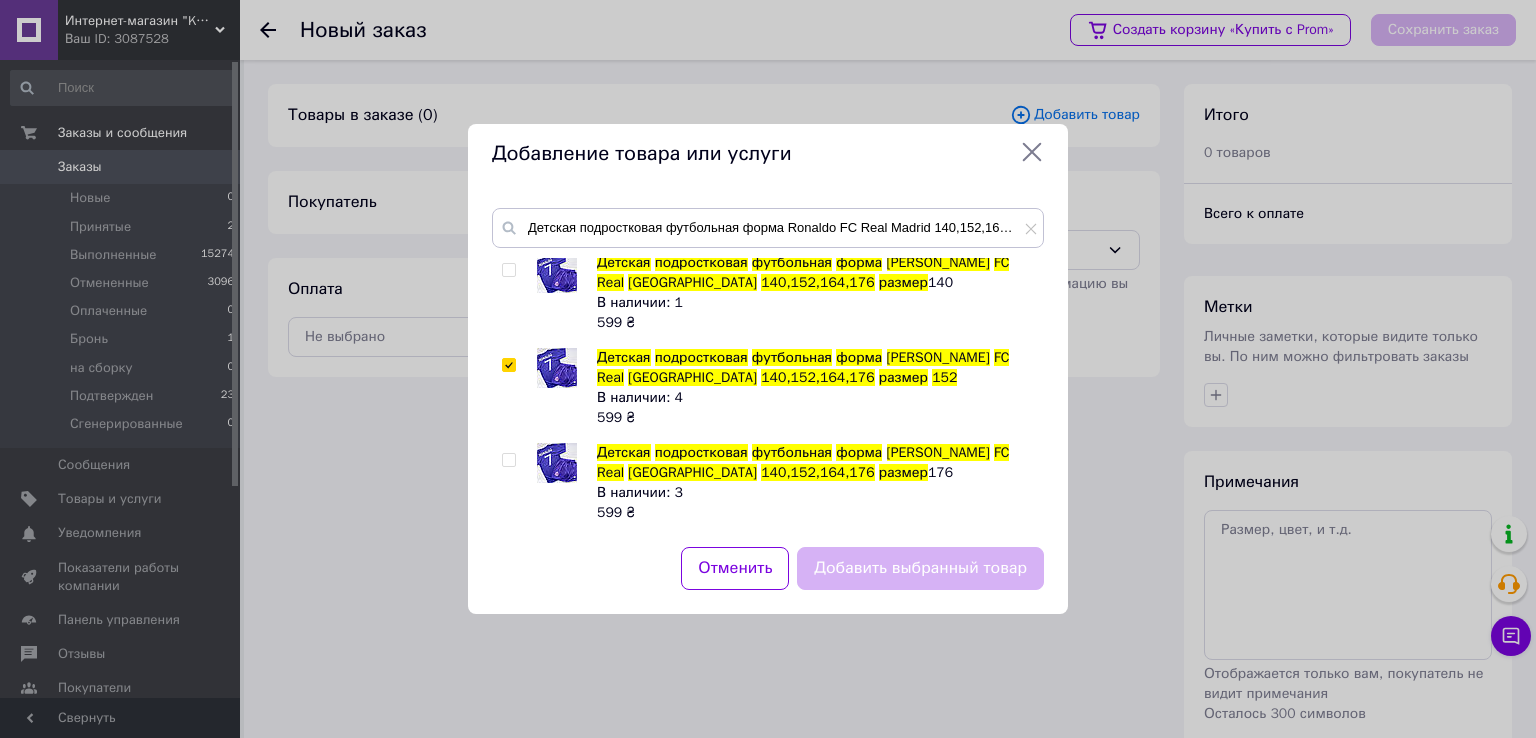 checkbox on "true" 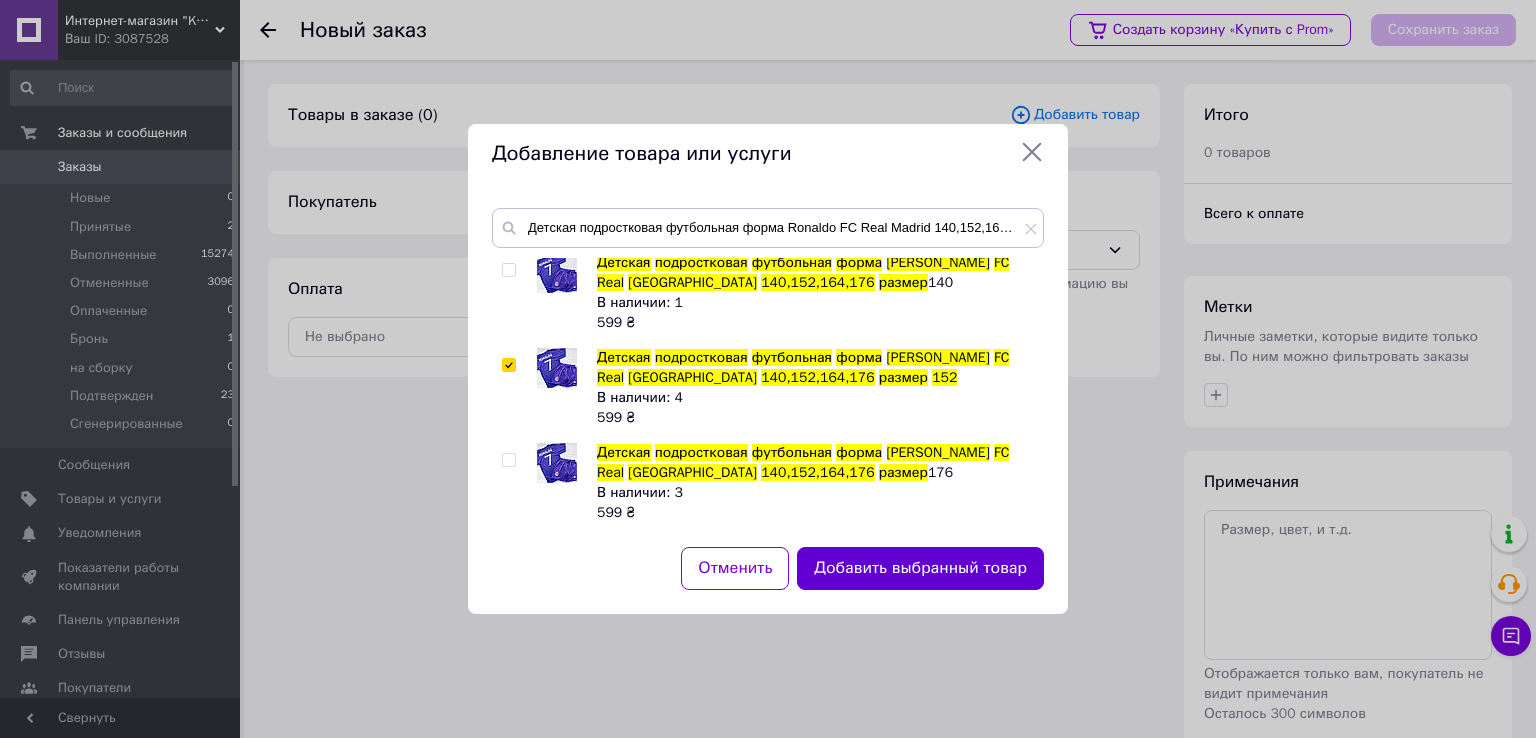 click on "Добавить выбранный товар" at bounding box center (920, 568) 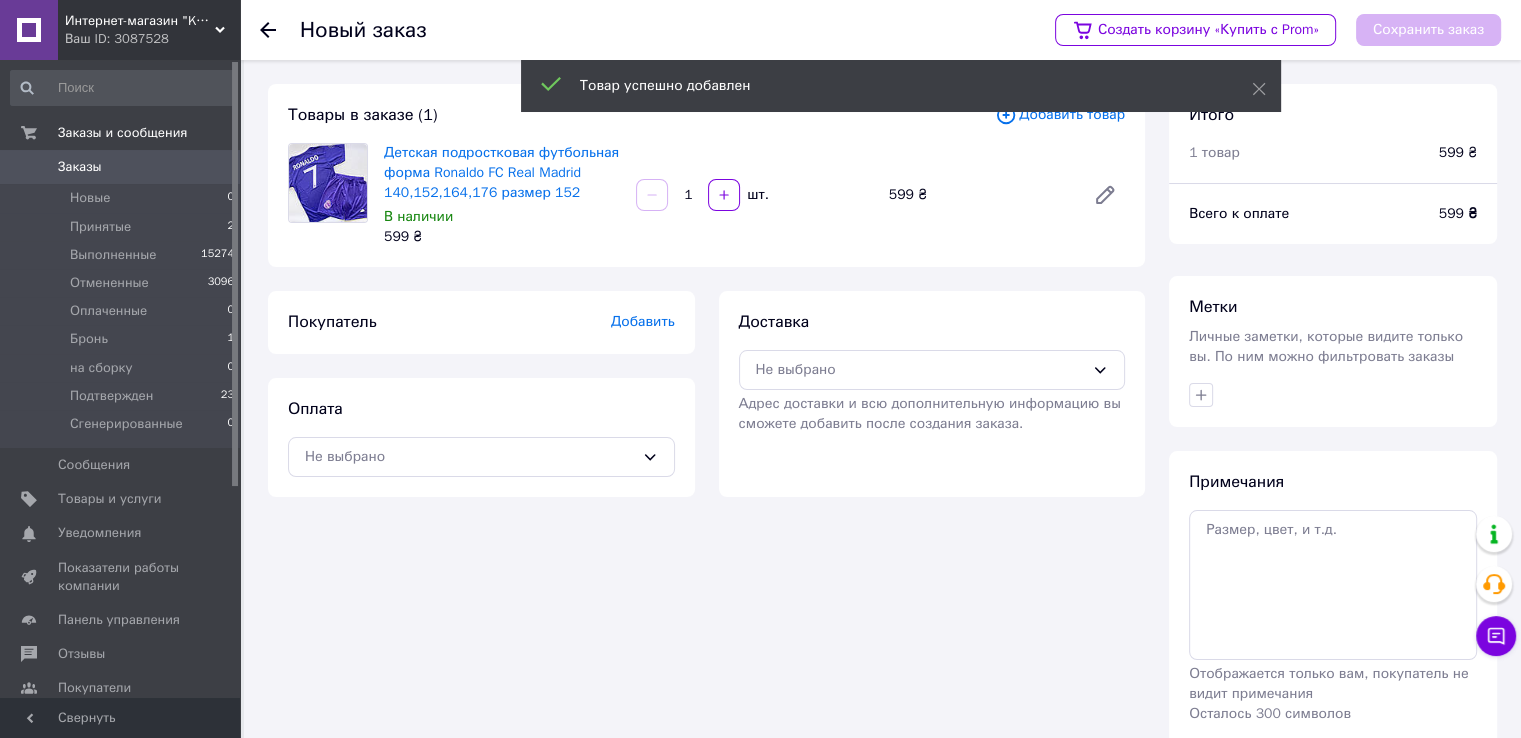 click on "Добавить" at bounding box center (643, 321) 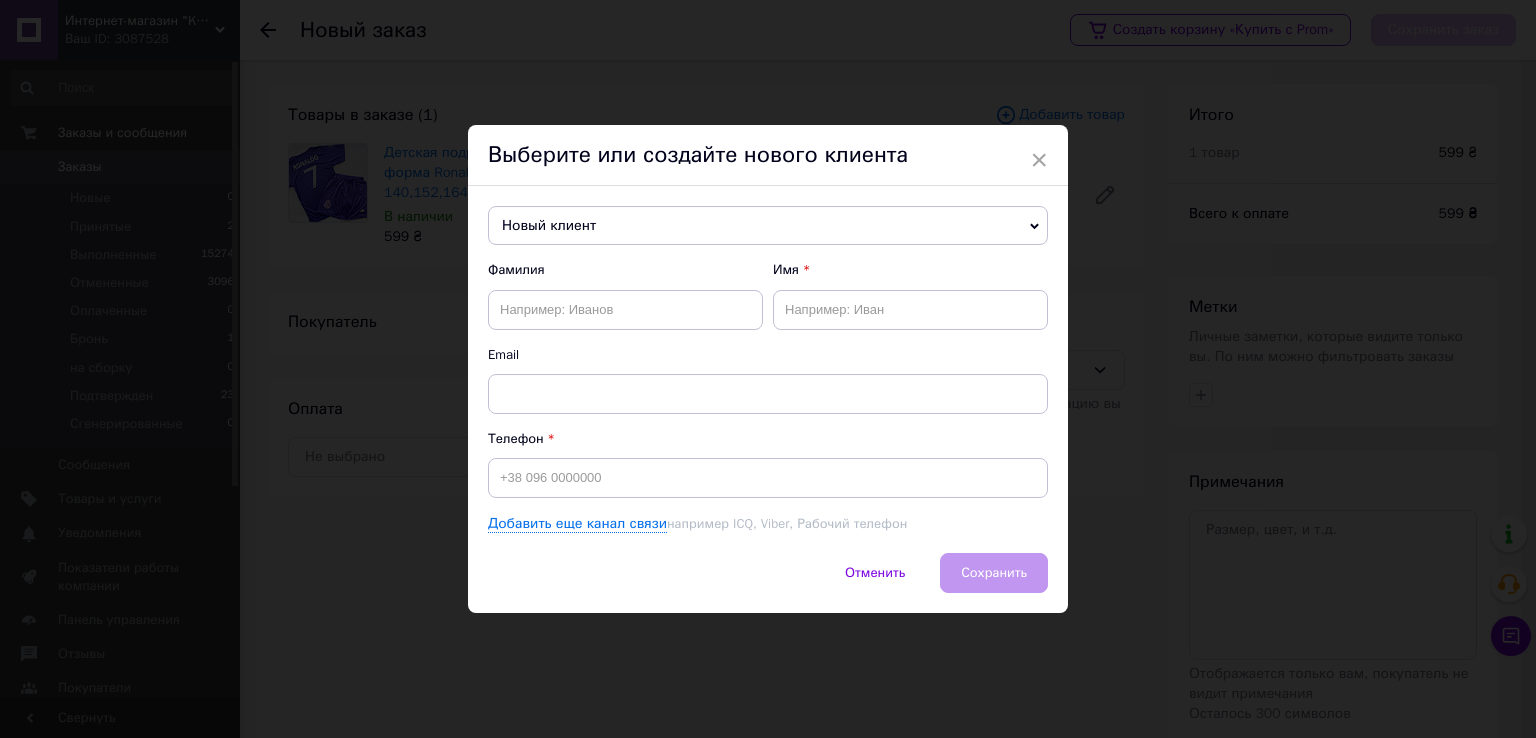 click on "Новый клиент" at bounding box center (768, 226) 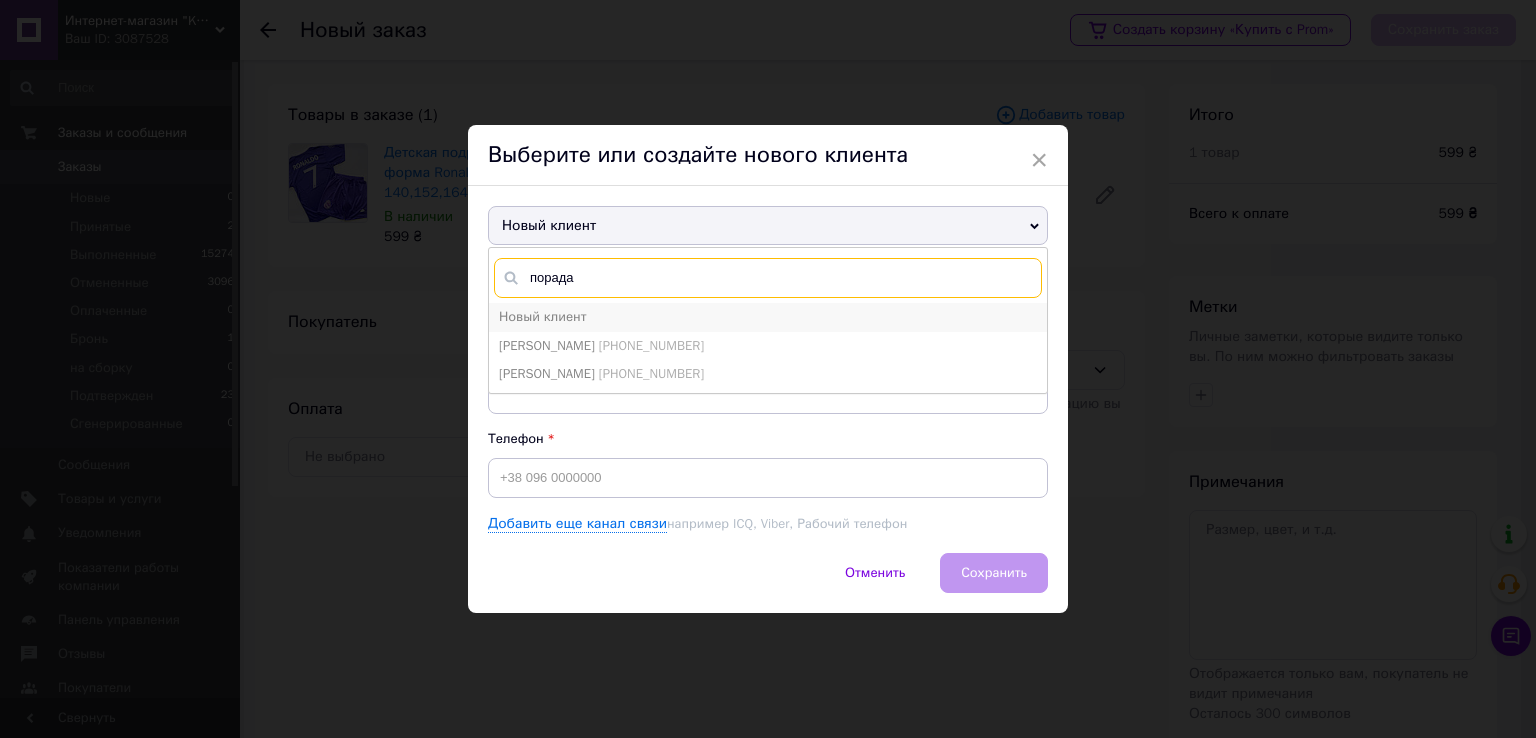 type on "порада" 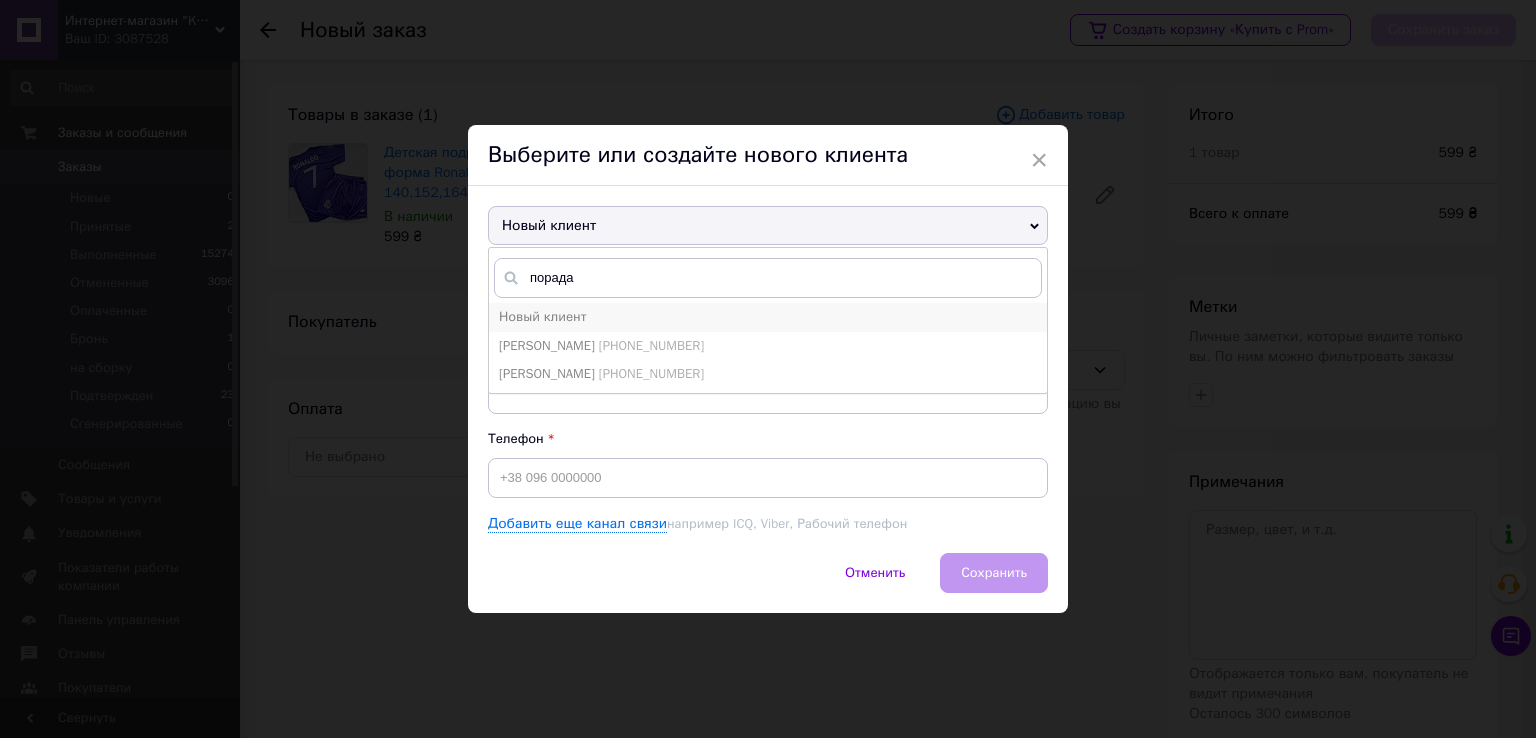 click on "[PHONE_NUMBER]" at bounding box center [651, 345] 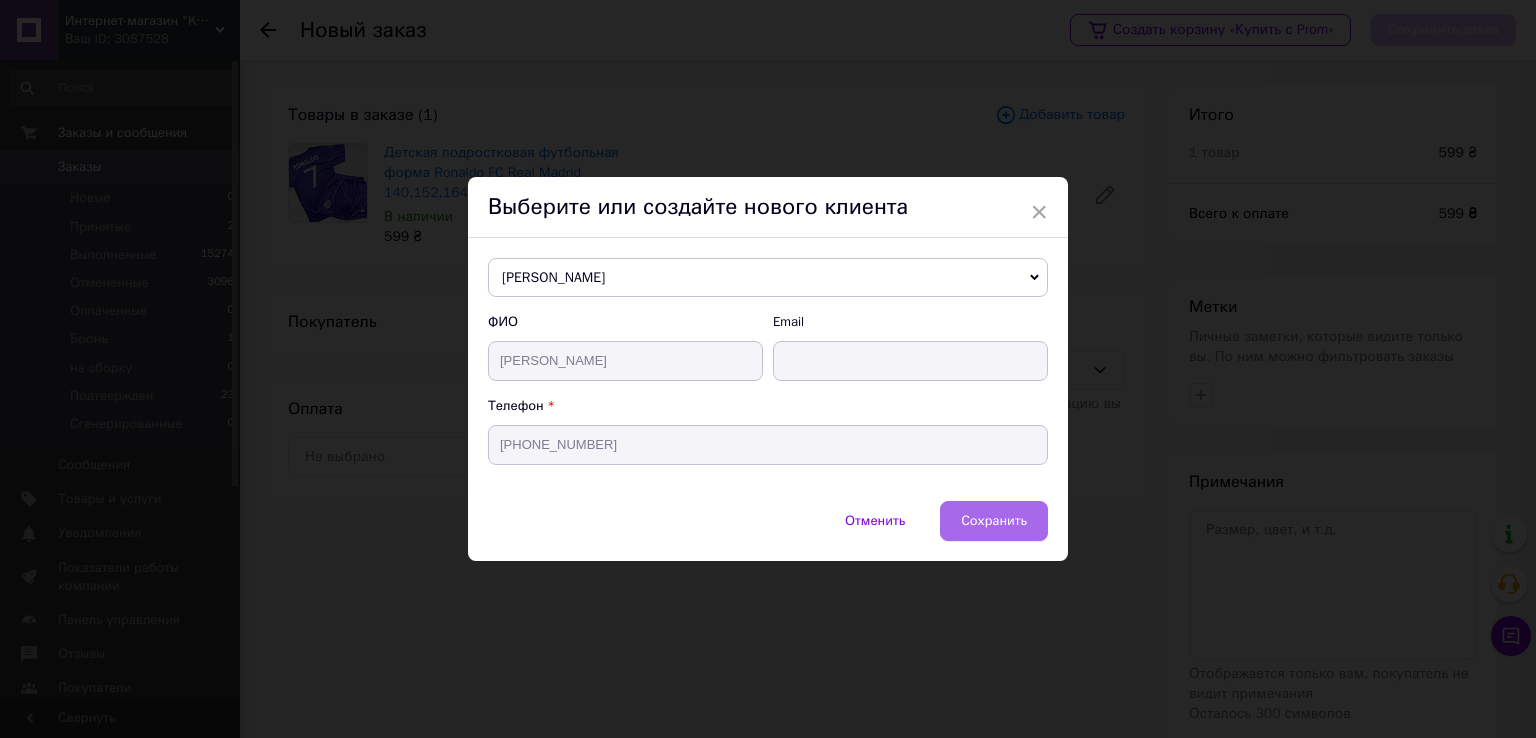 click on "Сохранить" at bounding box center (994, 520) 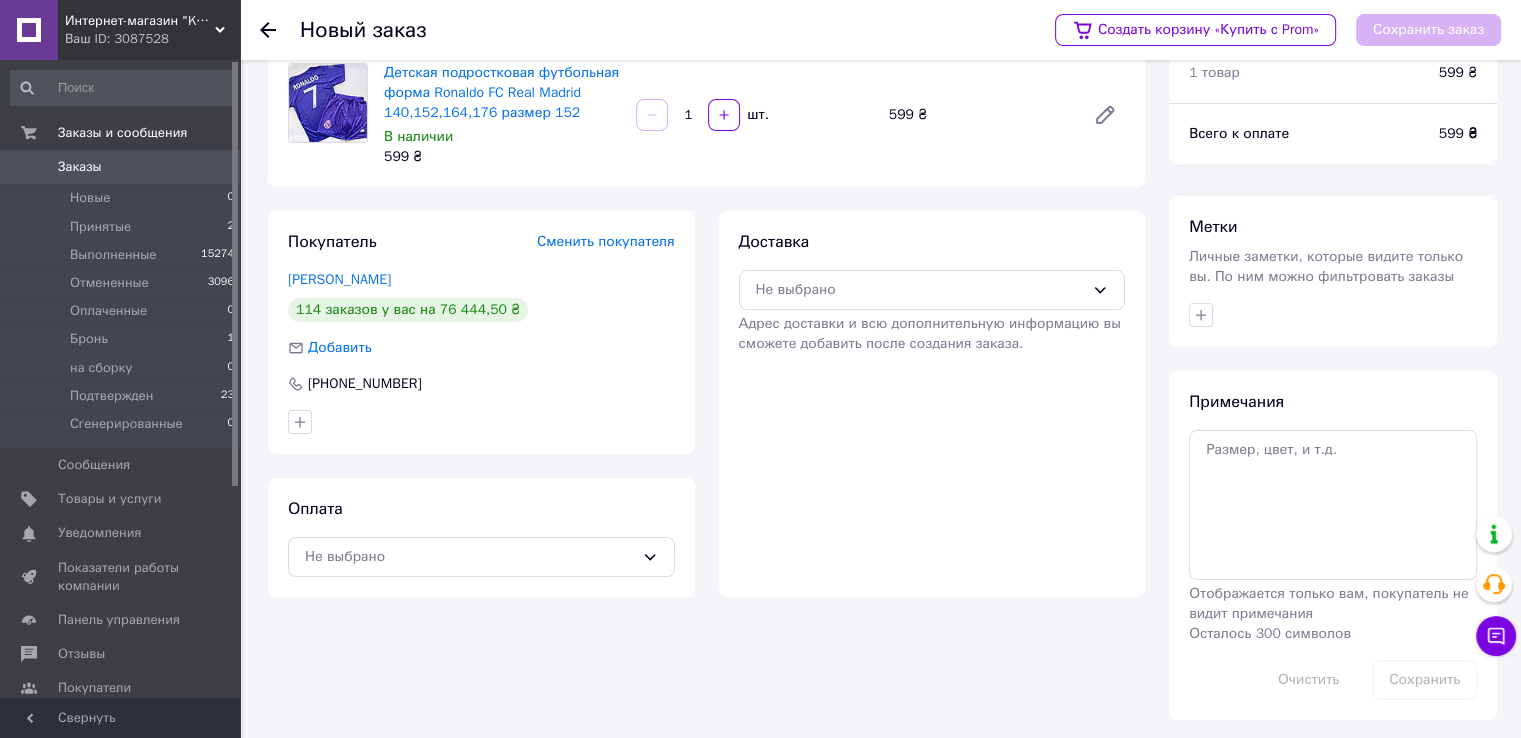 scroll, scrollTop: 85, scrollLeft: 0, axis: vertical 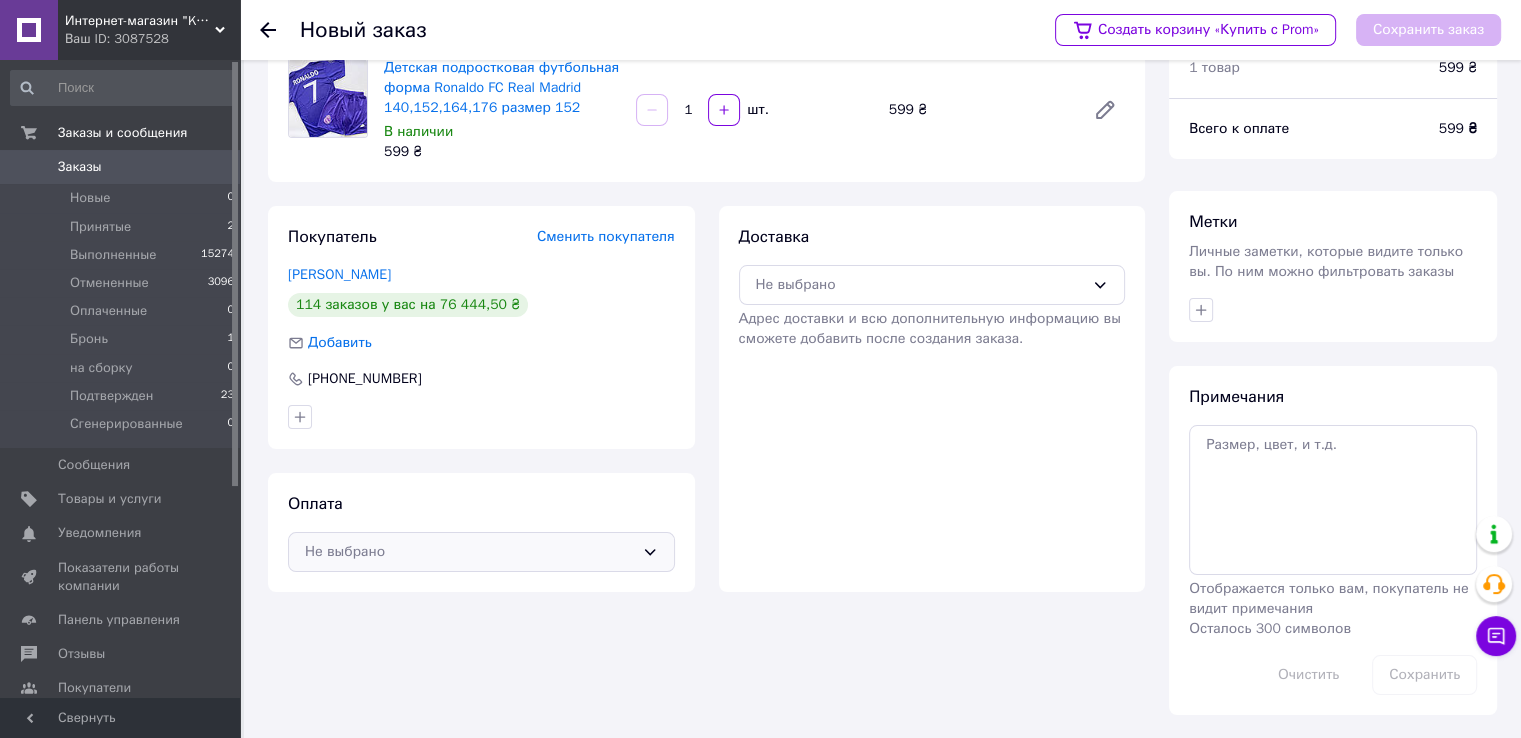 click on "Не выбрано" at bounding box center [481, 552] 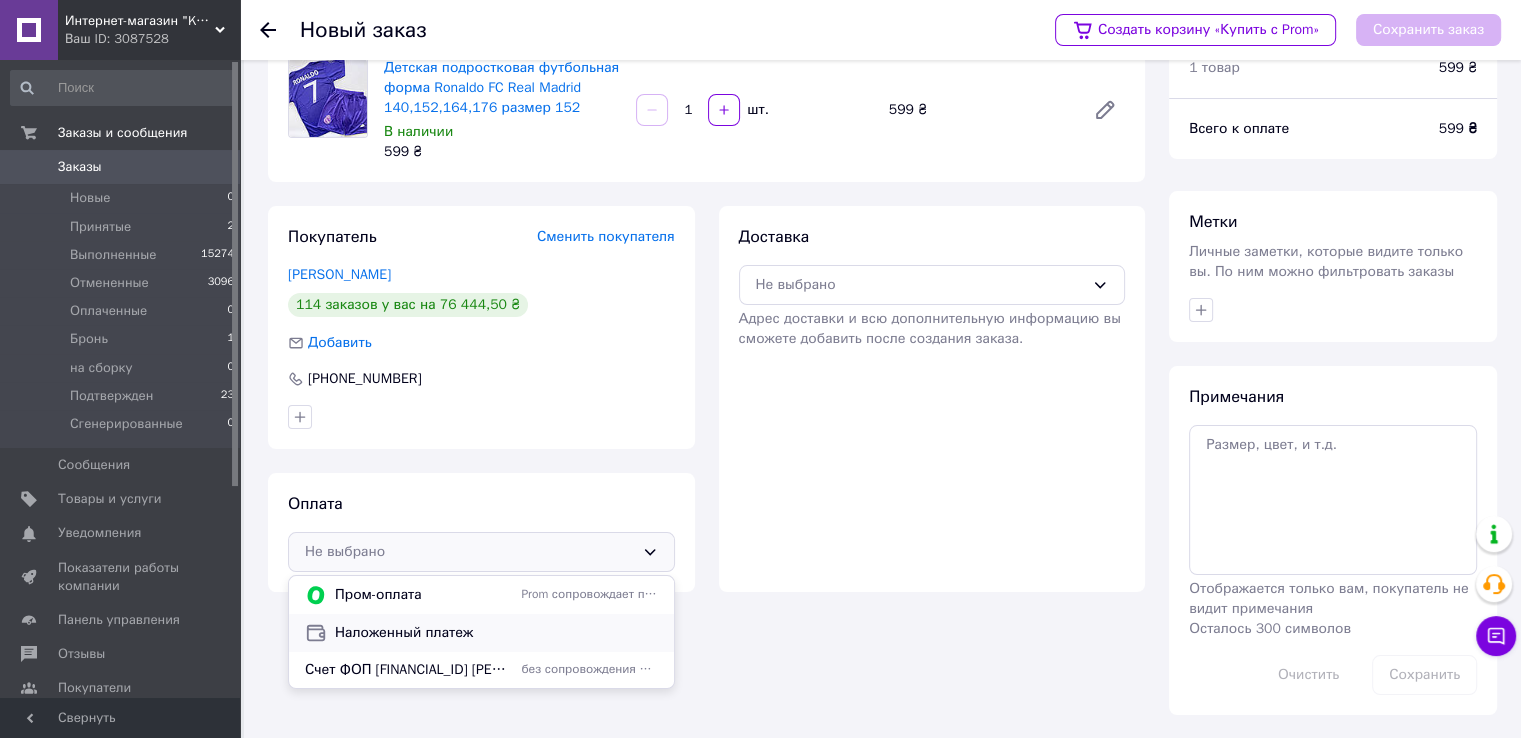 click on "Наложенный платеж" at bounding box center (496, 633) 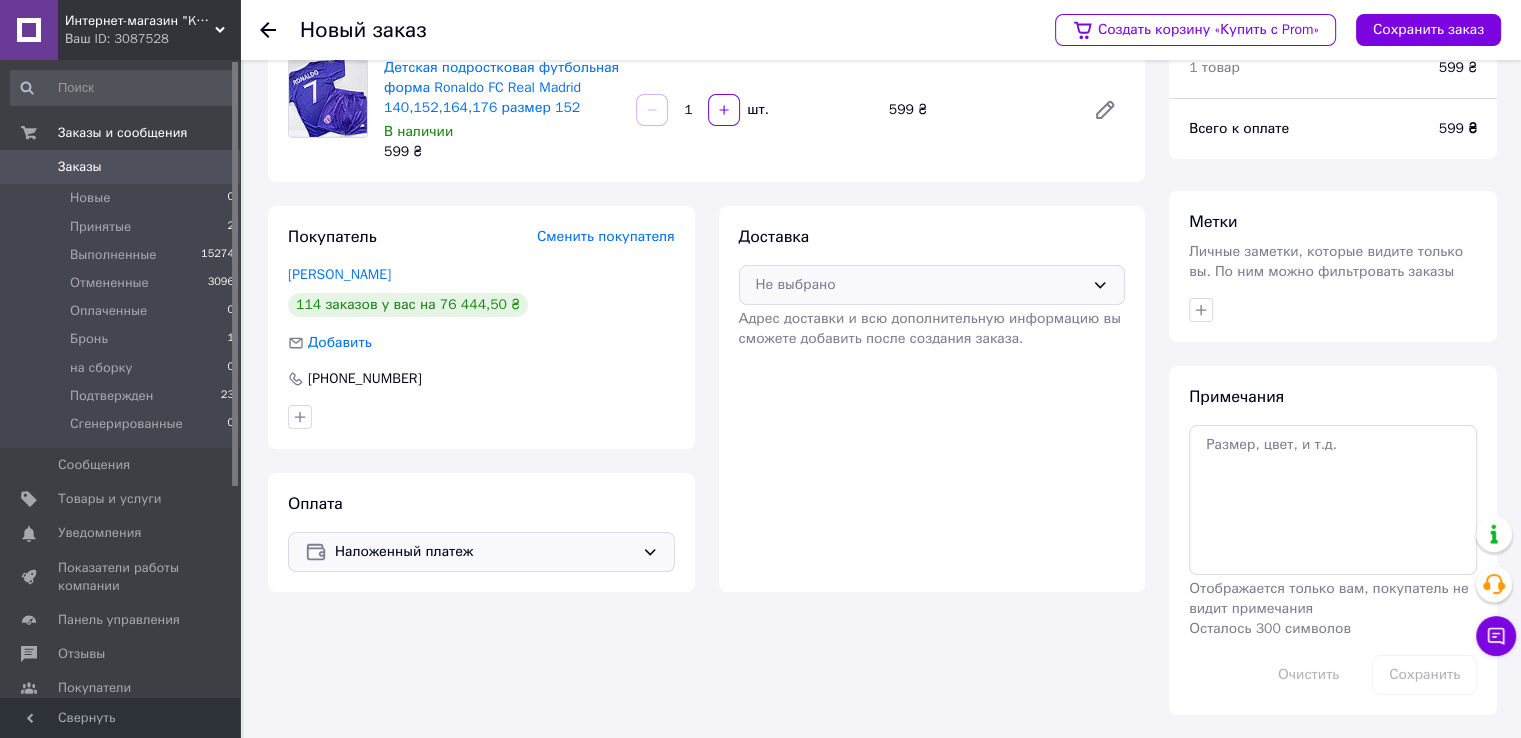 click on "Не выбрано" at bounding box center [920, 285] 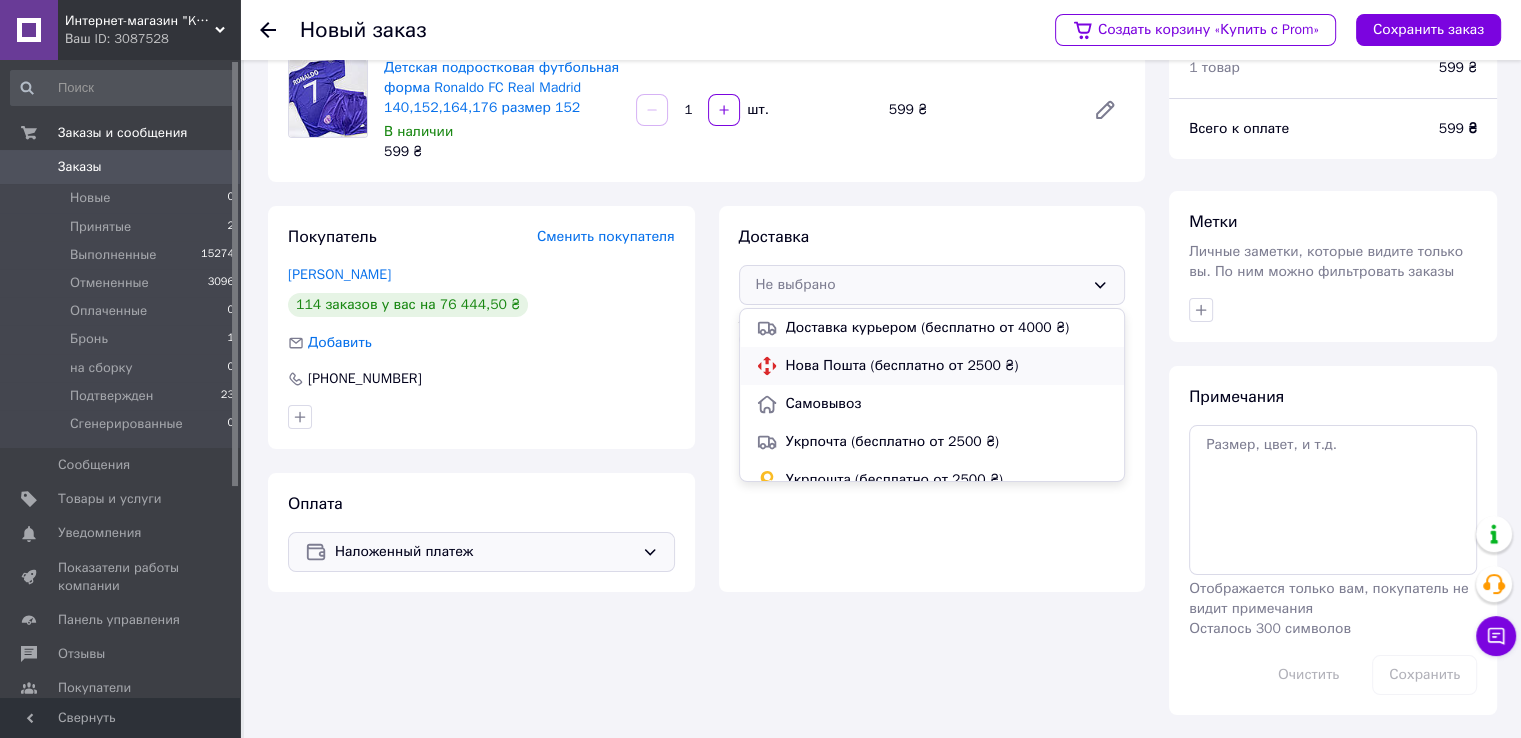 click on "Нова Пошта (бесплатно от 2500 ₴)" at bounding box center (947, 366) 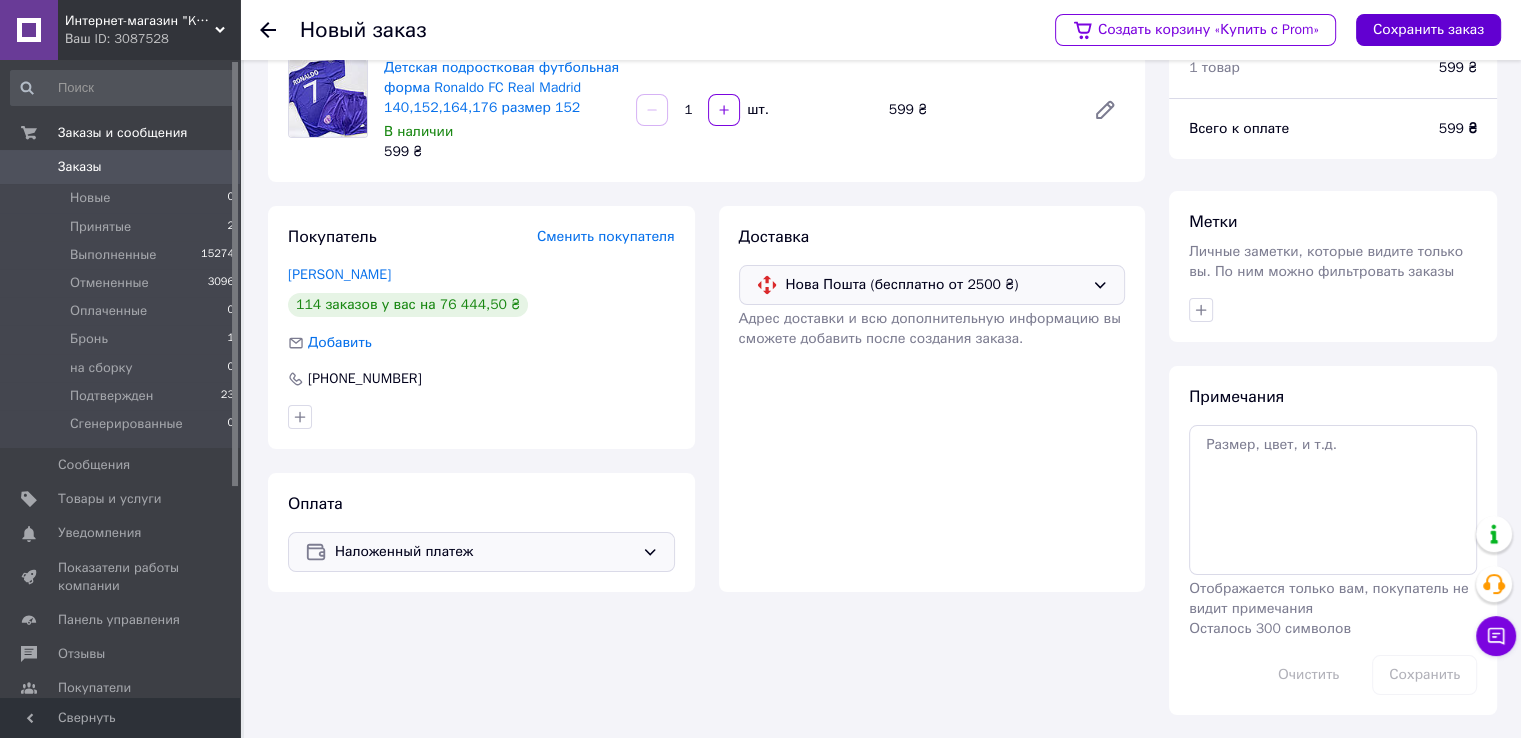 click on "Сохранить заказ" at bounding box center (1428, 30) 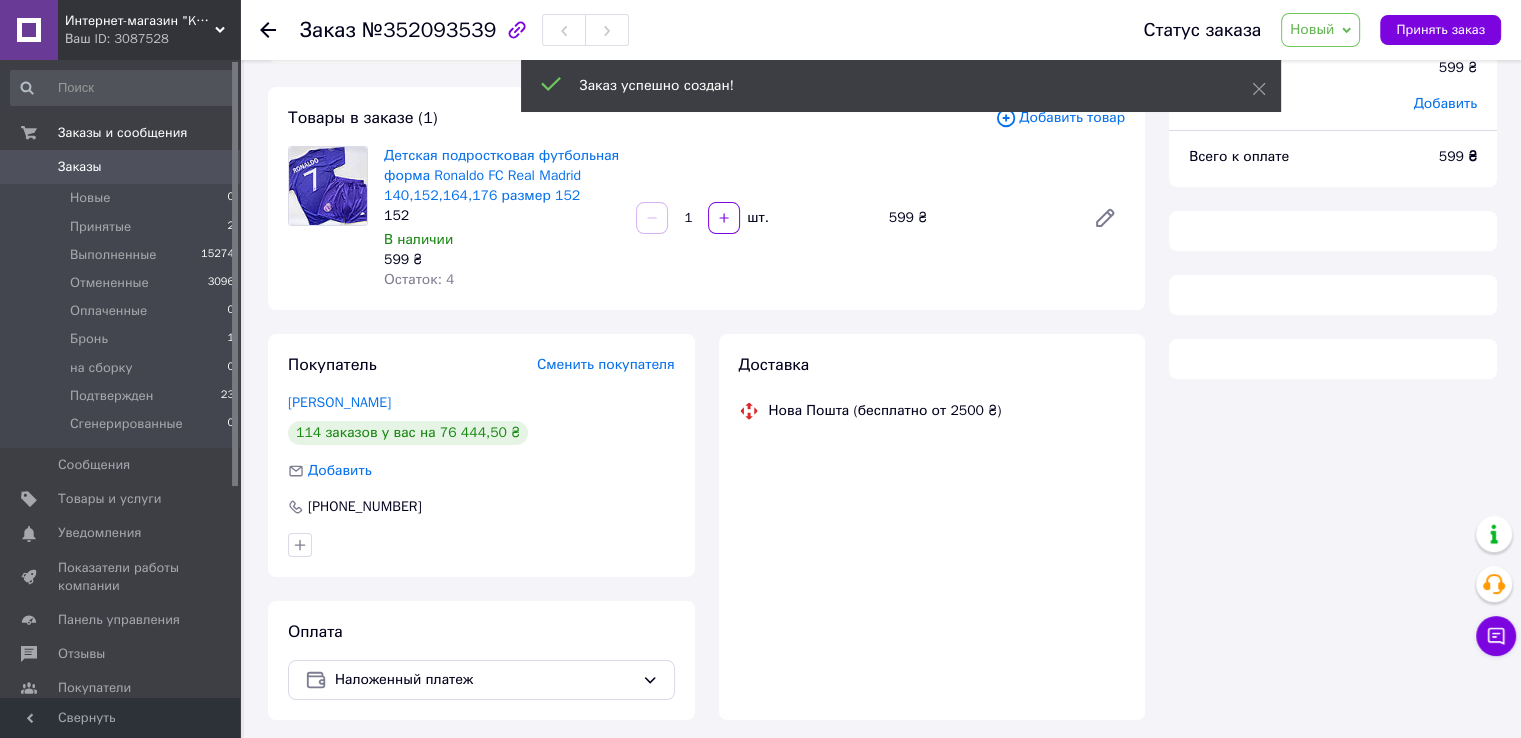 click on "Новый" at bounding box center [1312, 29] 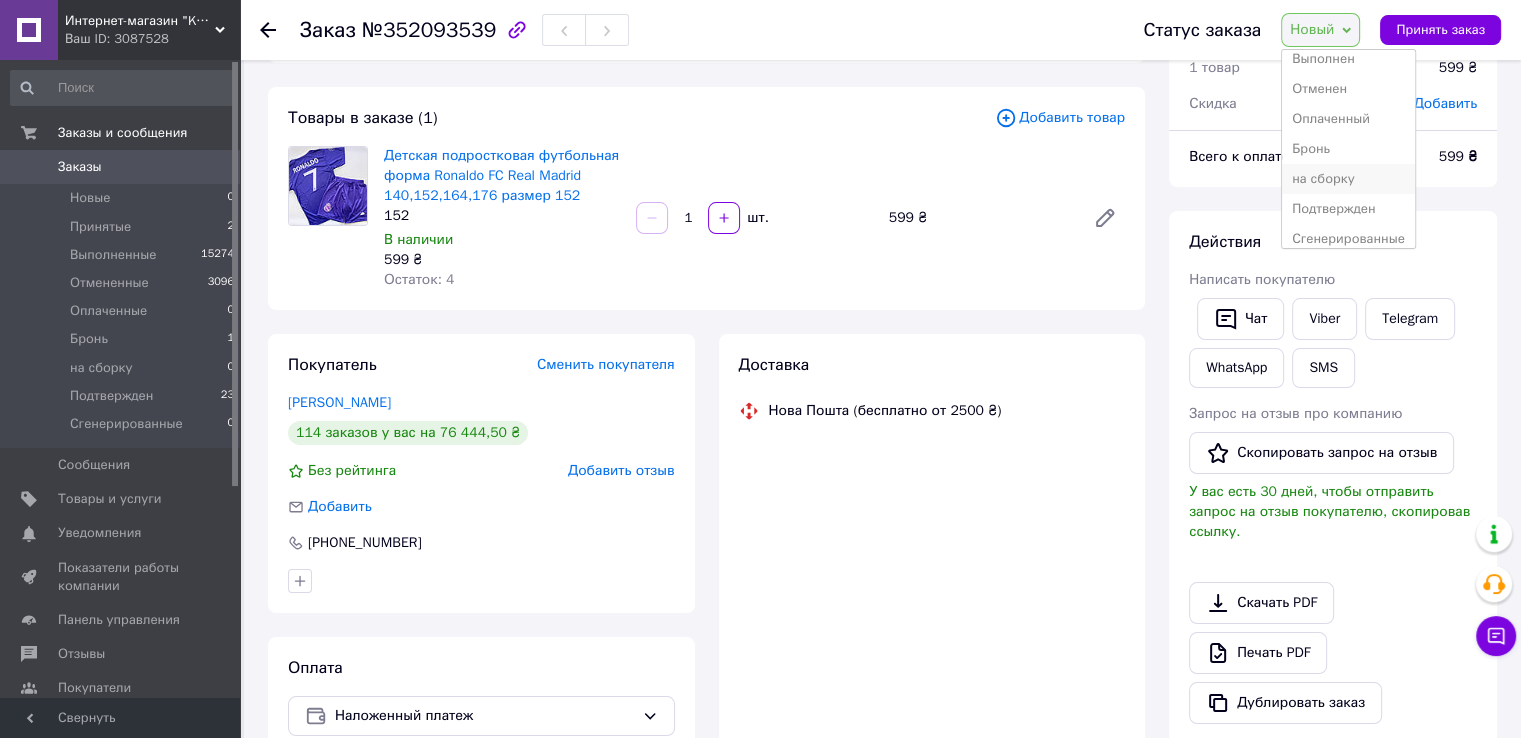 scroll, scrollTop: 52, scrollLeft: 0, axis: vertical 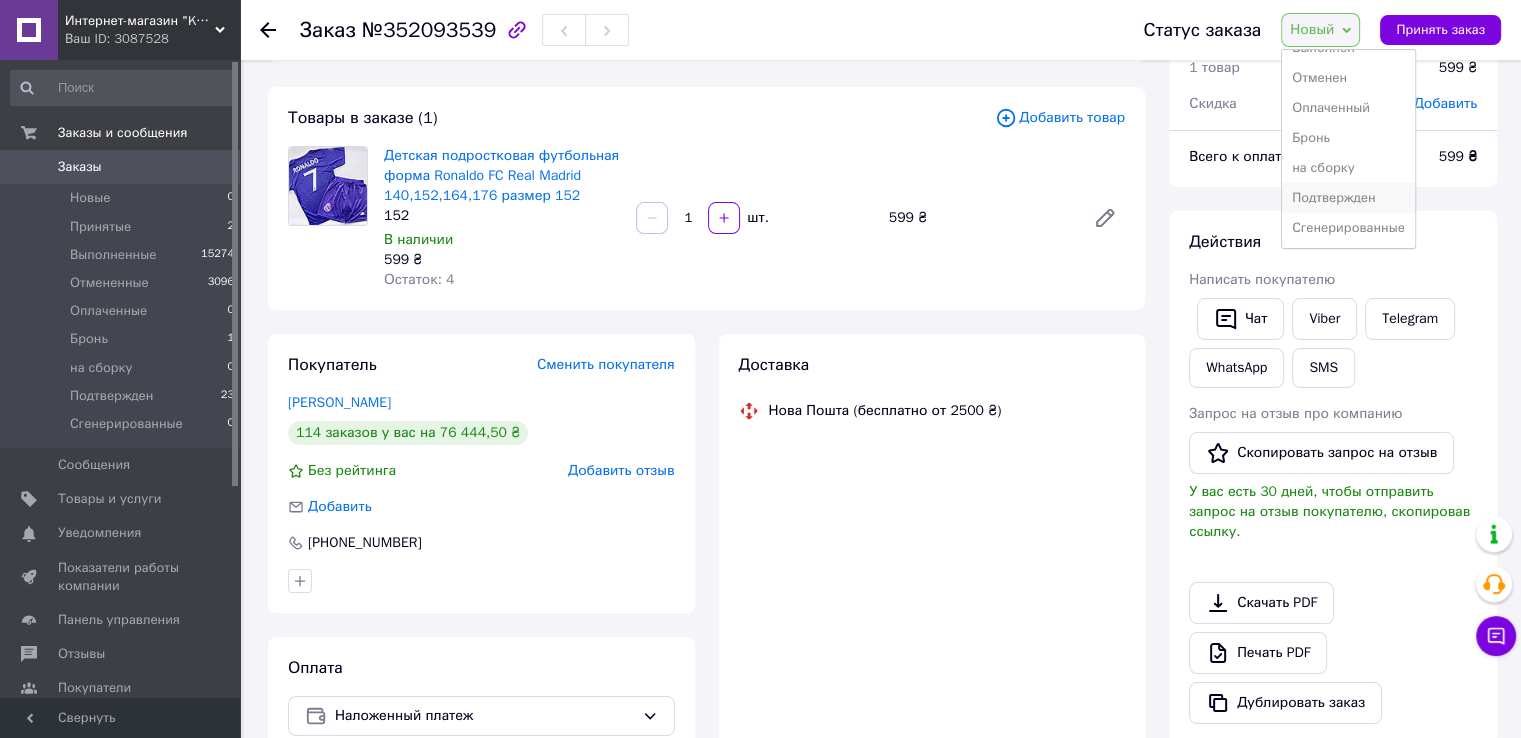 click on "Подтвержден" at bounding box center (1348, 198) 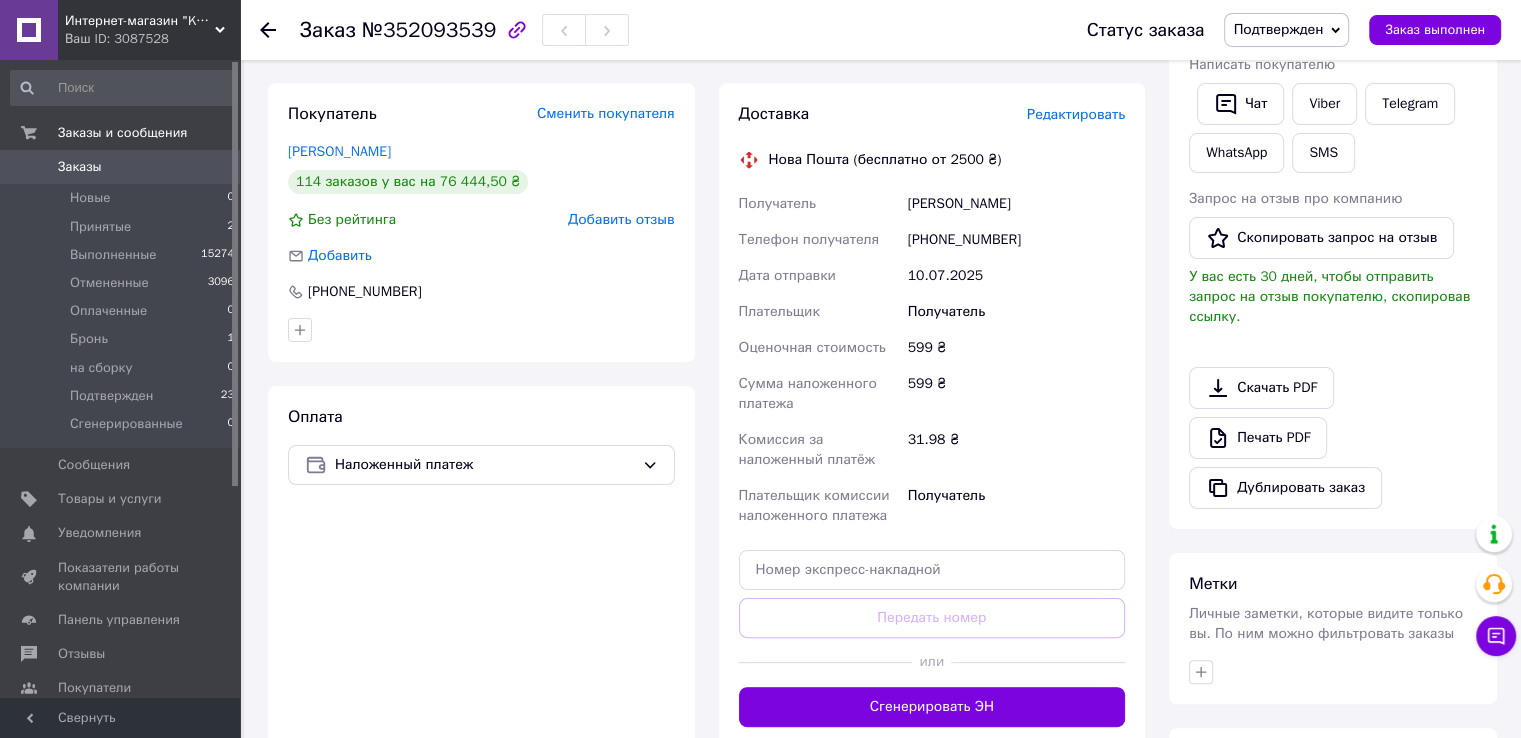 scroll, scrollTop: 585, scrollLeft: 0, axis: vertical 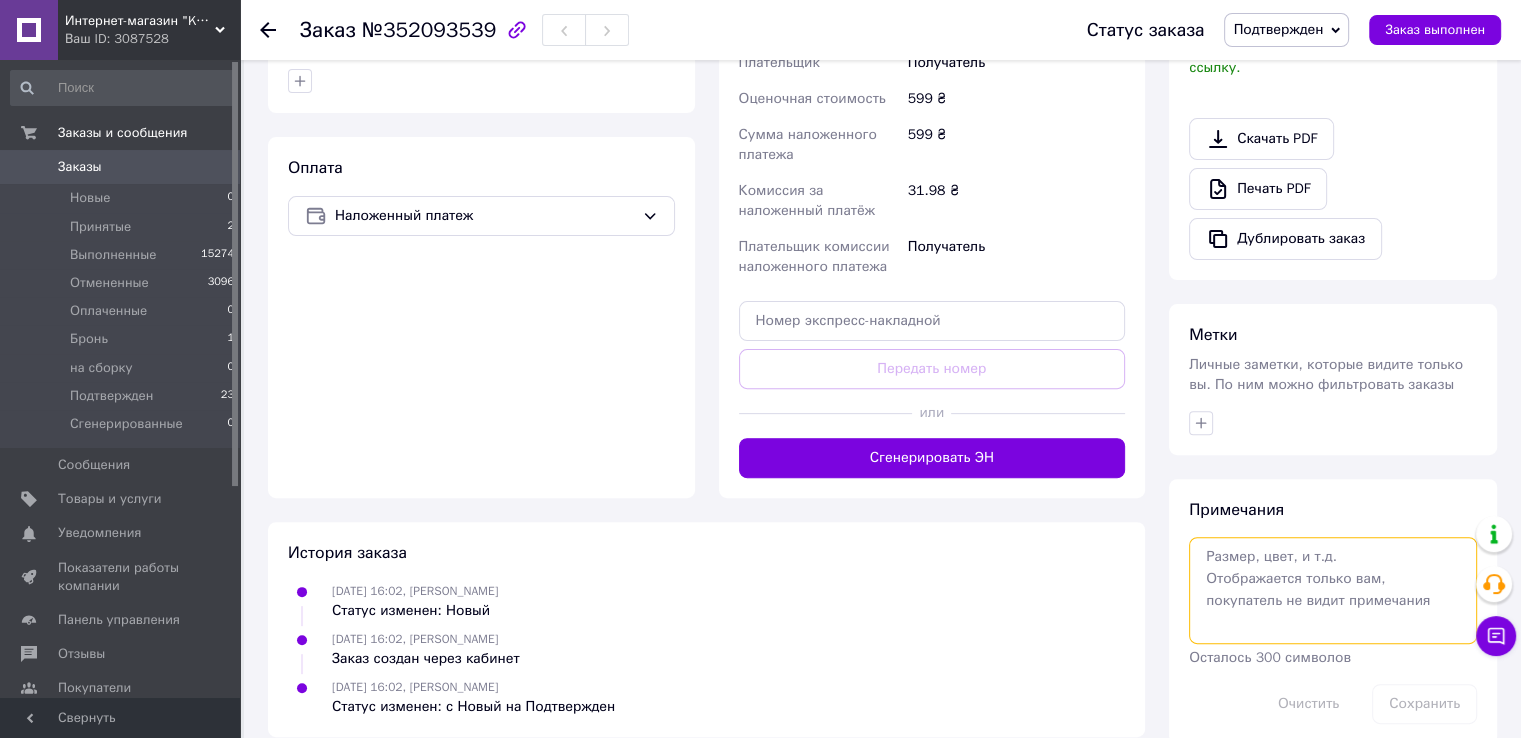 click at bounding box center (1333, 590) 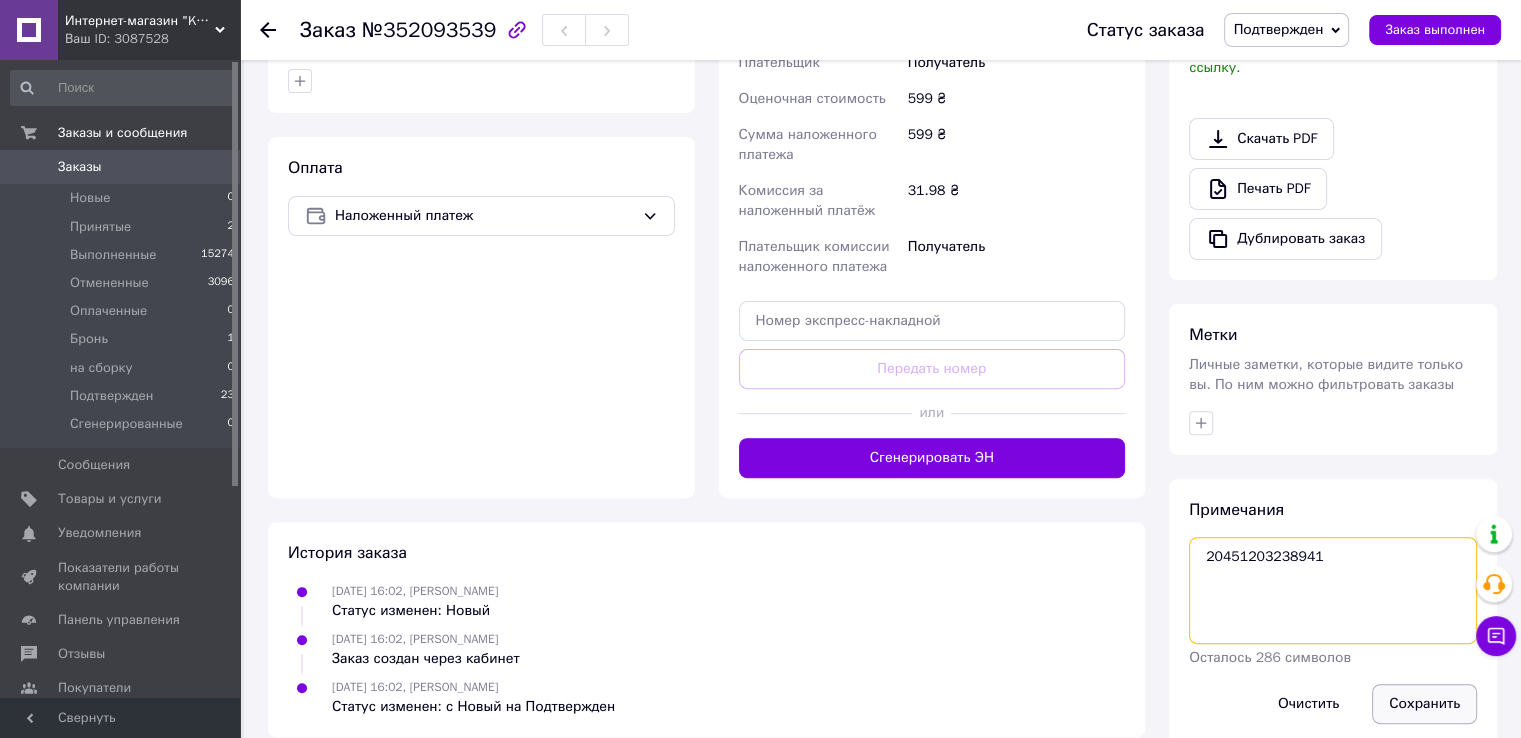 type on "20451203238941" 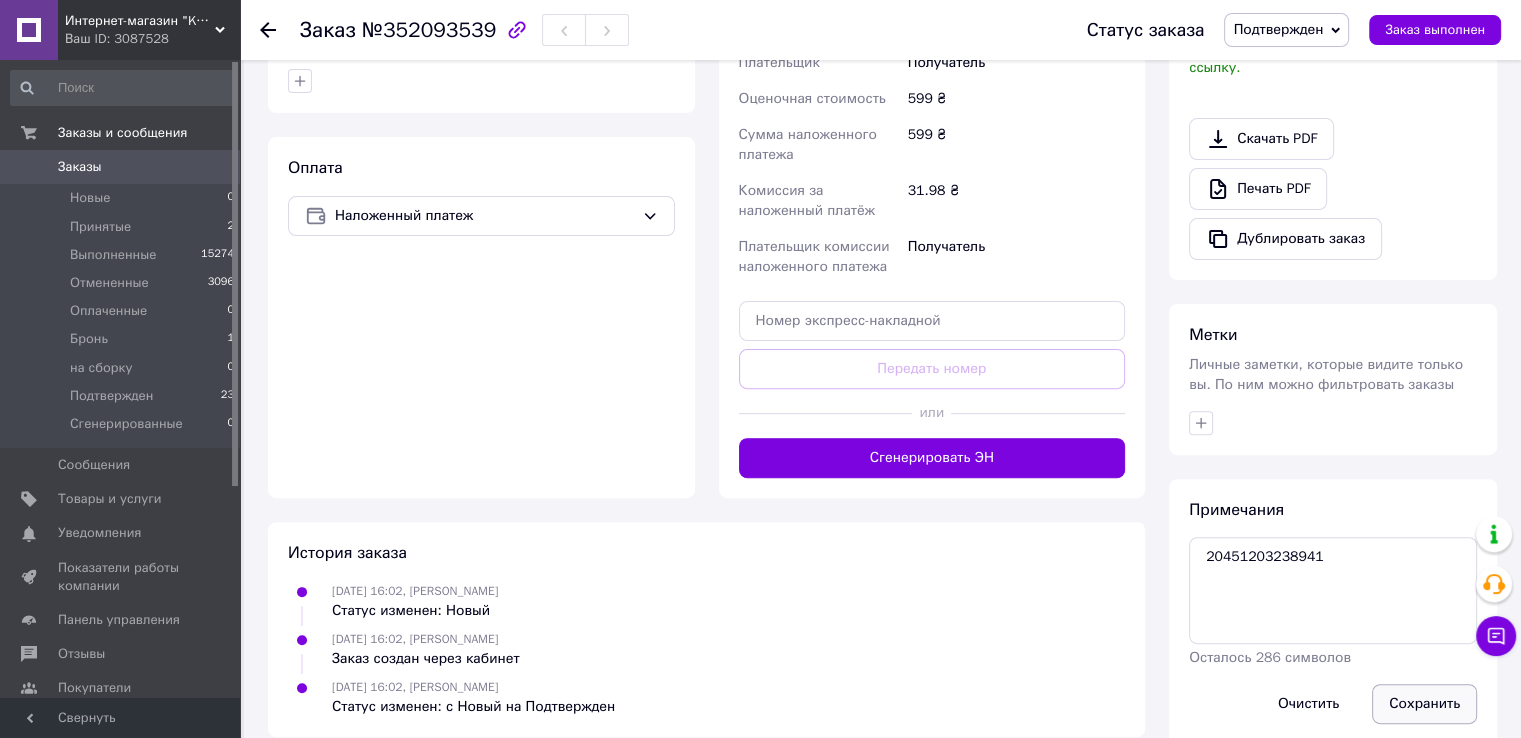 click on "Сохранить" at bounding box center (1424, 704) 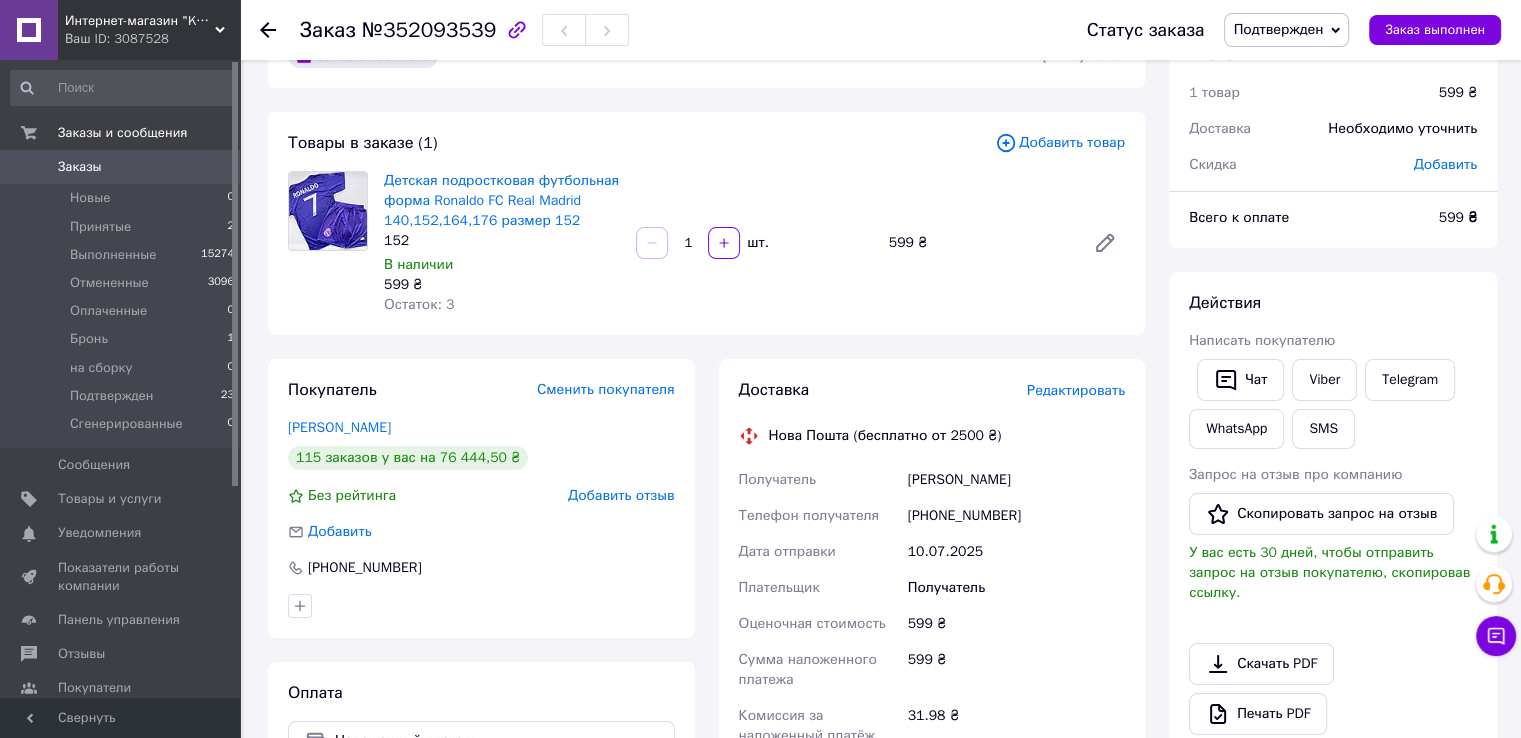 scroll, scrollTop: 0, scrollLeft: 0, axis: both 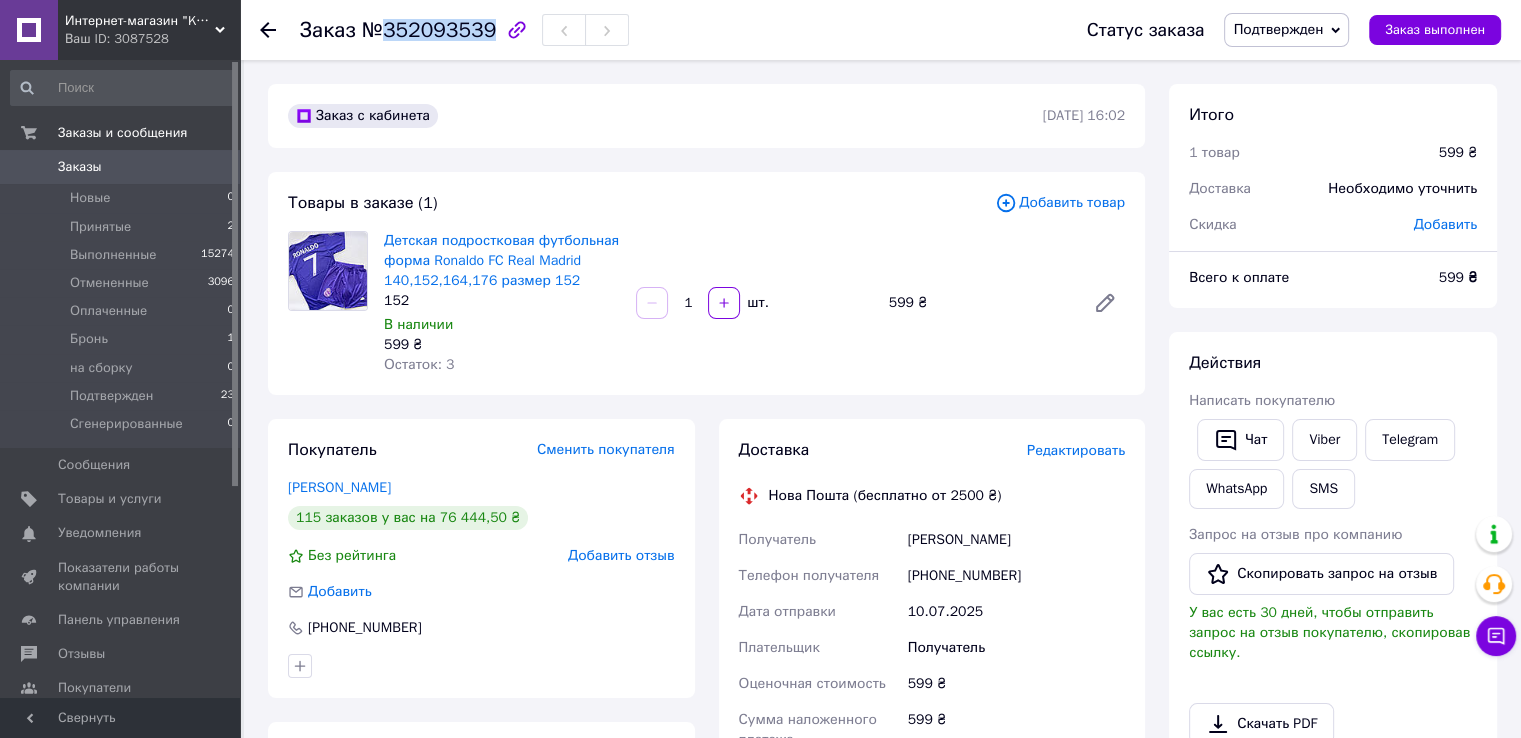 drag, startPoint x: 384, startPoint y: 26, endPoint x: 480, endPoint y: 27, distance: 96.00521 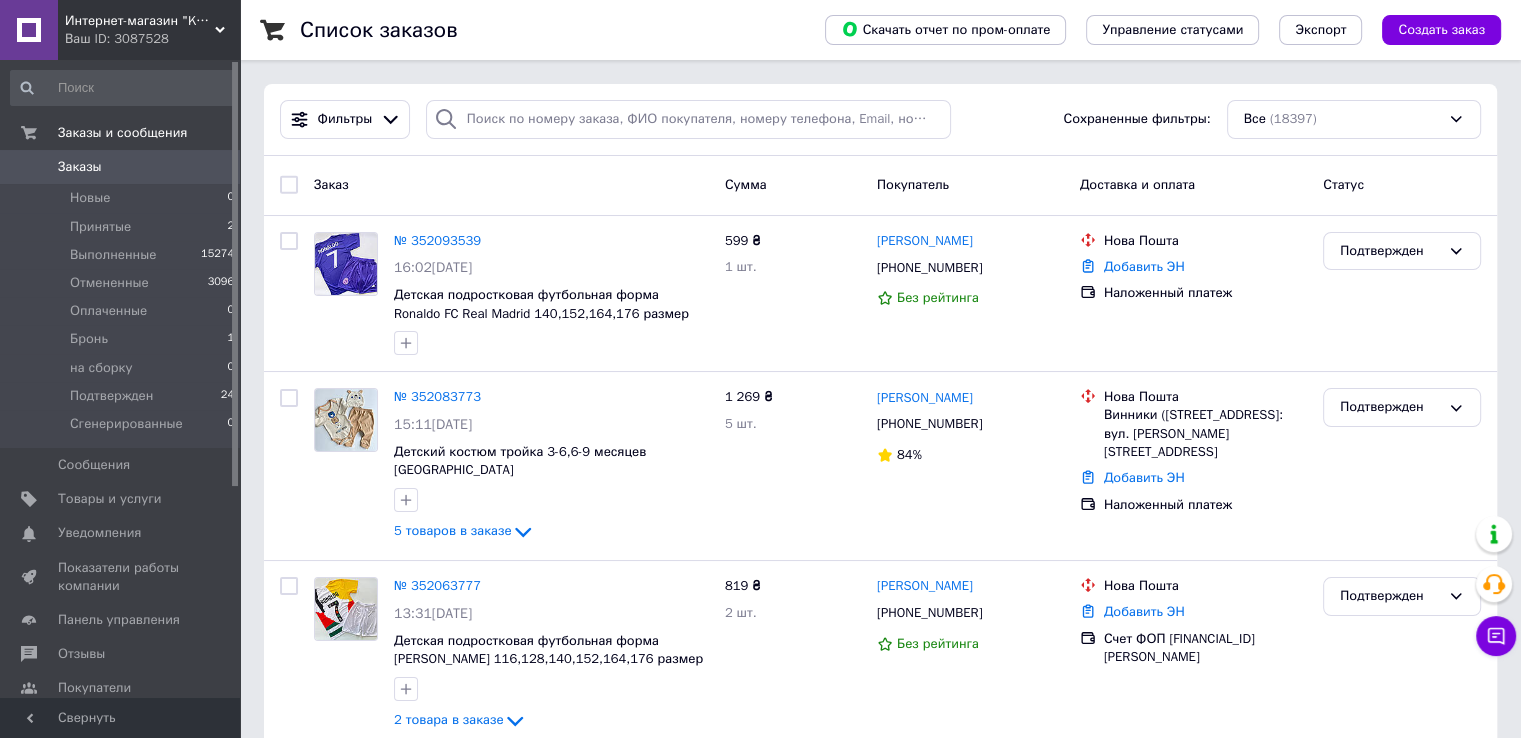 click on "Заказы" at bounding box center (80, 167) 